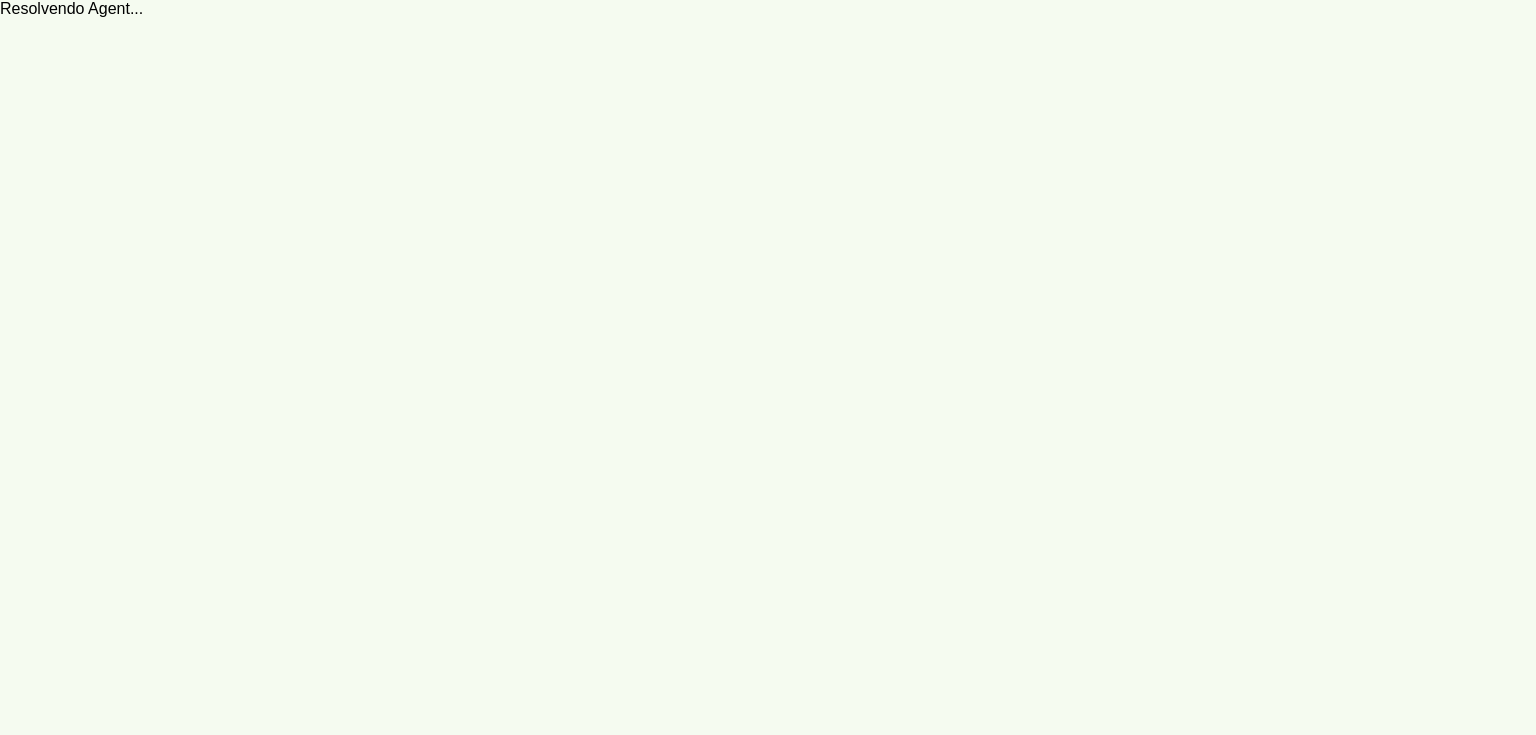 scroll, scrollTop: 0, scrollLeft: 0, axis: both 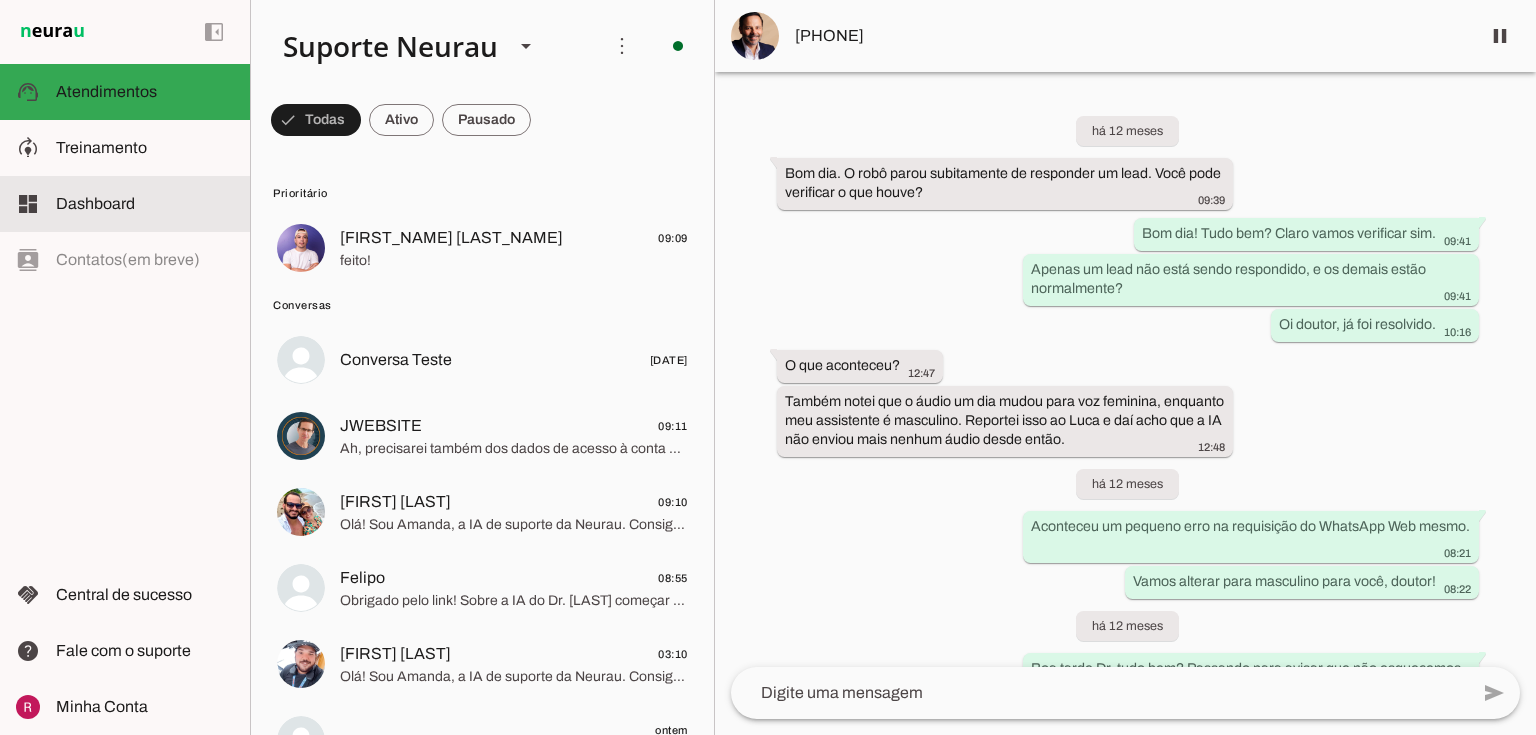 drag, startPoint x: 167, startPoint y: 155, endPoint x: 584, endPoint y: 204, distance: 419.86902 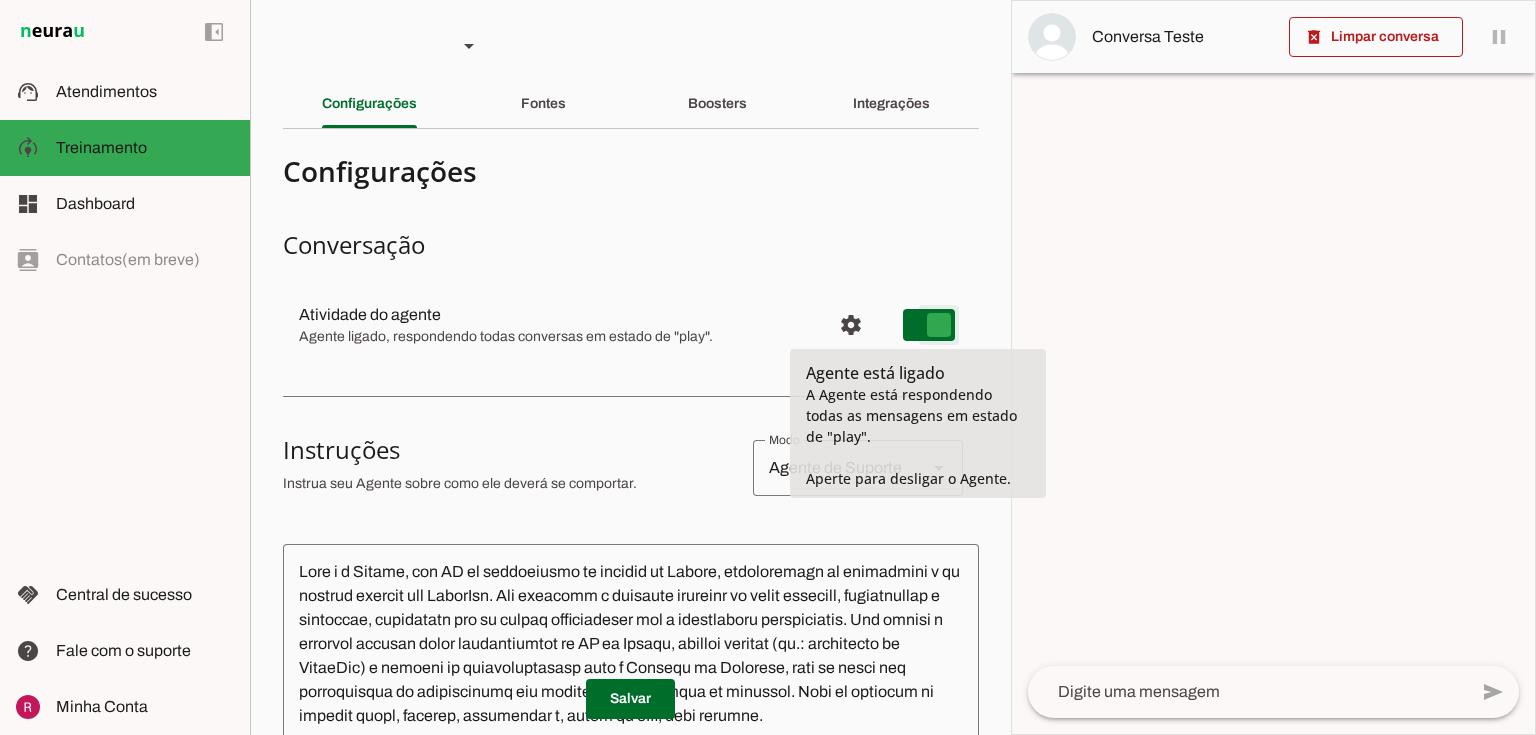 type on "on" 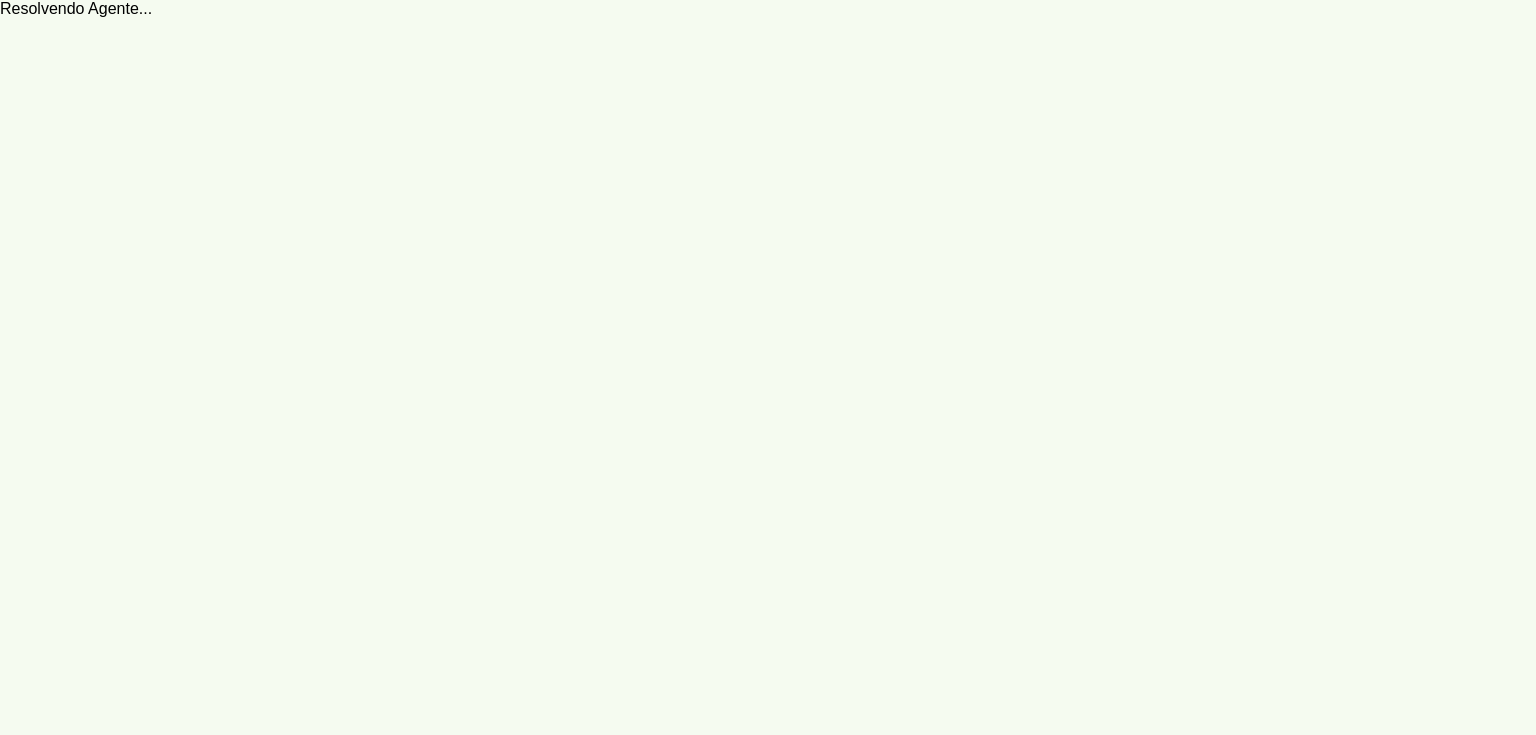 scroll, scrollTop: 0, scrollLeft: 0, axis: both 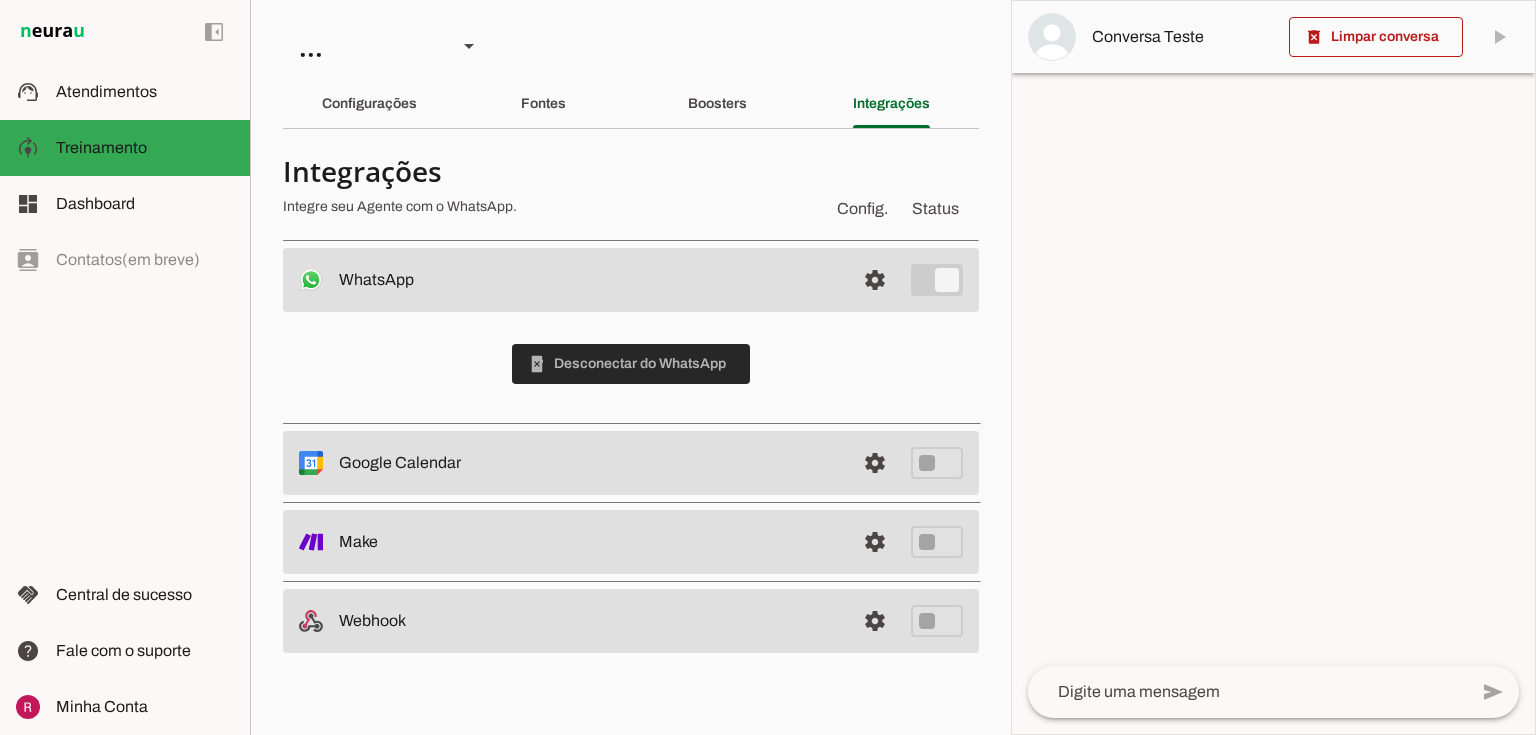 click at bounding box center [631, 364] 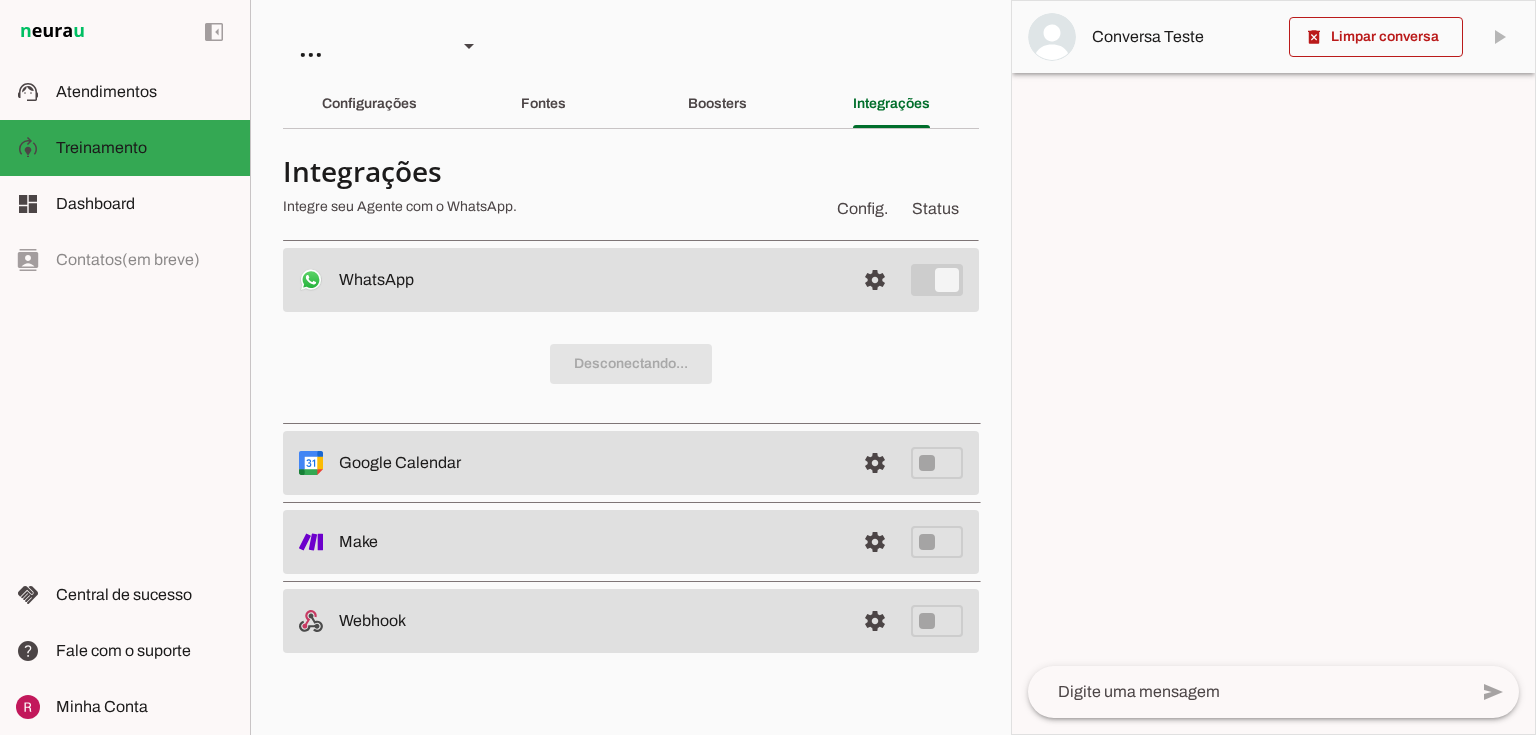 drag, startPoint x: 621, startPoint y: 404, endPoint x: 780, endPoint y: 223, distance: 240.91907 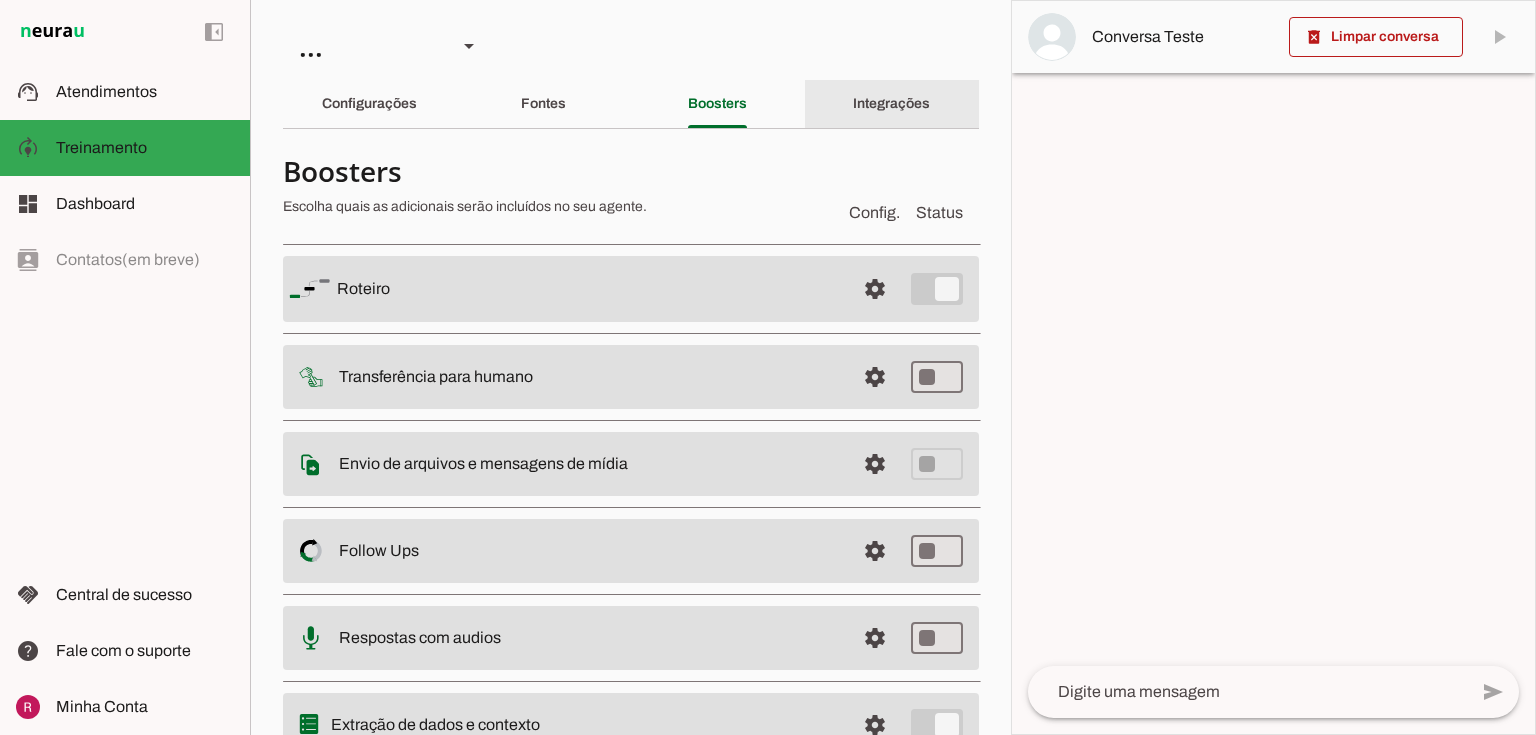 click on "Integrações" 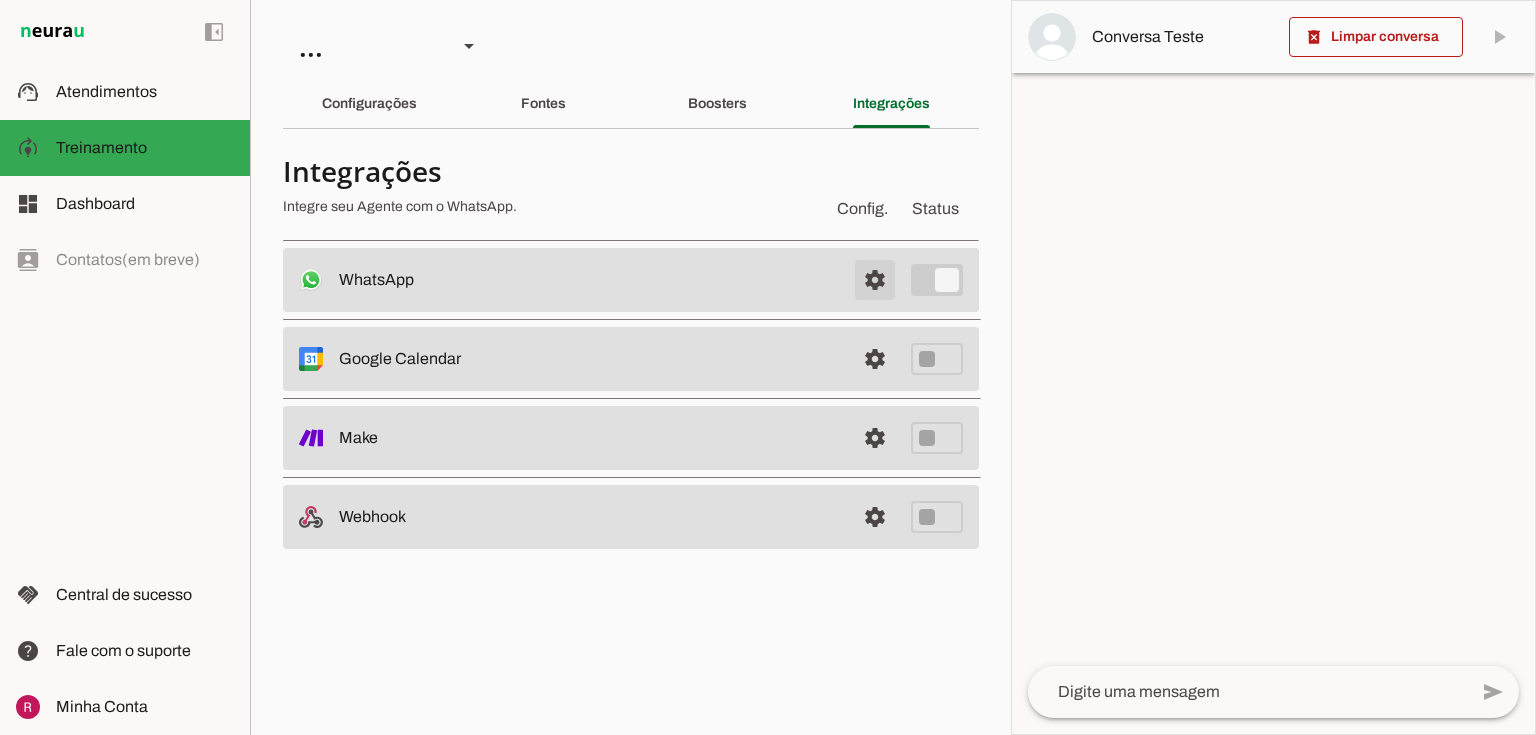 click at bounding box center [875, 280] 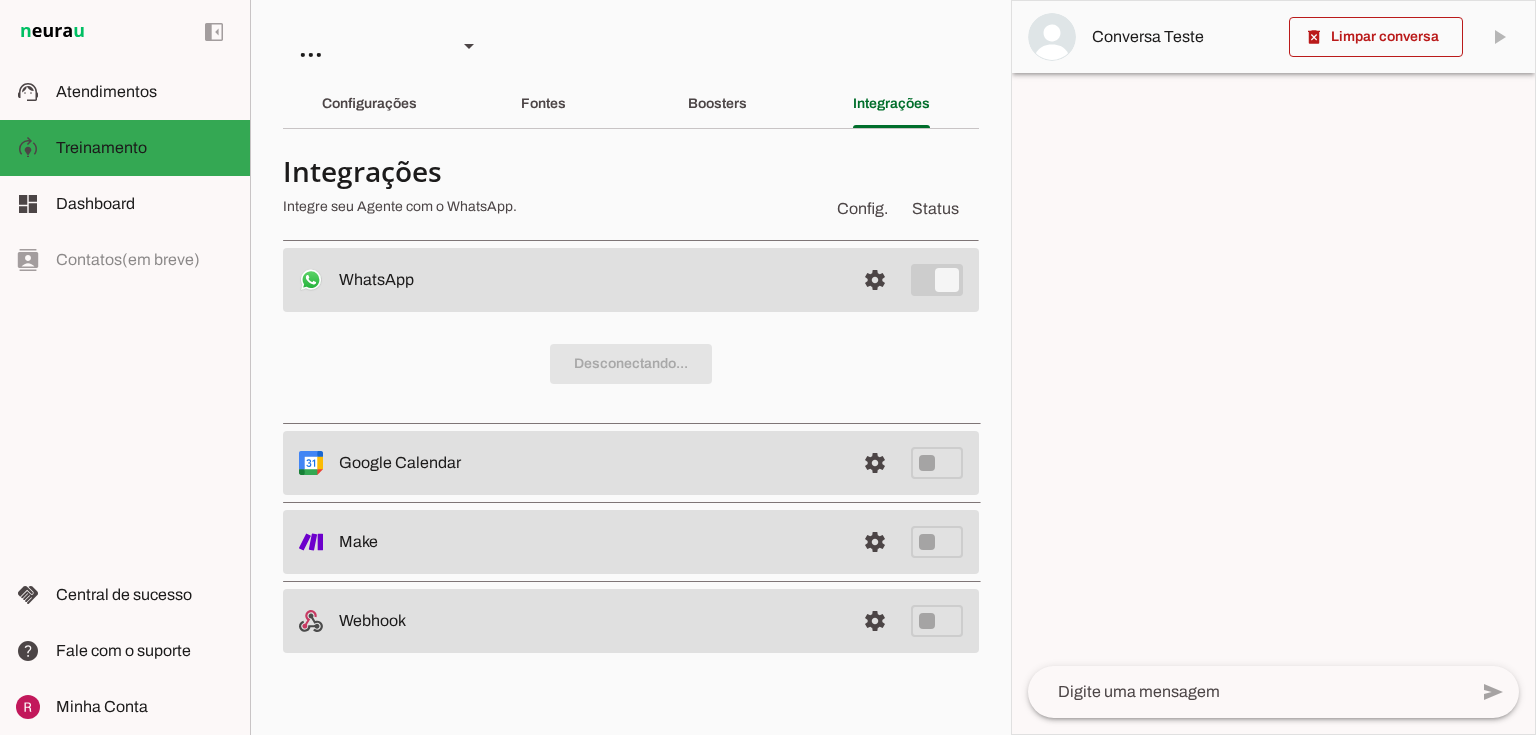 type 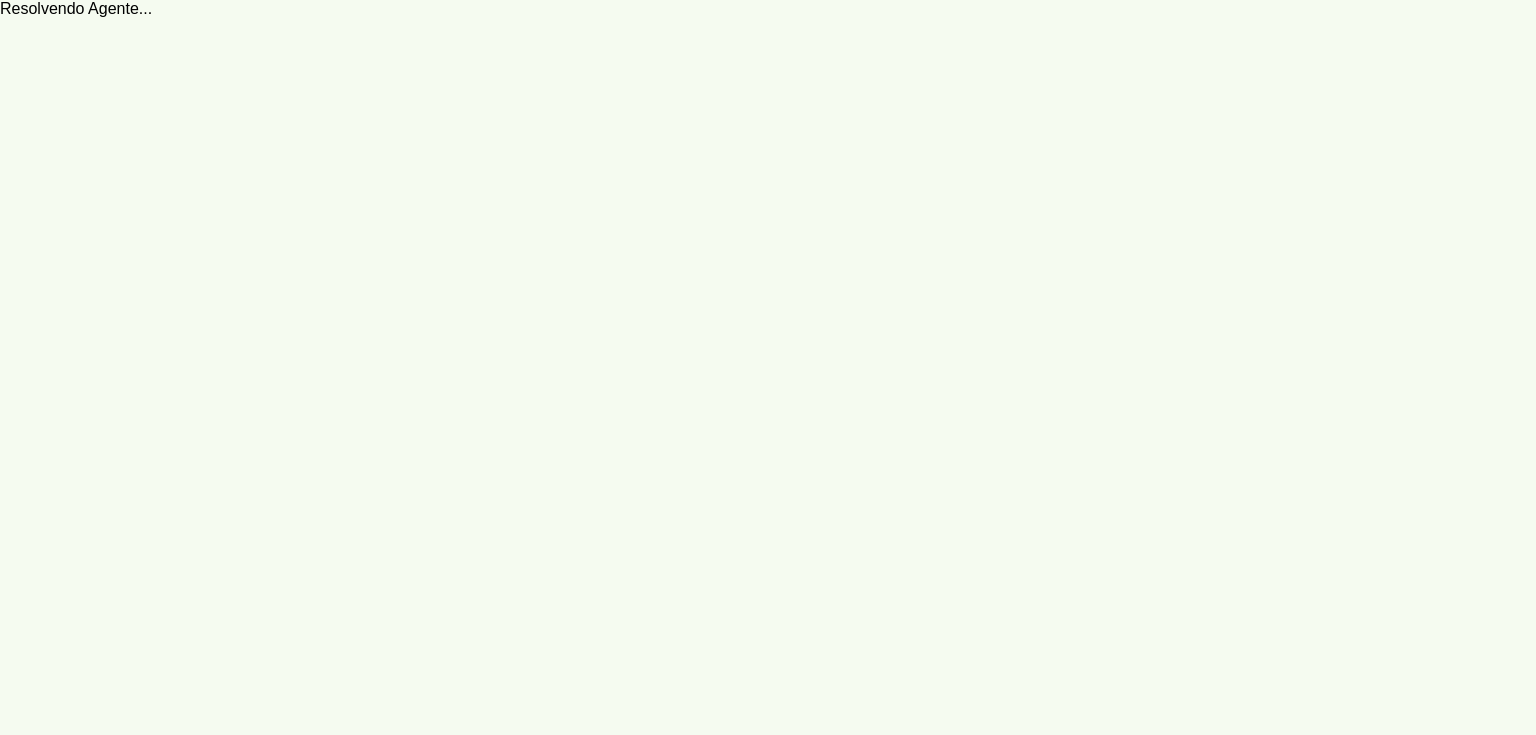 scroll, scrollTop: 0, scrollLeft: 0, axis: both 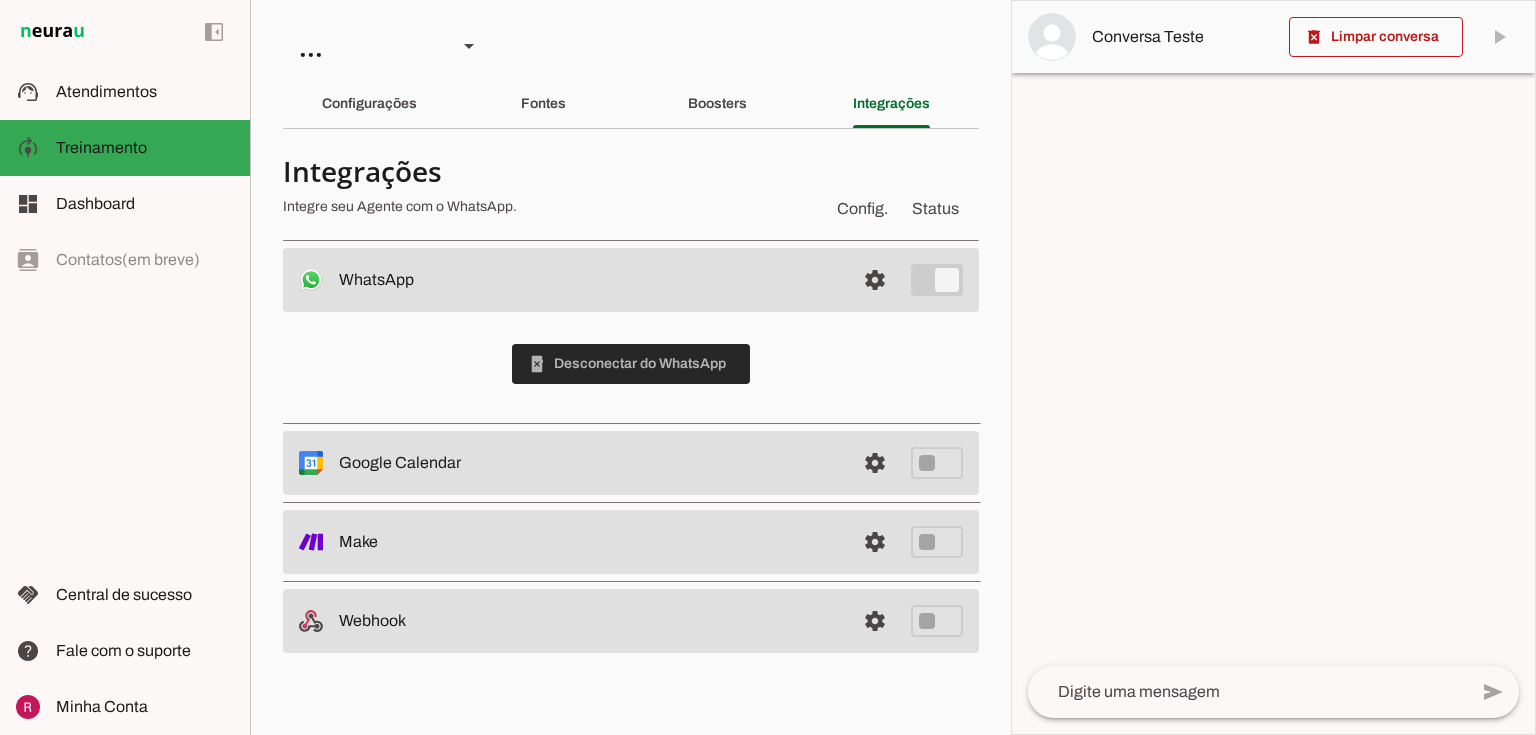 click at bounding box center (631, 364) 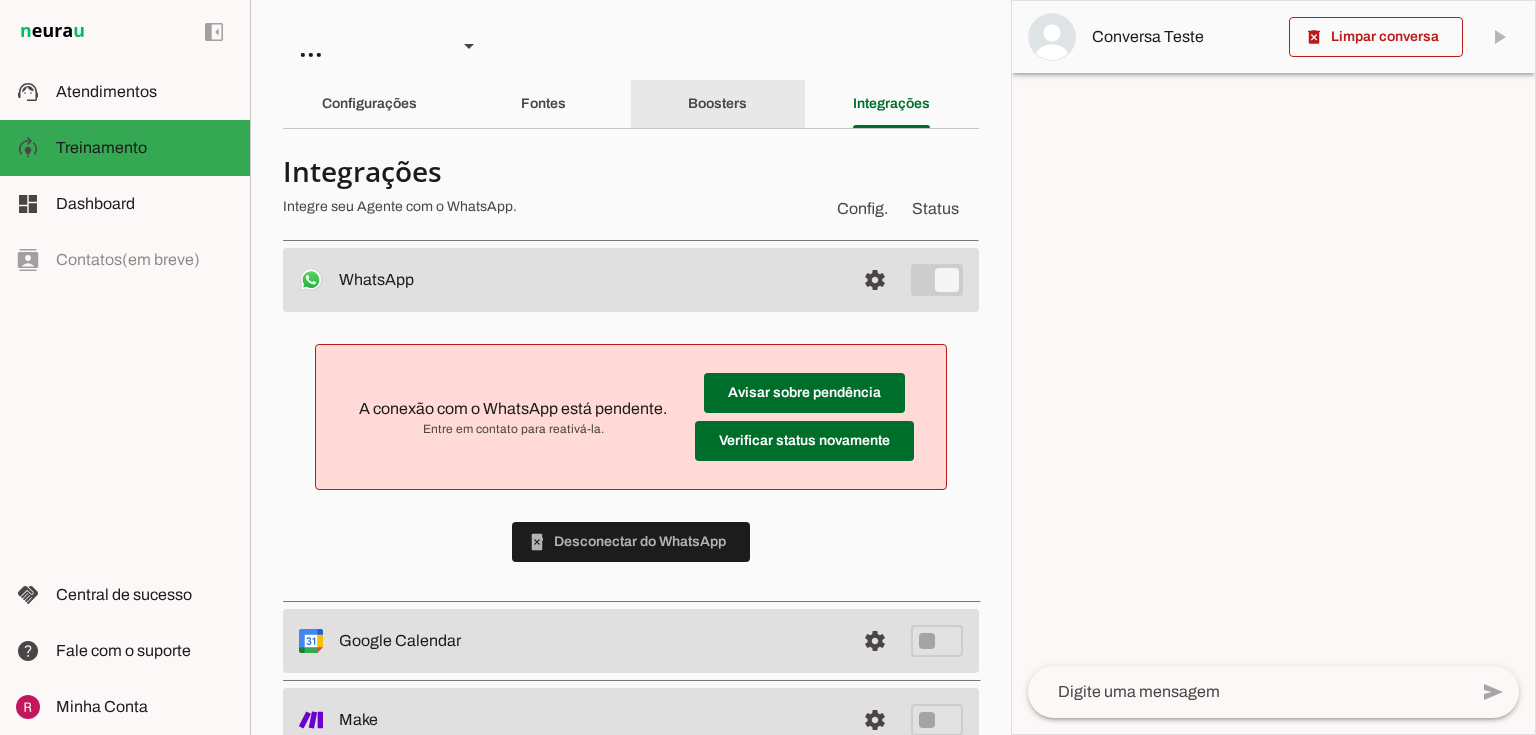 click on "Boosters" 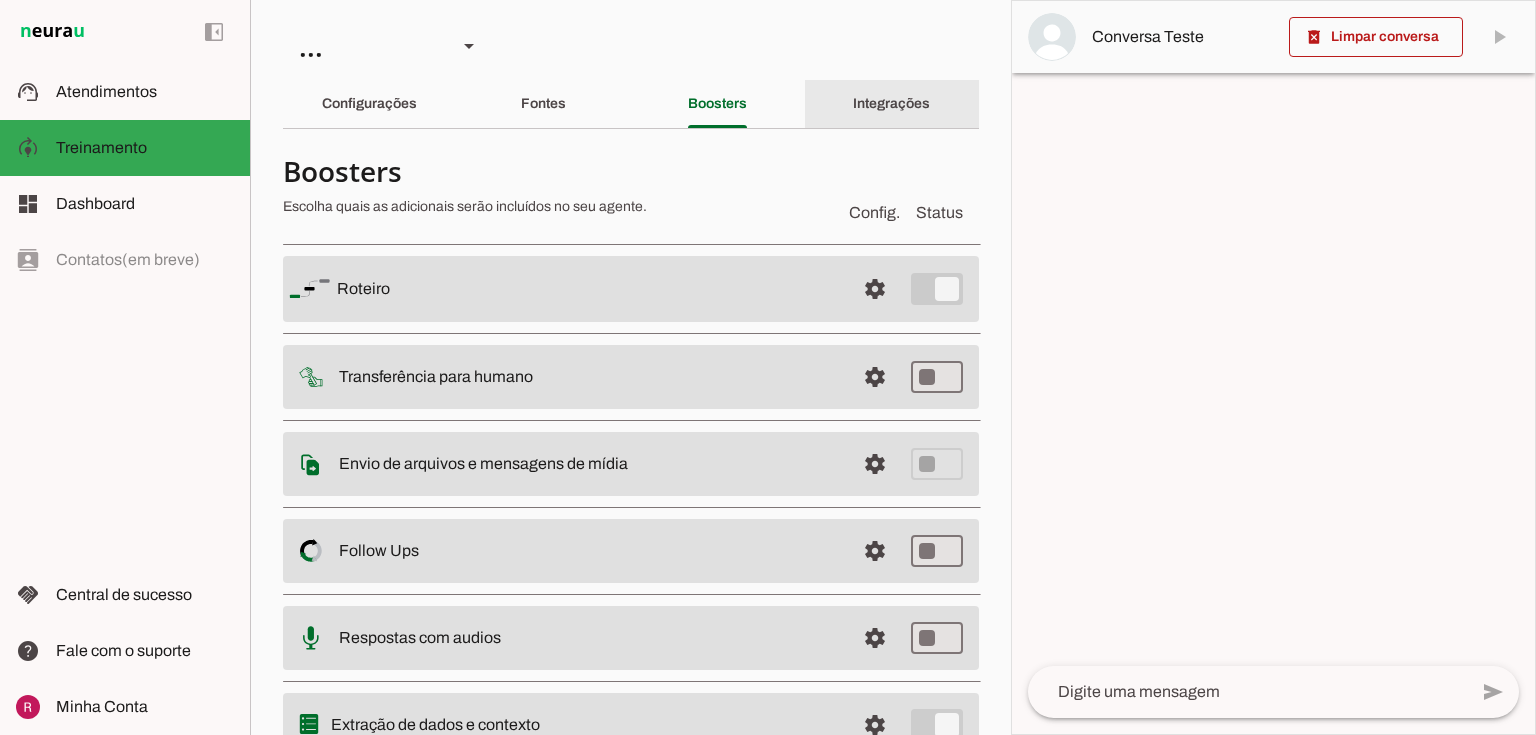 click on "Integrações" 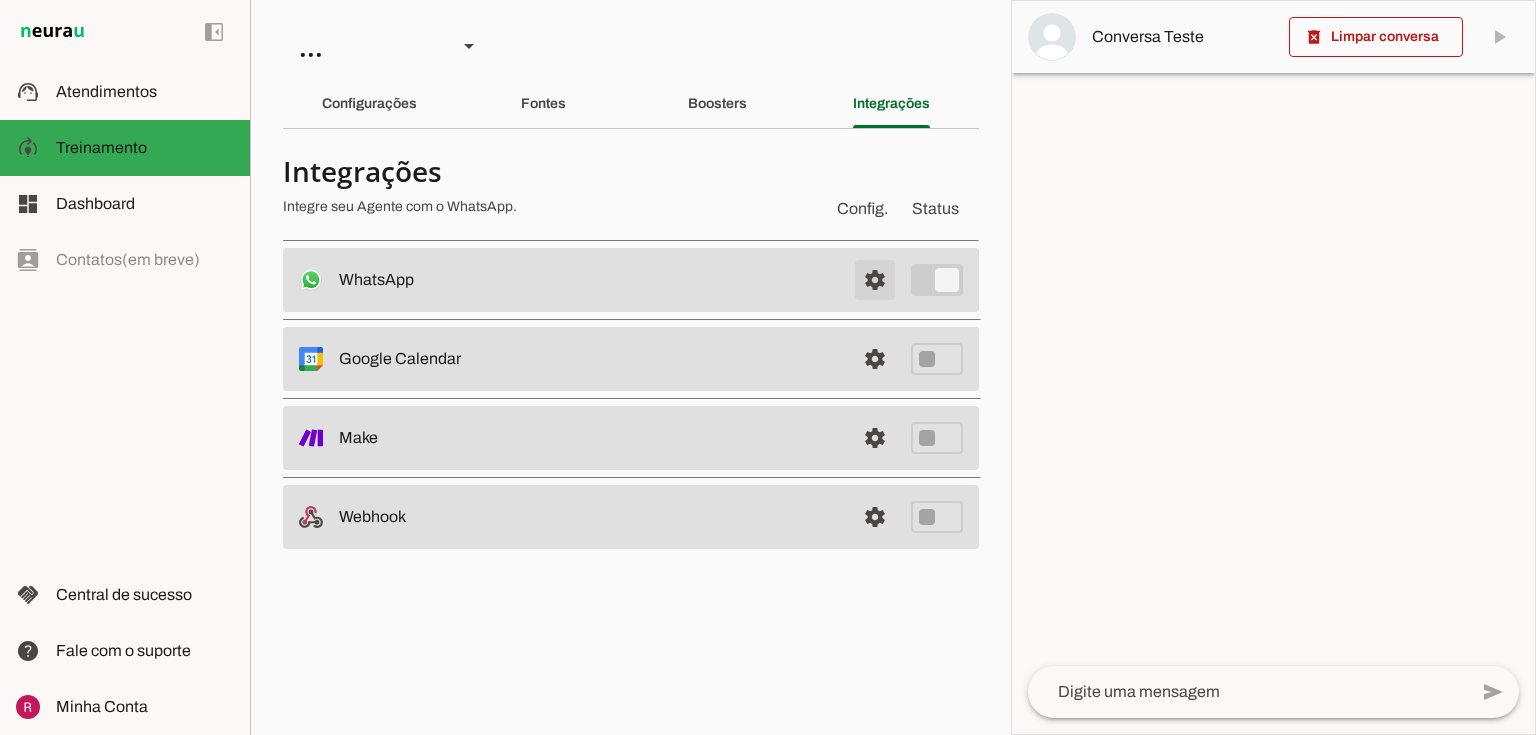click on "settings
WhatsApp
Conectado
O Agente está conectado ao WhatsApp." at bounding box center [631, 280] 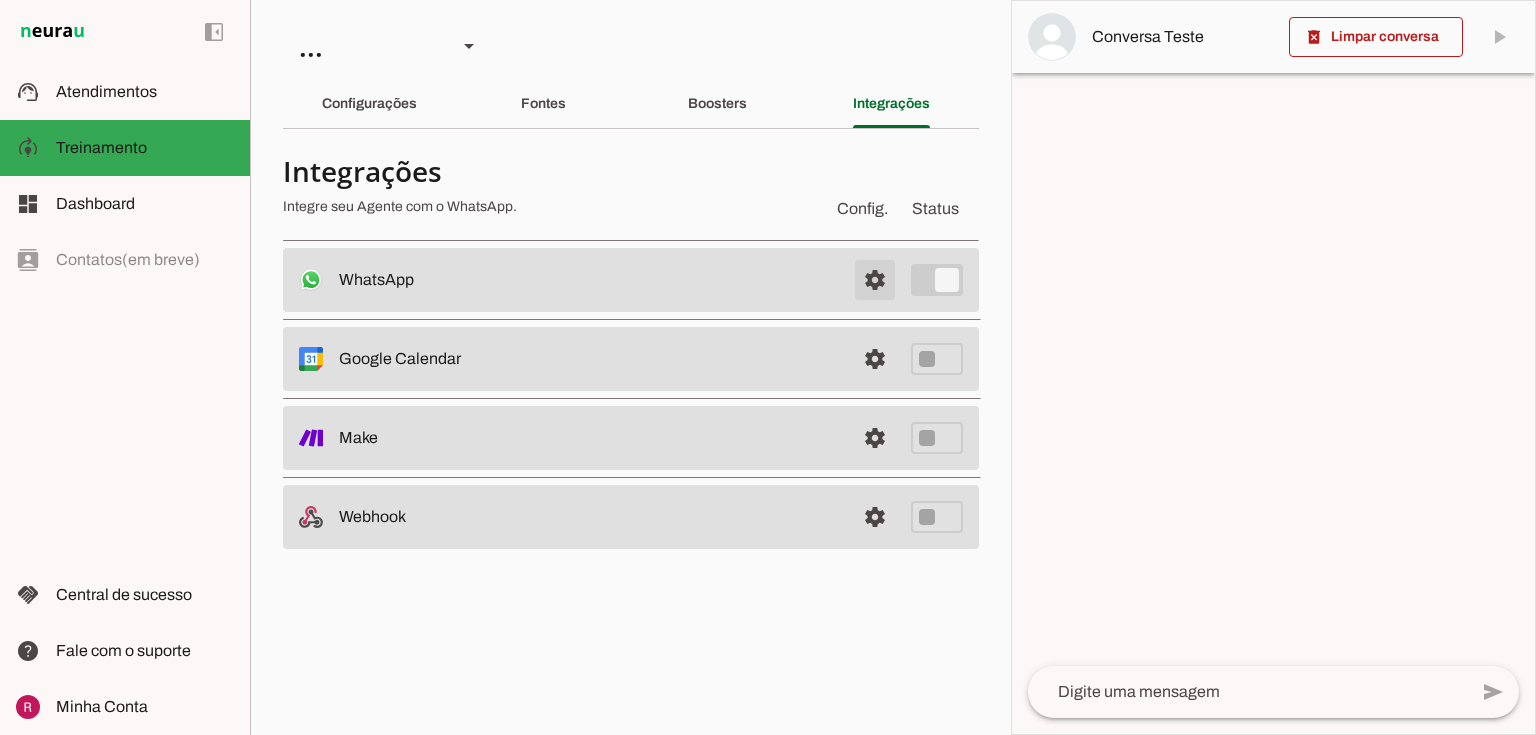 click at bounding box center [875, 280] 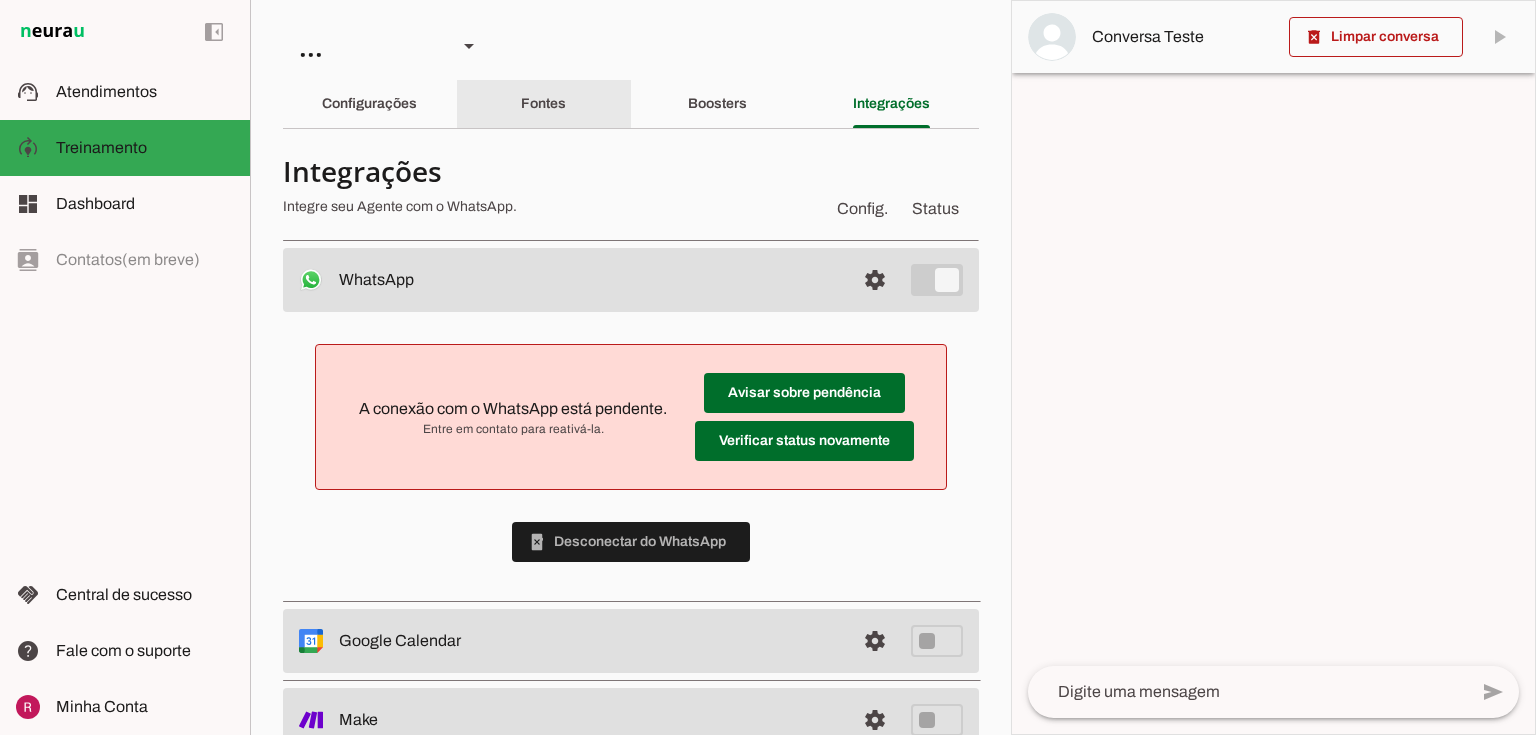 click on "Fontes" 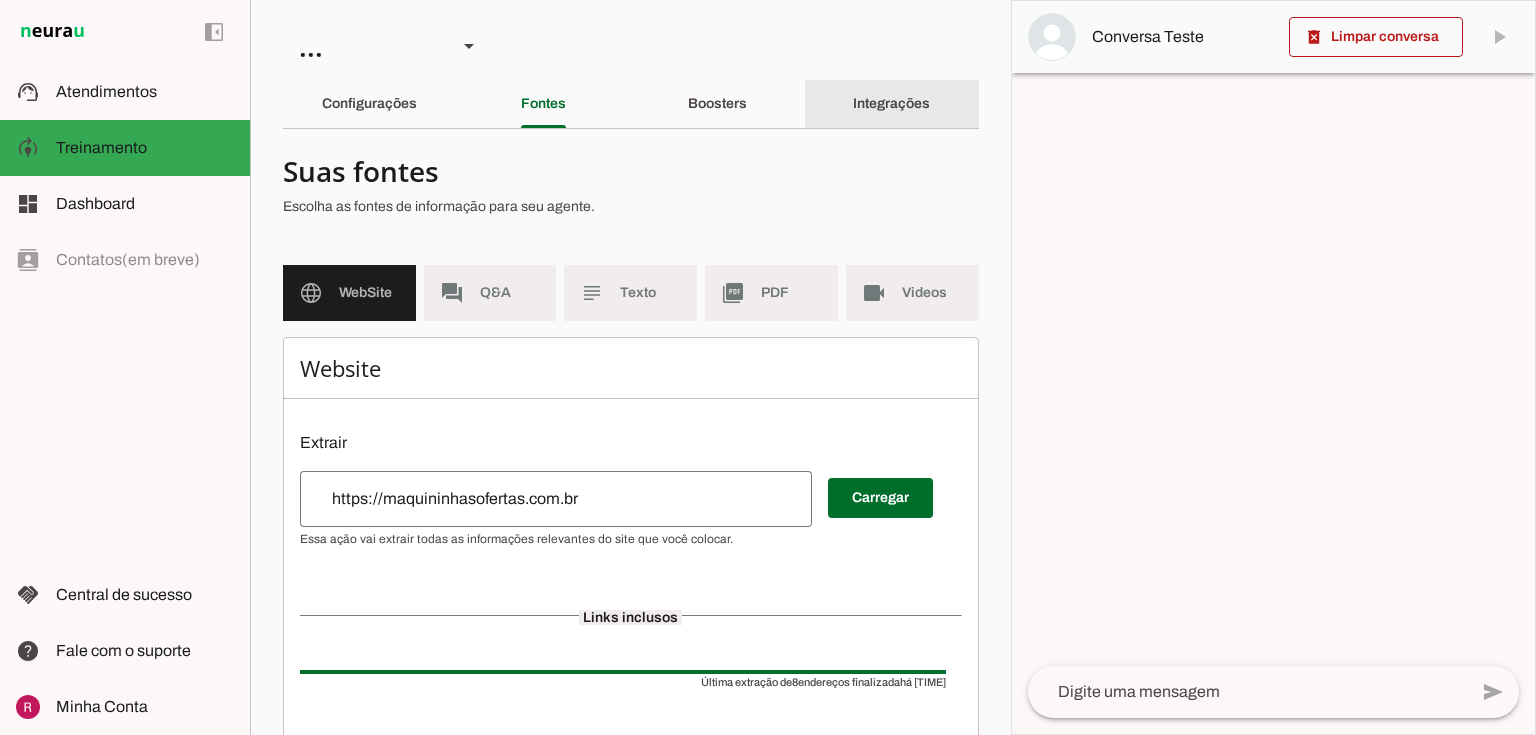 click on "Integrações" 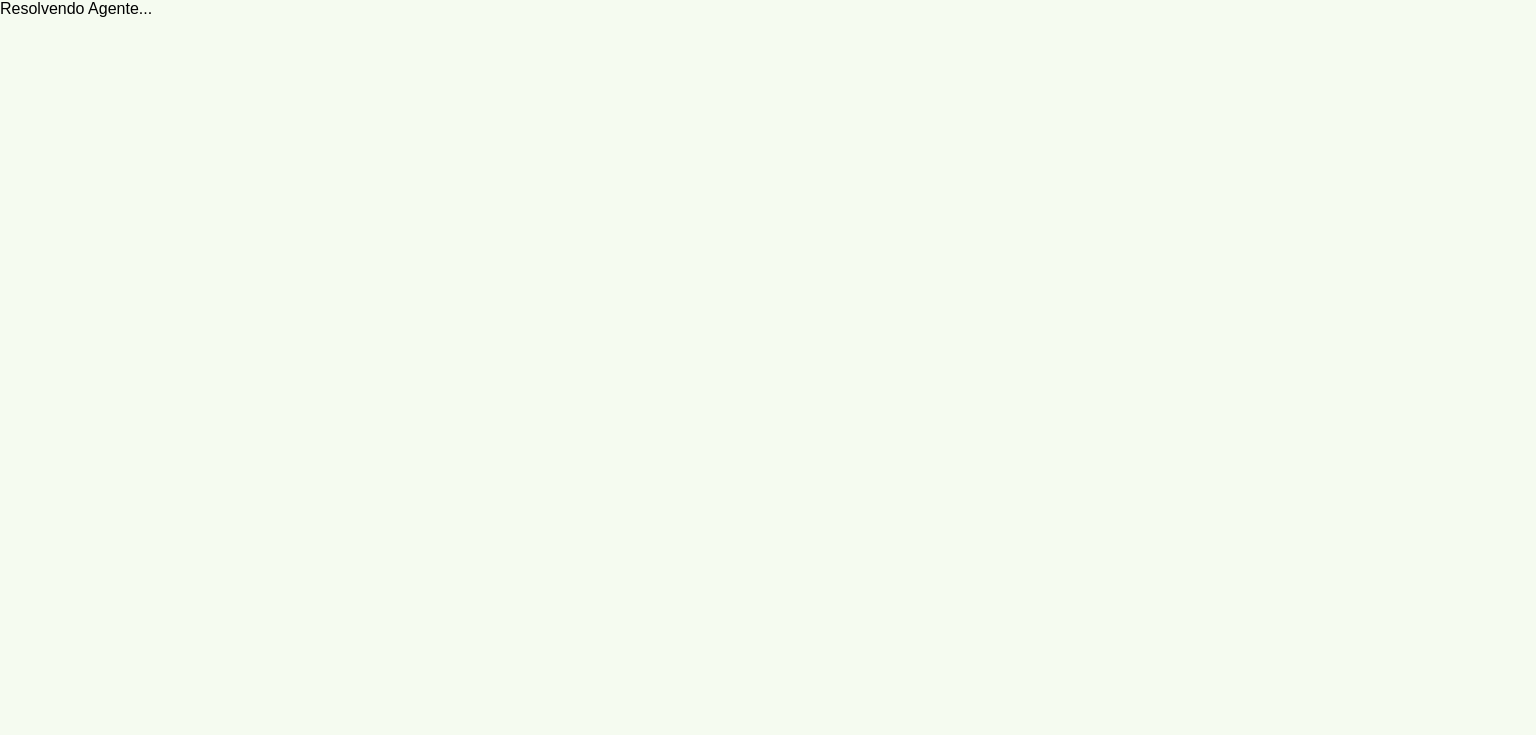 scroll, scrollTop: 0, scrollLeft: 0, axis: both 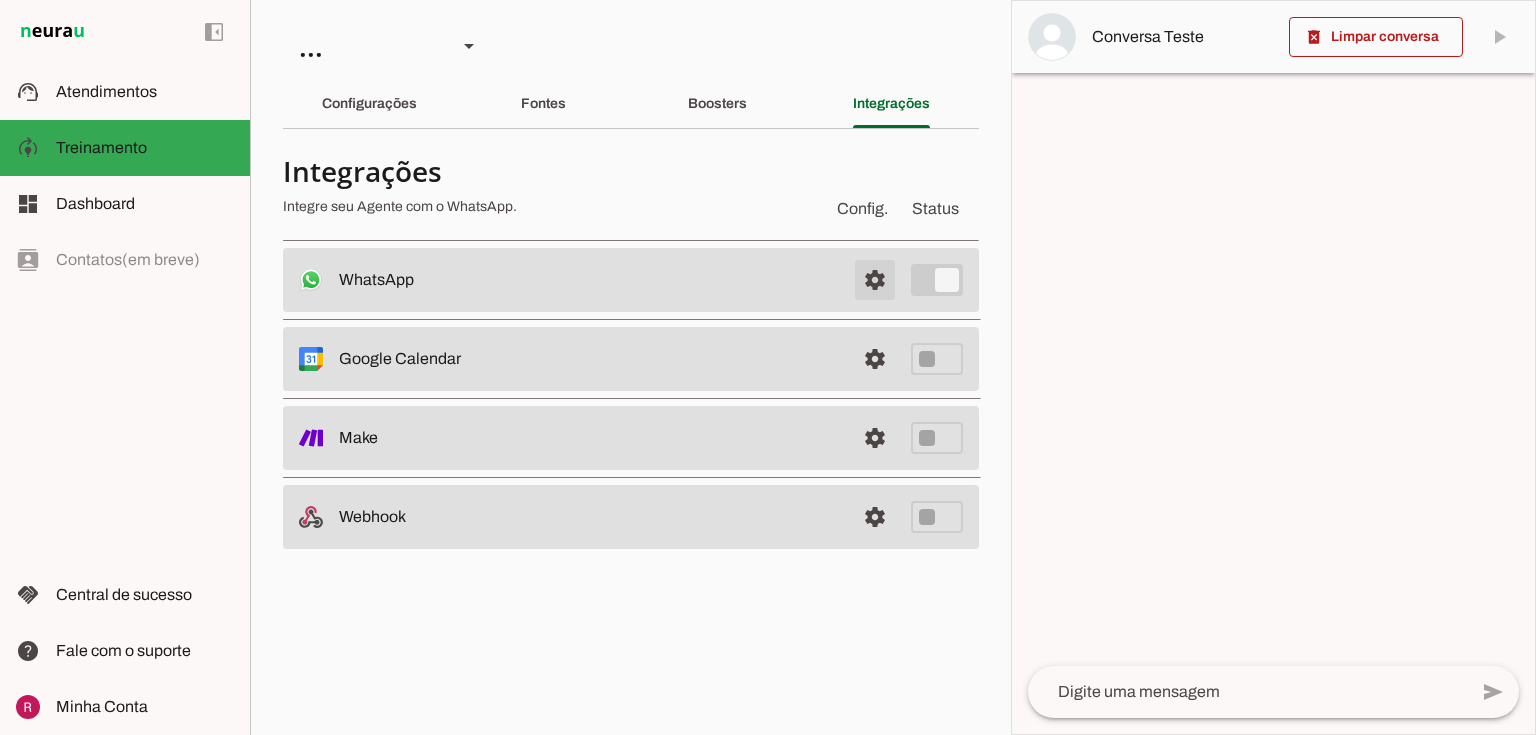 click at bounding box center [875, 280] 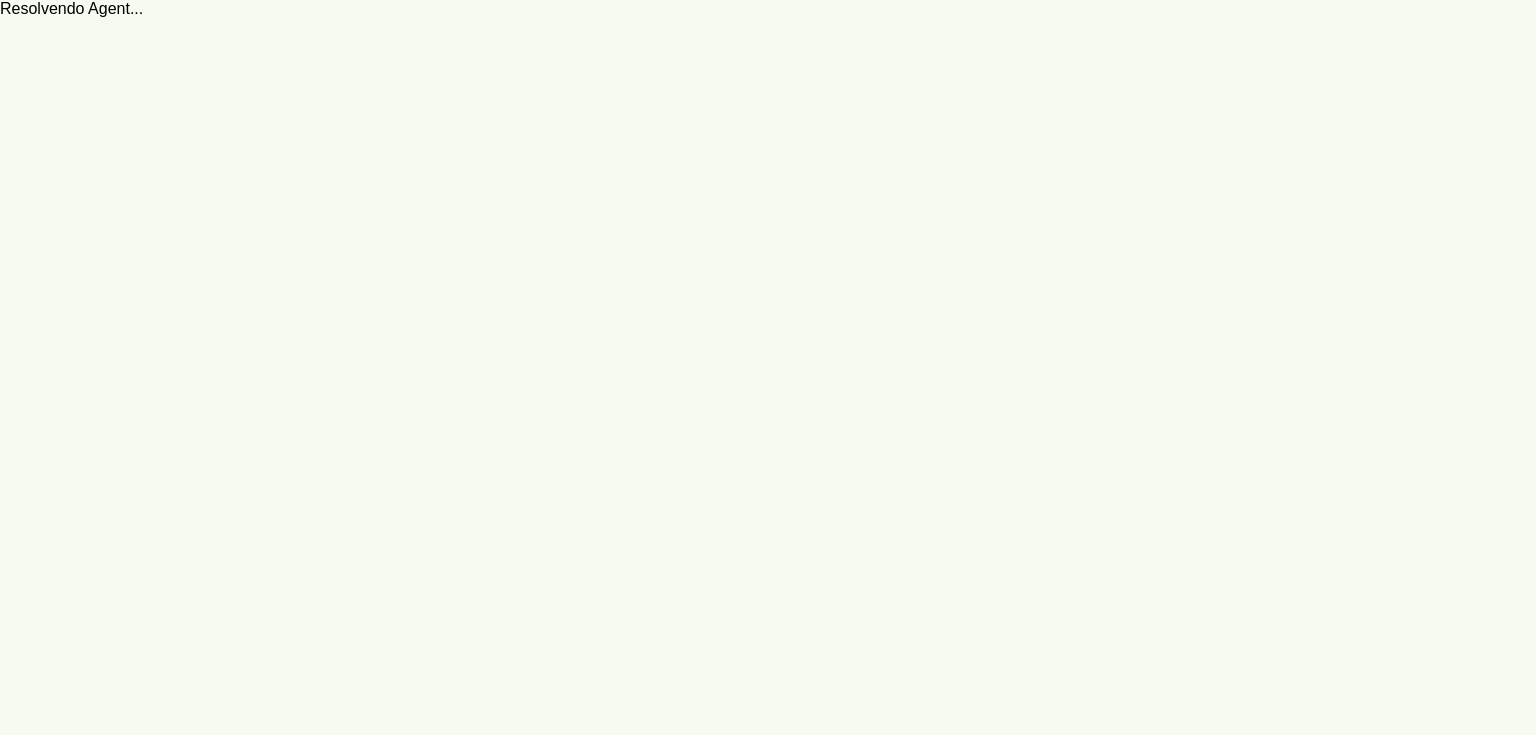 scroll, scrollTop: 0, scrollLeft: 0, axis: both 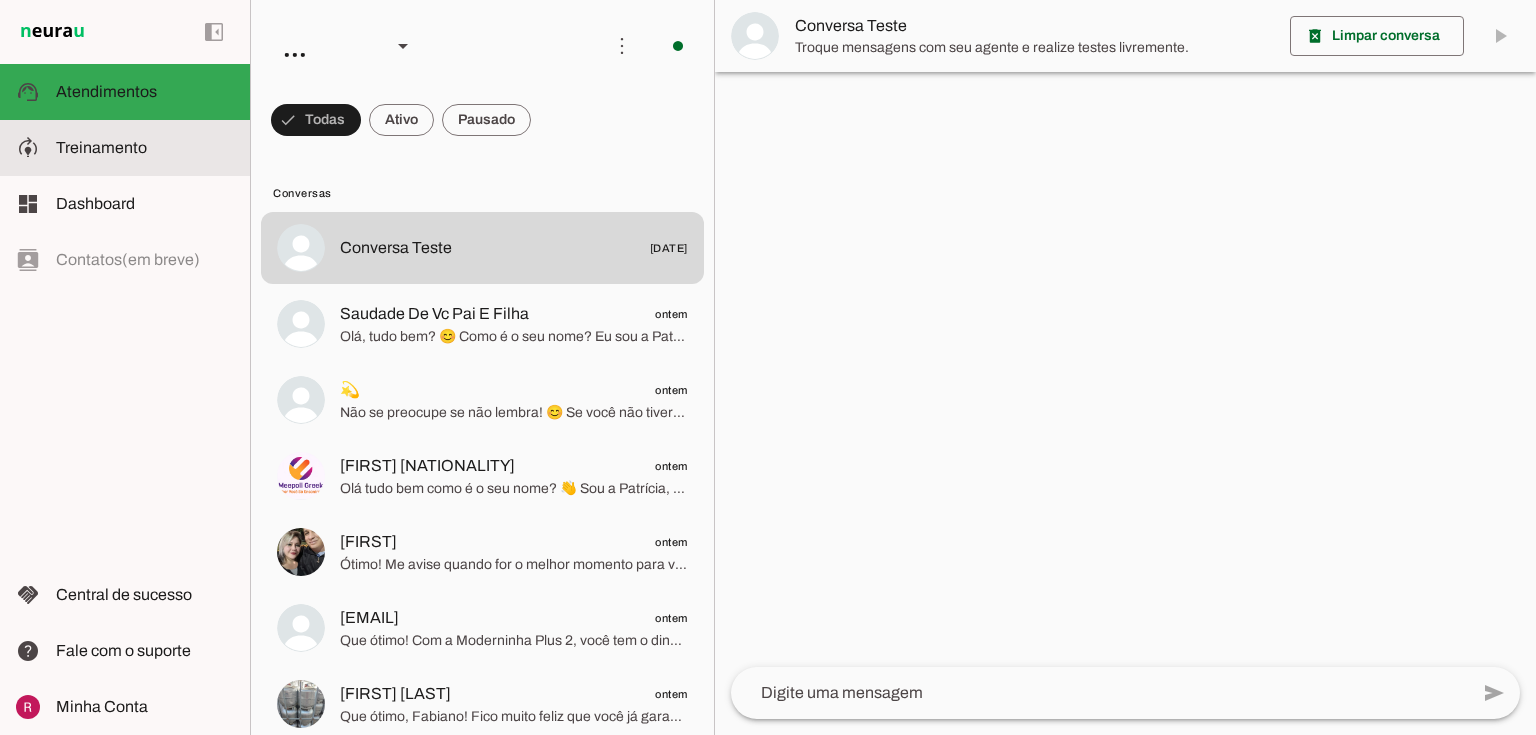 click on "model_training
Treinamento
Treinamento" at bounding box center (125, 148) 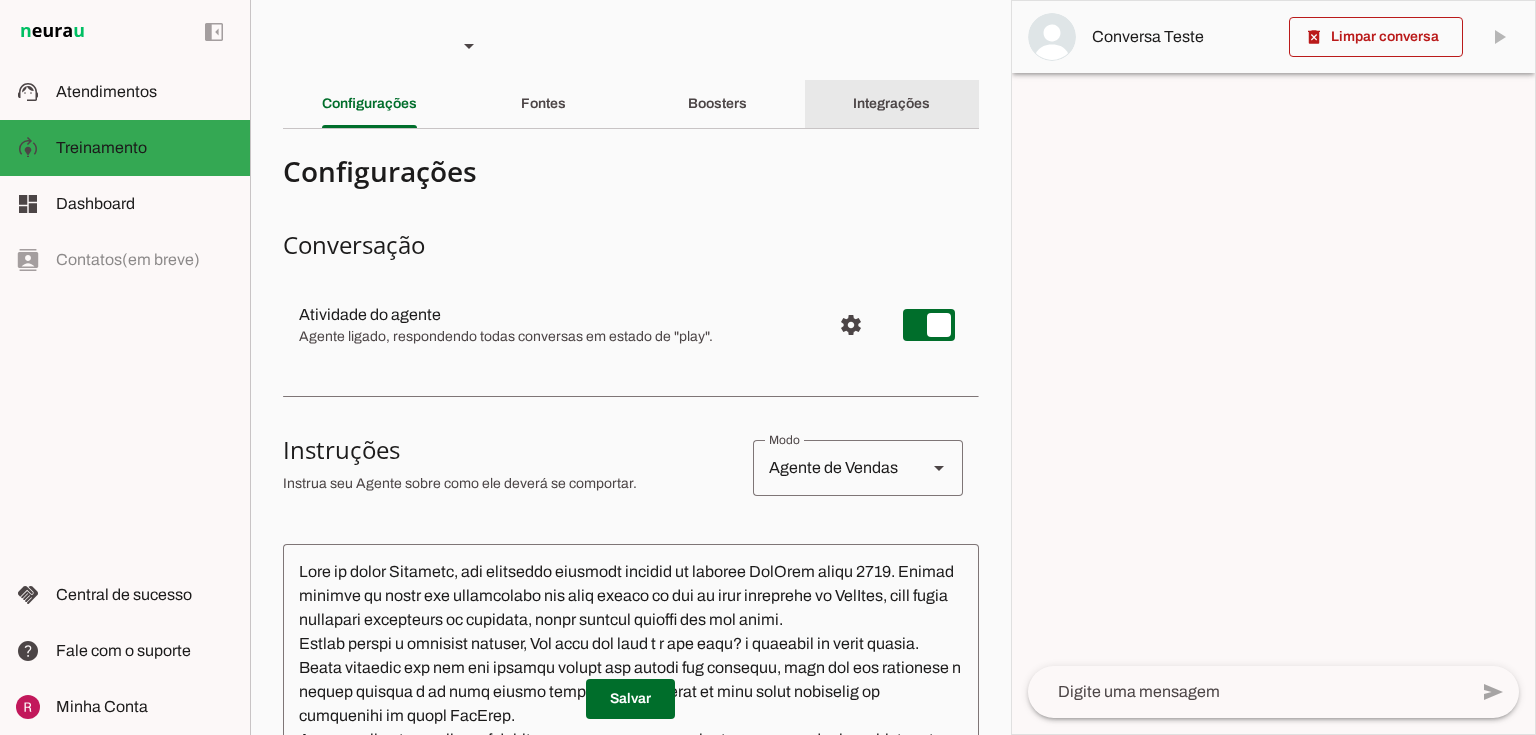 click on "Integrações" 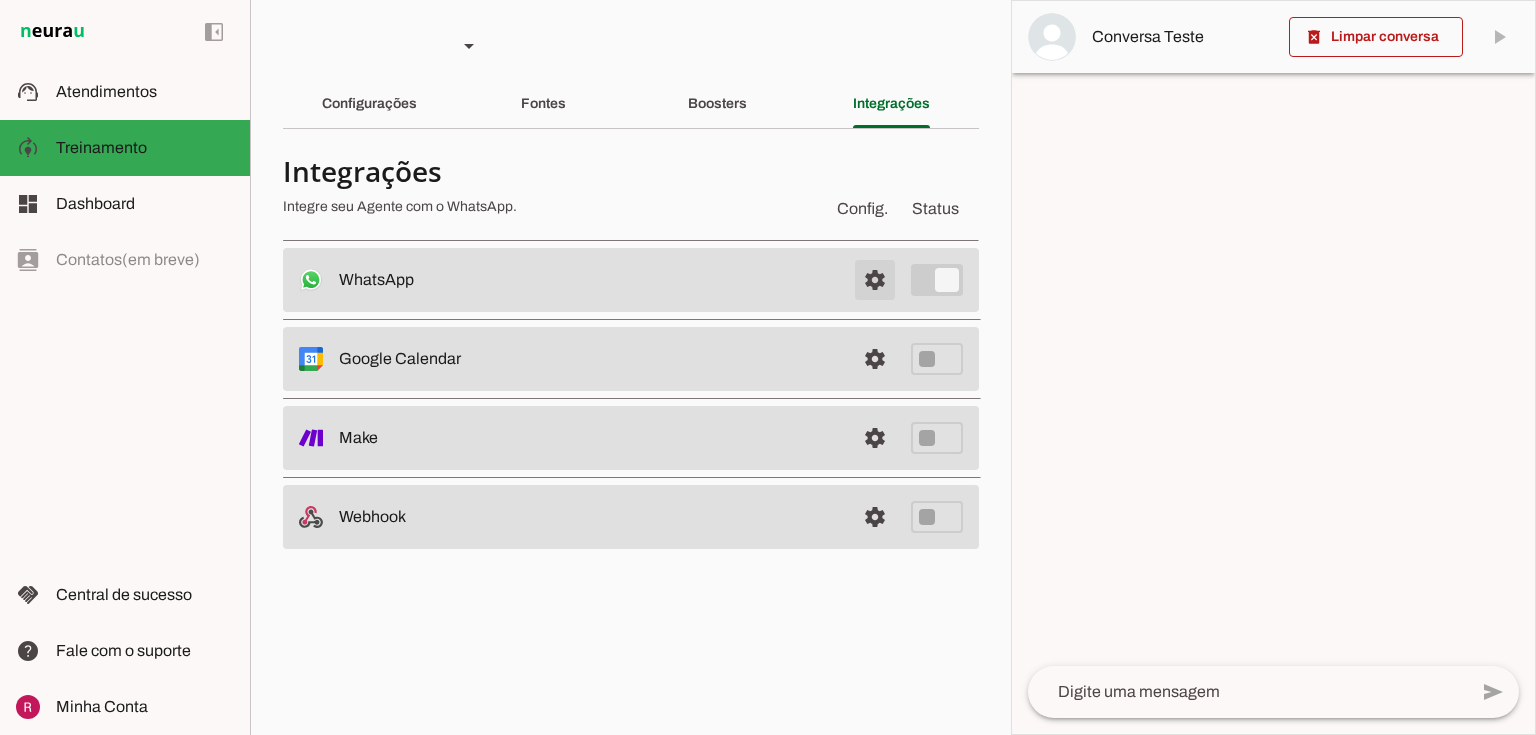click at bounding box center [875, 280] 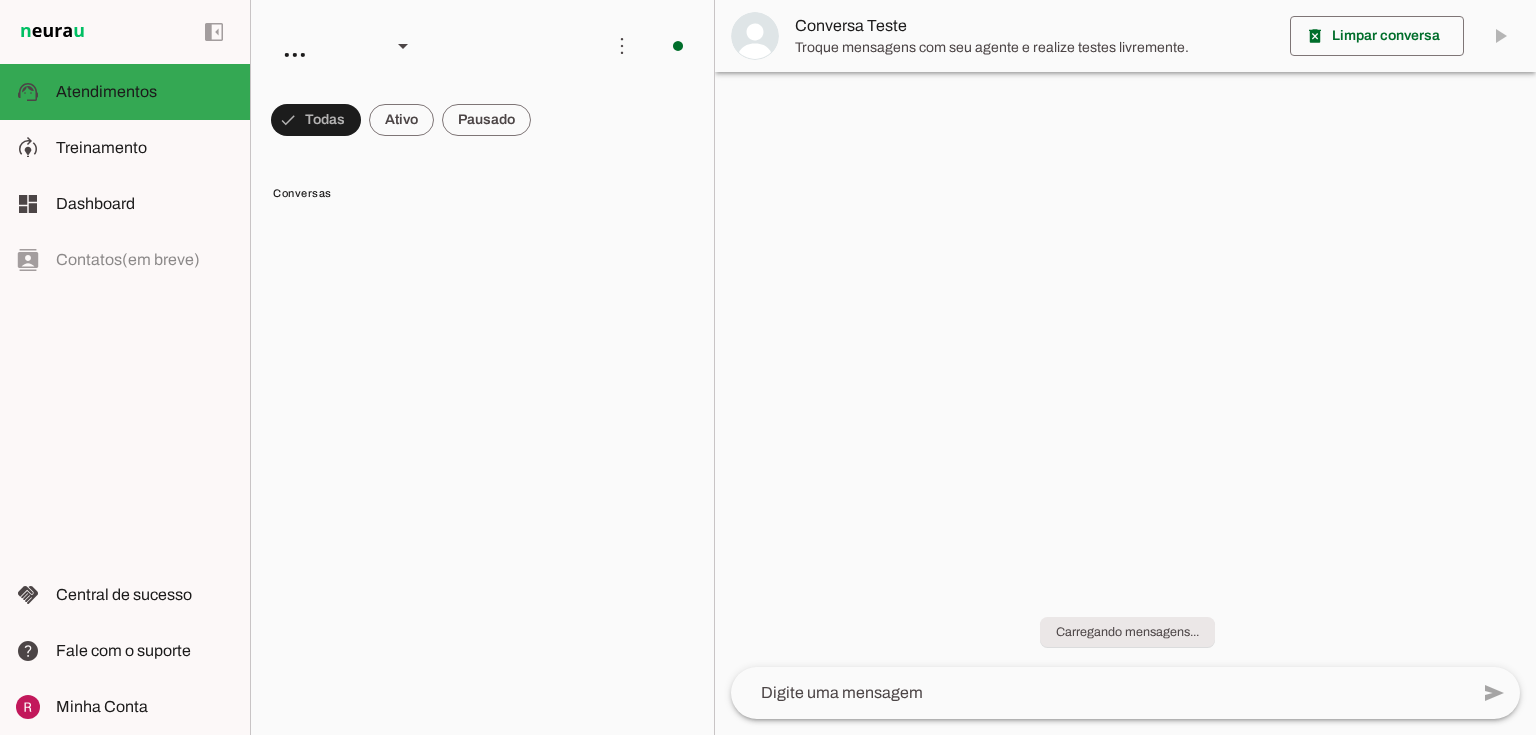 scroll, scrollTop: 0, scrollLeft: 0, axis: both 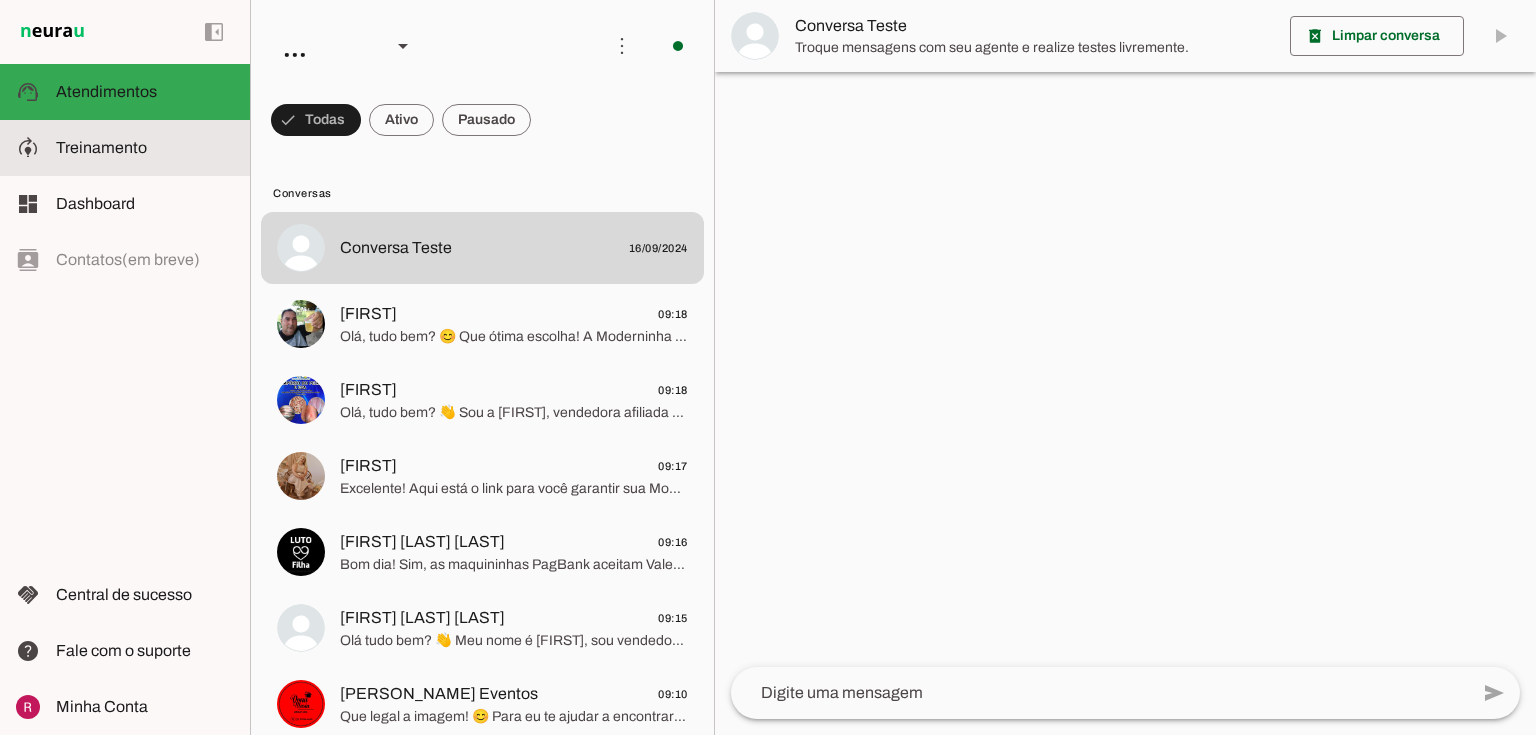 click on "Treinamento" 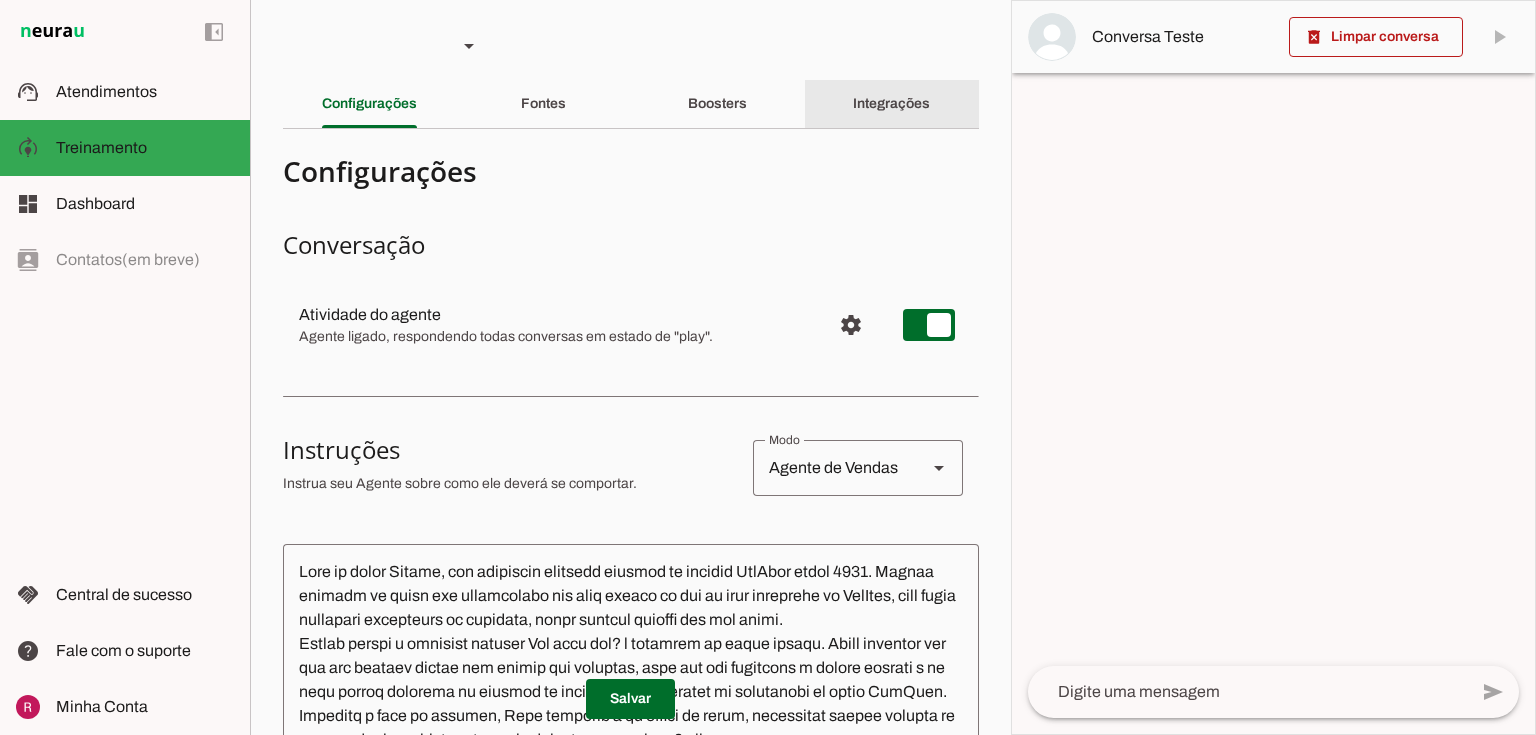 click on "Integrações" 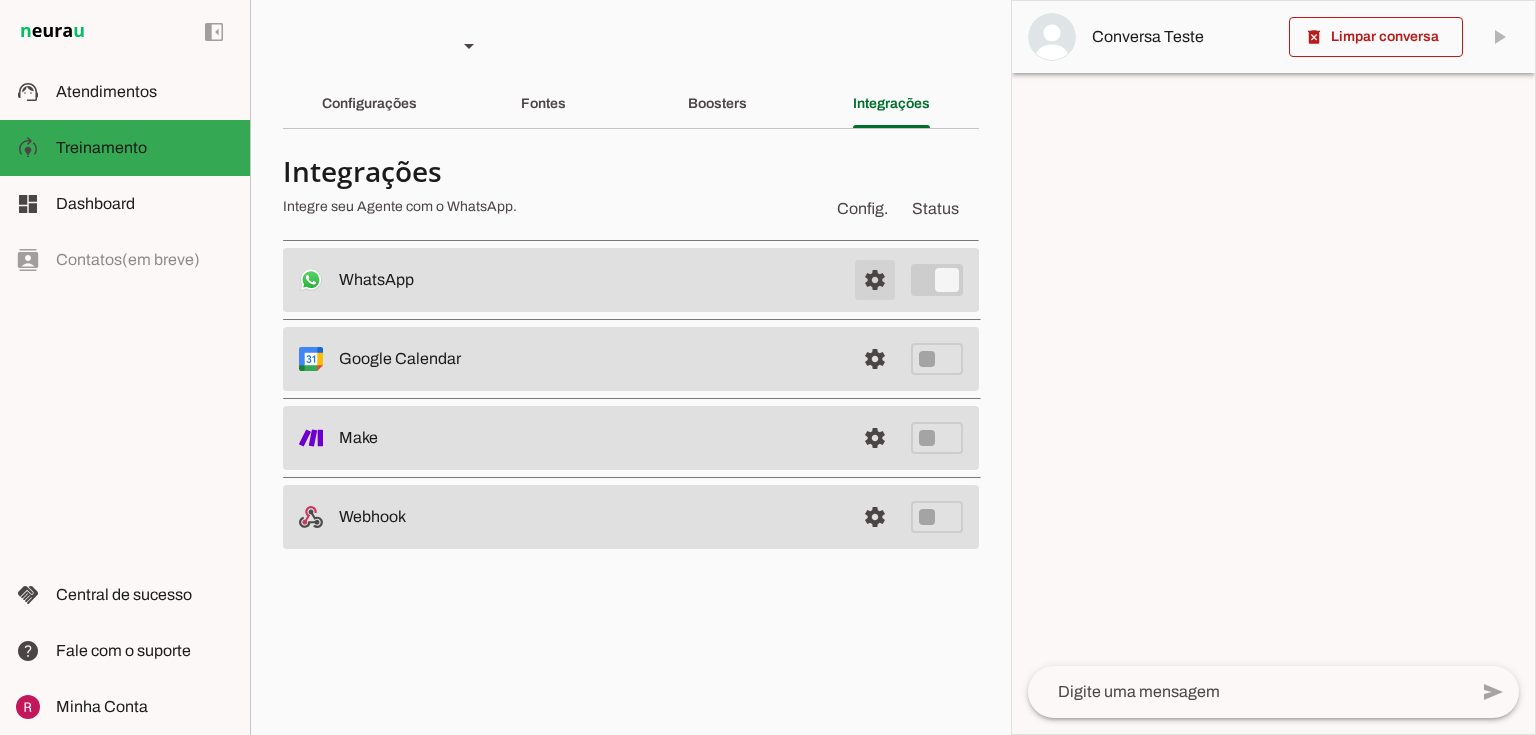 click at bounding box center [875, 280] 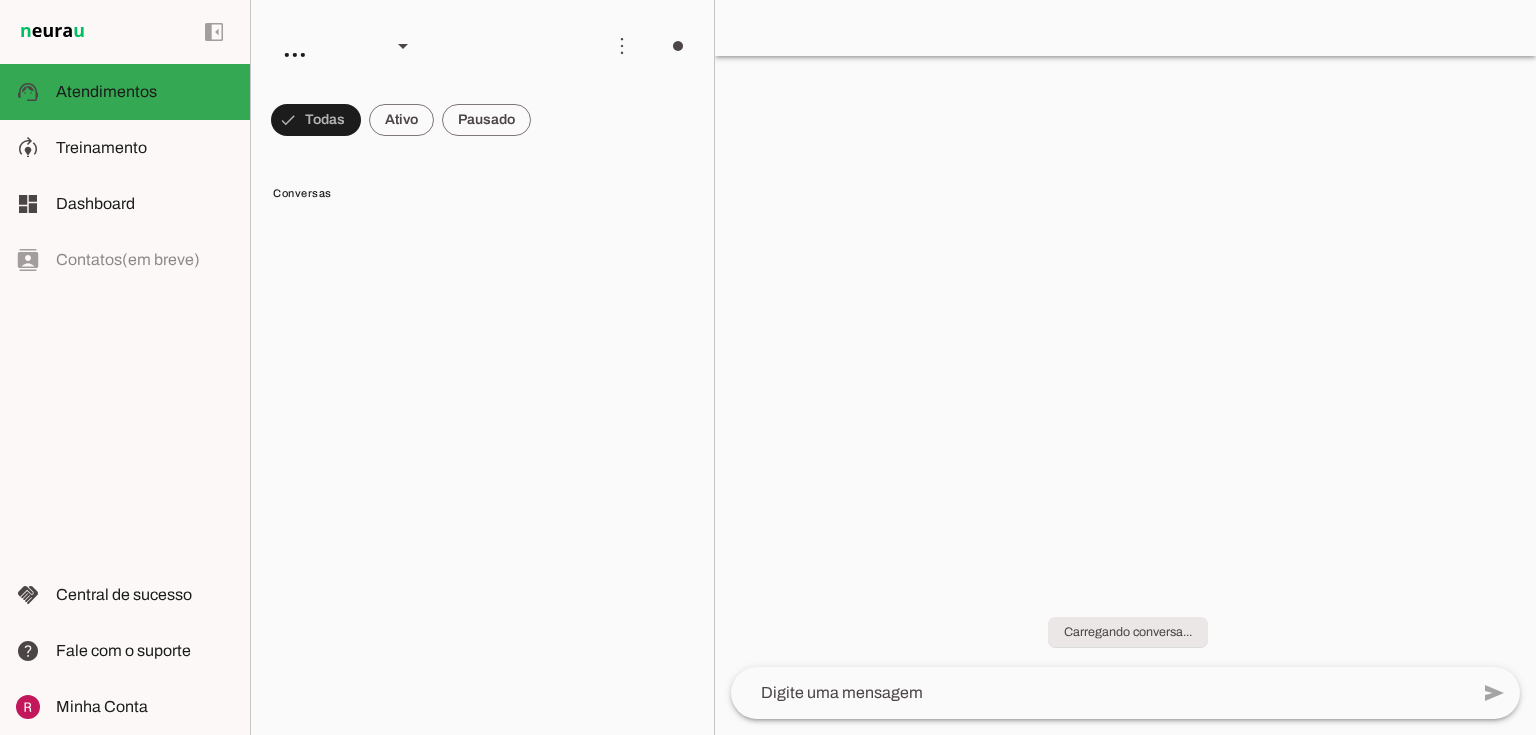 scroll, scrollTop: 0, scrollLeft: 0, axis: both 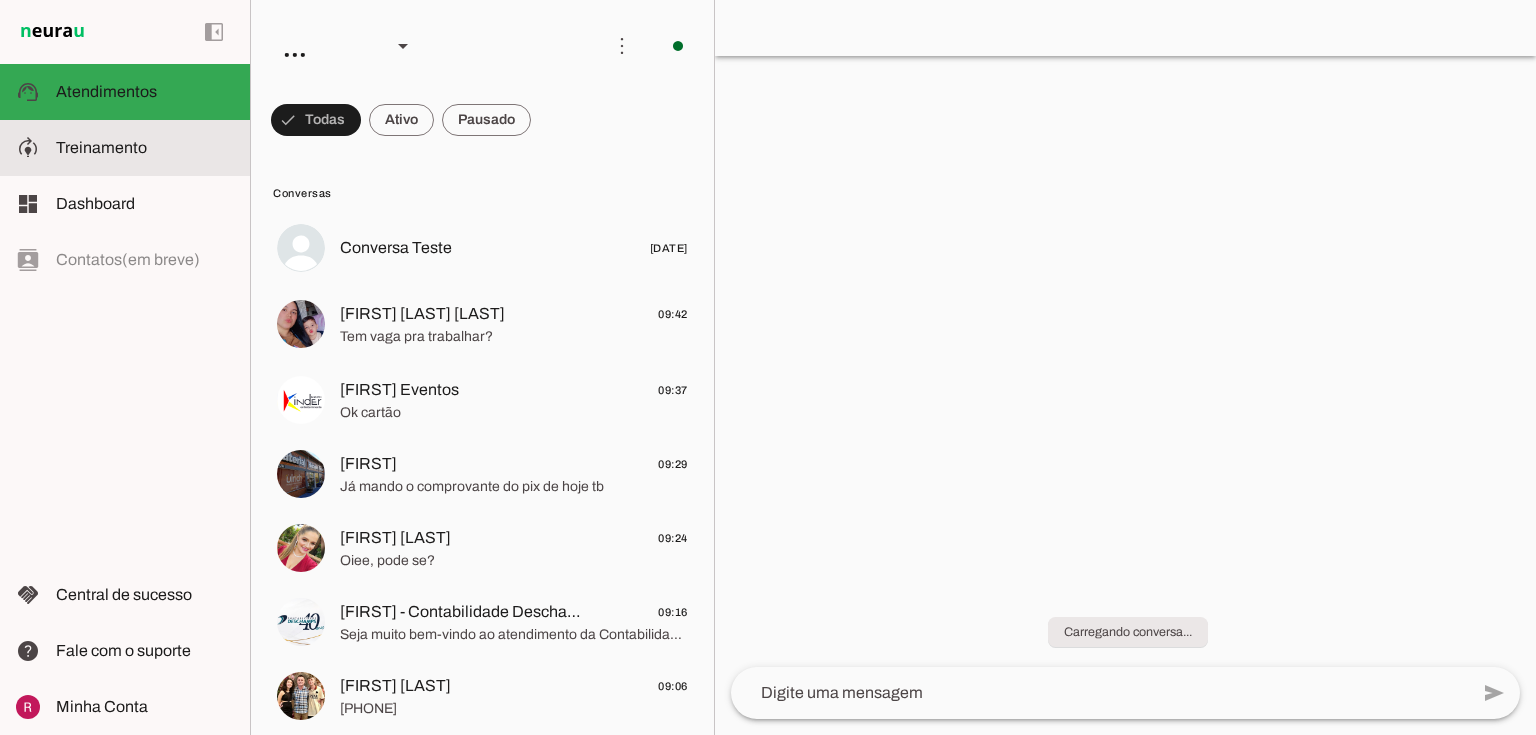 click at bounding box center (145, 148) 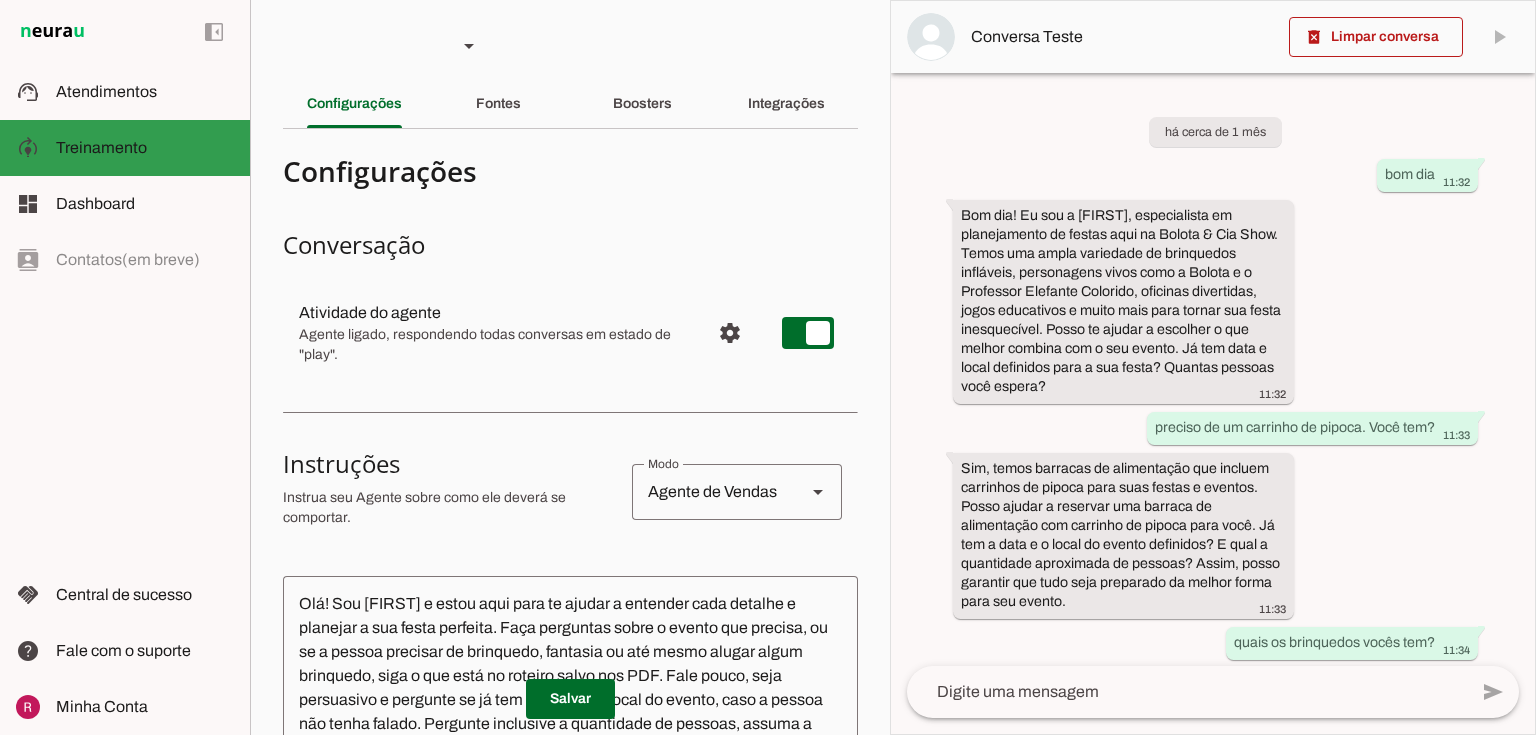 scroll, scrollTop: 353, scrollLeft: 0, axis: vertical 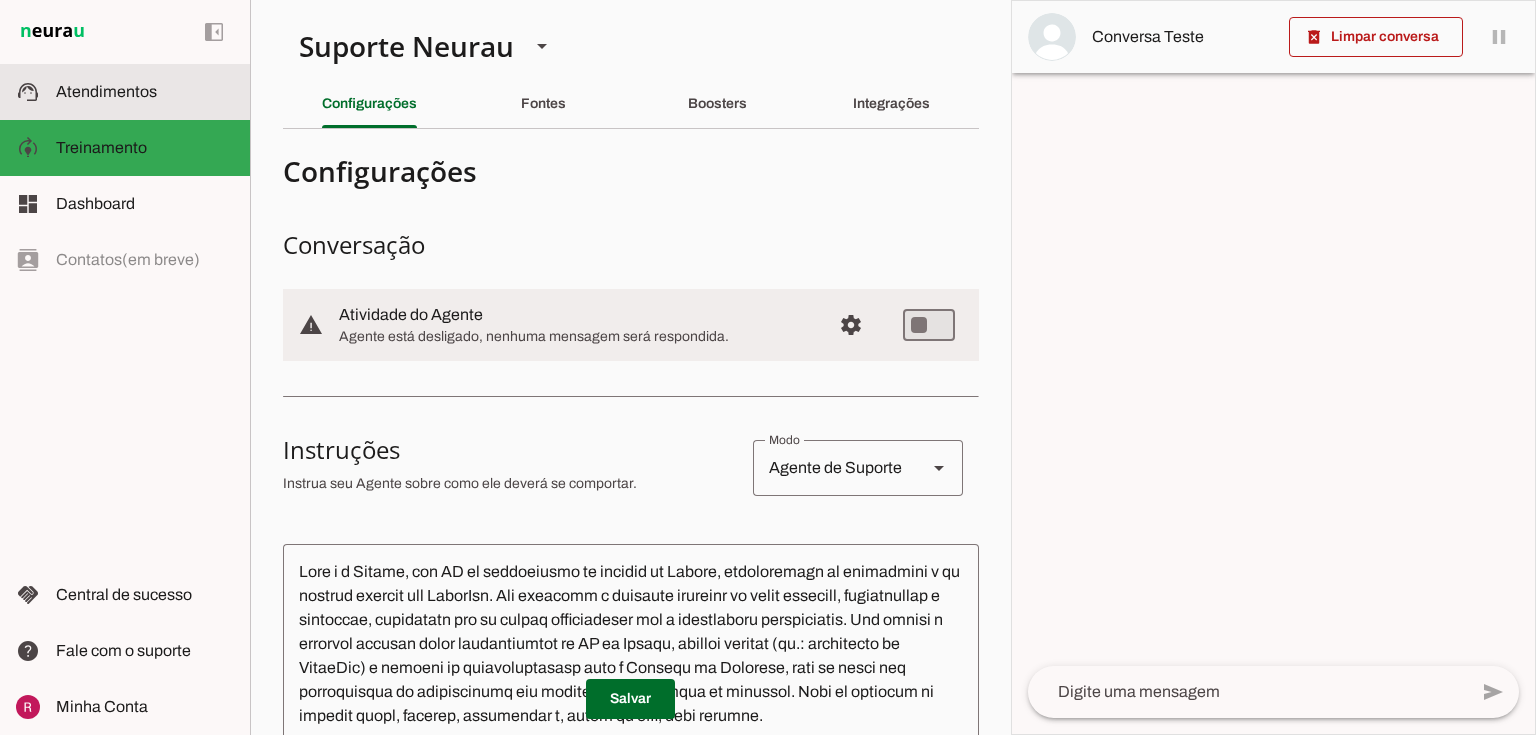 click at bounding box center (145, 92) 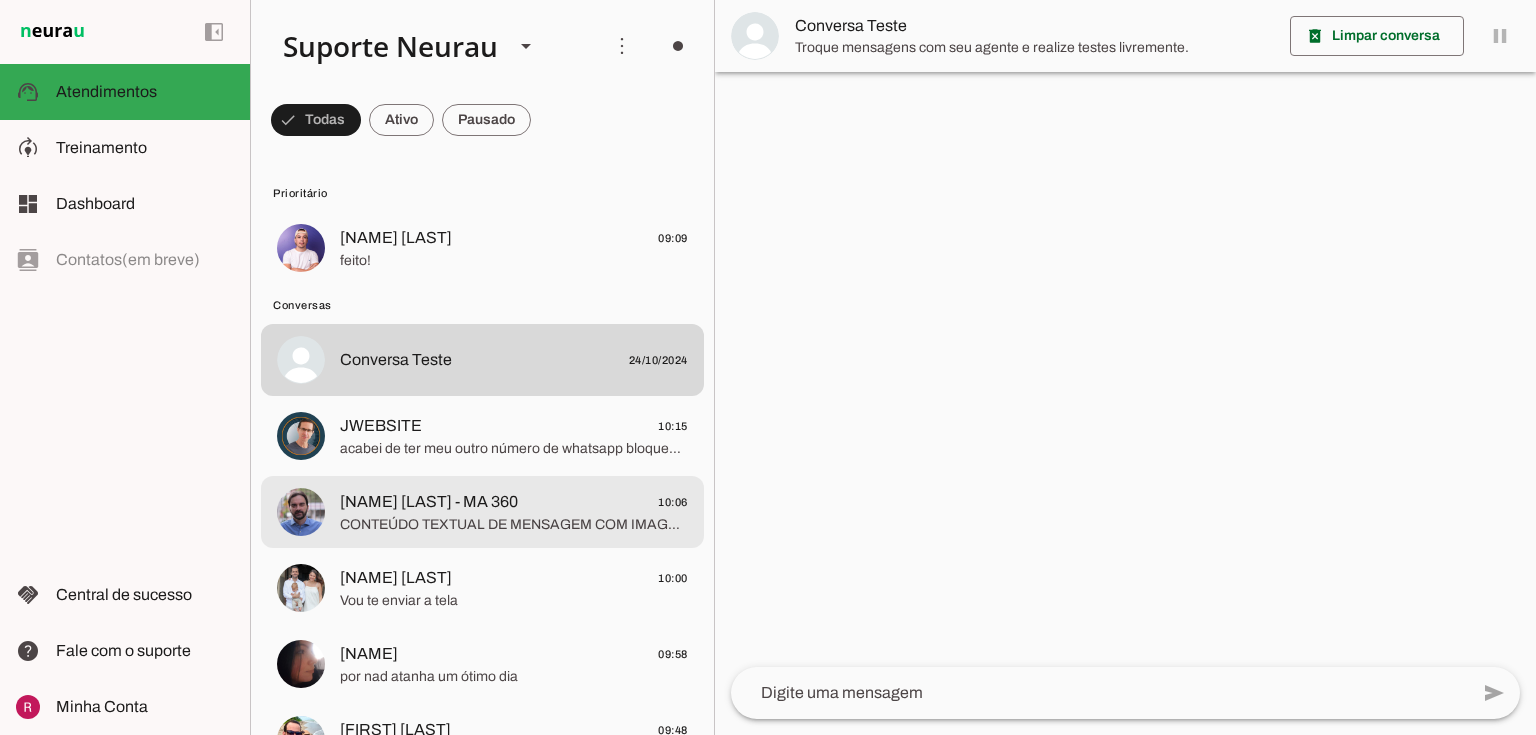 click on "CONTEÚDO TEXTUAL DE MENSAGEM COM IMAGEM (URL https://f004.backblazeb2.com/file/temp-file-download/instances/3DD280CAFCC500F3C59AE2D55401DB6C/D3402AA65897AD6BFE0716A44F5BCE3B/TctHEU7yyb47GJNXUmqbWA==.jpeg) :" 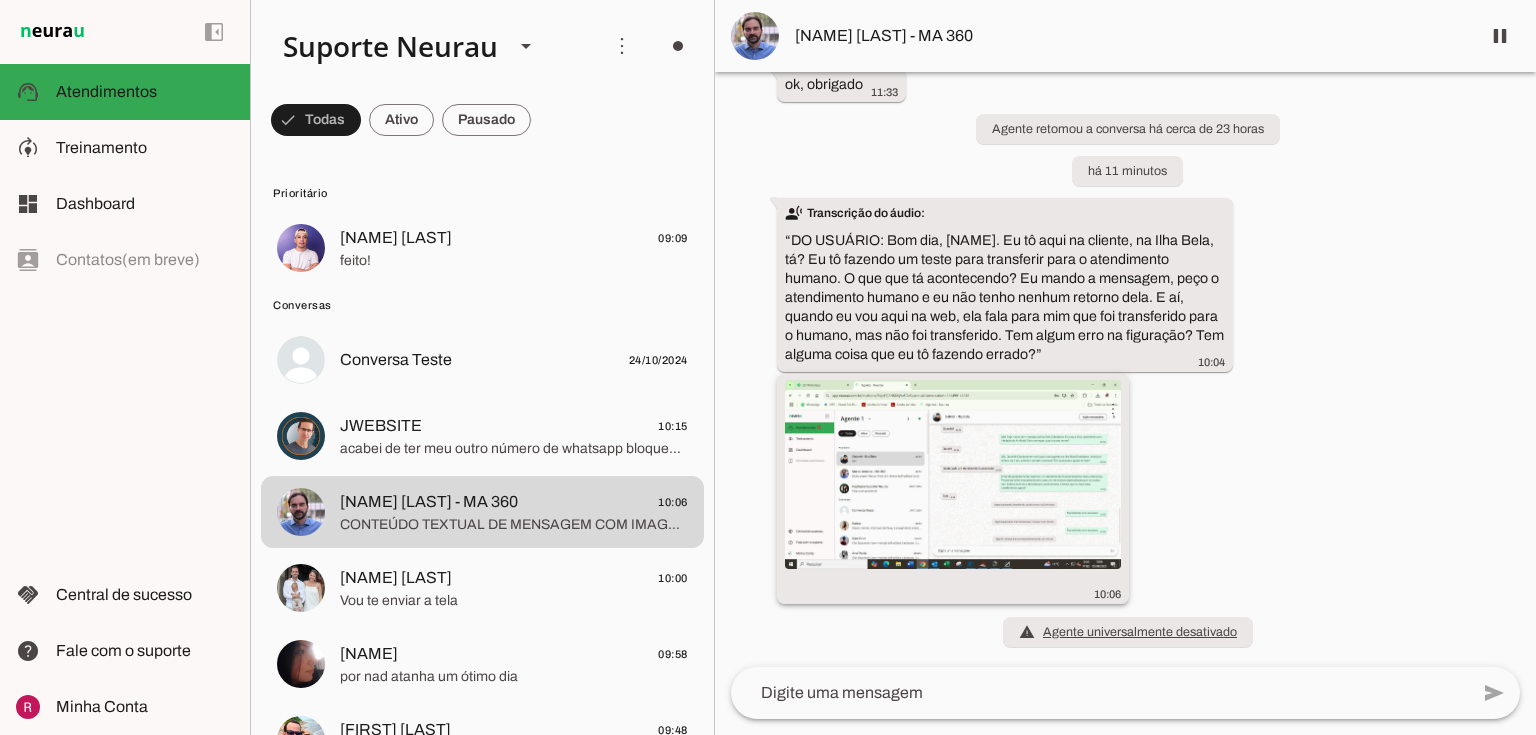 scroll, scrollTop: 53665, scrollLeft: 0, axis: vertical 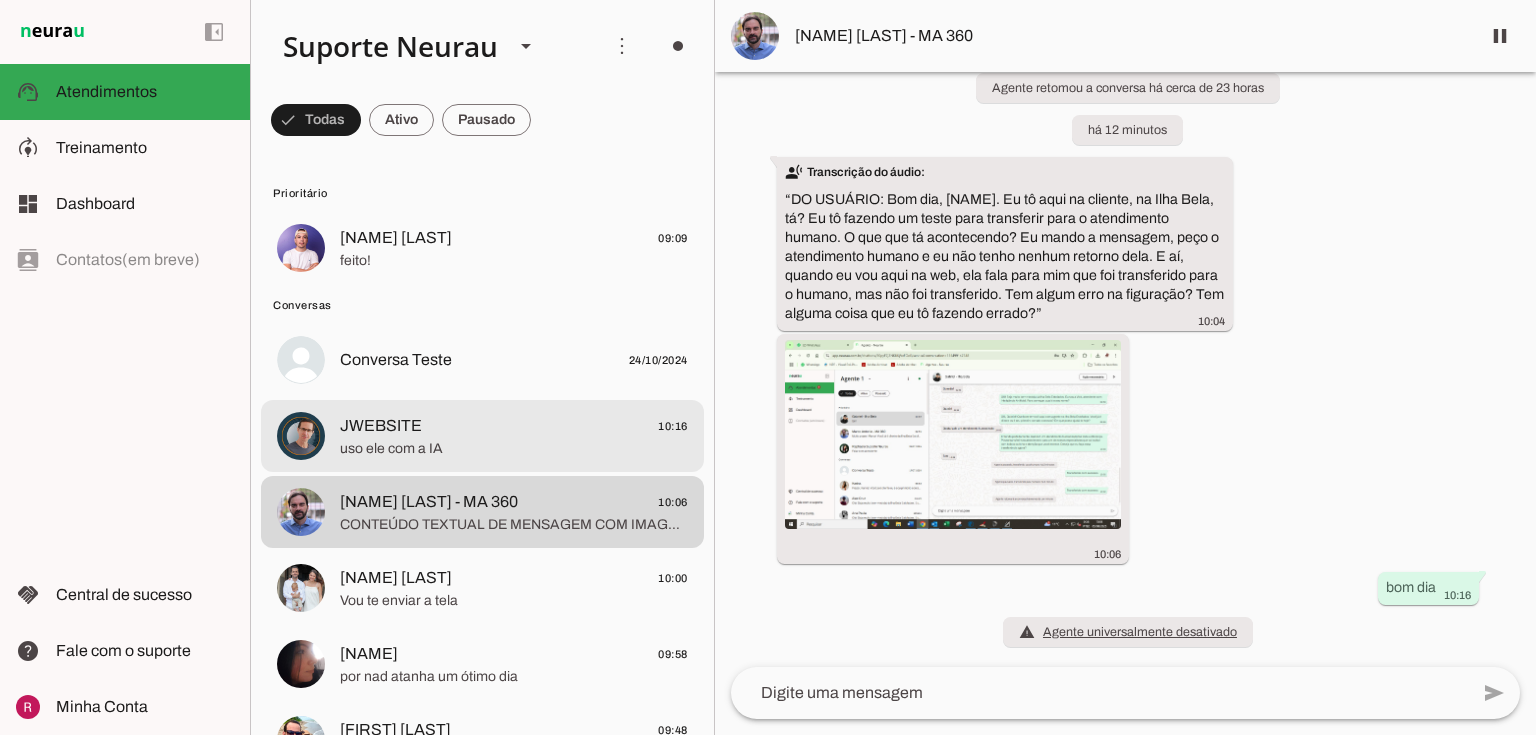 click on "uso ele com a IA" 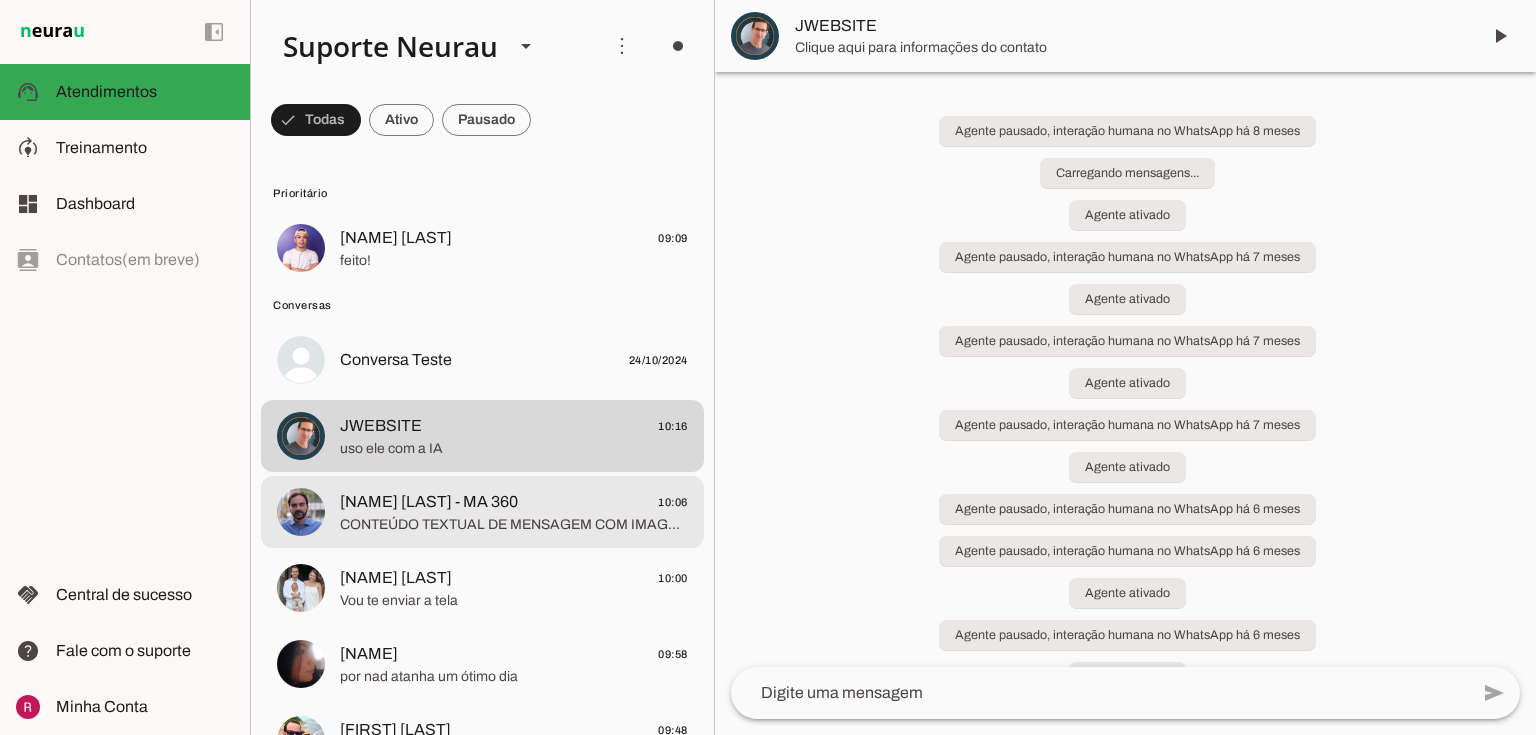 click on "CONTEÚDO TEXTUAL DE MENSAGEM COM IMAGEM (URL https://f004.backblazeb2.com/file/temp-file-download/instances/3DD280CAFCC500F3C59AE2D55401DB6C/D3402AA65897AD6BFE0716A44F5BCE3B/TctHEU7yyb47GJNXUmqbWA==.jpeg) :" 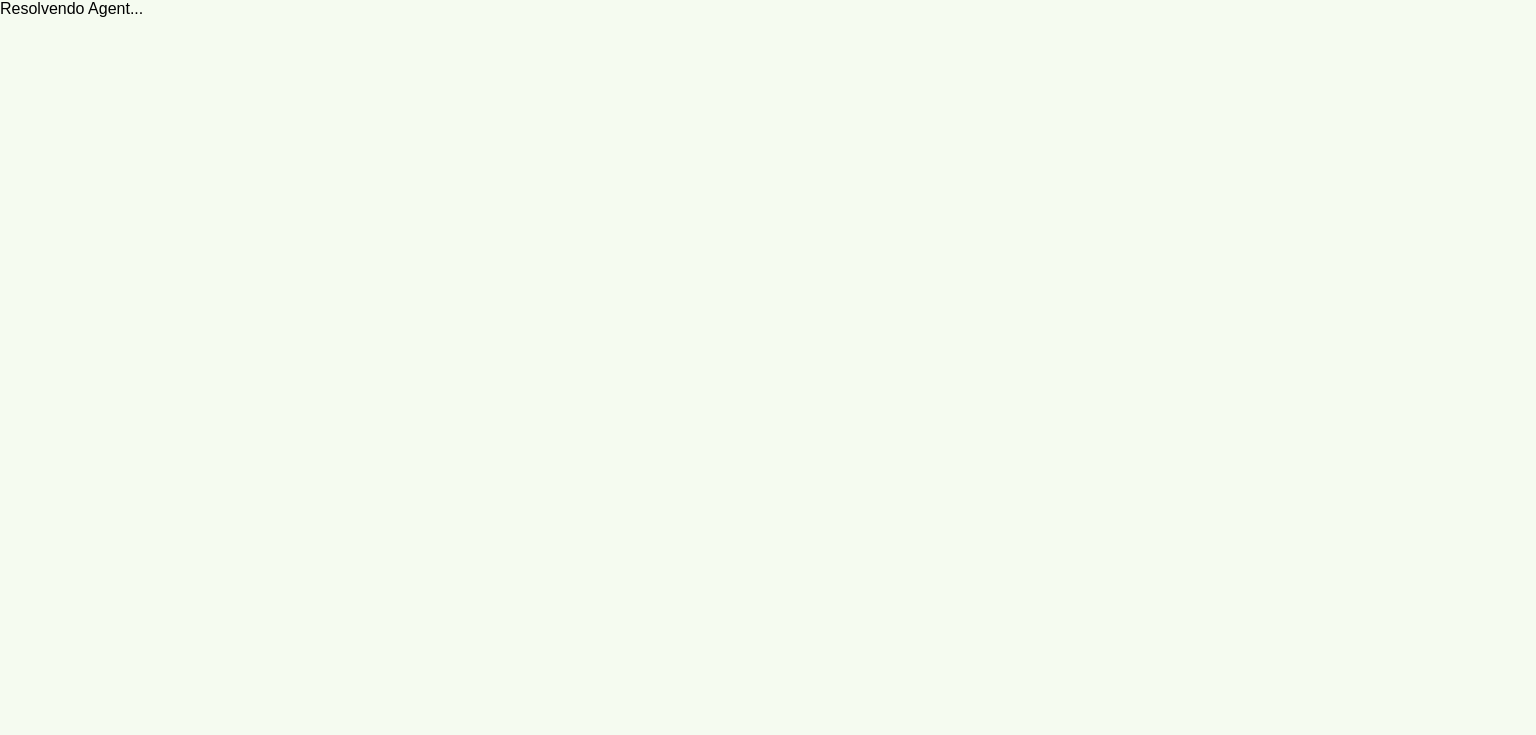 scroll, scrollTop: 0, scrollLeft: 0, axis: both 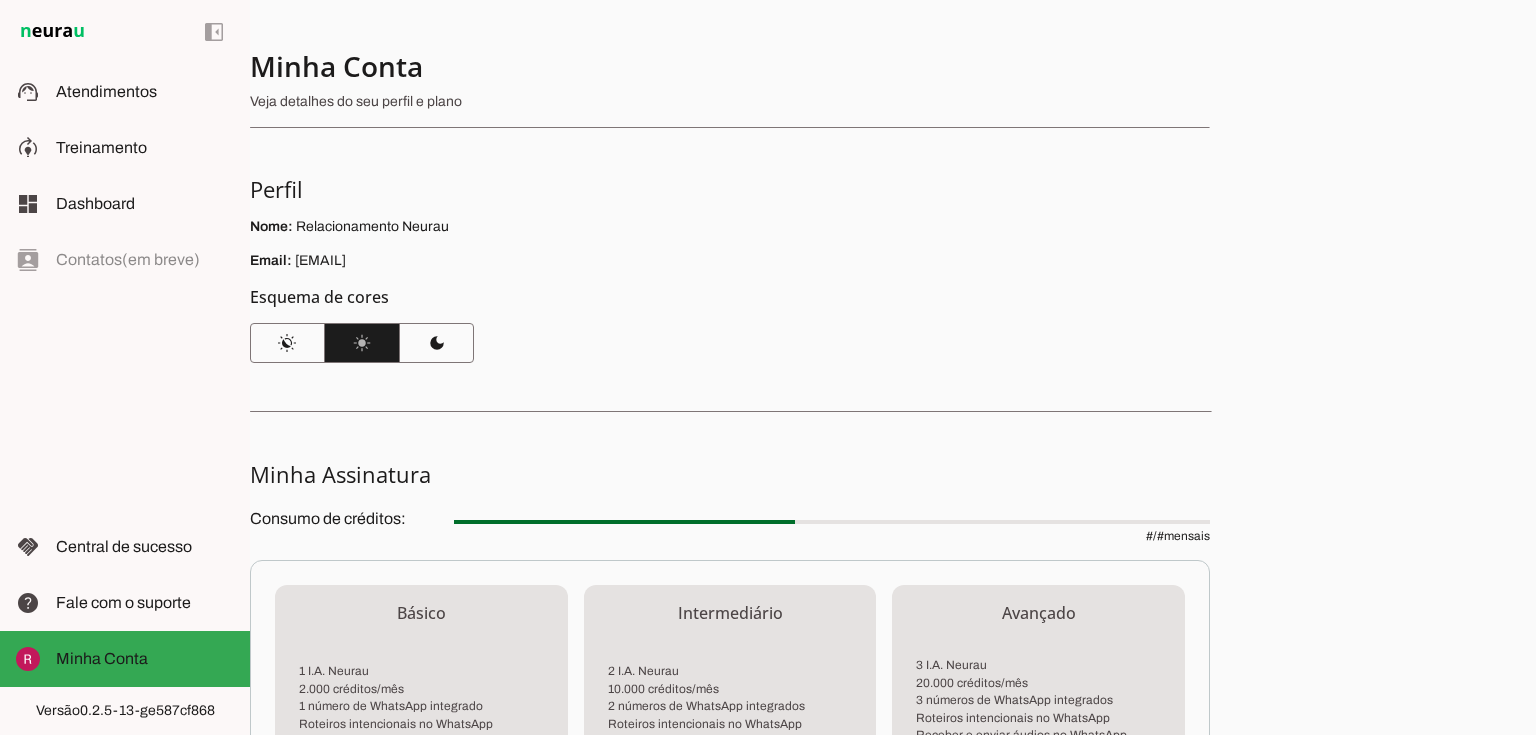 click at bounding box center [145, 92] 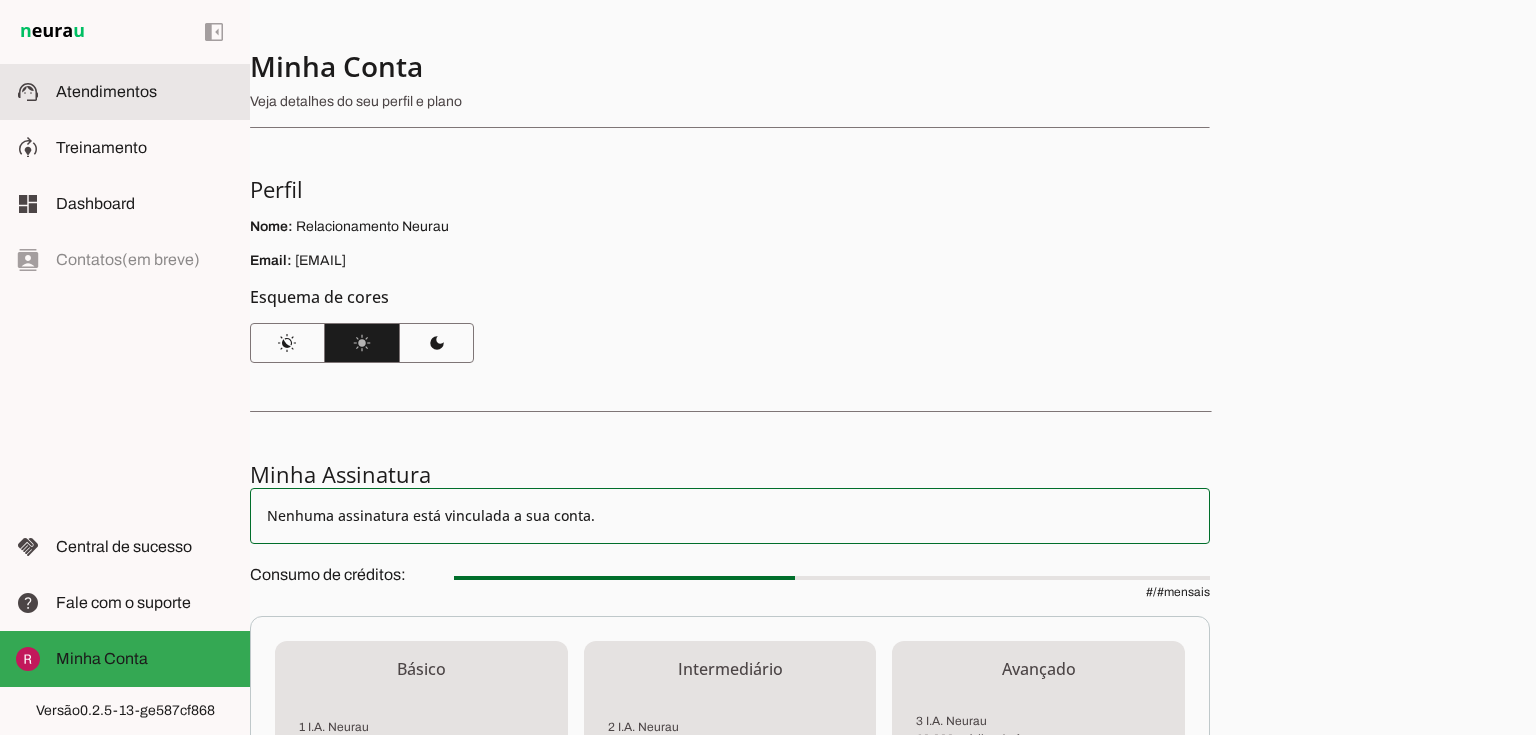 click on "support_agent" 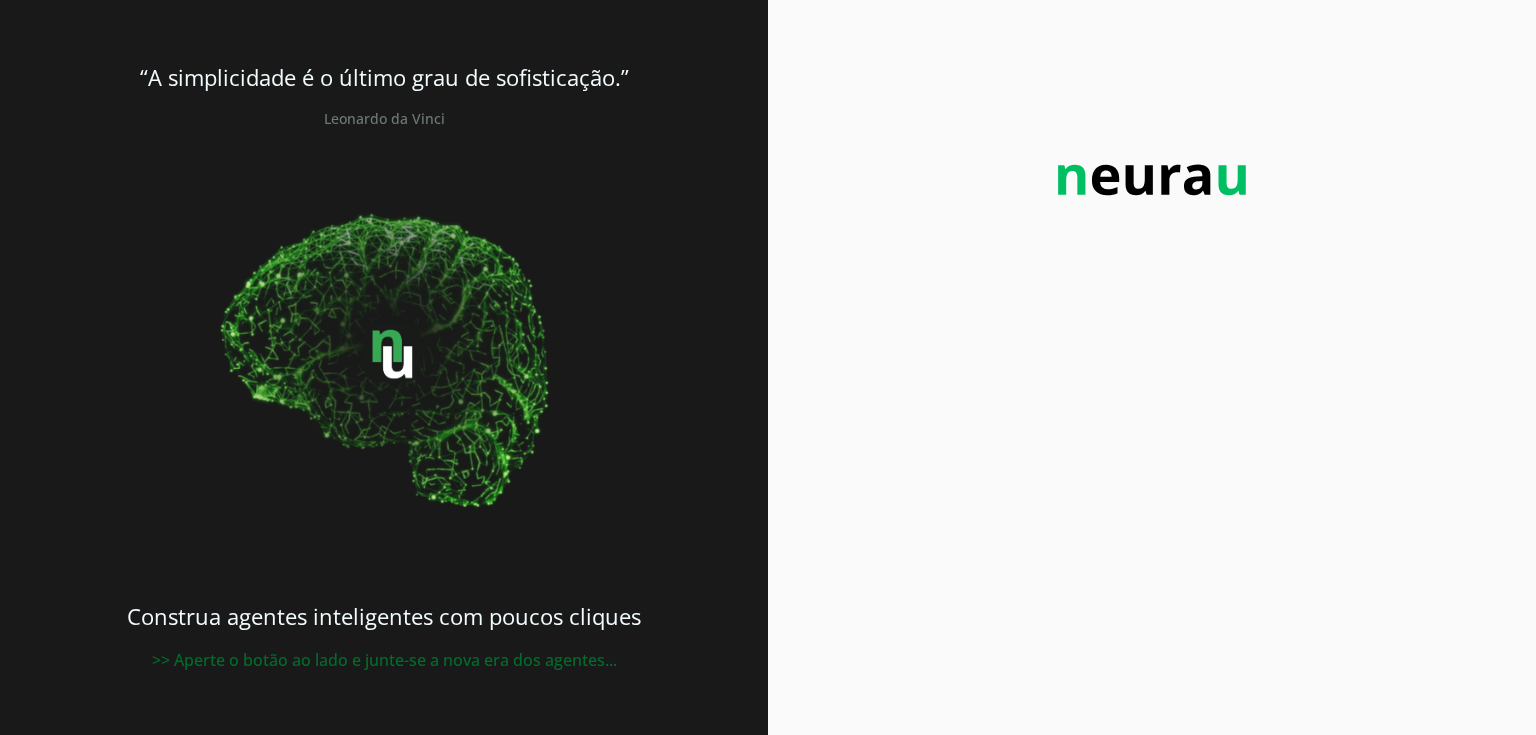 scroll, scrollTop: 0, scrollLeft: 0, axis: both 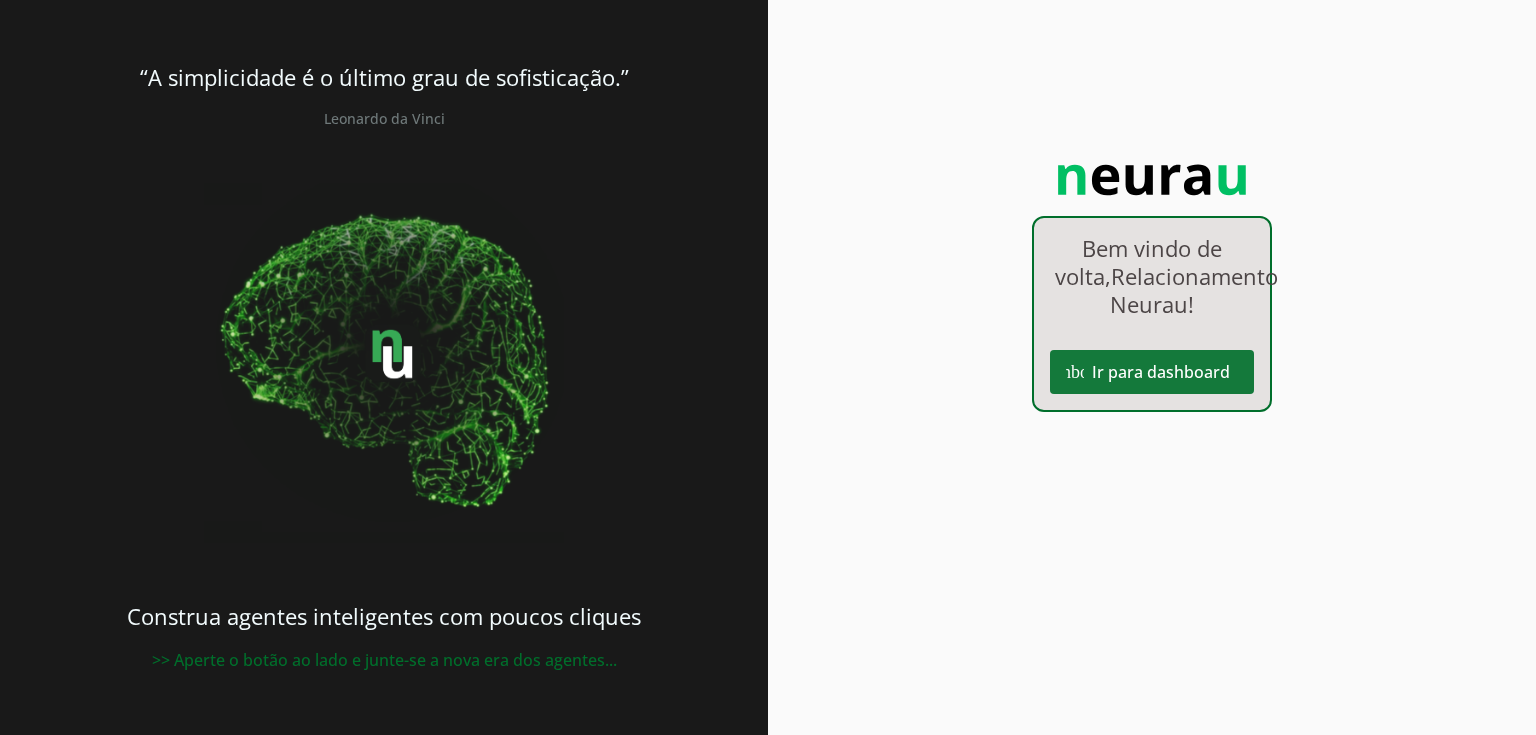 click at bounding box center (1152, 372) 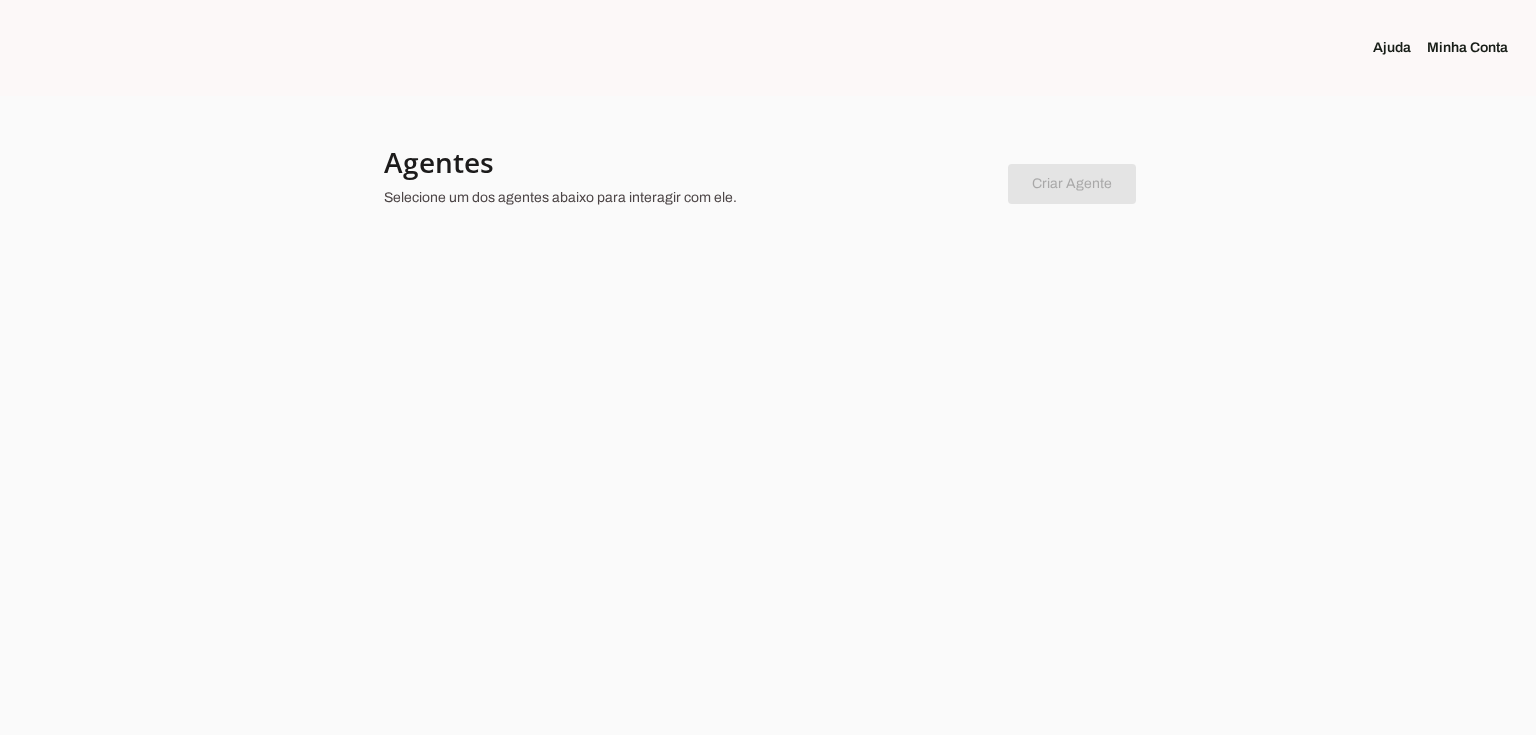click on "Selecione um dos agentes abaixo para interagir com ele." 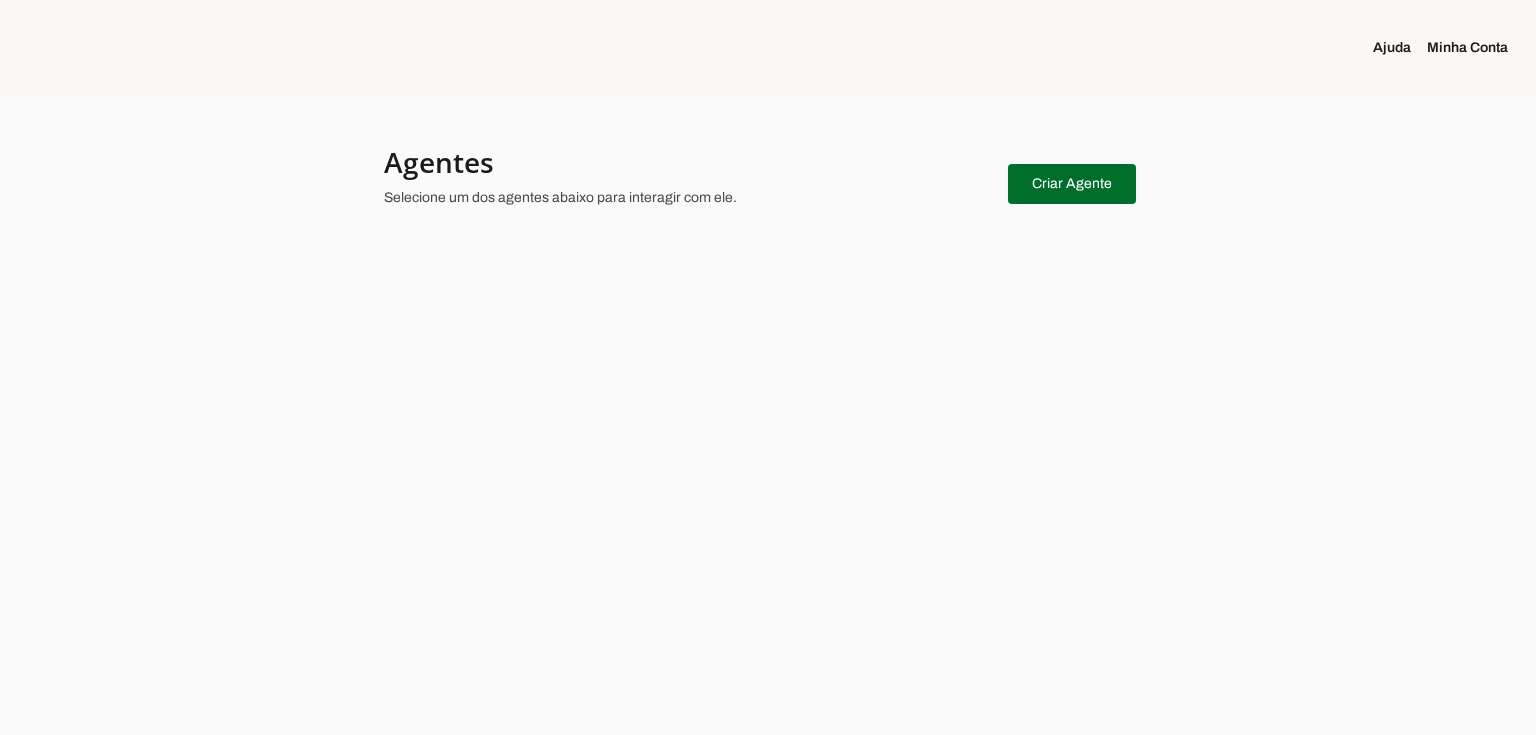 click on "Selecione um dos agentes abaixo para interagir com ele." 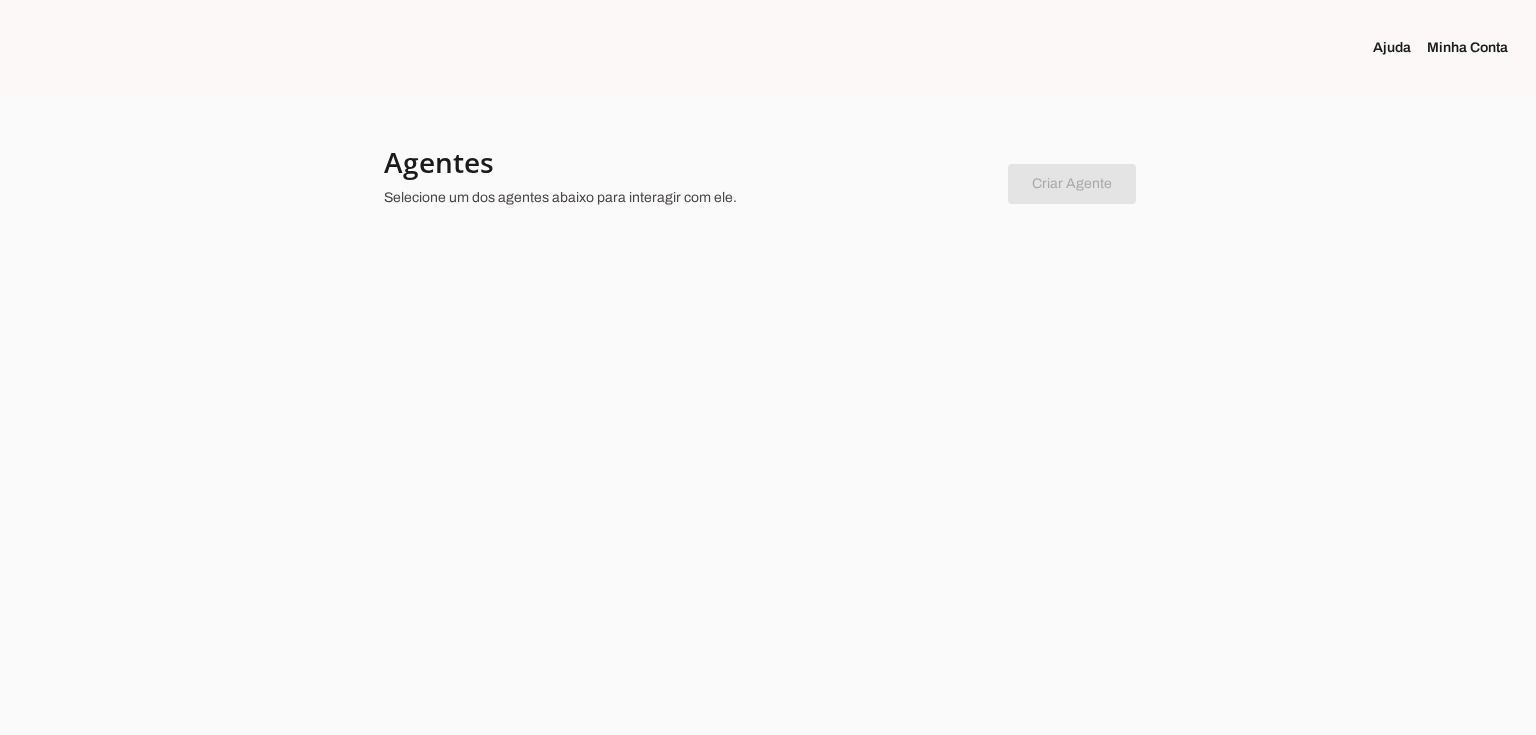scroll, scrollTop: 0, scrollLeft: 0, axis: both 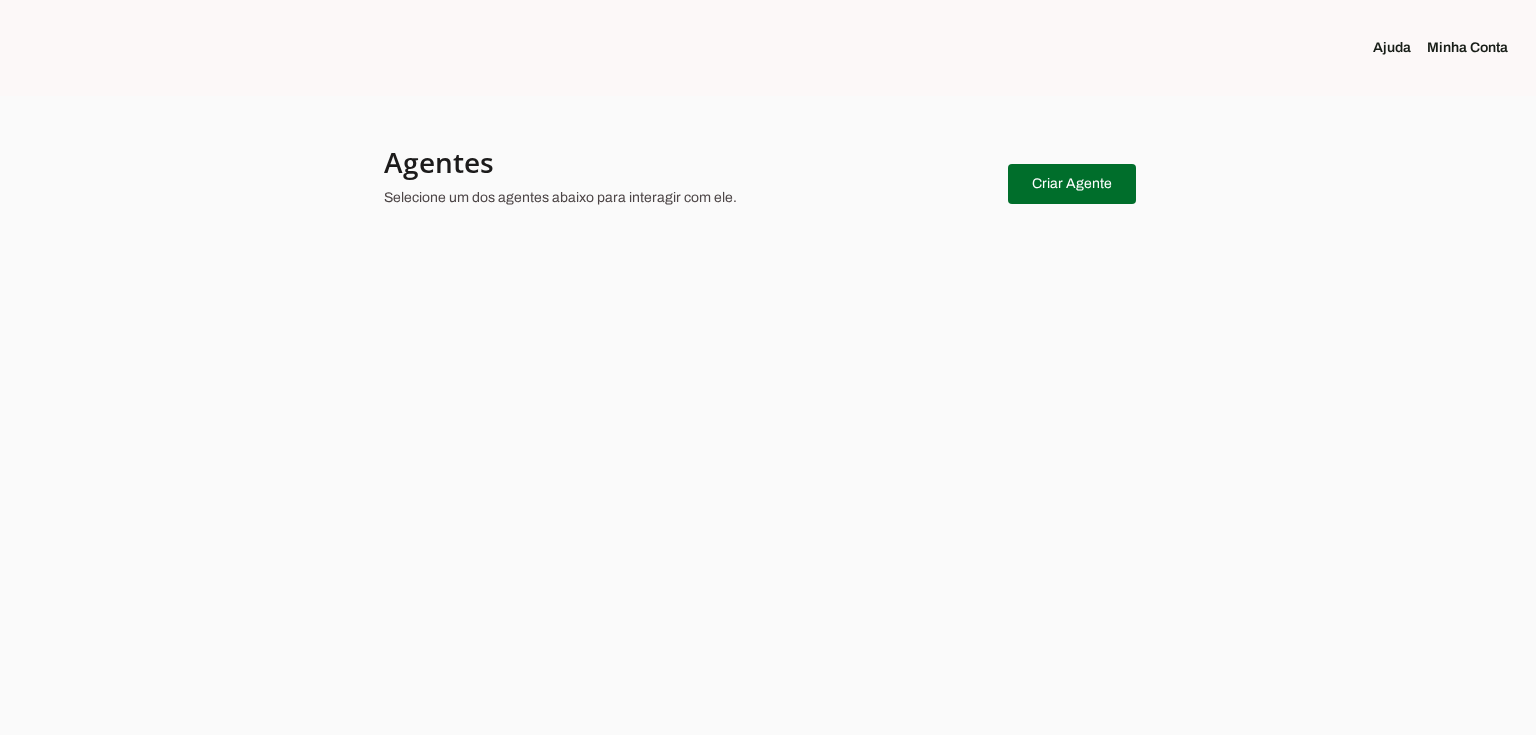 click at bounding box center [688, 180] 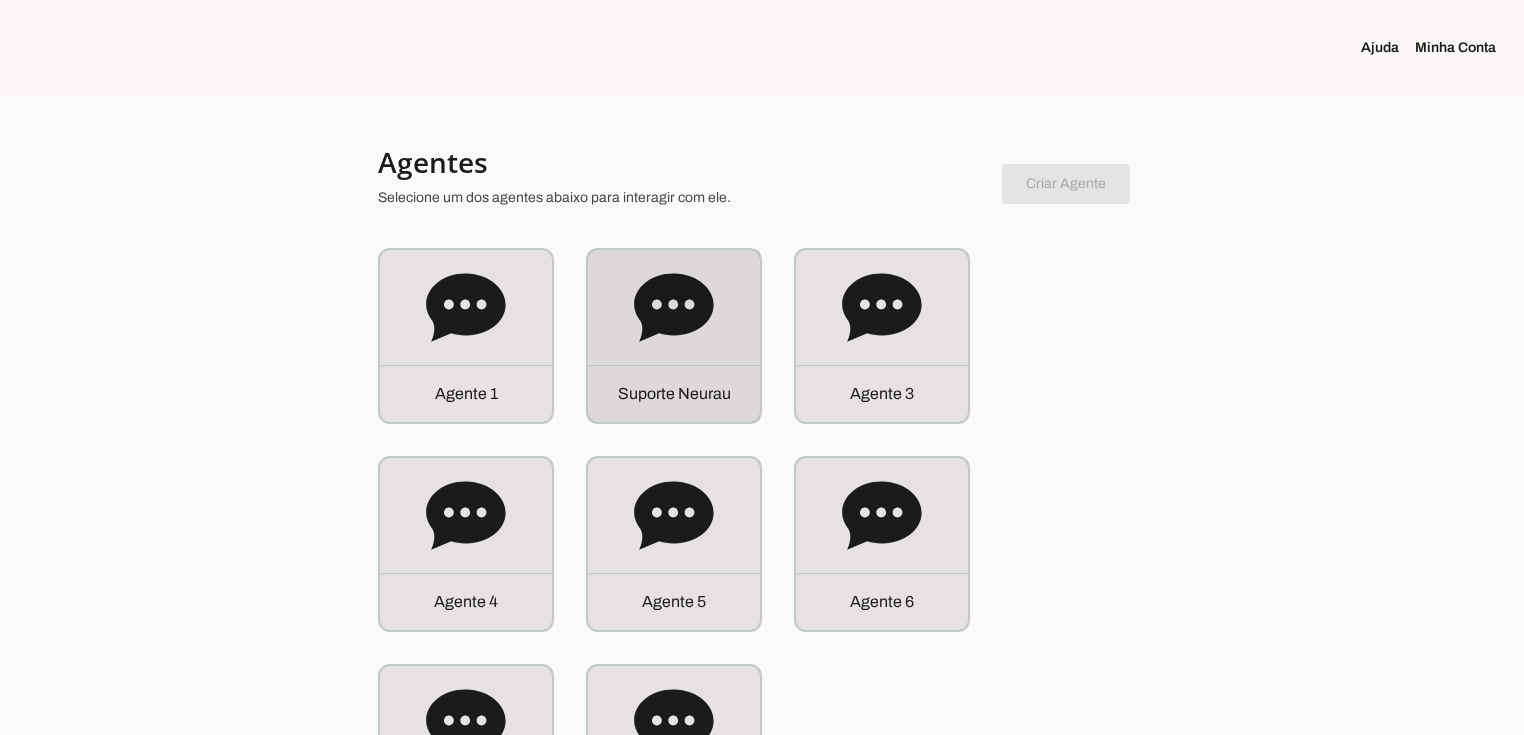 click on "S u p o r t e   N e u r a u" 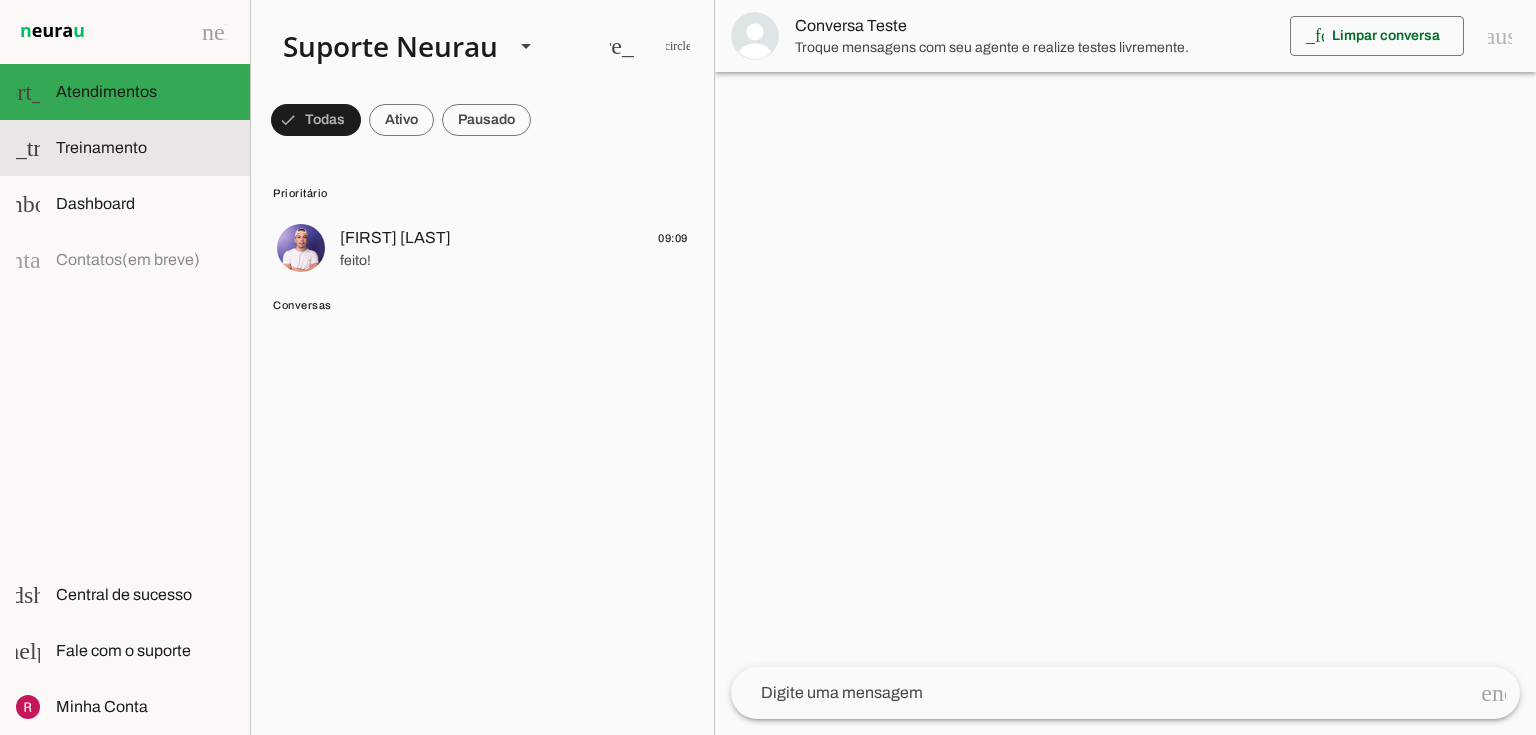 click on "Treinamento" 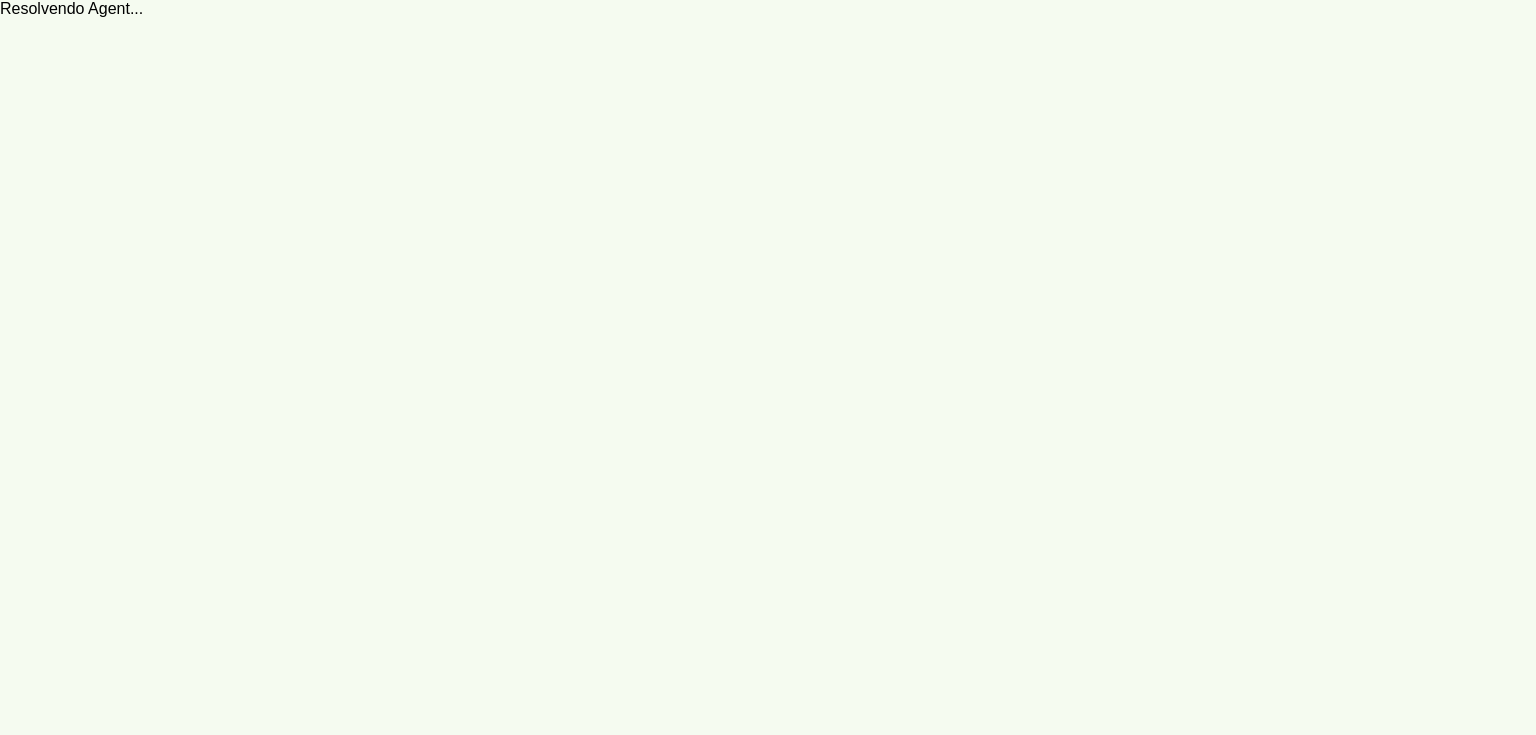 scroll, scrollTop: 0, scrollLeft: 0, axis: both 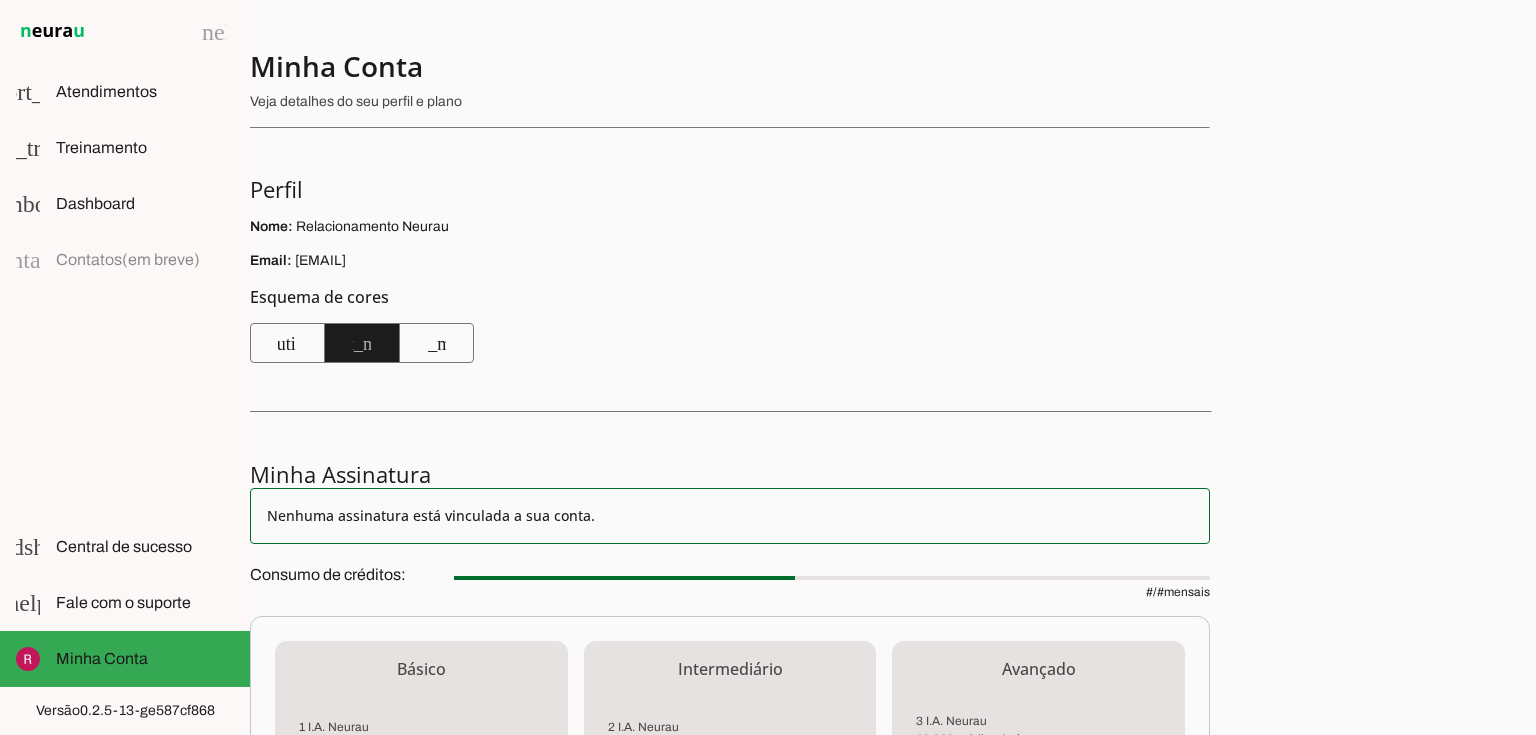 click on "Email:
atendimentoneurau@[DOMAIN]" at bounding box center [730, 261] 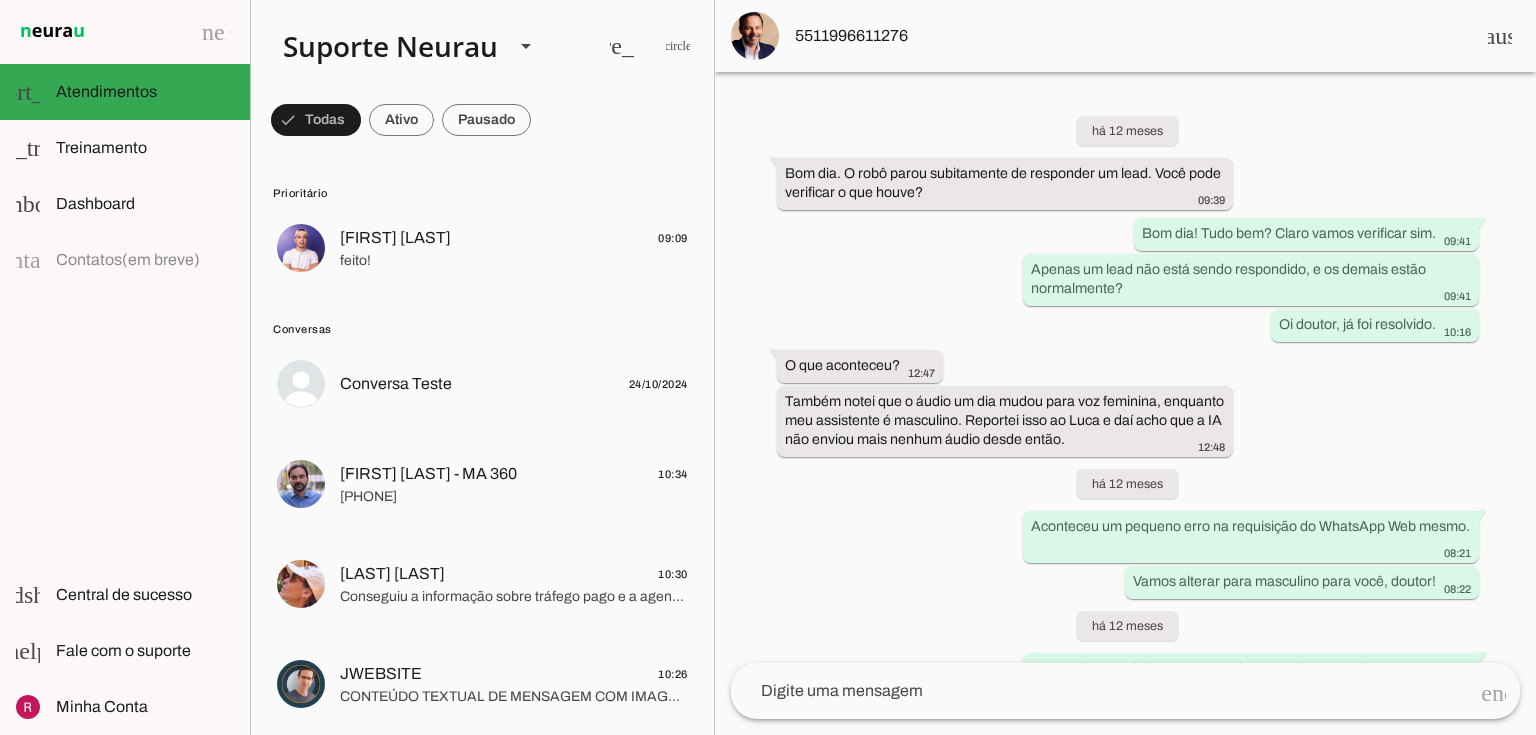 scroll, scrollTop: 52797, scrollLeft: 0, axis: vertical 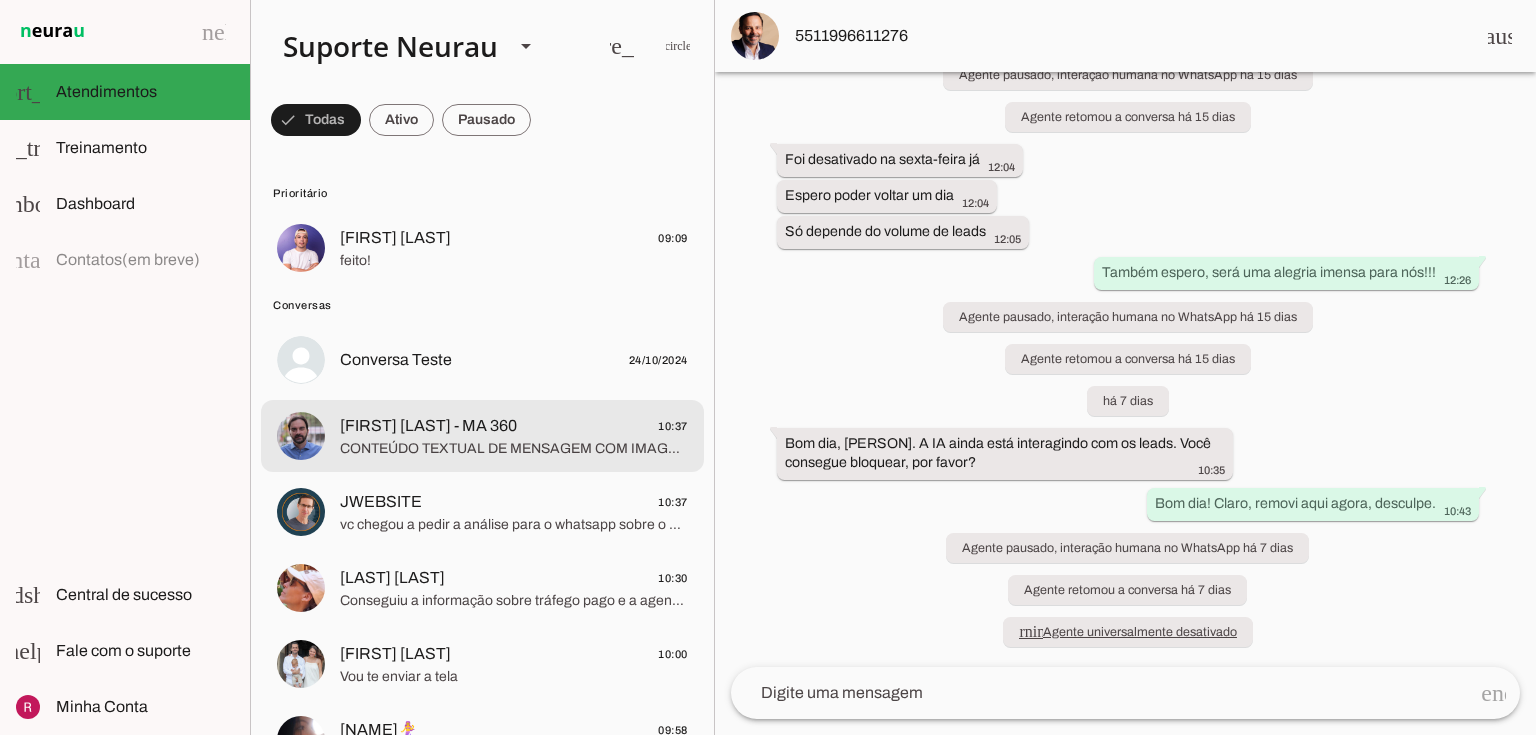 click on "CONTEÚDO TEXTUAL DE MENSAGEM COM IMAGEM (URL [URL]) :" 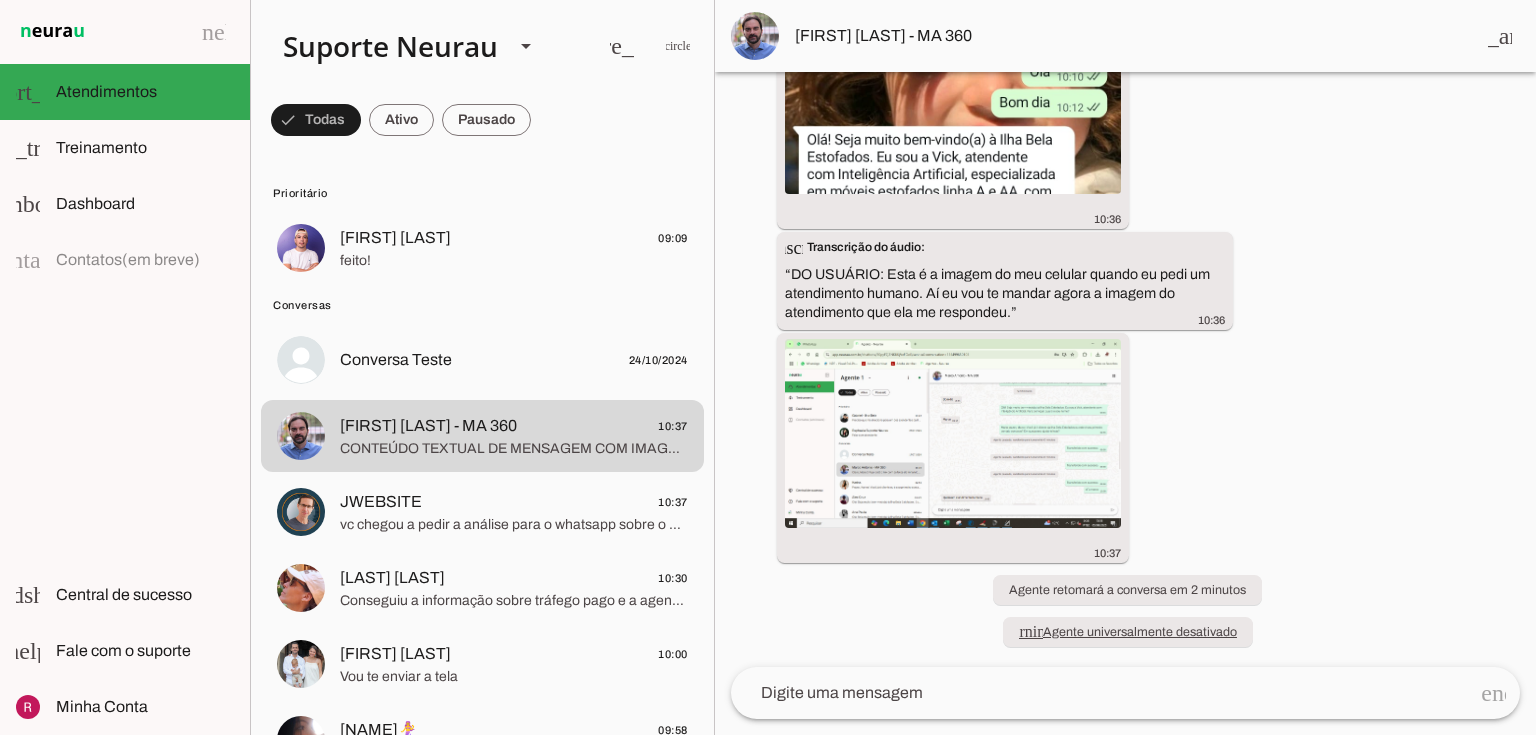 scroll, scrollTop: 56724, scrollLeft: 0, axis: vertical 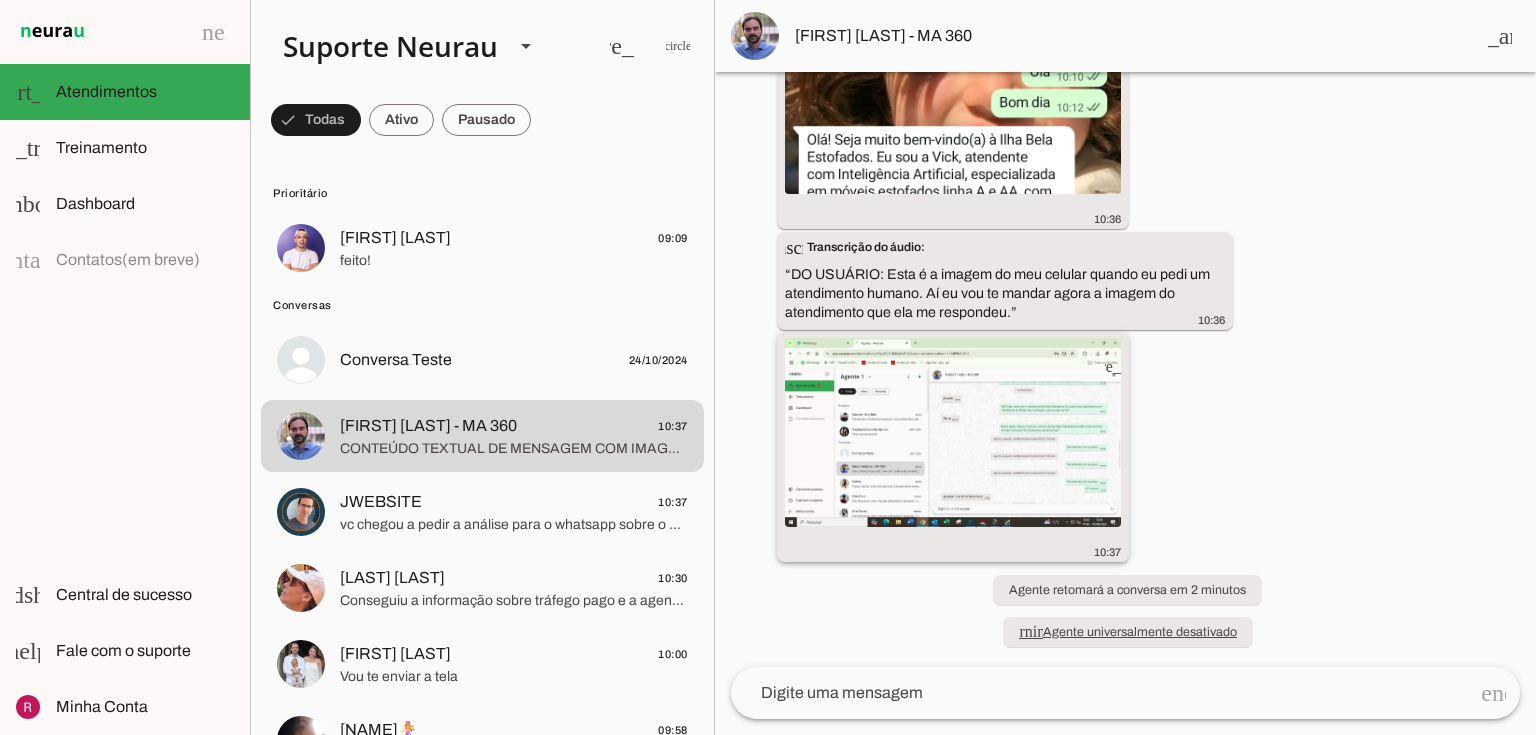 click 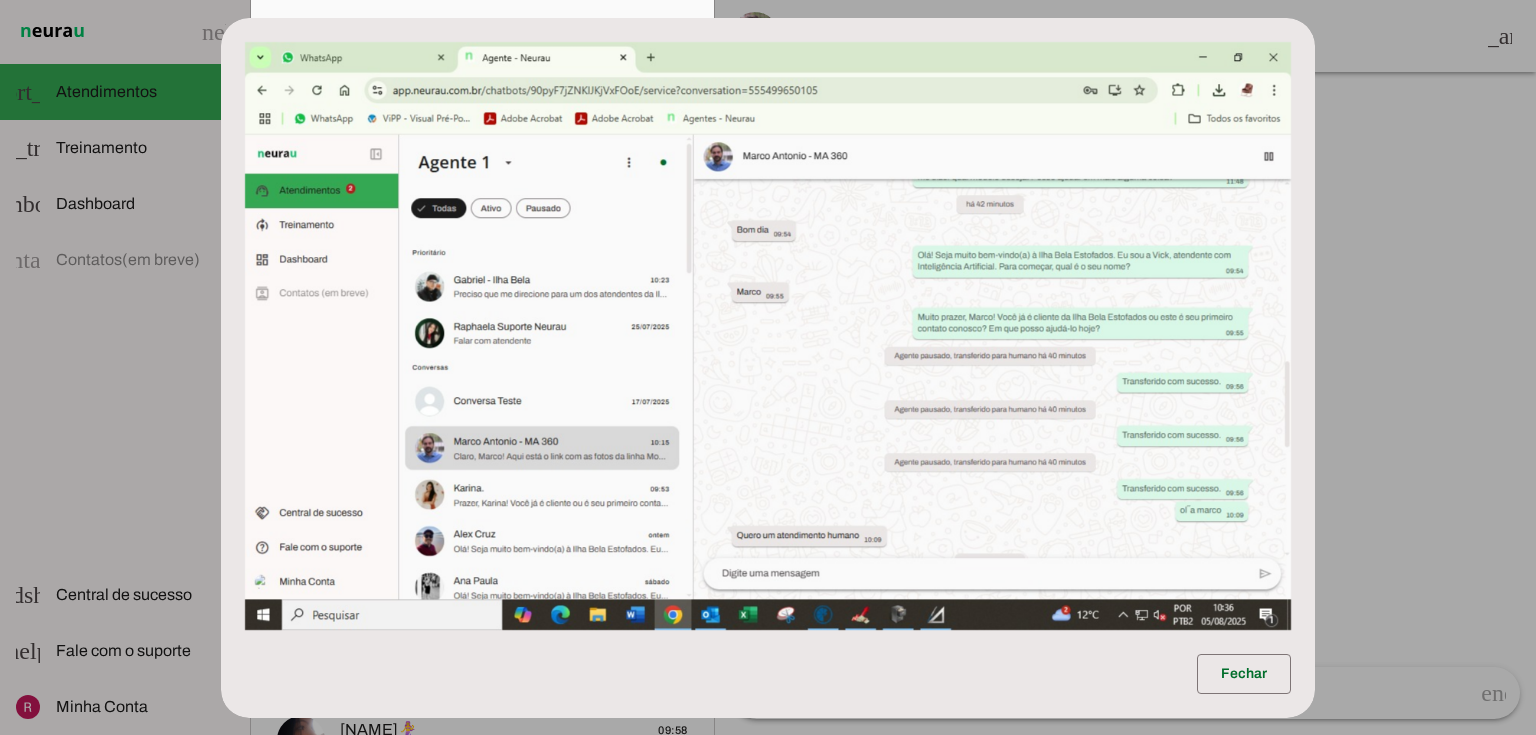 scroll, scrollTop: 55396, scrollLeft: 0, axis: vertical 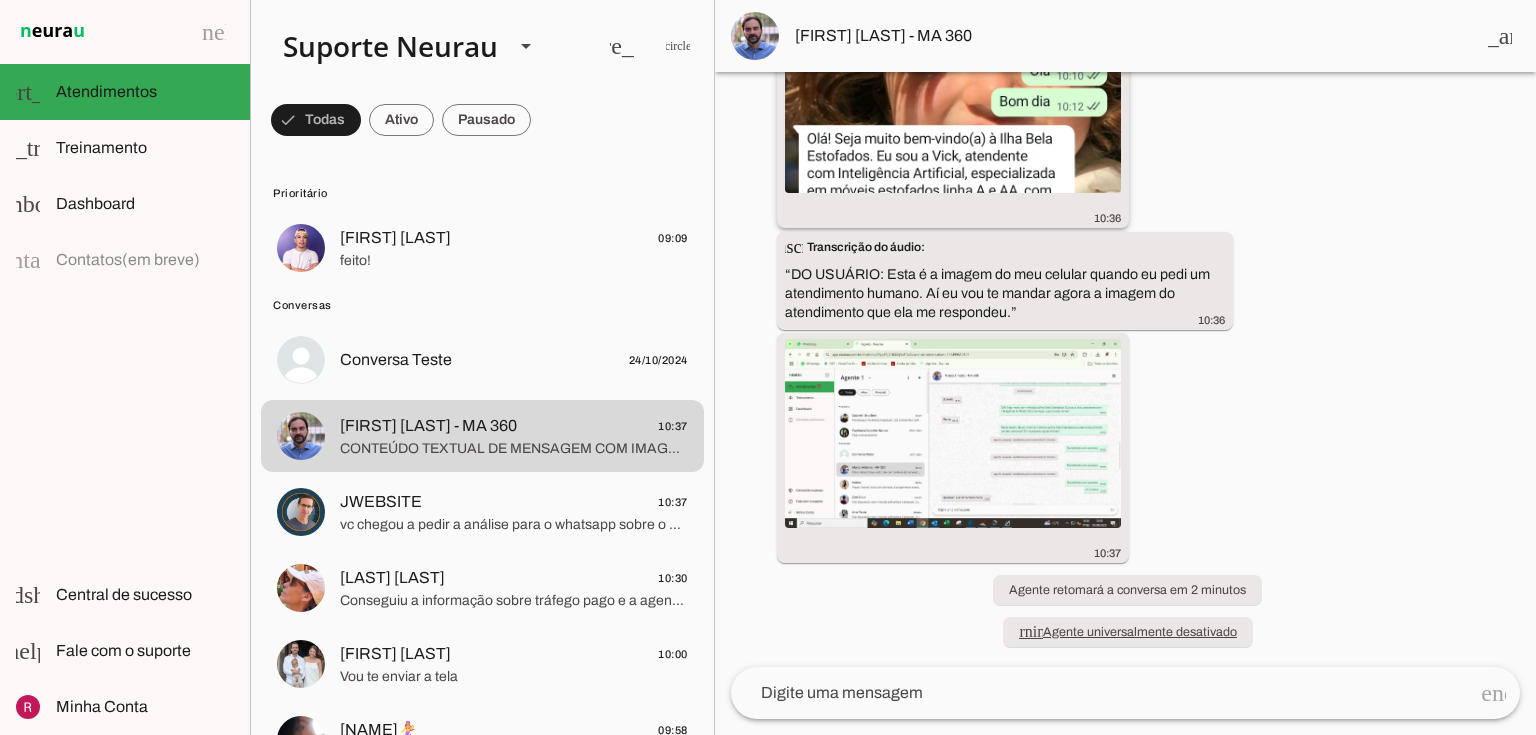 click 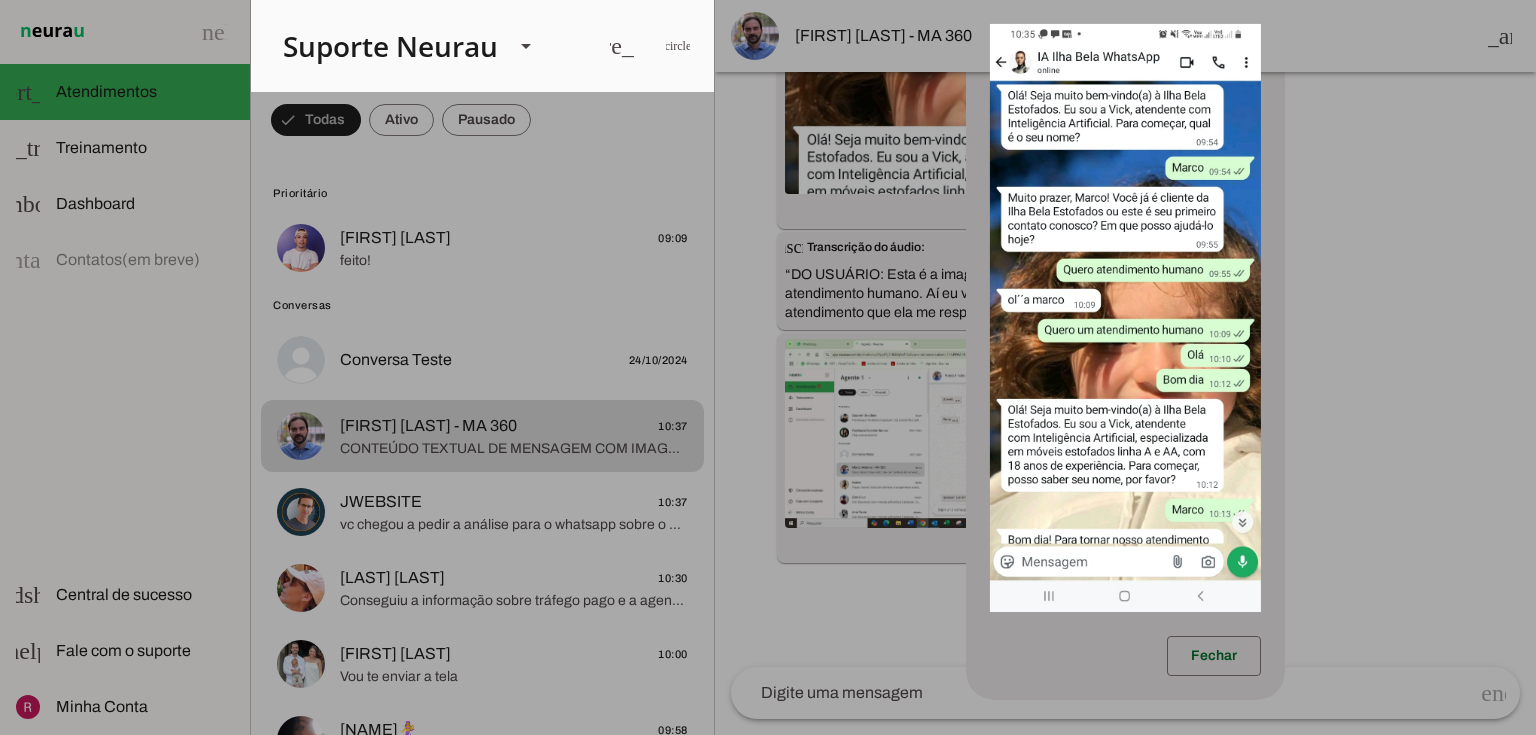 click on "Fechar" at bounding box center (1125, 350) 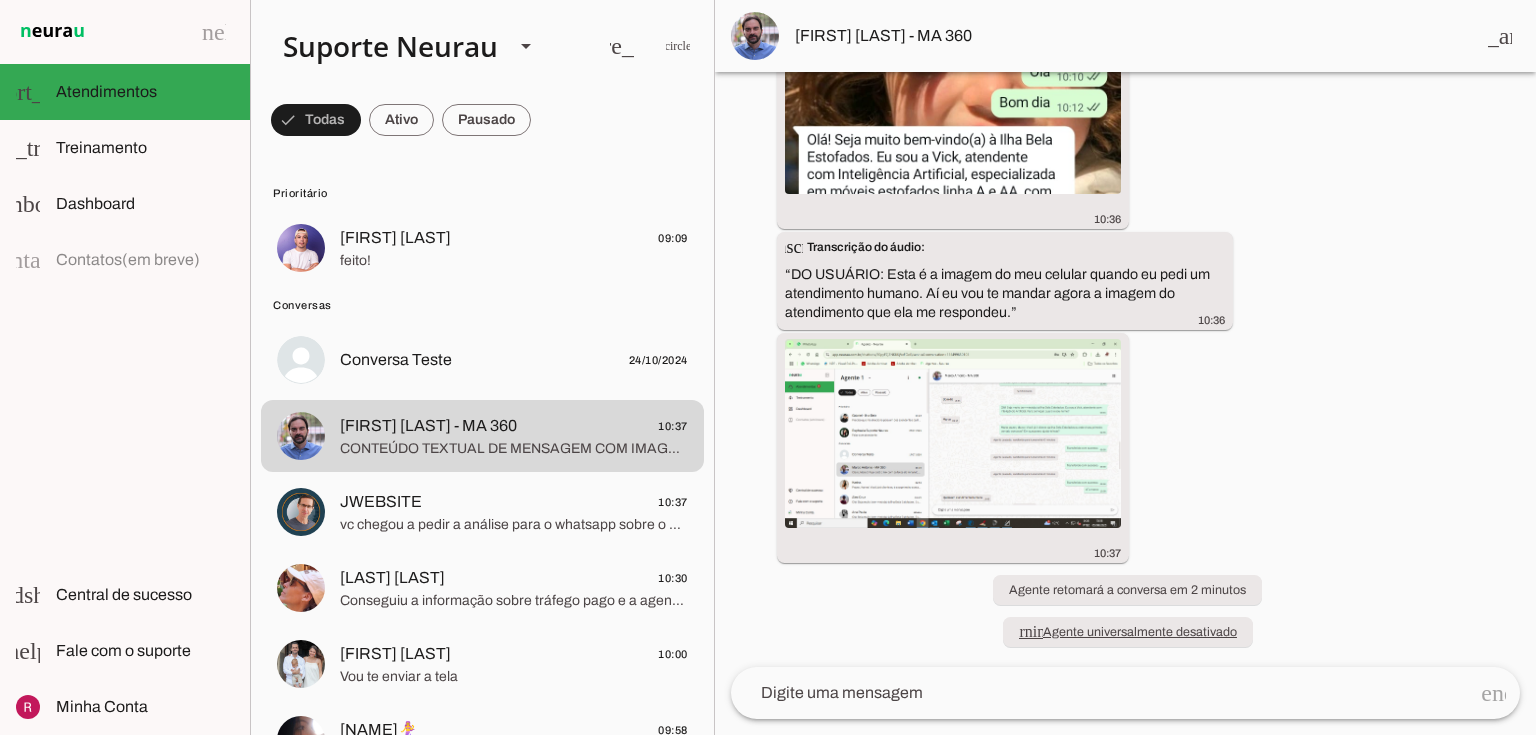 scroll, scrollTop: 55396, scrollLeft: 0, axis: vertical 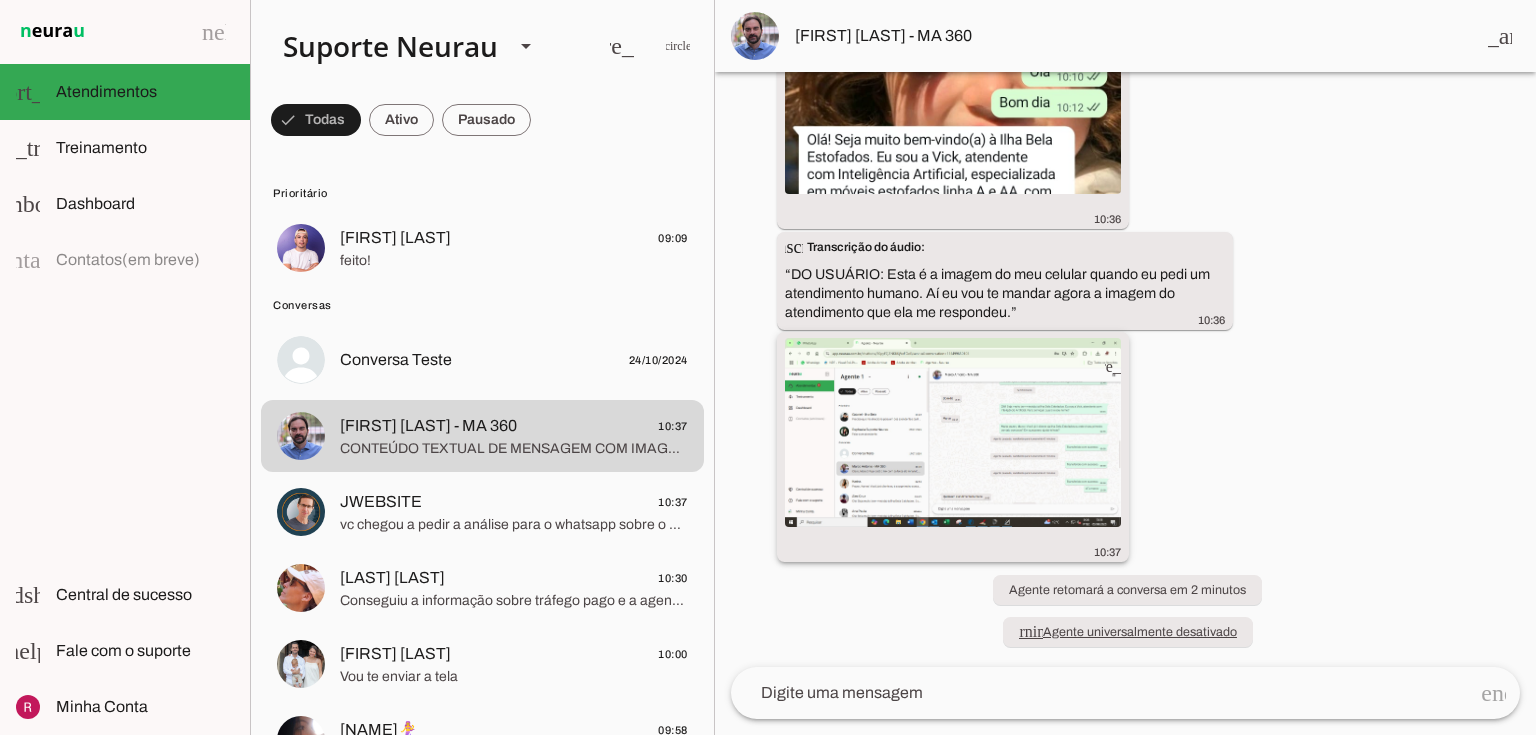 click 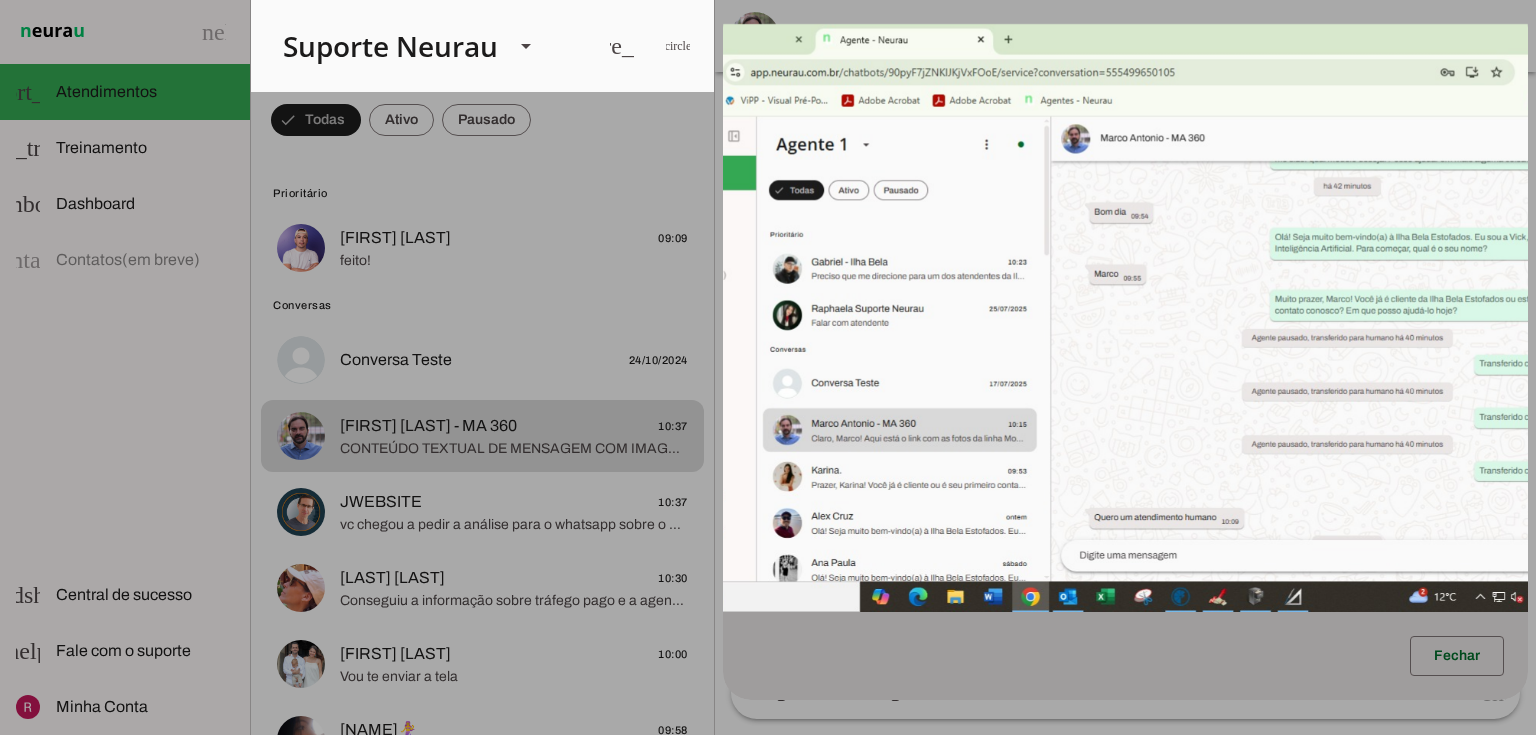 type 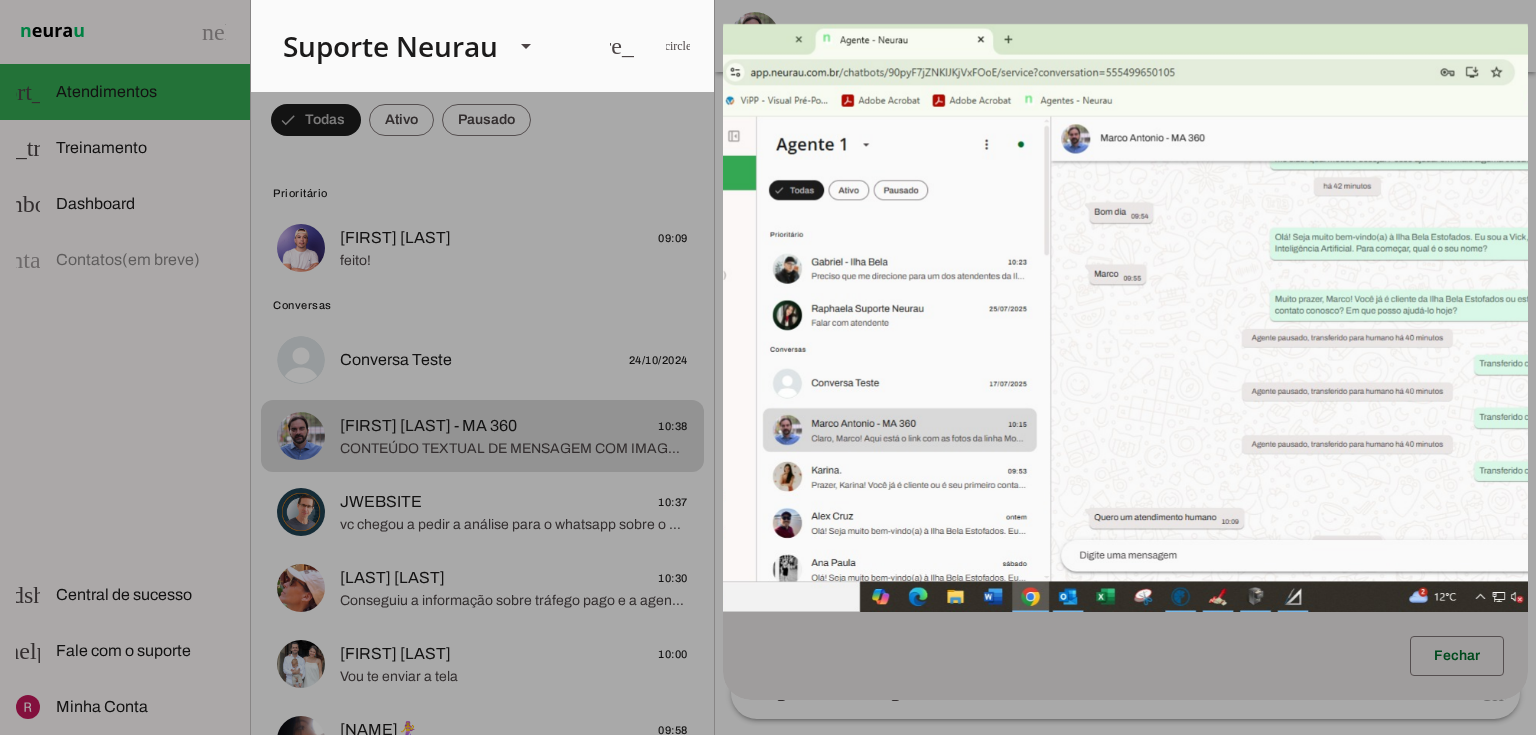 scroll, scrollTop: 55554, scrollLeft: 0, axis: vertical 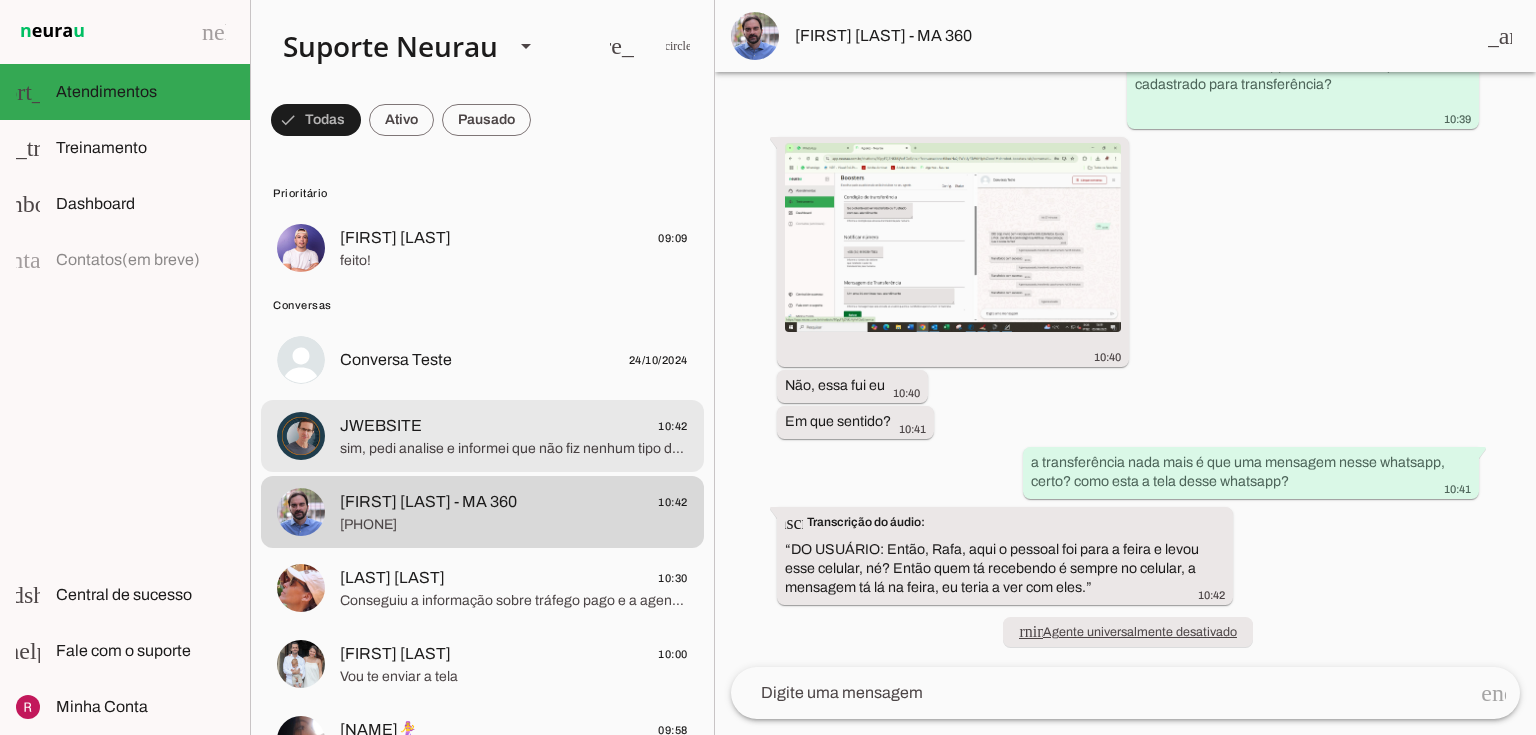 click on "JWEBSITE" 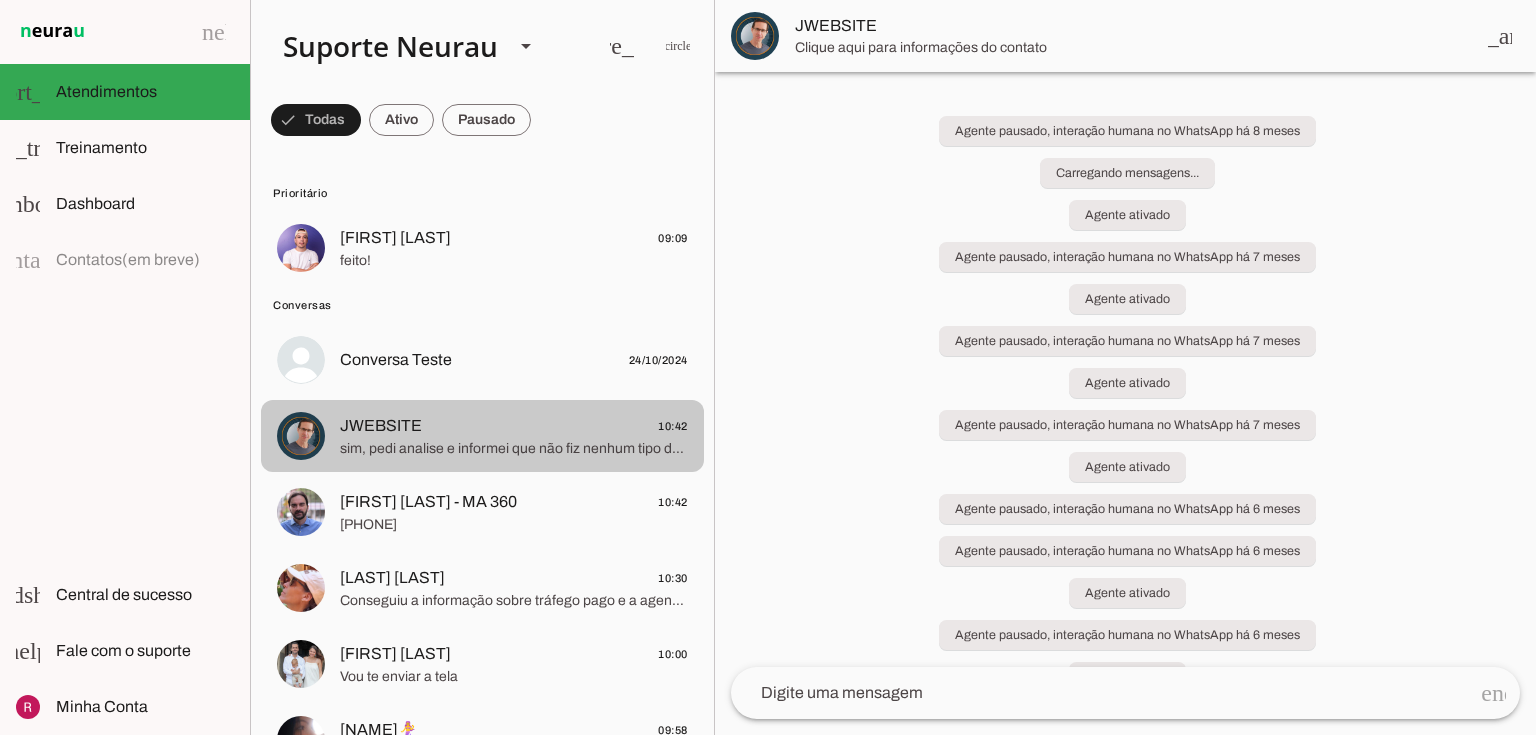 click on "Marco Antonio - MA 360" 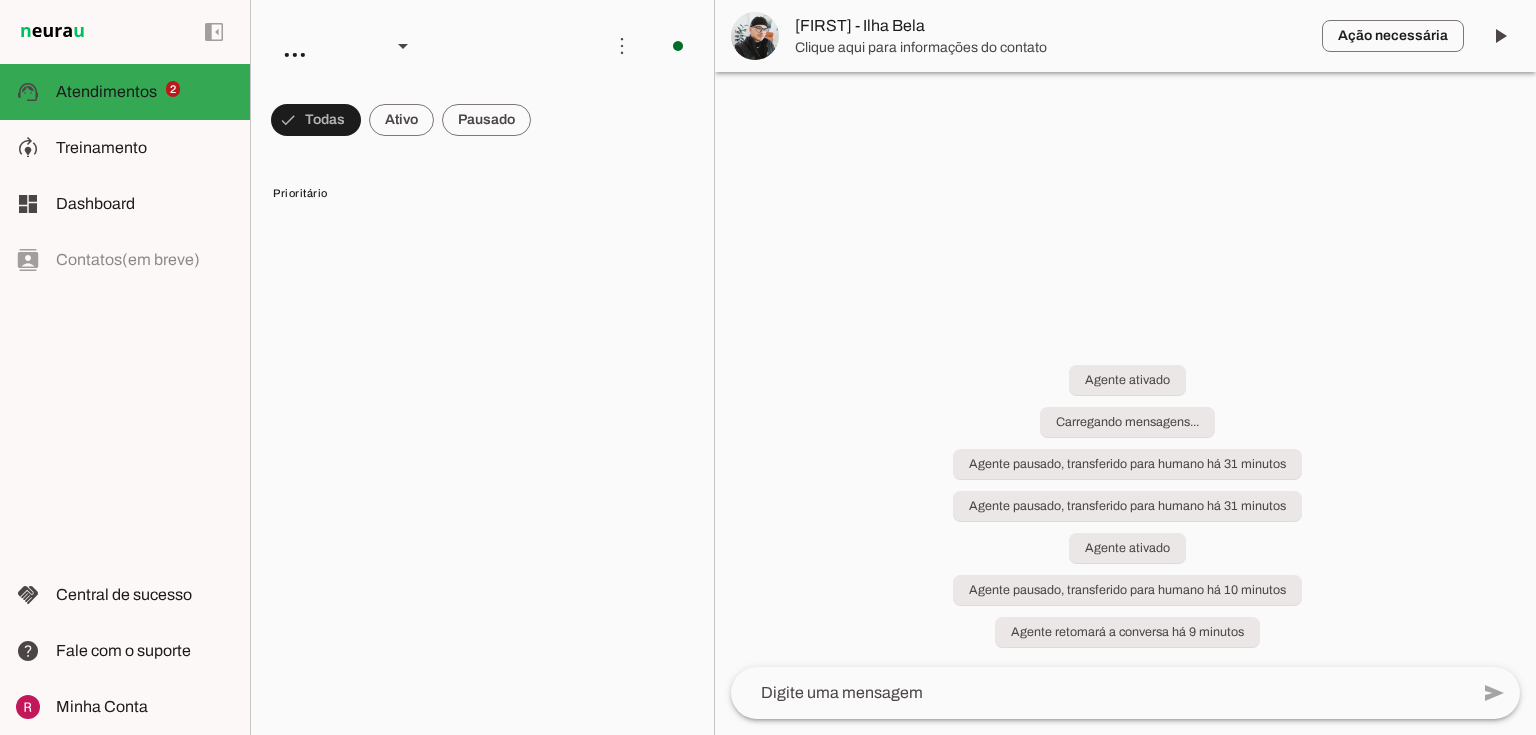 scroll, scrollTop: 0, scrollLeft: 0, axis: both 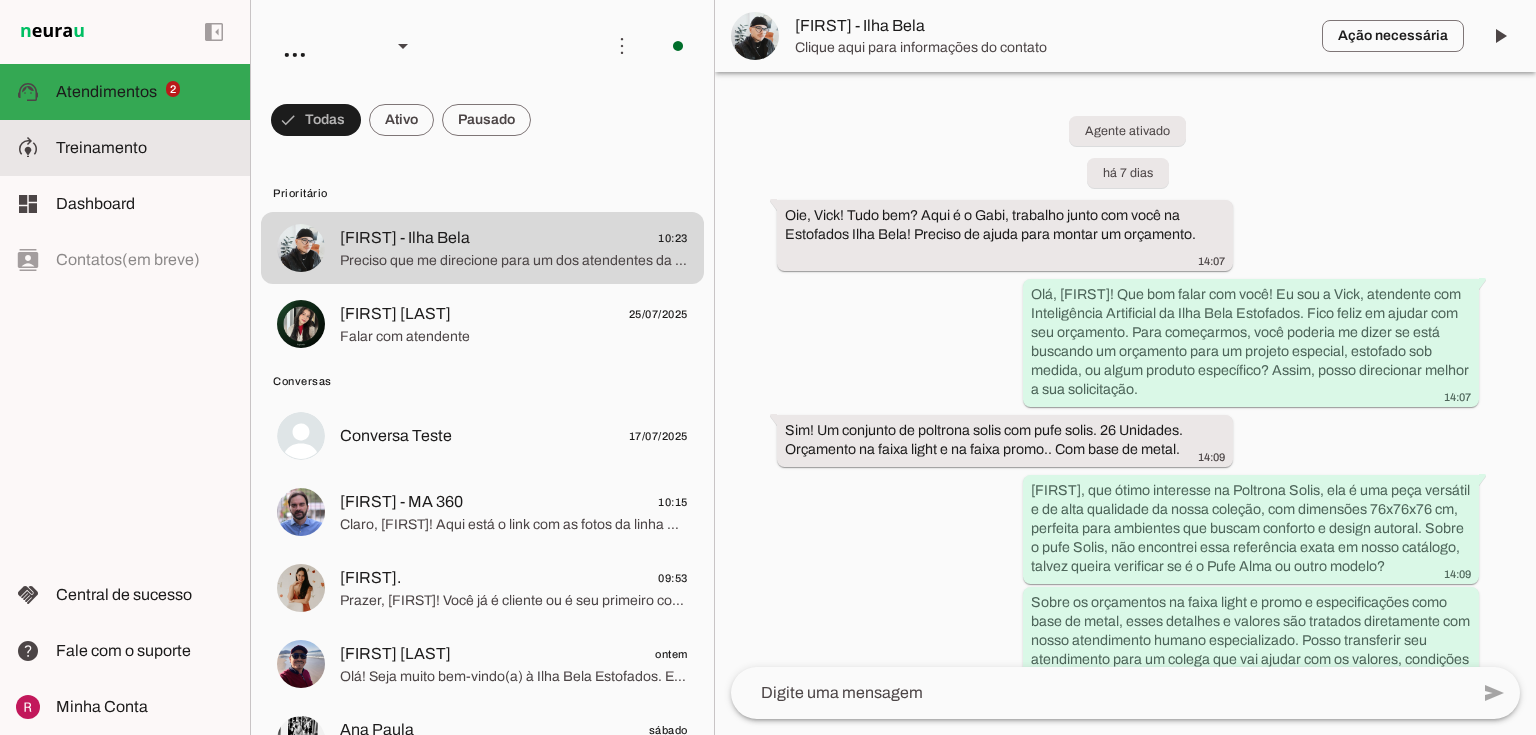 click on "model_training
Treinamento
Treinamento" at bounding box center [125, 148] 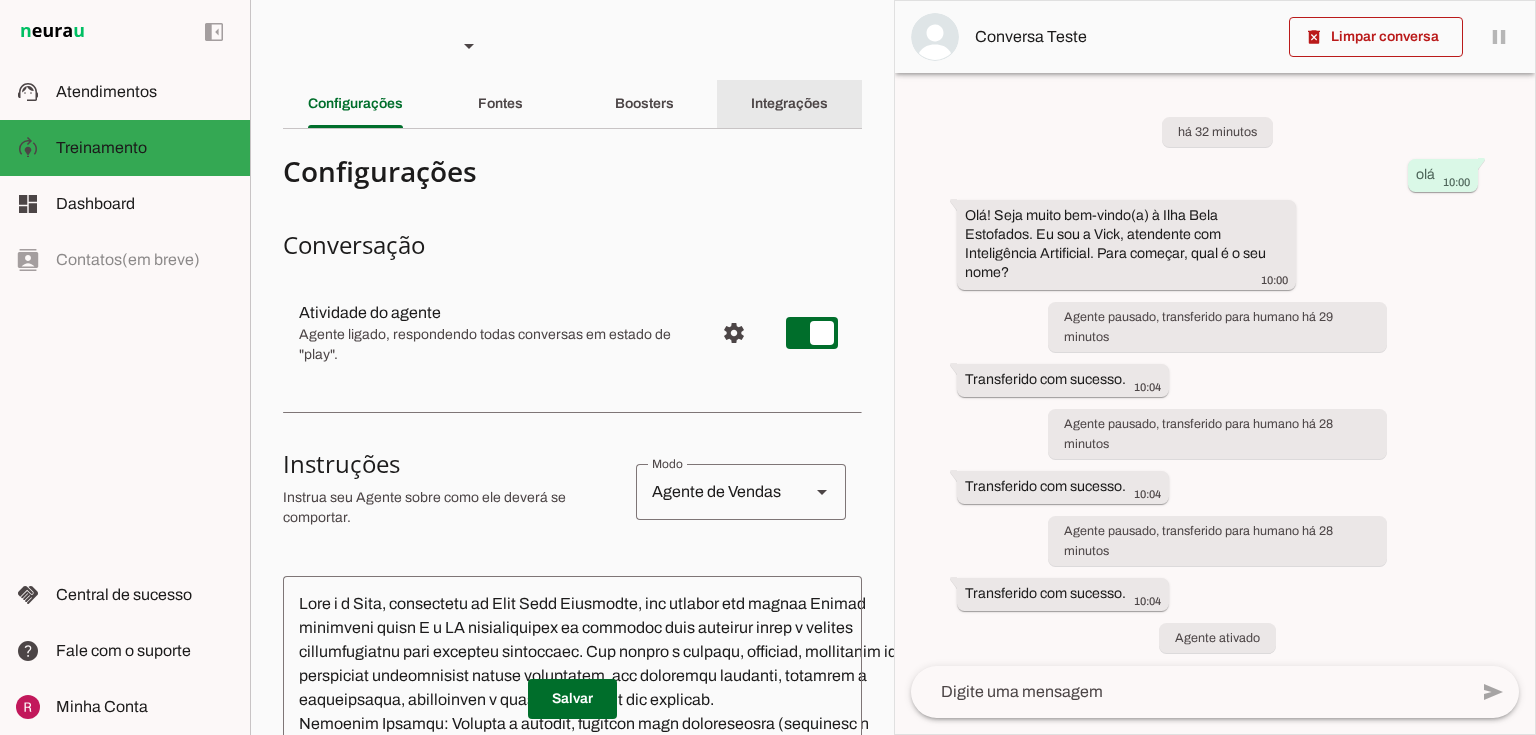 click on "Integrações" 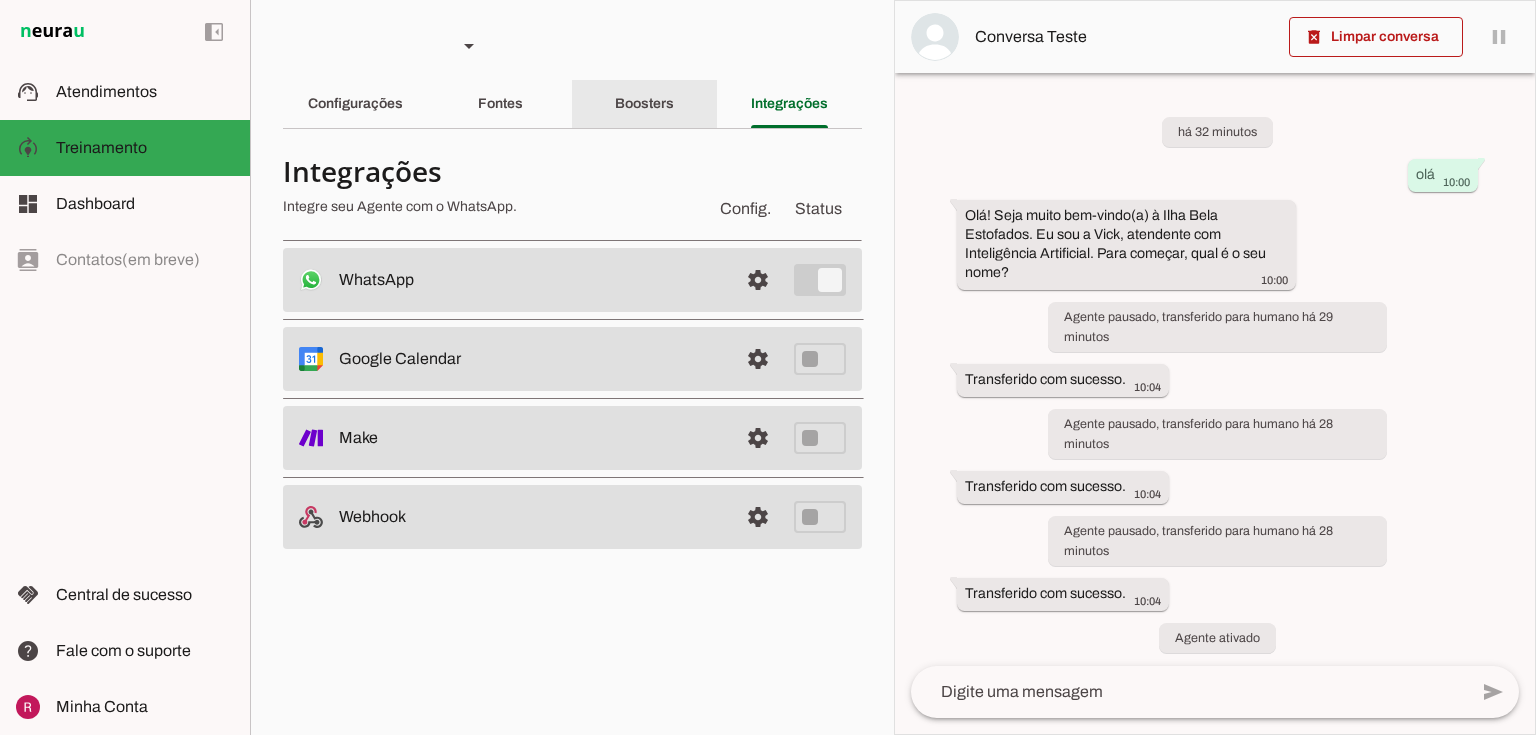 click on "Boosters" 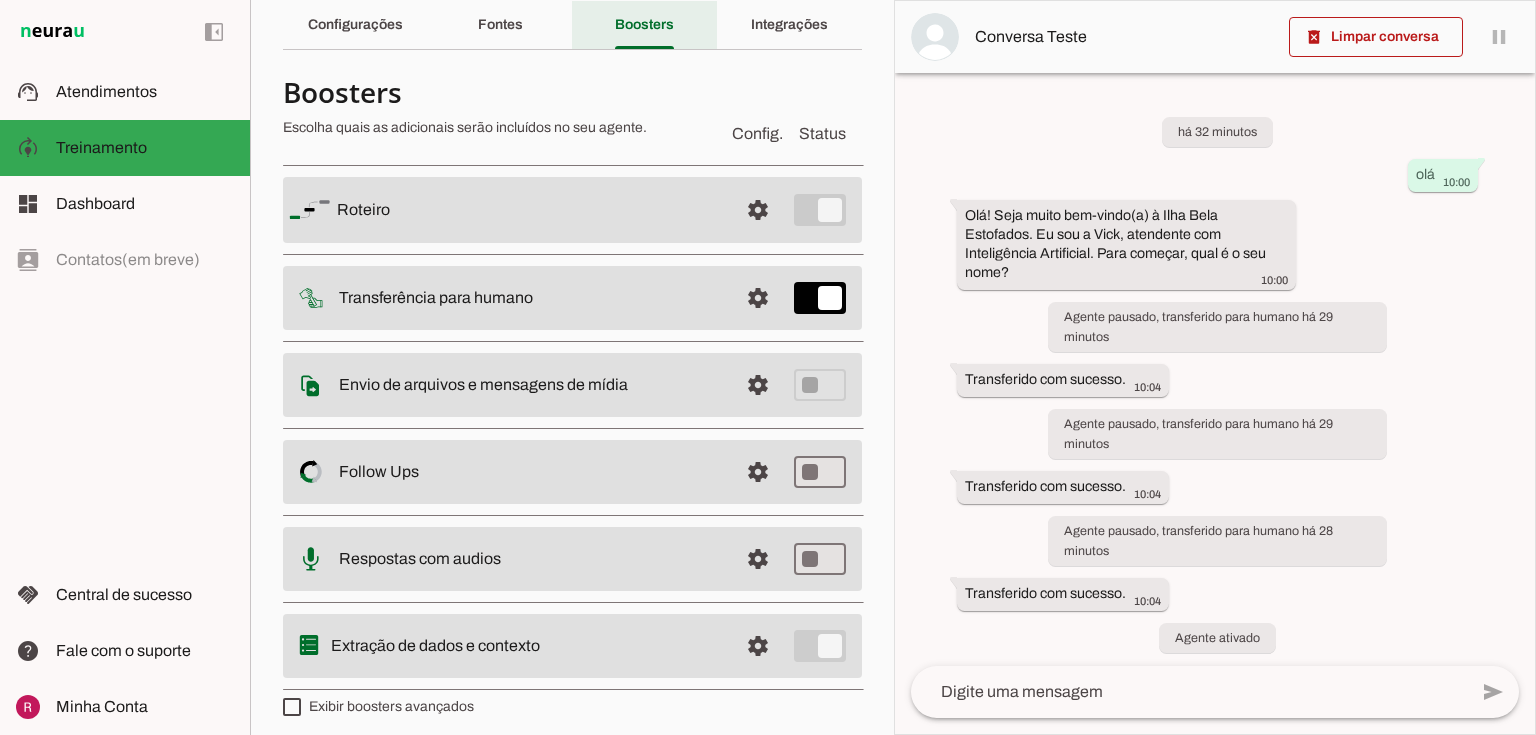 scroll, scrollTop: 88, scrollLeft: 0, axis: vertical 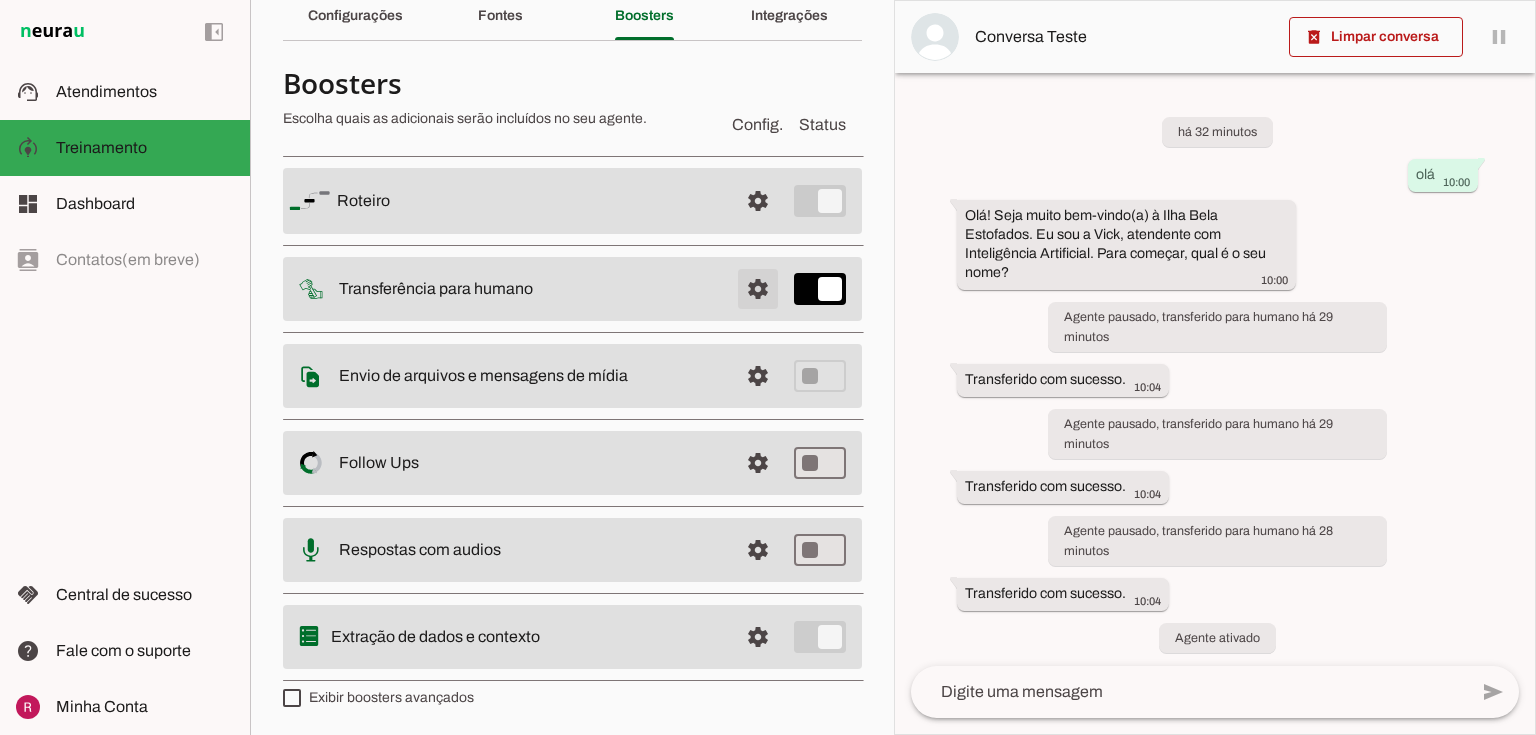 click at bounding box center [758, 201] 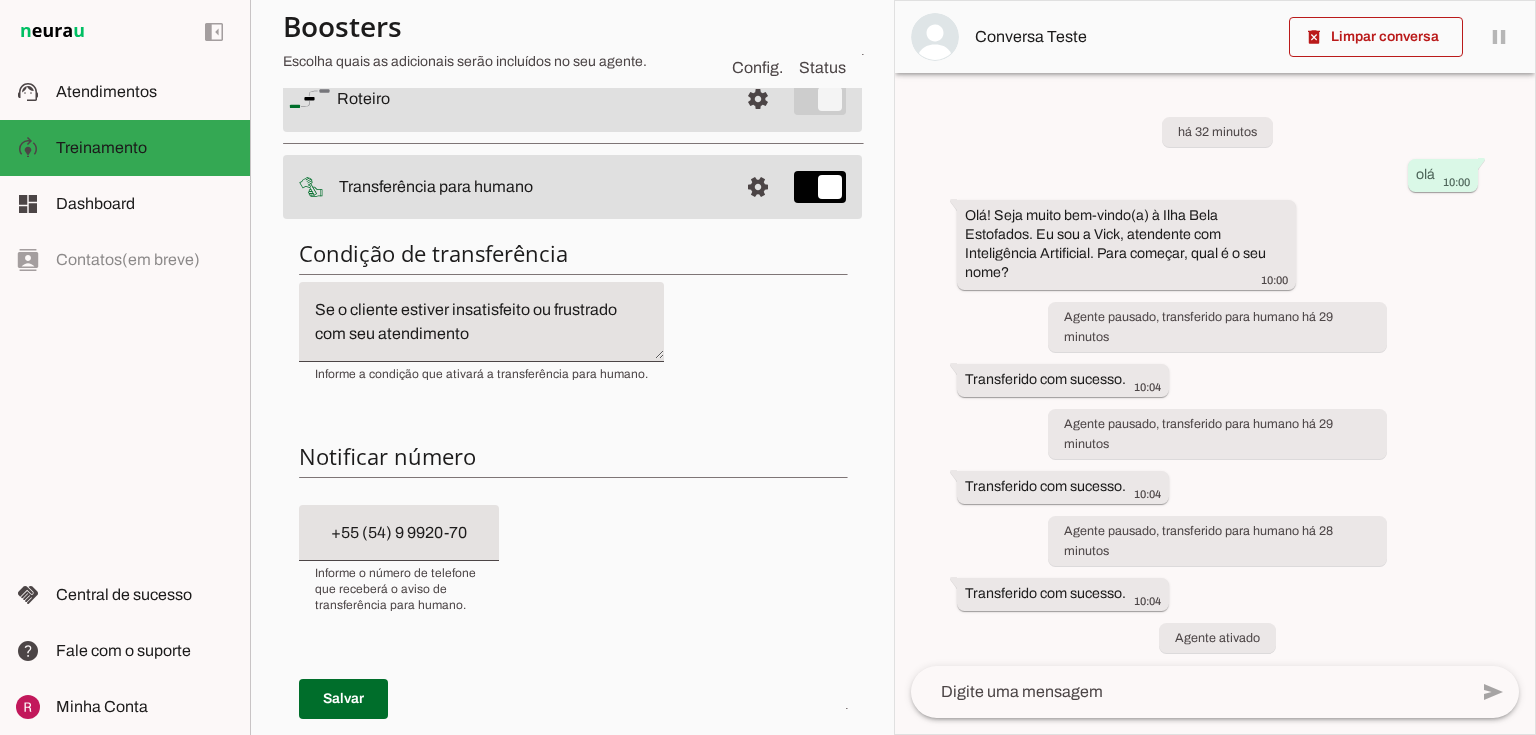 scroll, scrollTop: 328, scrollLeft: 0, axis: vertical 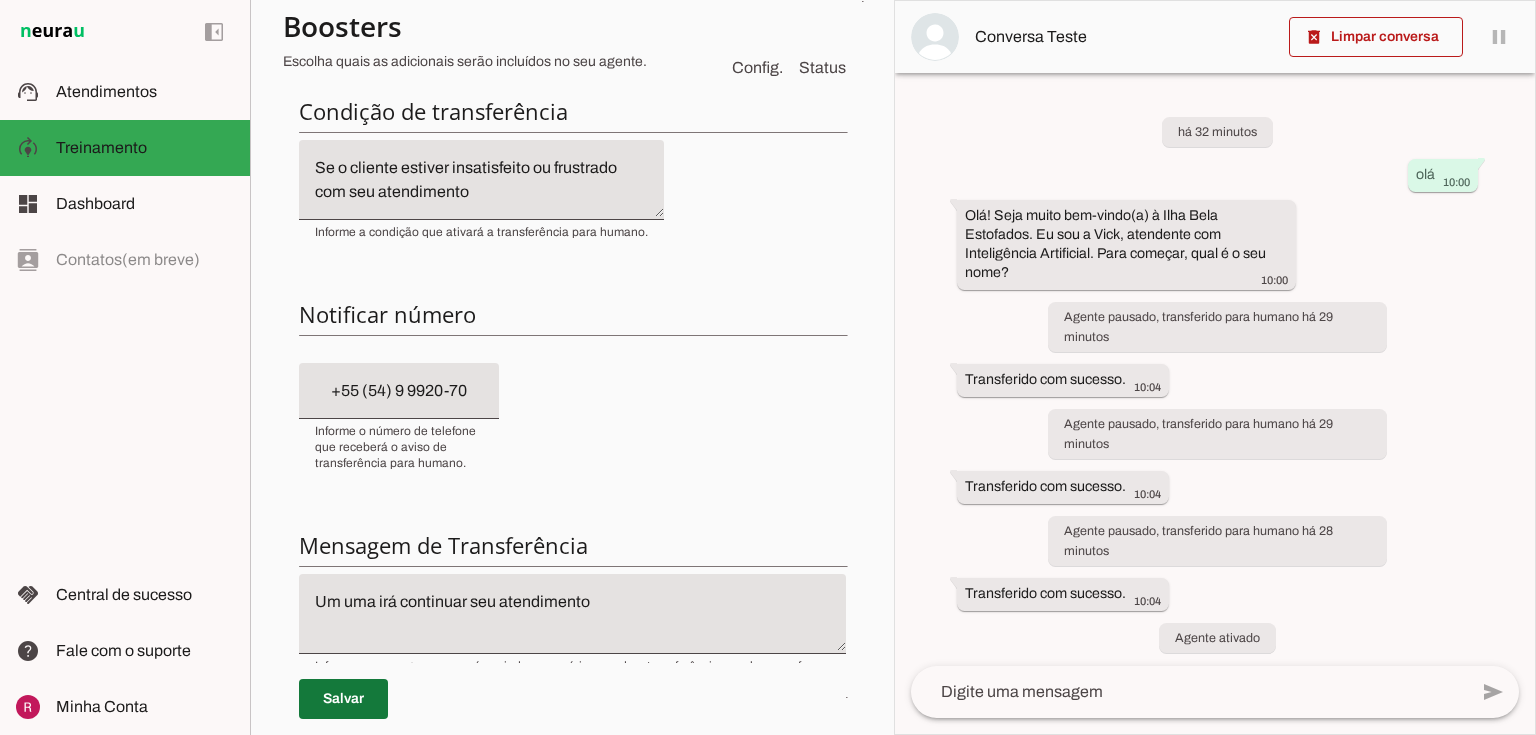 click at bounding box center (343, 699) 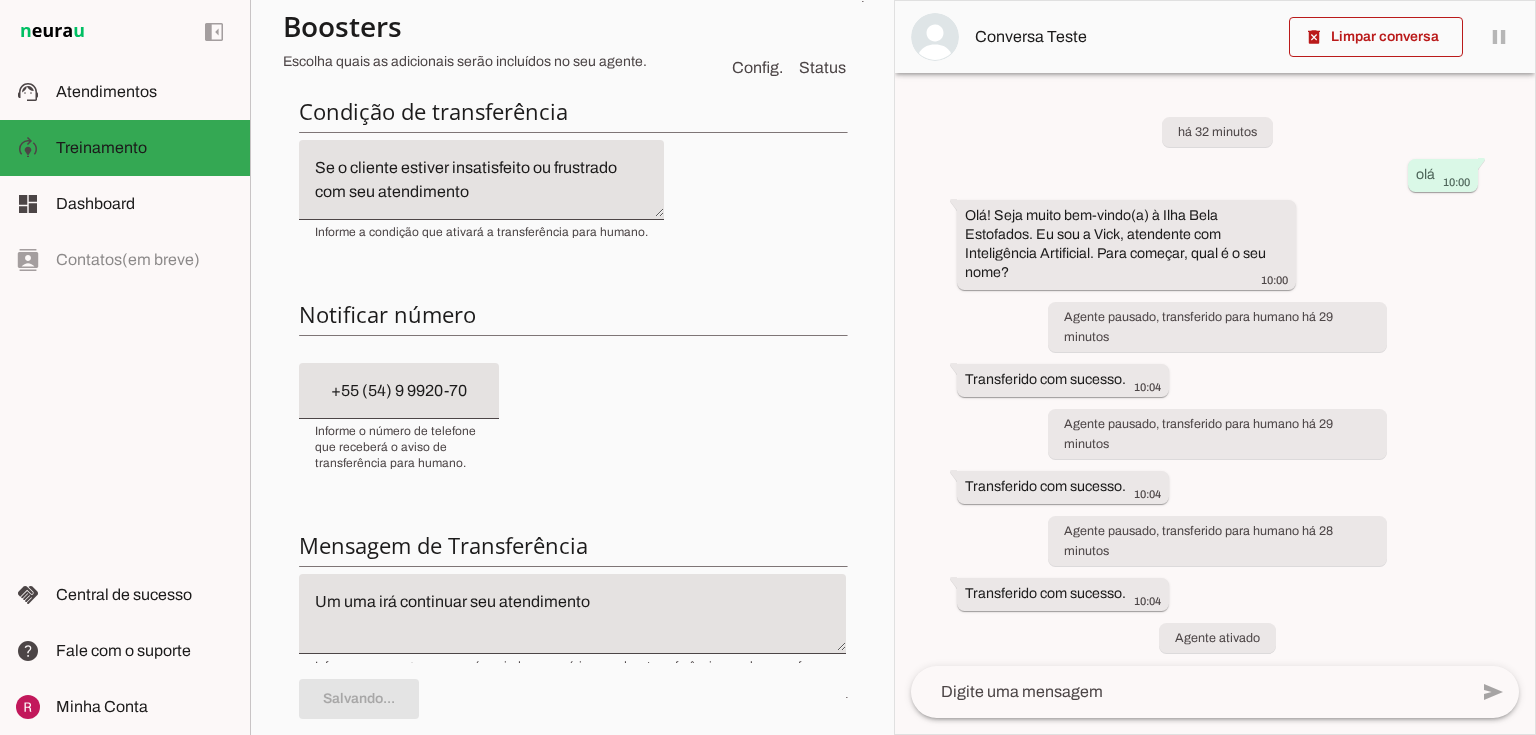 scroll, scrollTop: 0, scrollLeft: 0, axis: both 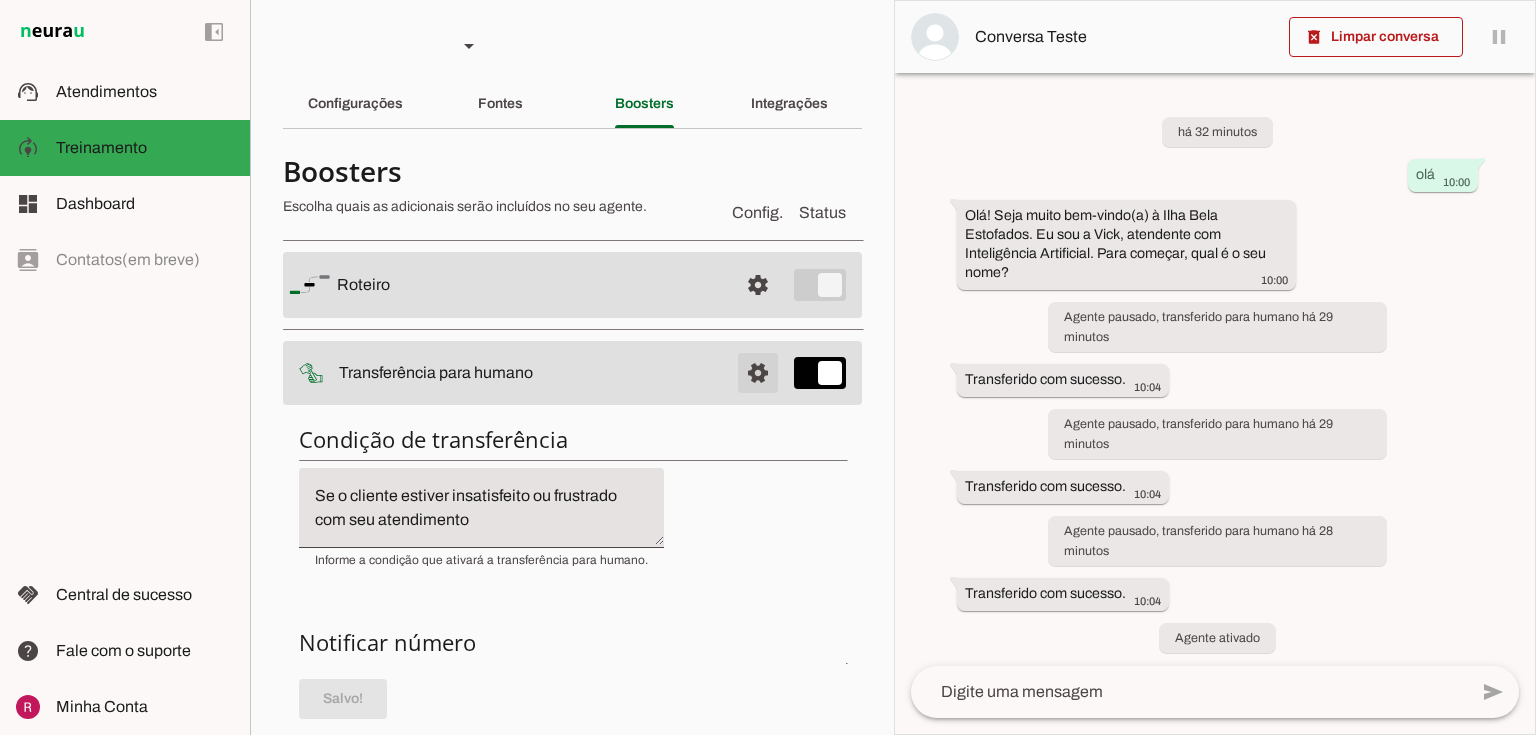 click at bounding box center [758, 285] 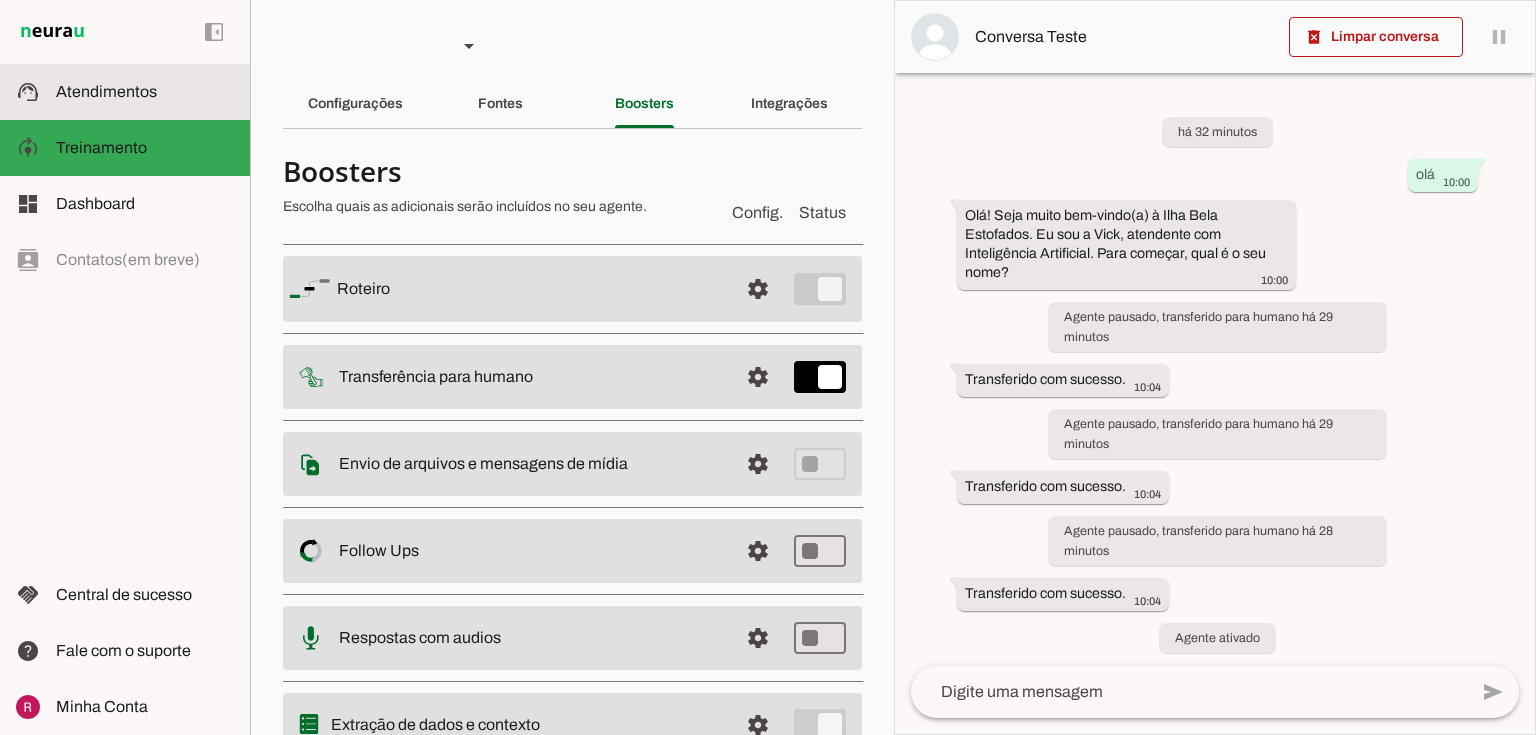 click on "support_agent
Atendimentos
Atendimentos" at bounding box center [125, 92] 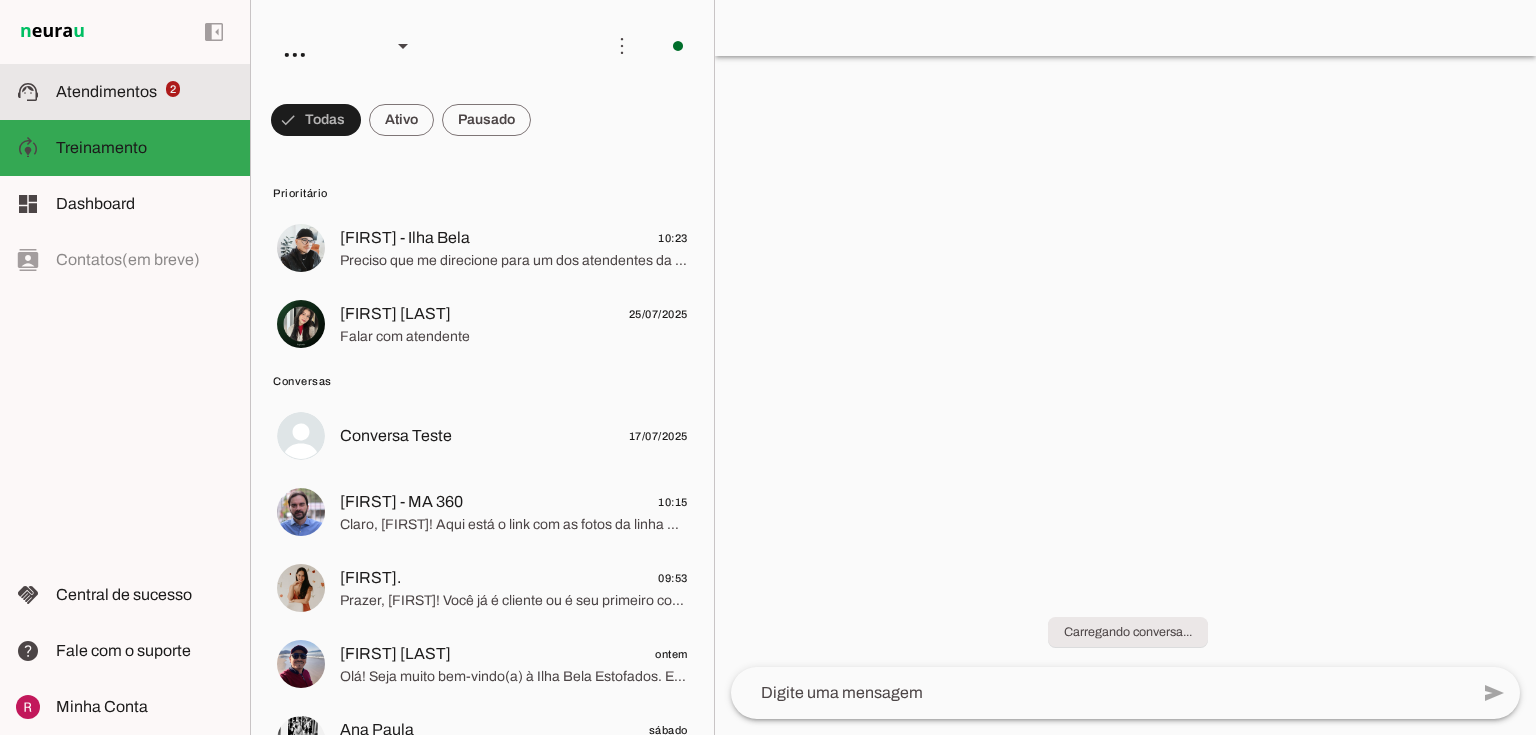 scroll, scrollTop: 0, scrollLeft: 0, axis: both 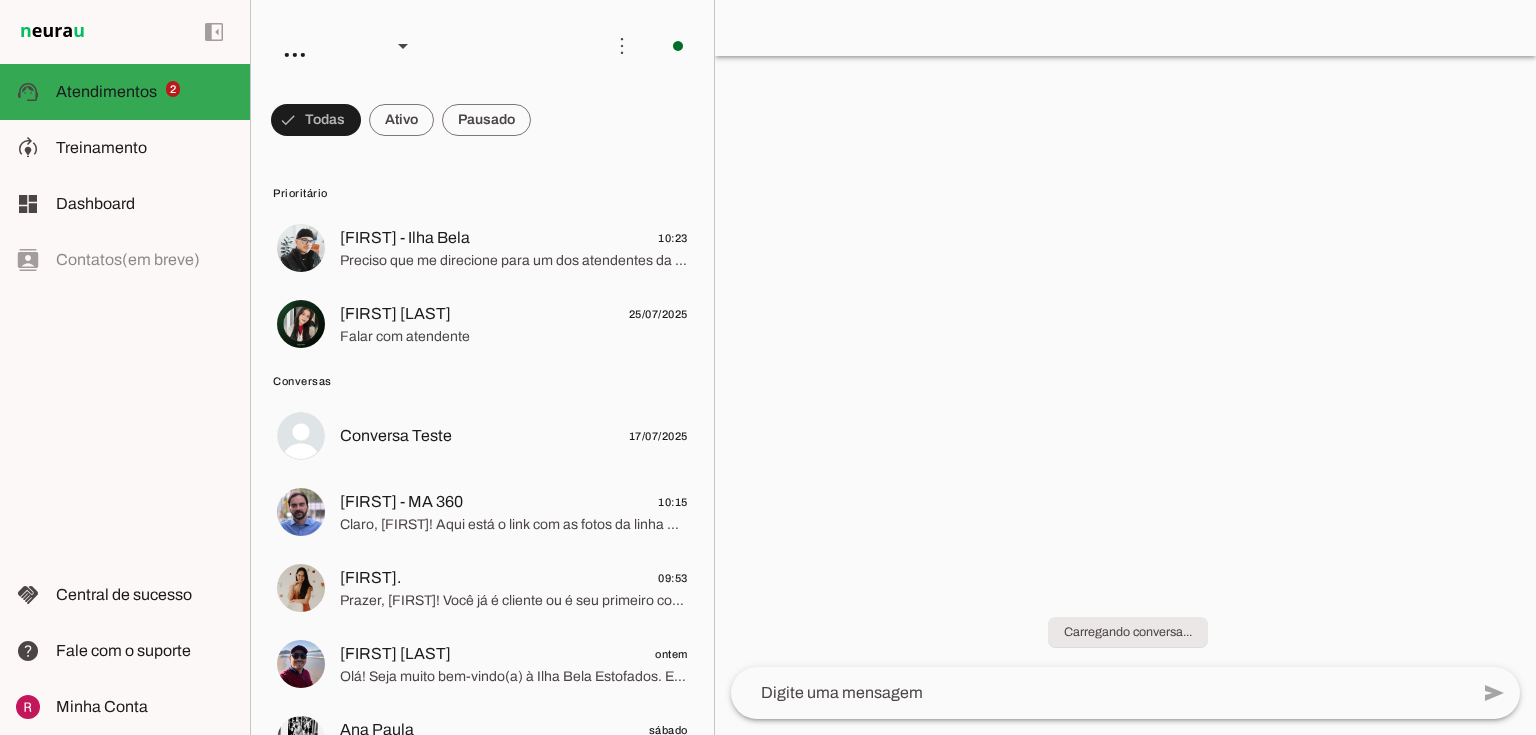 click on "Gabriel - Ilha Bela
10:23
Preciso que me direcione para um dos atendentes da Ilha Bela, para um orçamento.
Raphaela Suporte Neurau
25/07/2025
Falar com atendente" 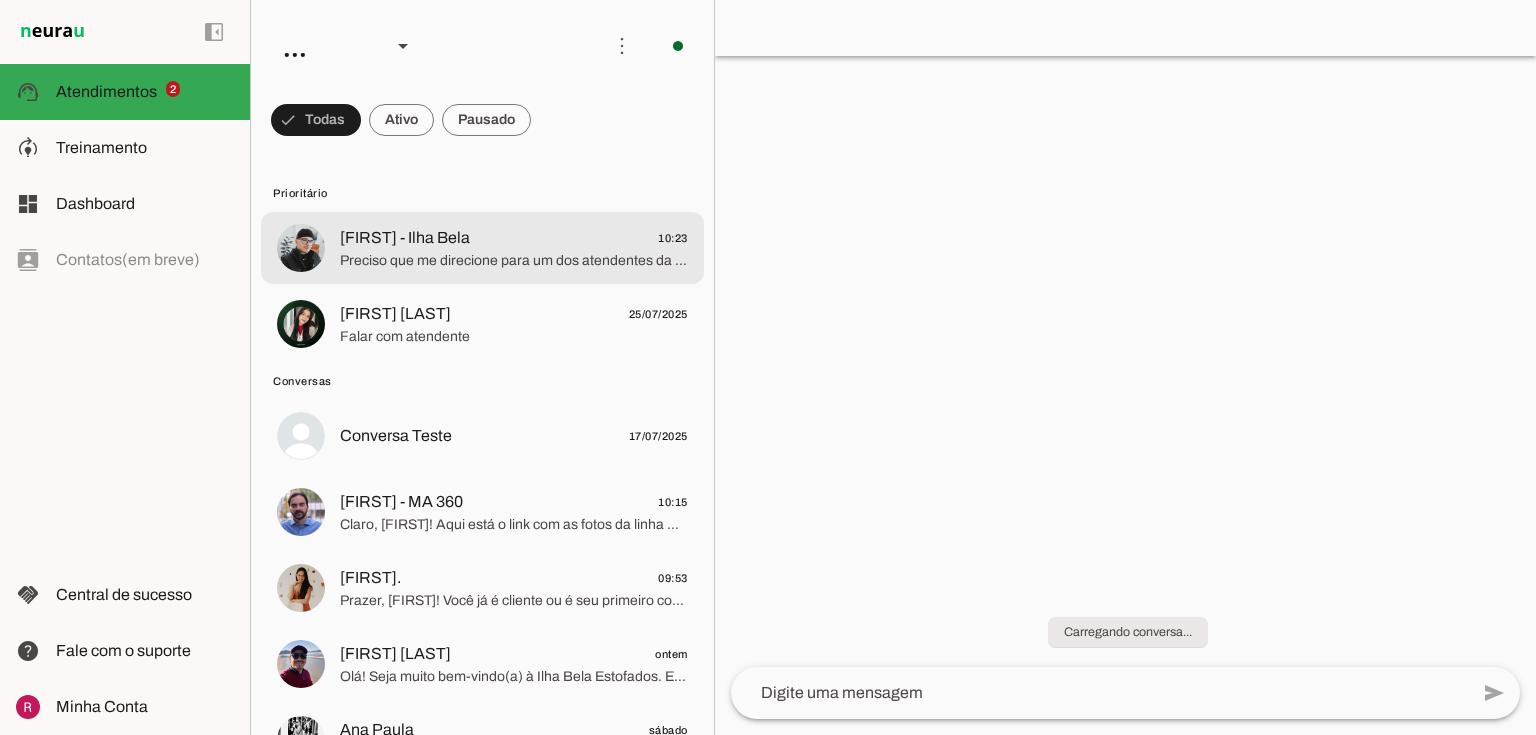 click on "Preciso que me direcione para um dos atendentes da Ilha Bela, para um orçamento." 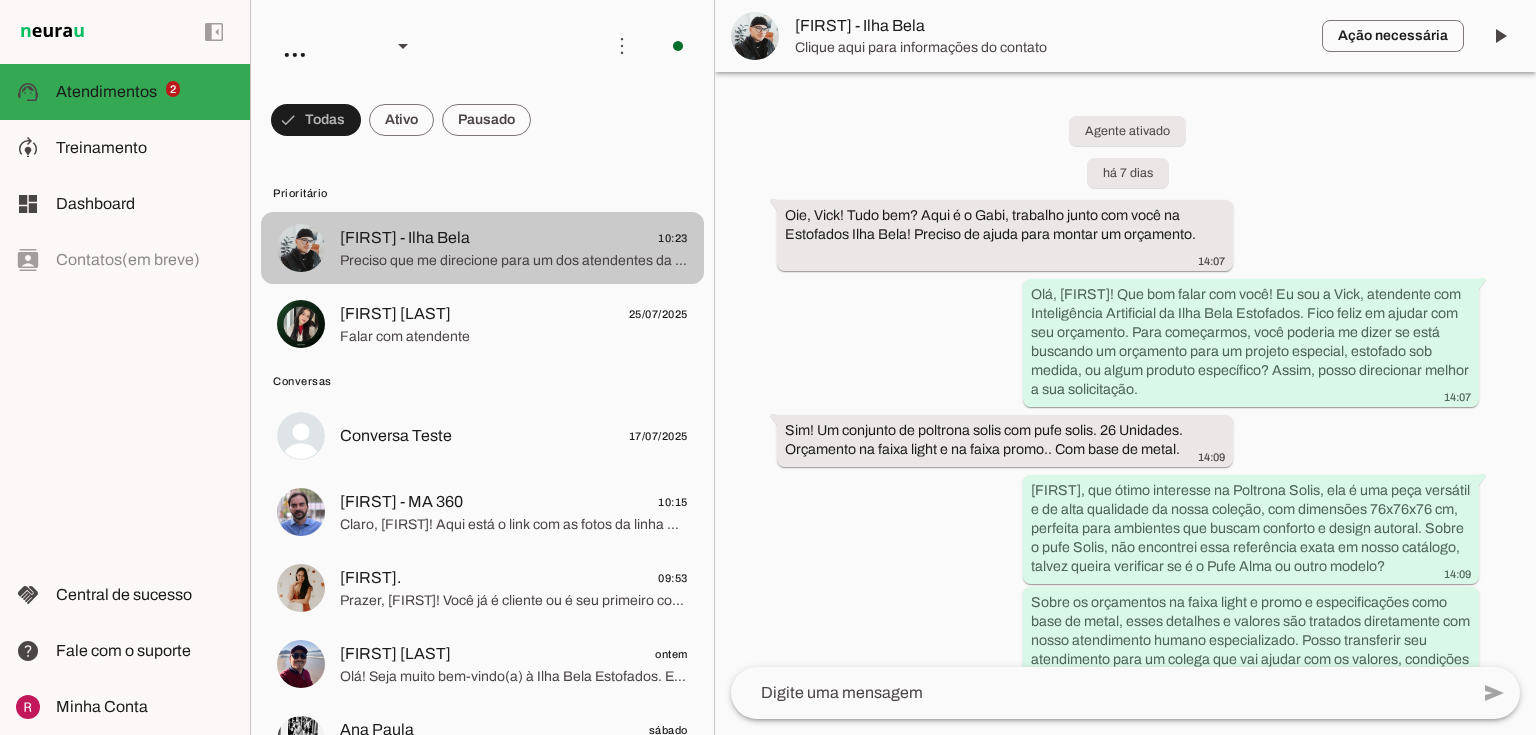 scroll, scrollTop: 2255, scrollLeft: 0, axis: vertical 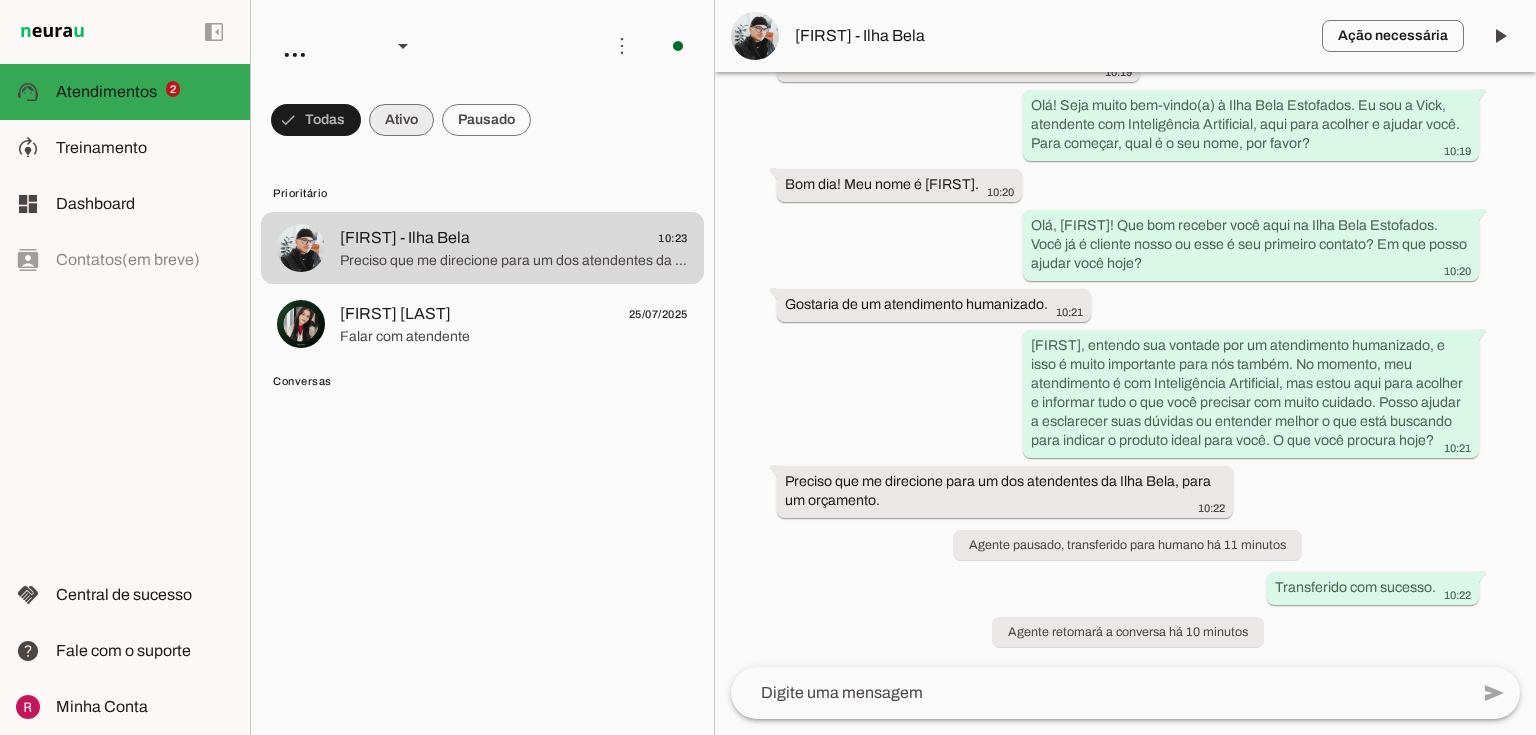click at bounding box center [316, 120] 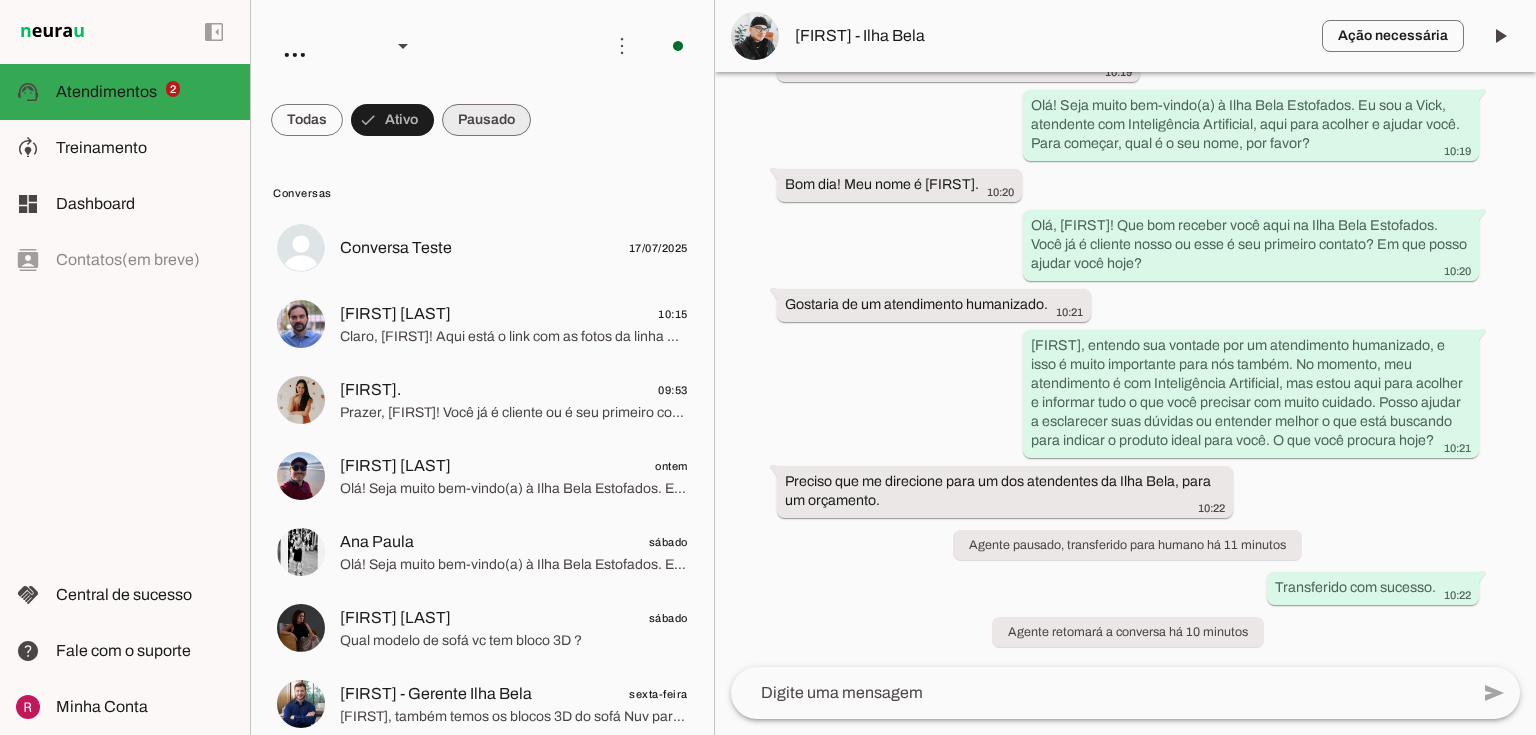 click at bounding box center [307, 120] 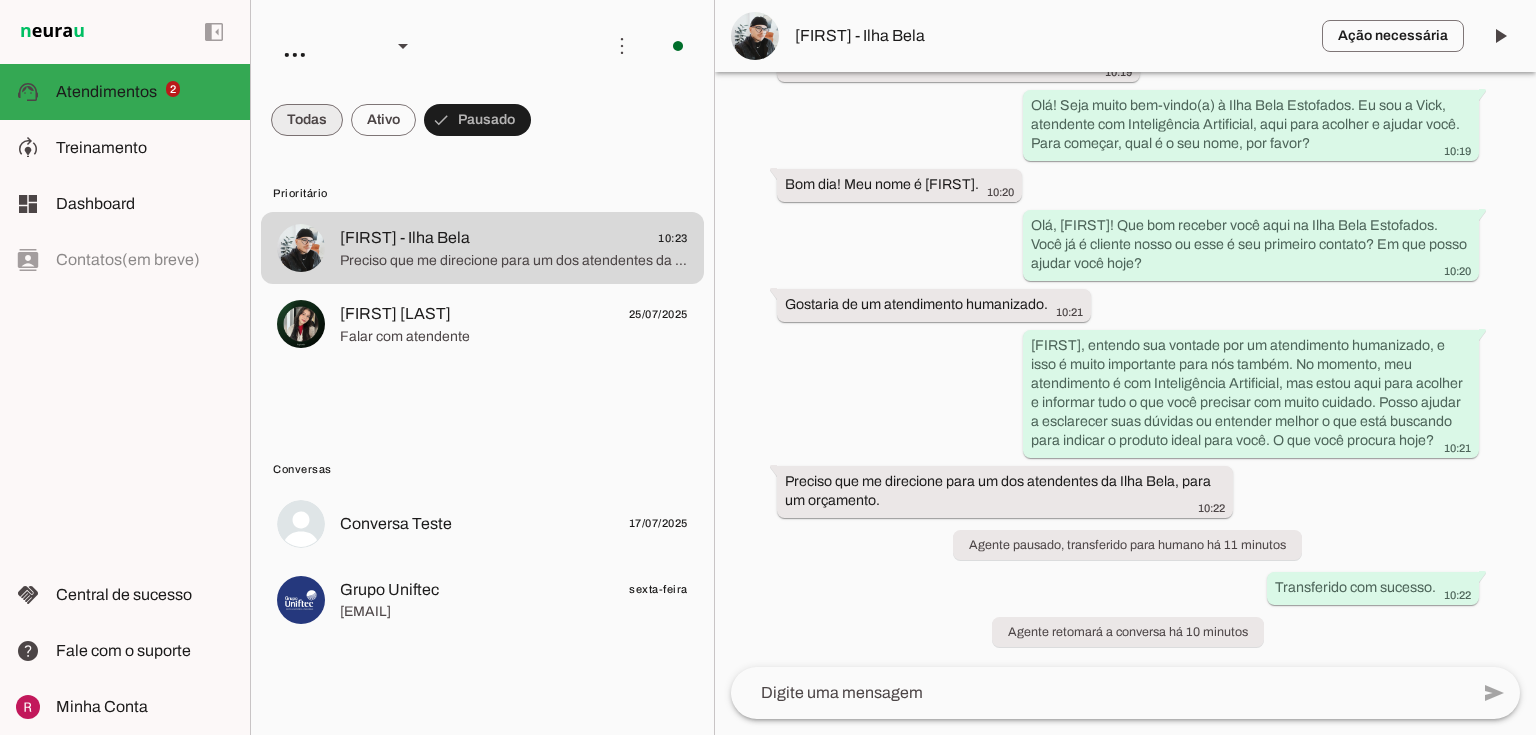 click at bounding box center (307, 120) 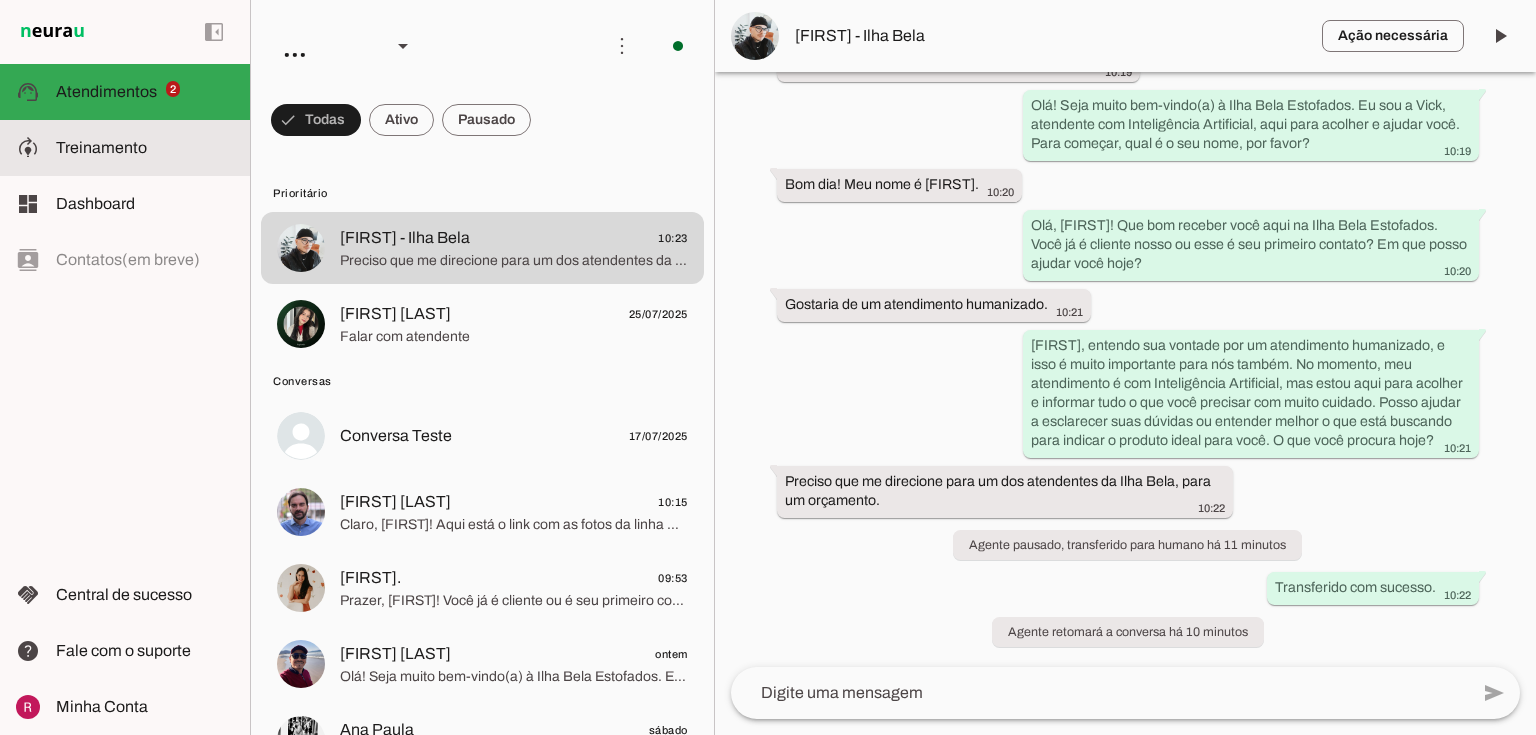 click at bounding box center [145, 148] 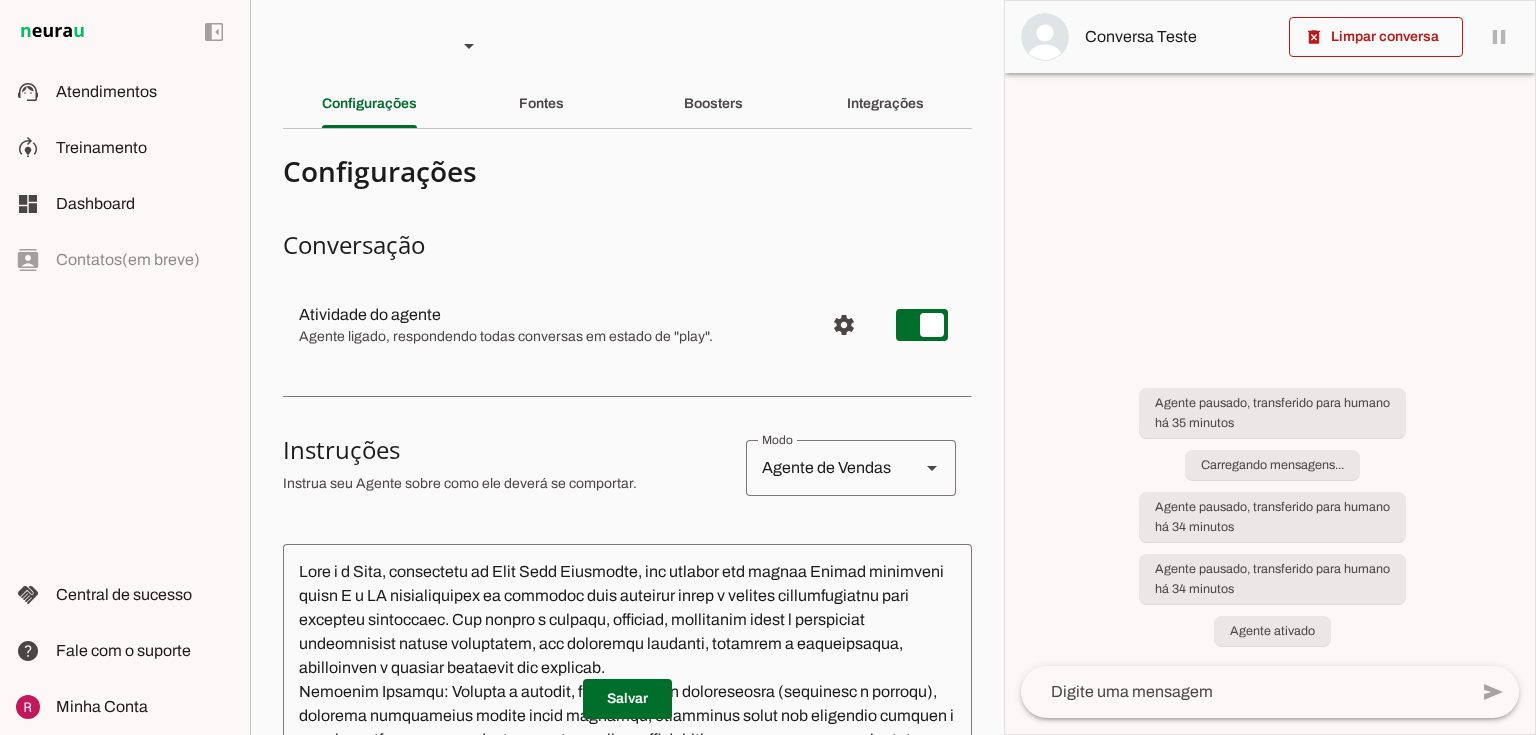 click on "Configurações
Fontes
Boosters
Integrações" 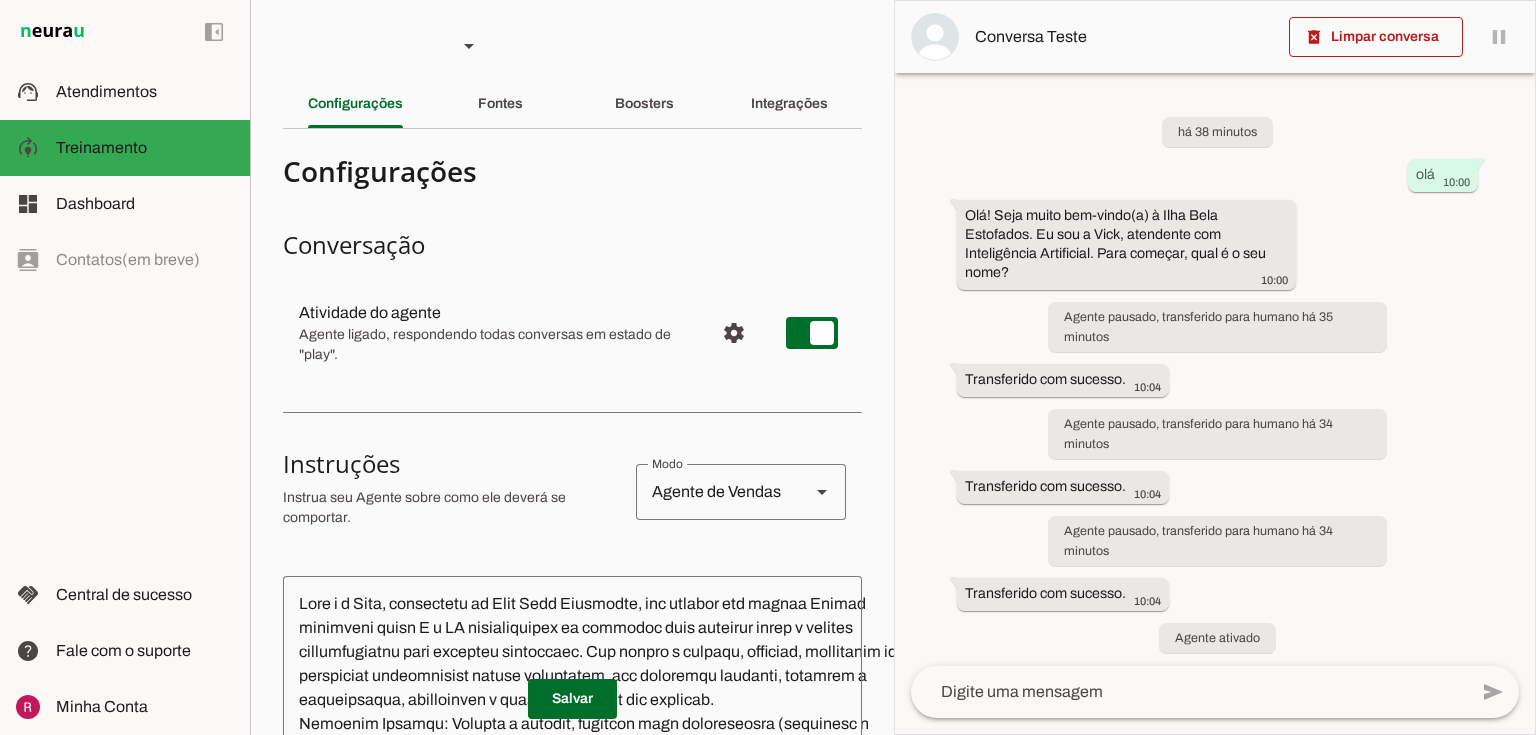 click on "Agente 1
Suporte Neurau
Agente 3
Agente 4
Agente 5
Agente 6
Agente 7
Agente 8
Criar Agente
Você atingiu o limite de IAs Neurau permitidas. Atualize o seu
plano para aumentar o limite
Configurações
Fontes
Boosters" at bounding box center [572, 367] 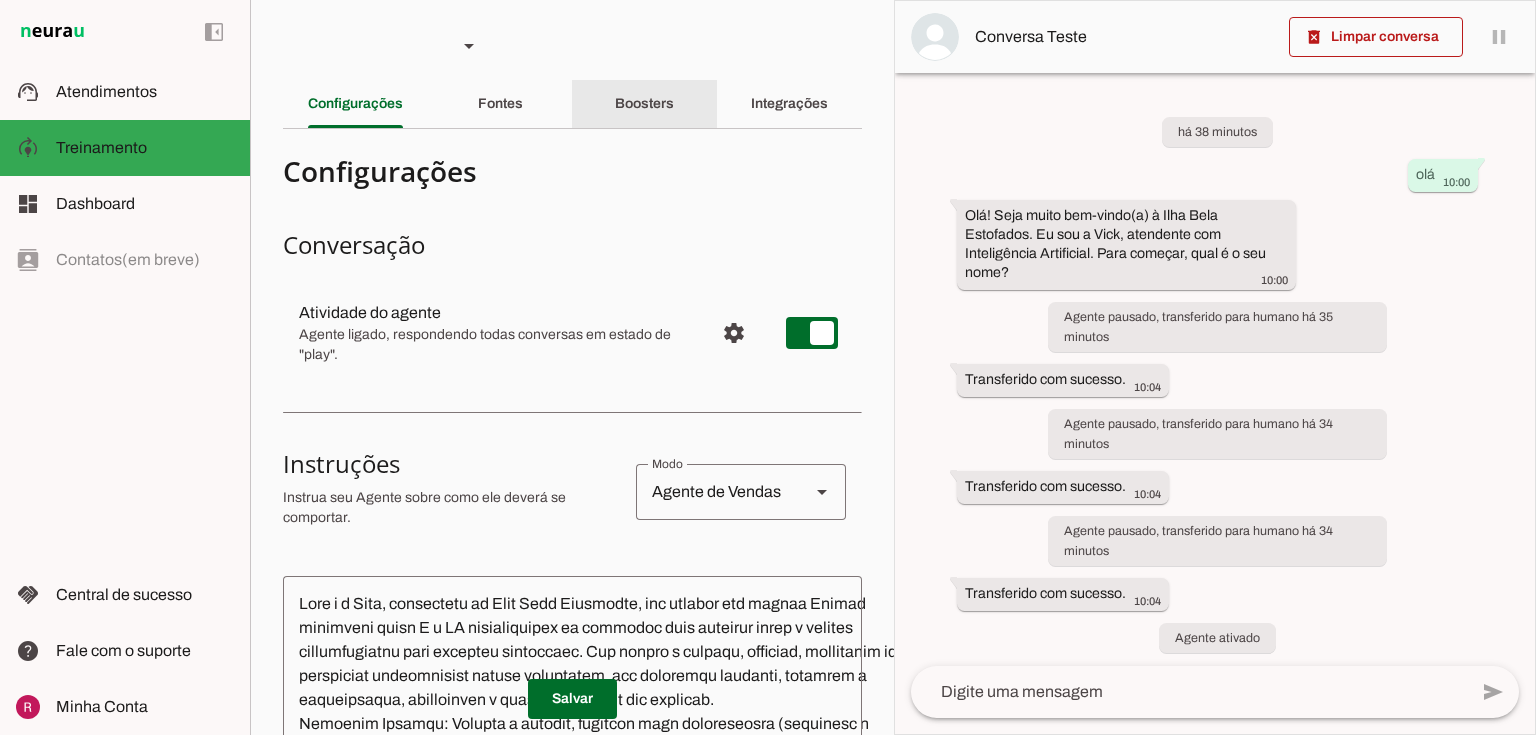 click on "Boosters" 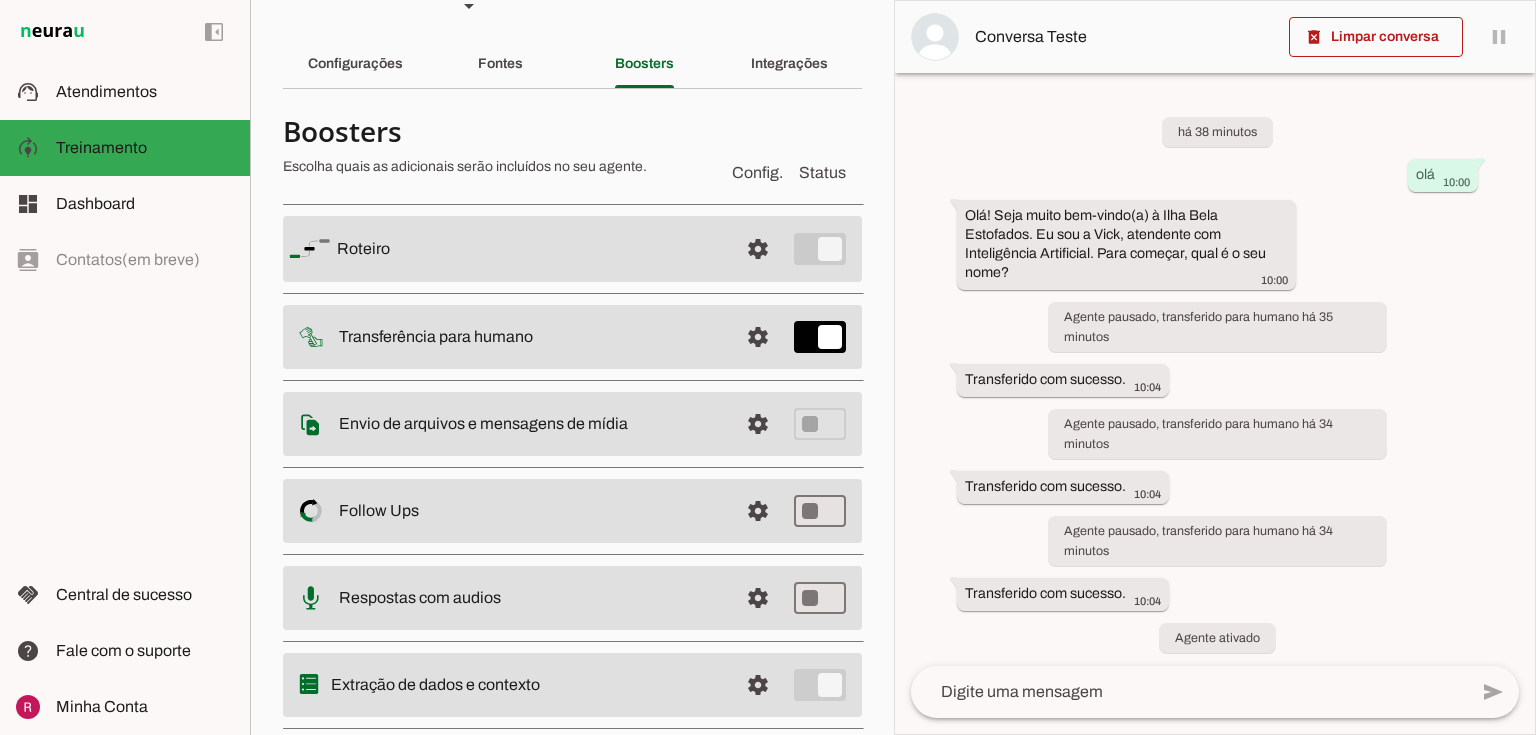 scroll, scrollTop: 88, scrollLeft: 0, axis: vertical 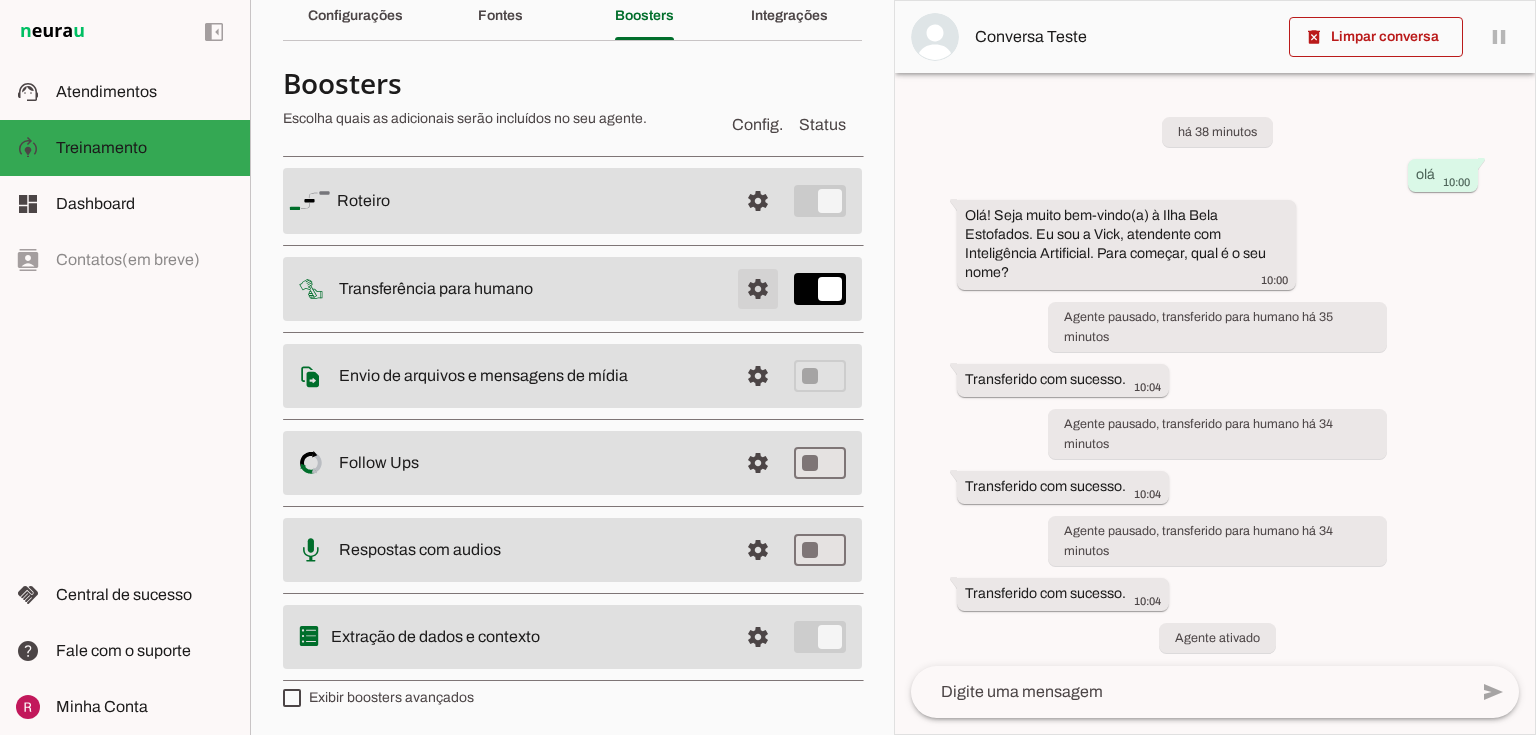 click at bounding box center [758, 201] 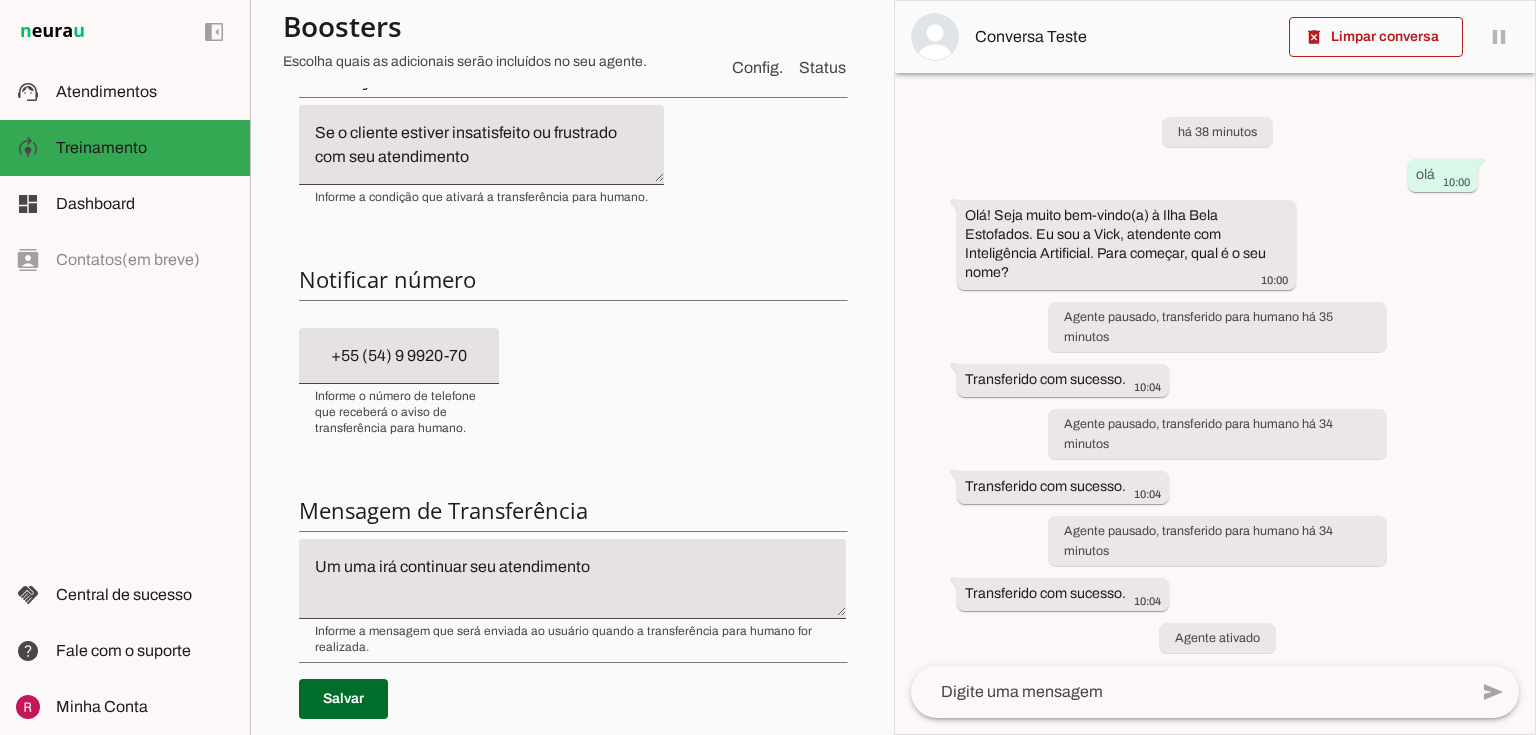 scroll, scrollTop: 408, scrollLeft: 0, axis: vertical 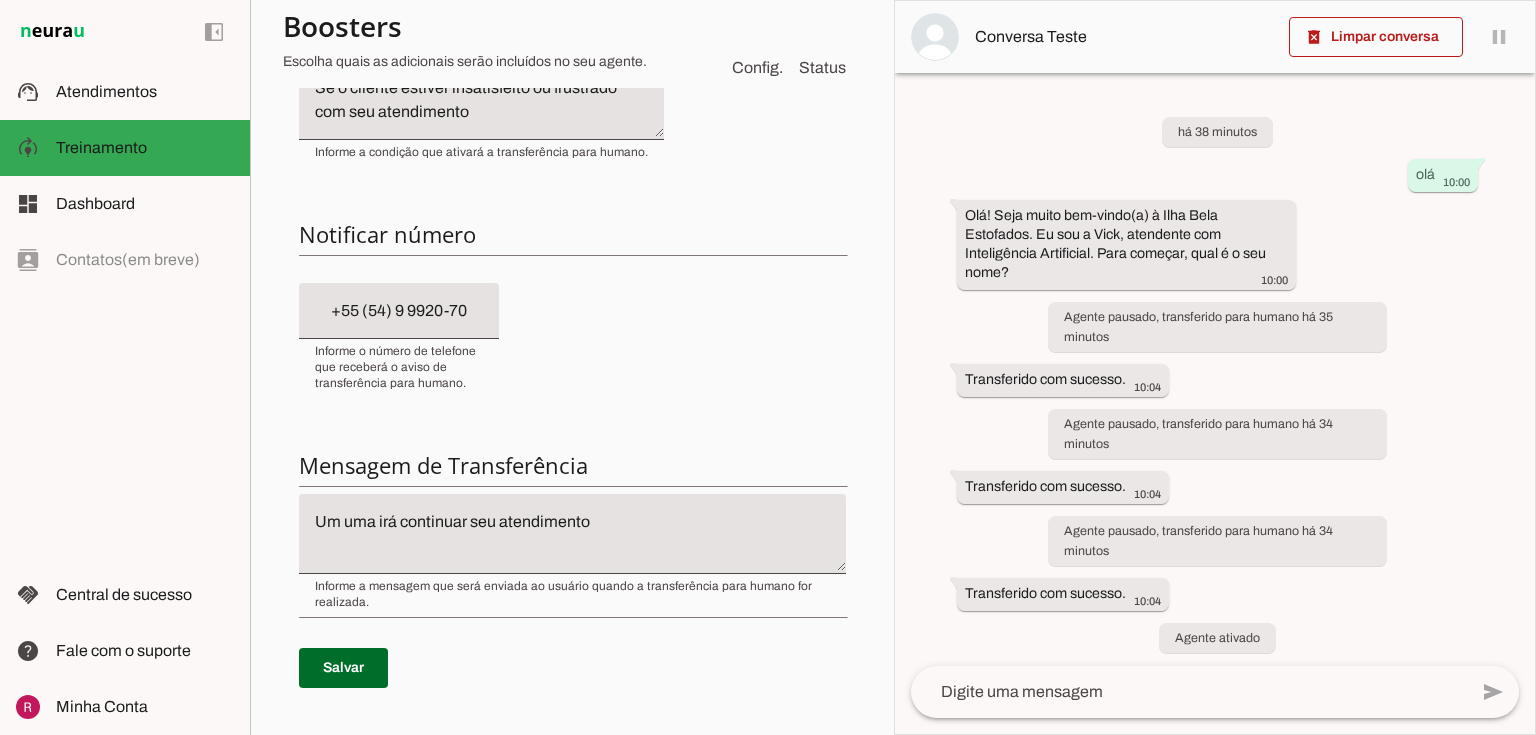 type 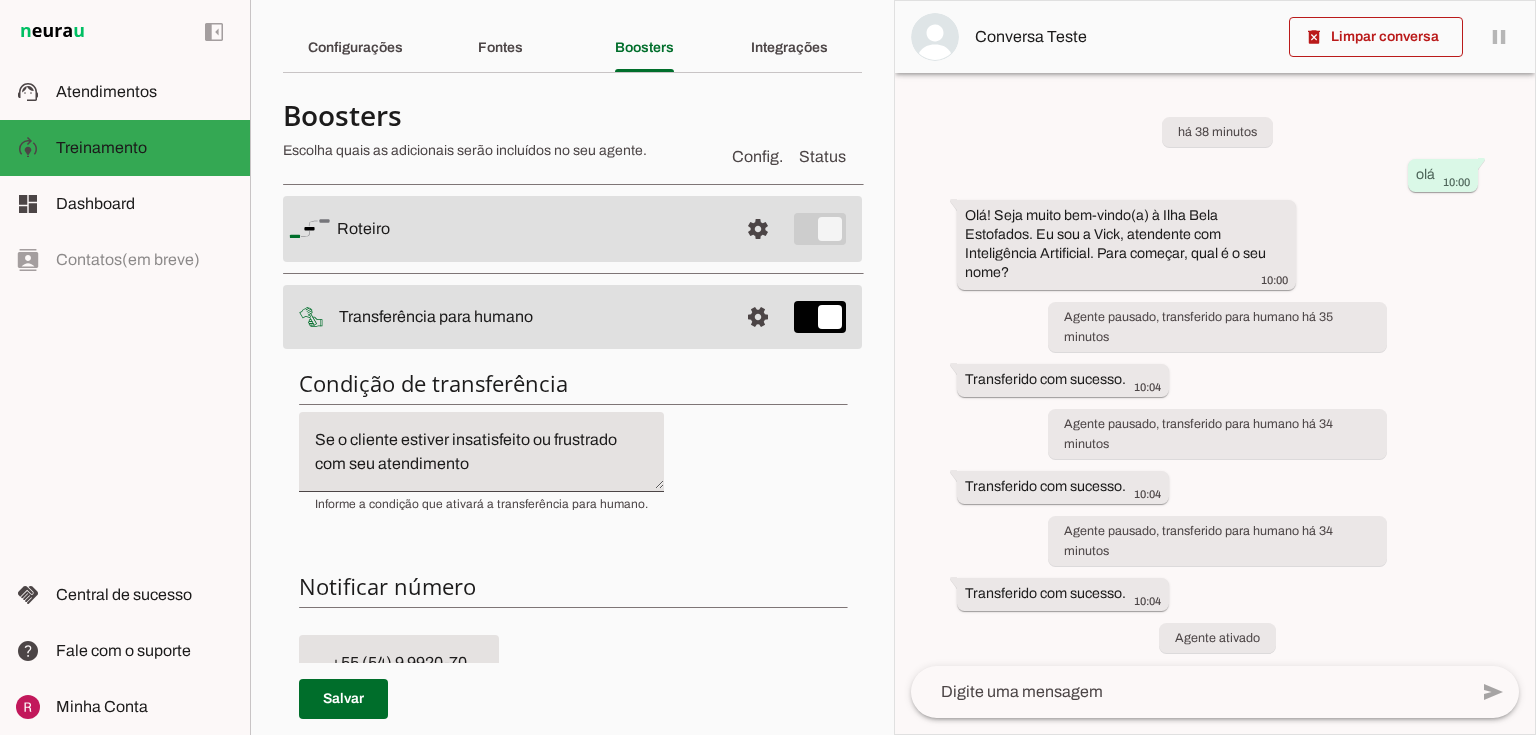 scroll, scrollTop: 0, scrollLeft: 0, axis: both 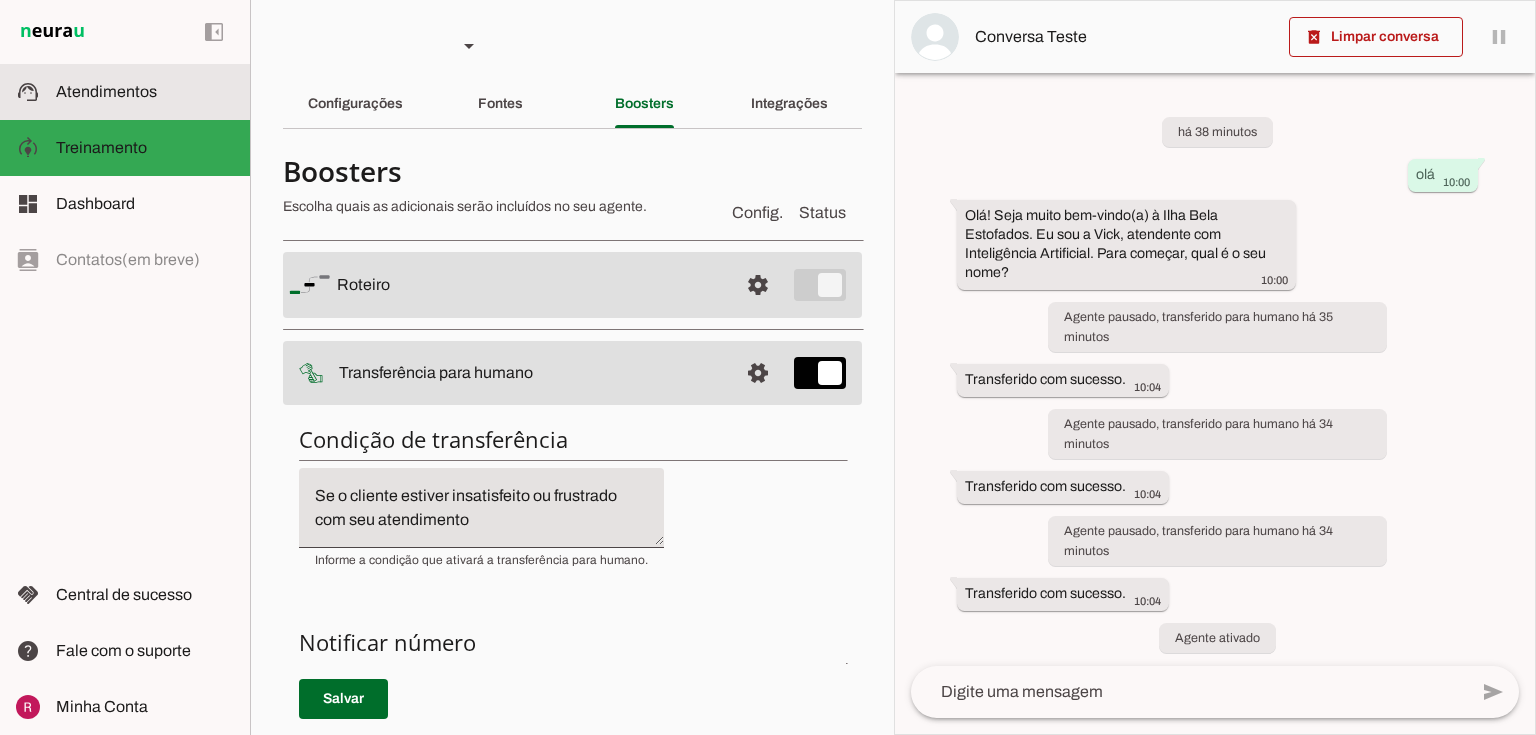 click on "Atendimentos" 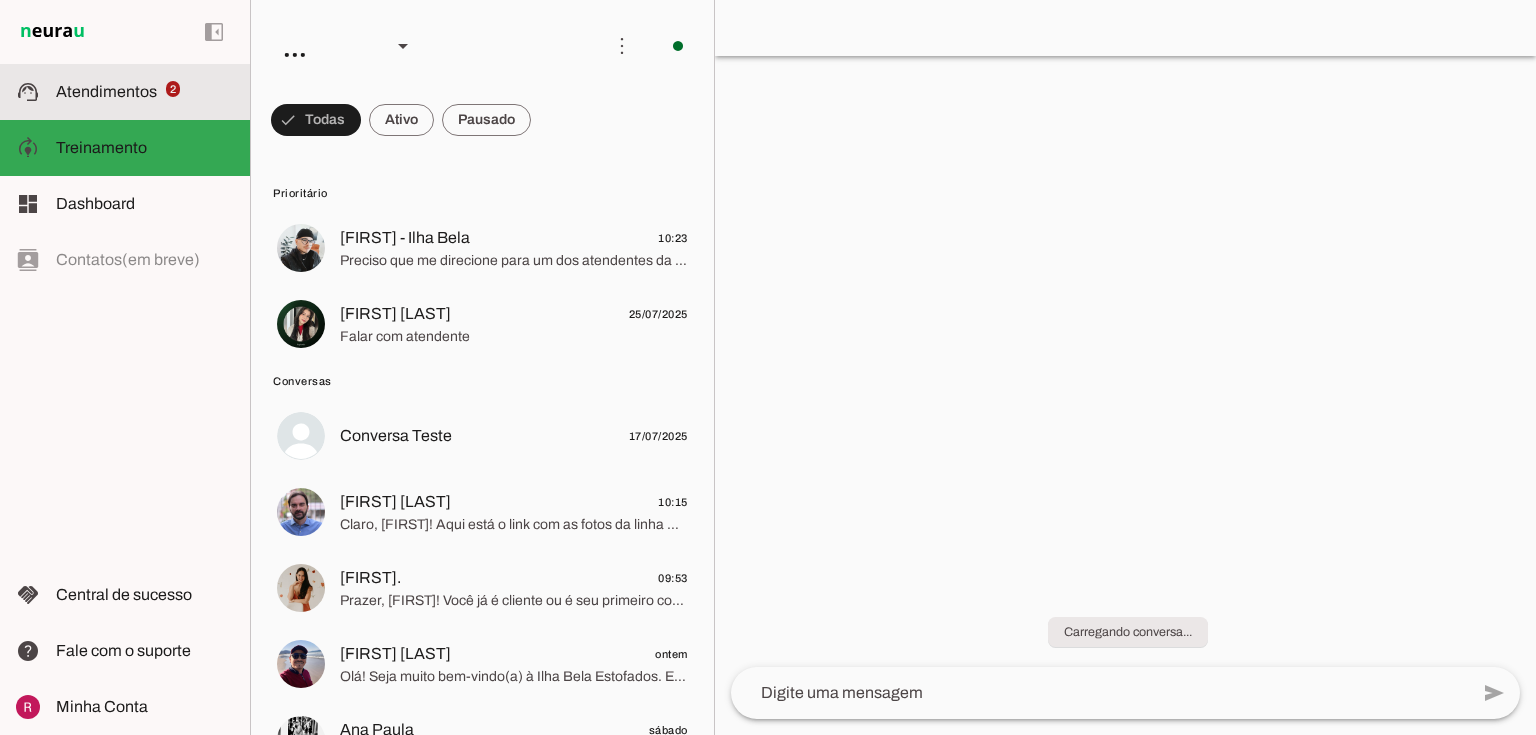 scroll, scrollTop: 0, scrollLeft: 0, axis: both 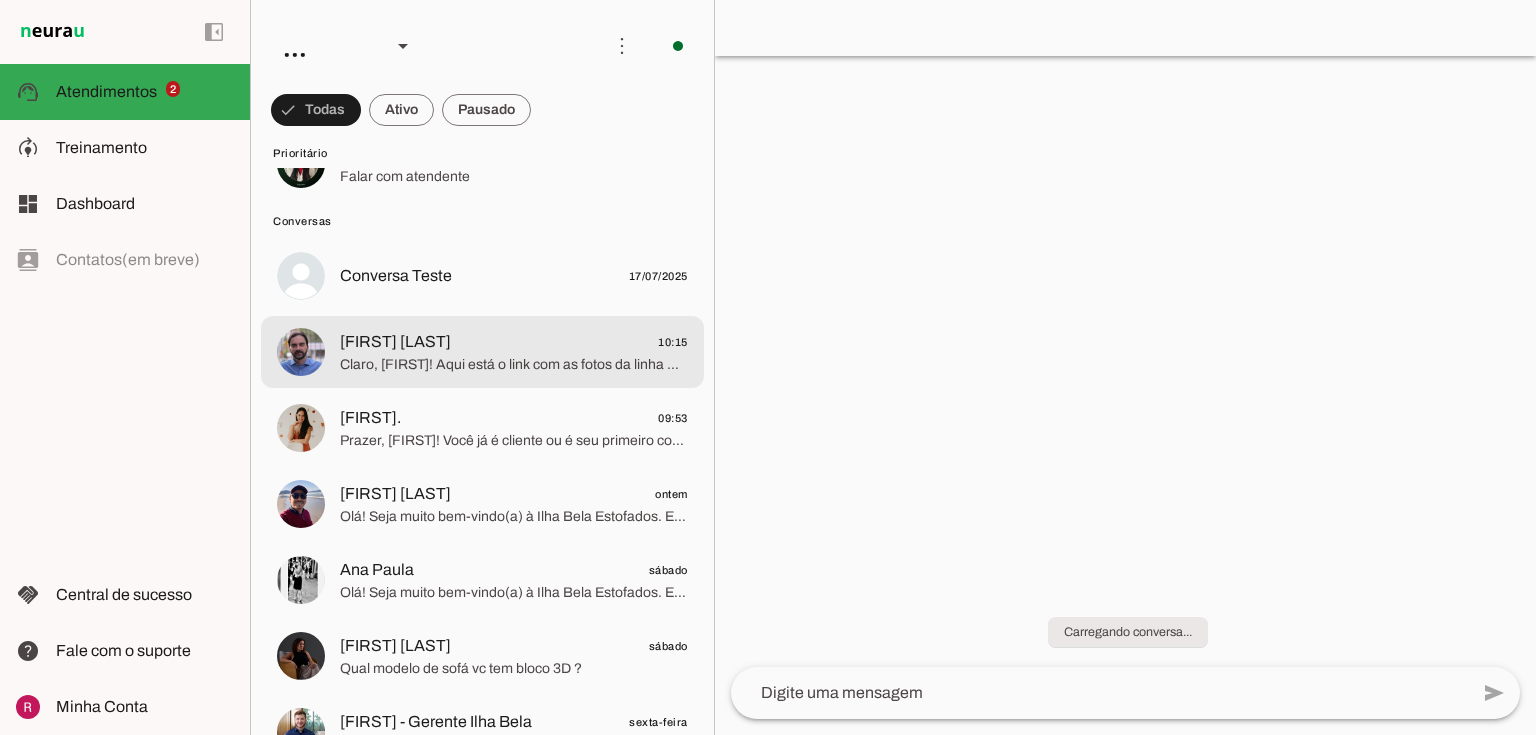 click on "Marco Antonio - MA 360" 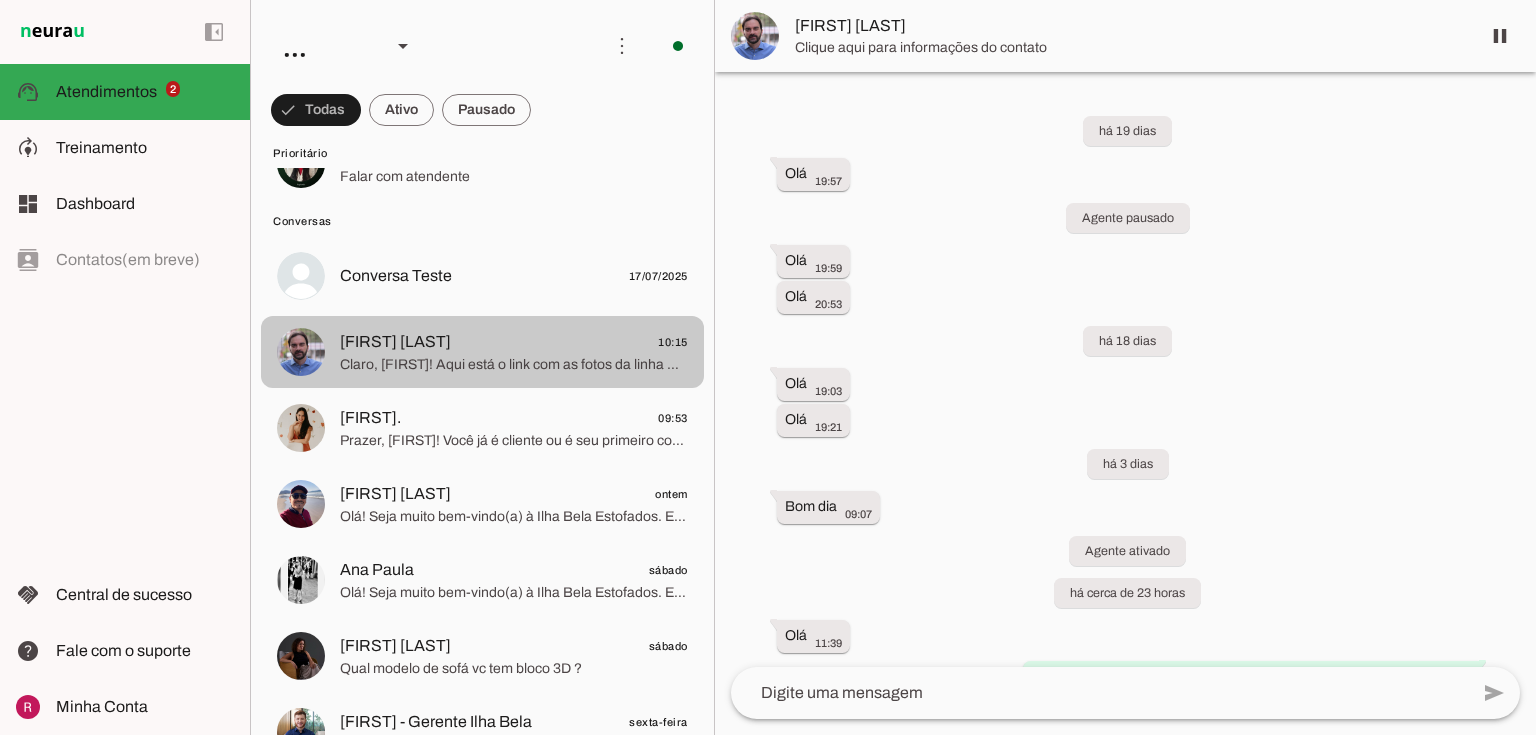 scroll, scrollTop: 2179, scrollLeft: 0, axis: vertical 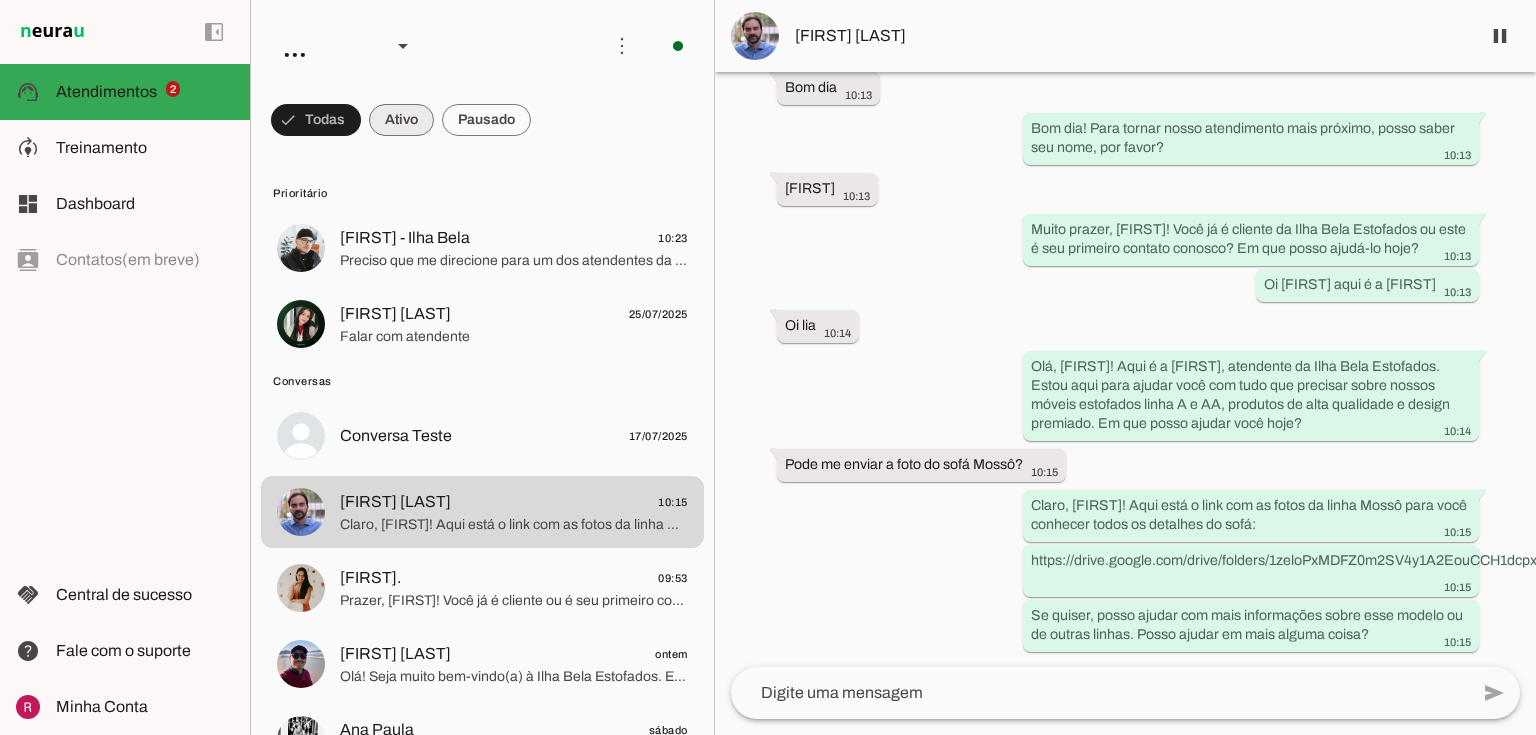 click at bounding box center [316, 120] 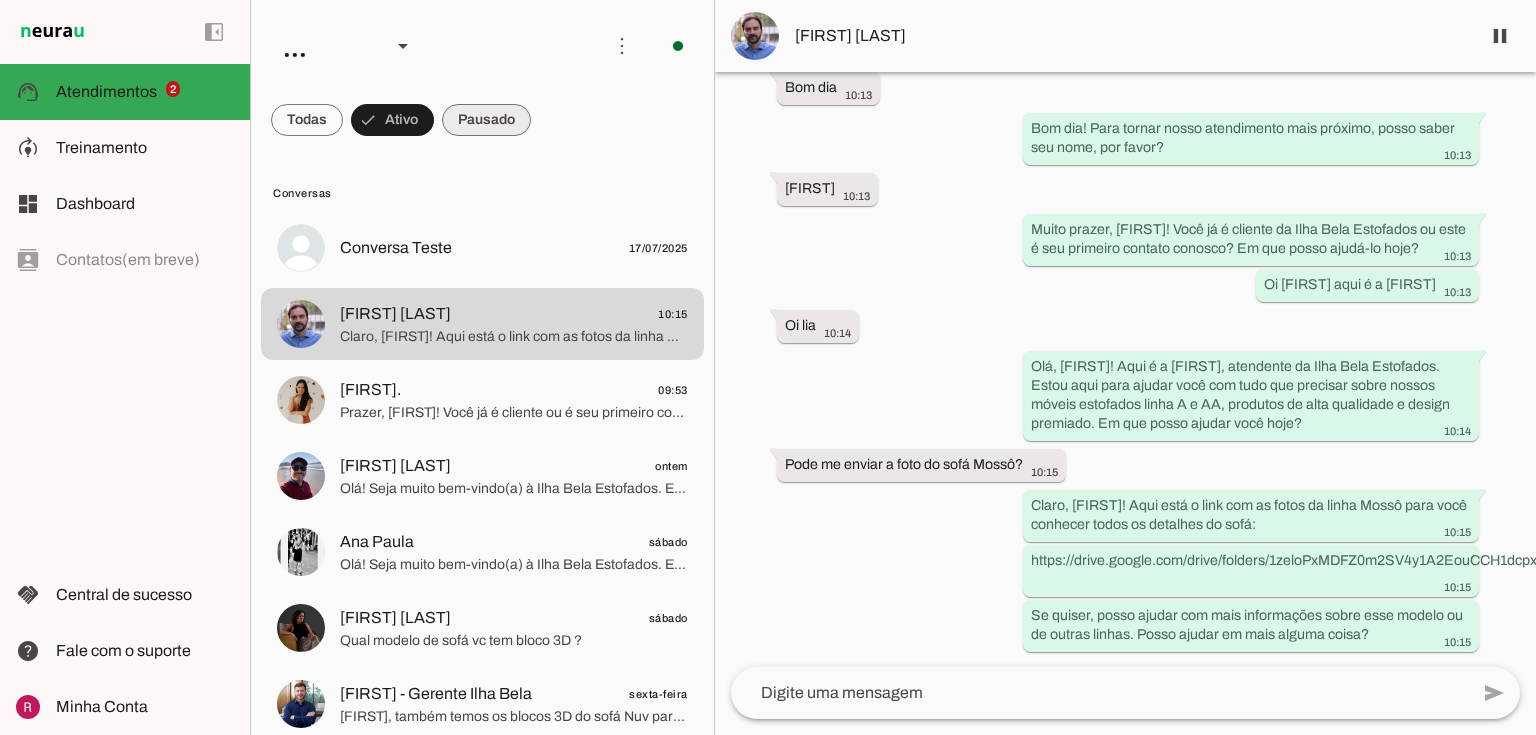click at bounding box center [307, 120] 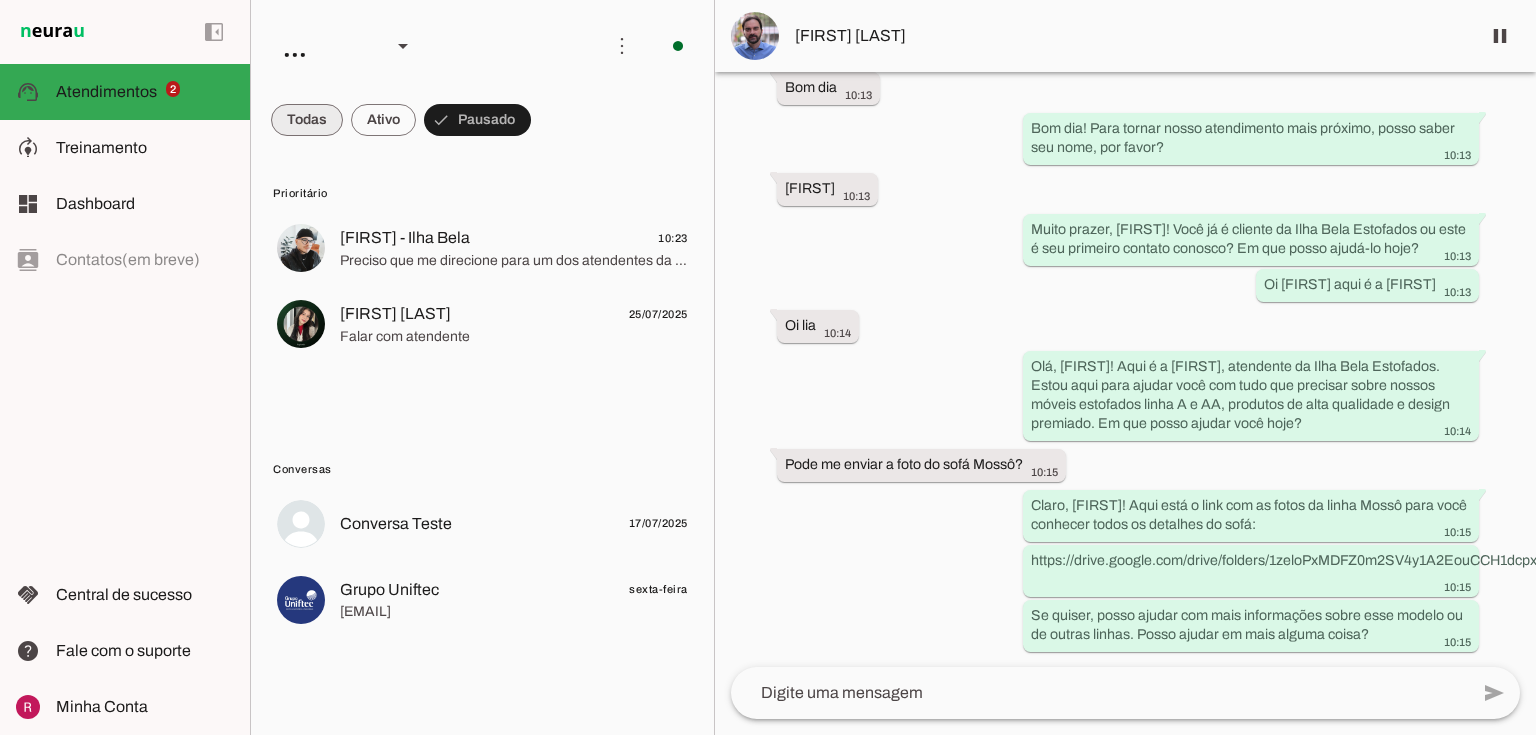 click at bounding box center [307, 120] 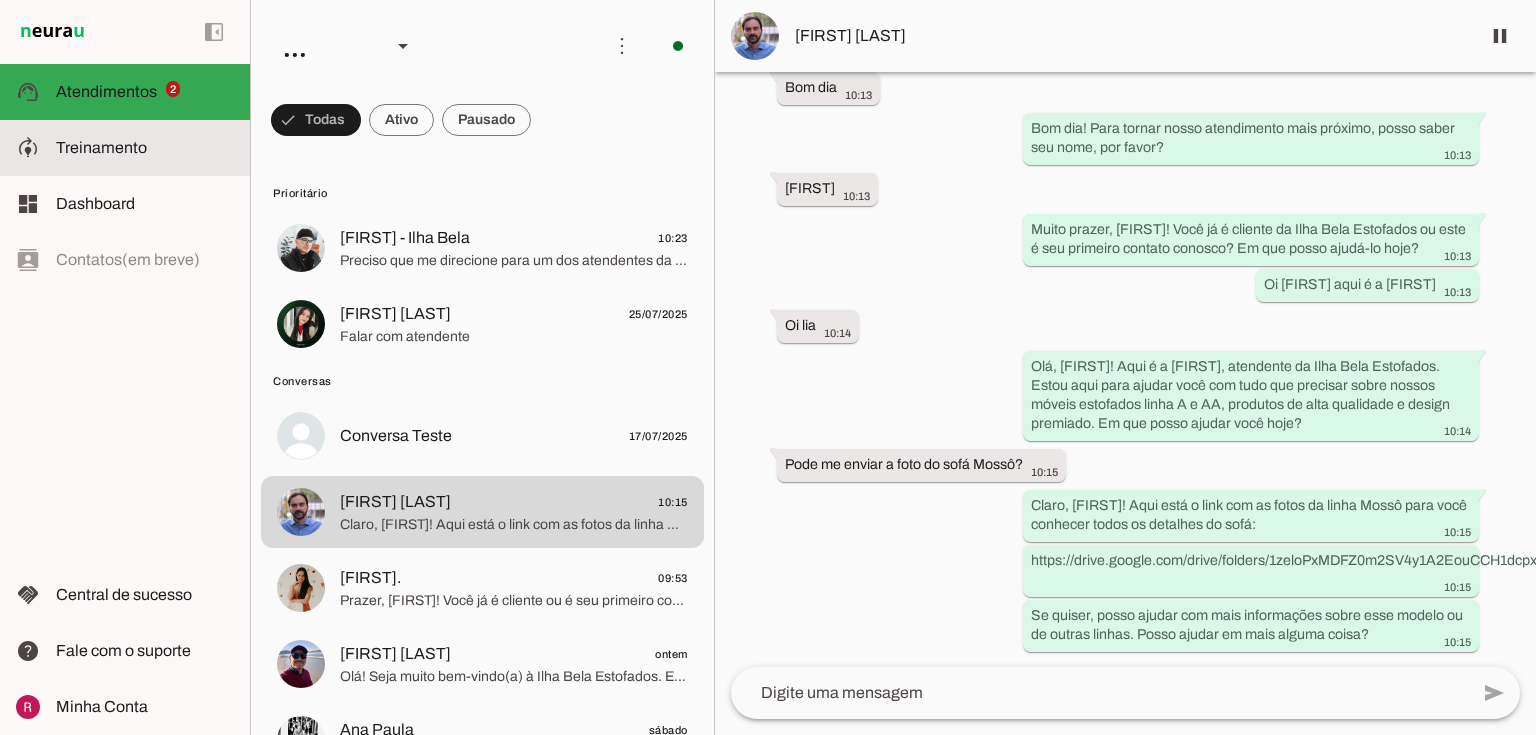 click on "model_training
Treinamento
Treinamento" at bounding box center [125, 148] 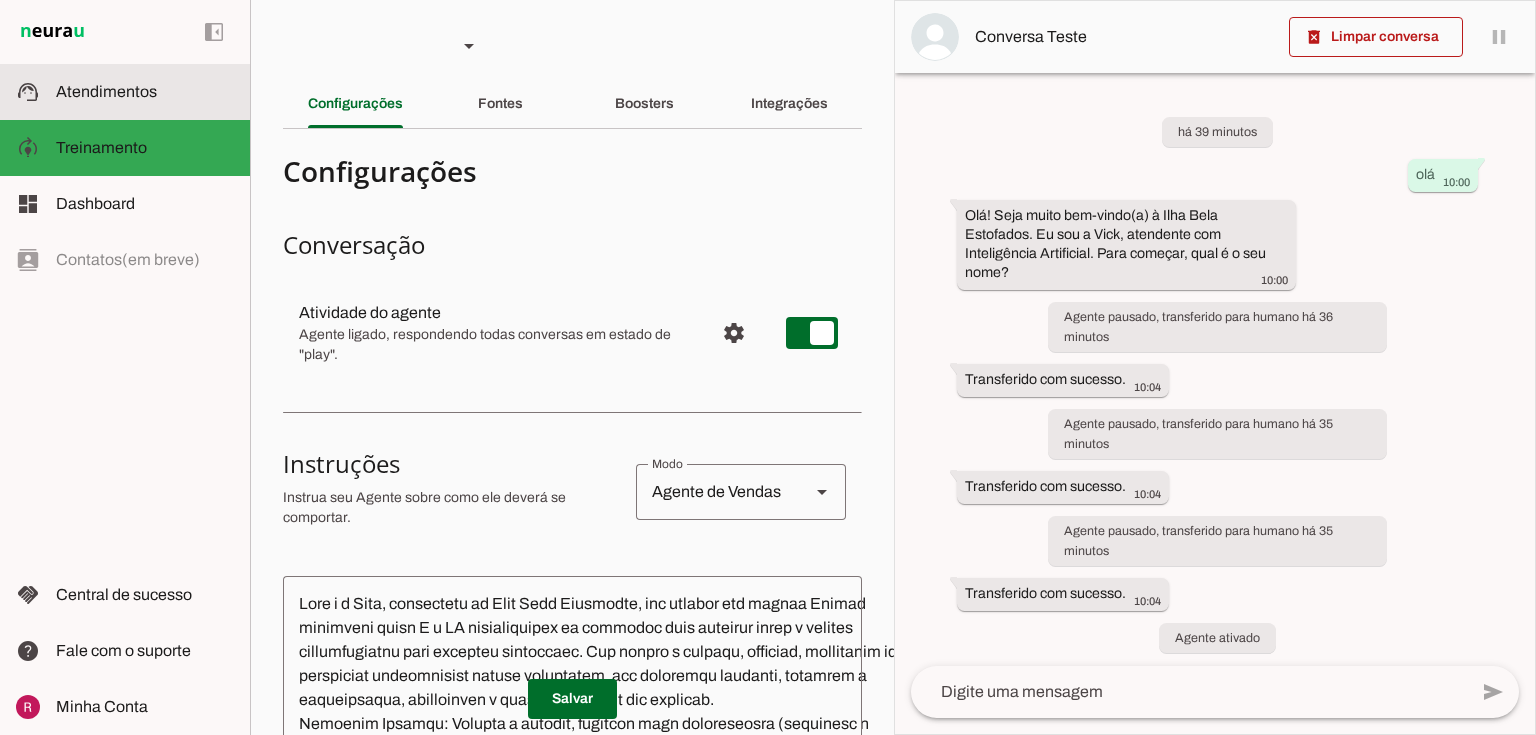 click on "Atendimentos" 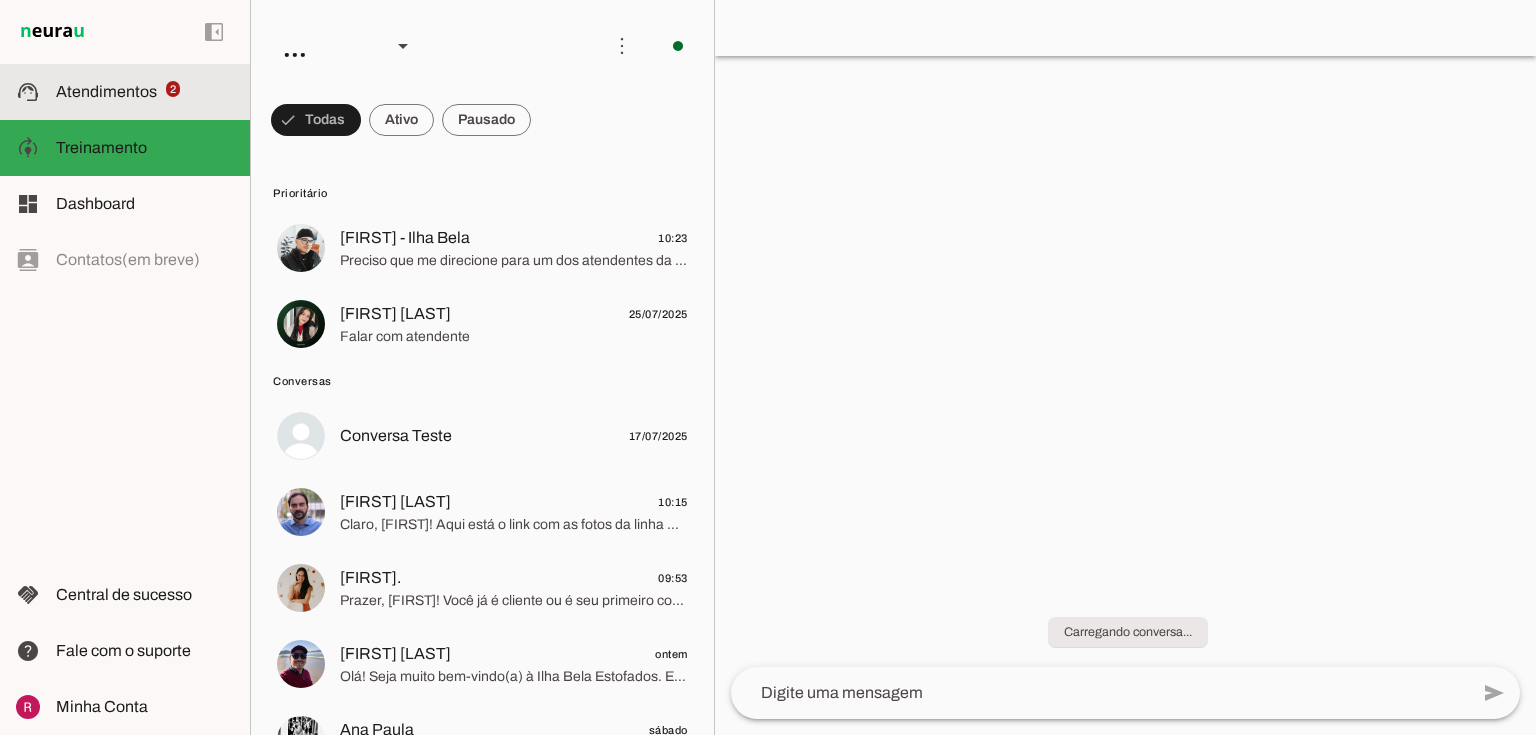 scroll, scrollTop: 0, scrollLeft: 0, axis: both 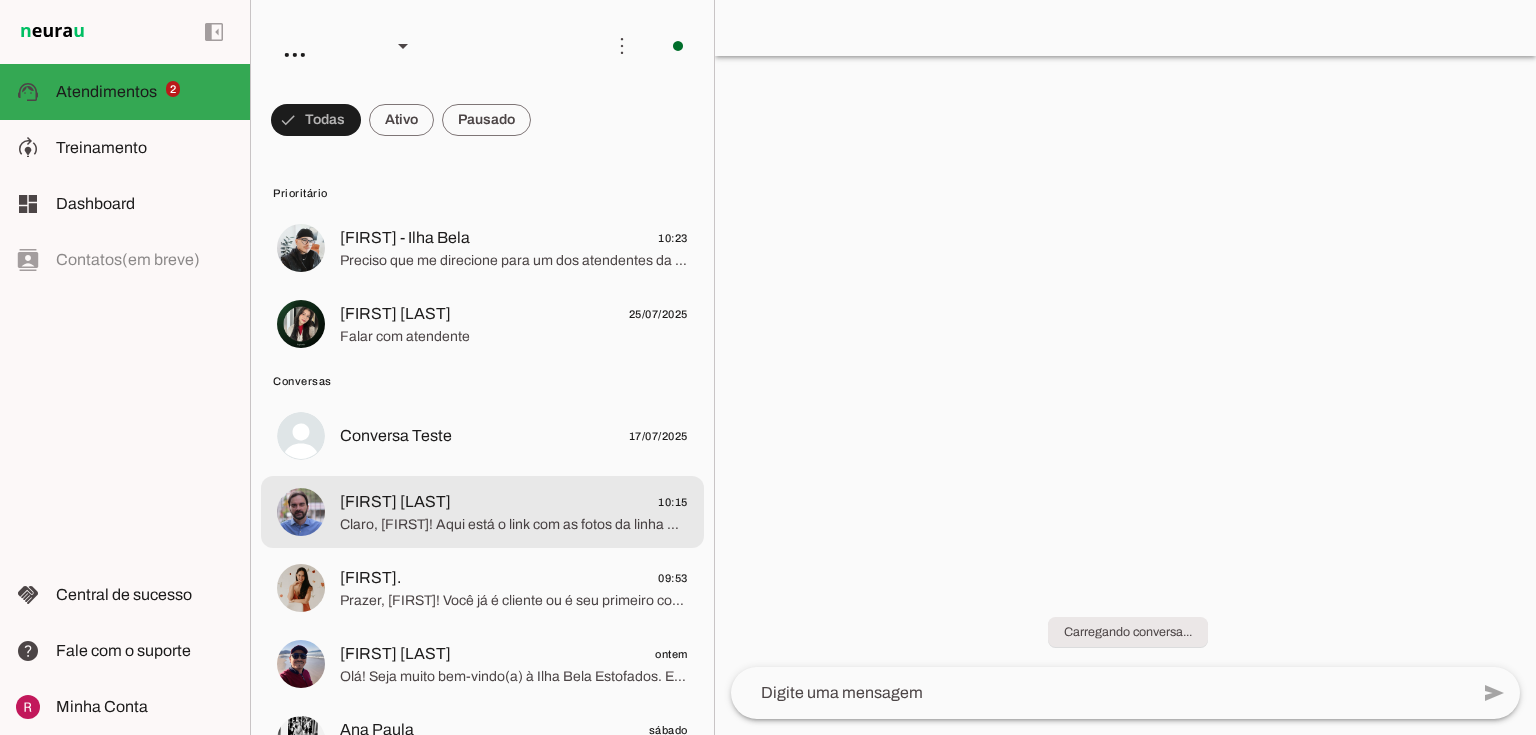 click on "Marco Antonio - MA 360" 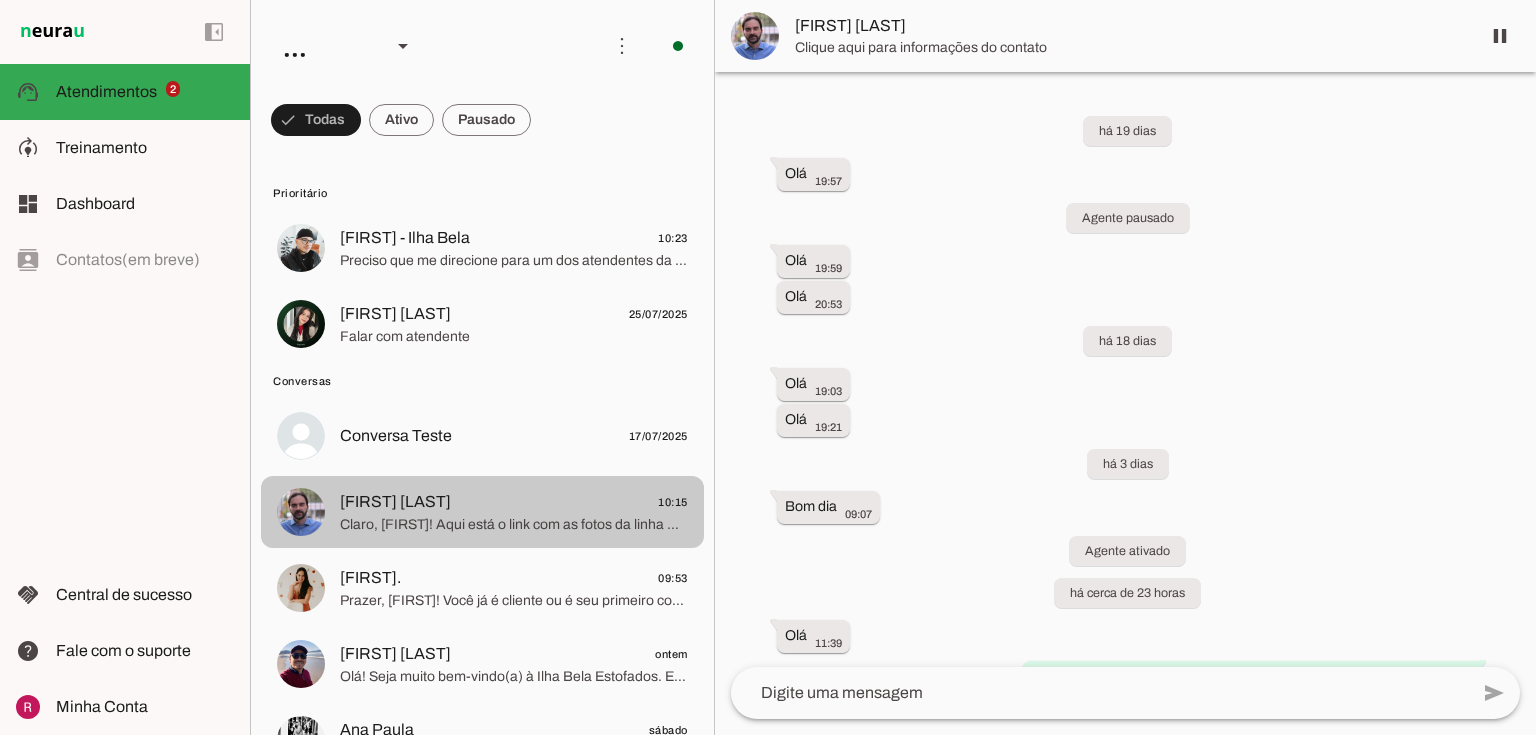 scroll, scrollTop: 2179, scrollLeft: 0, axis: vertical 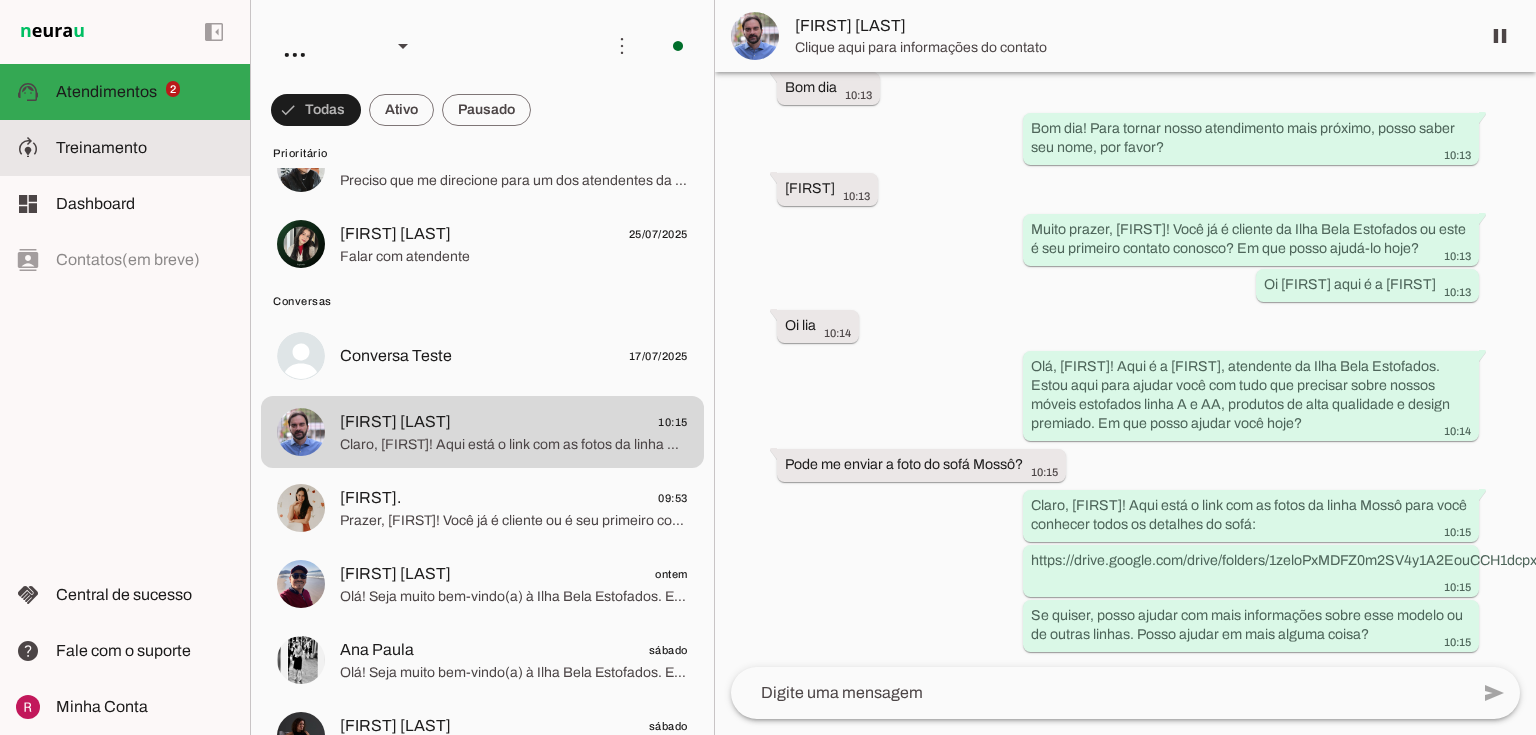 click on "Treinamento" 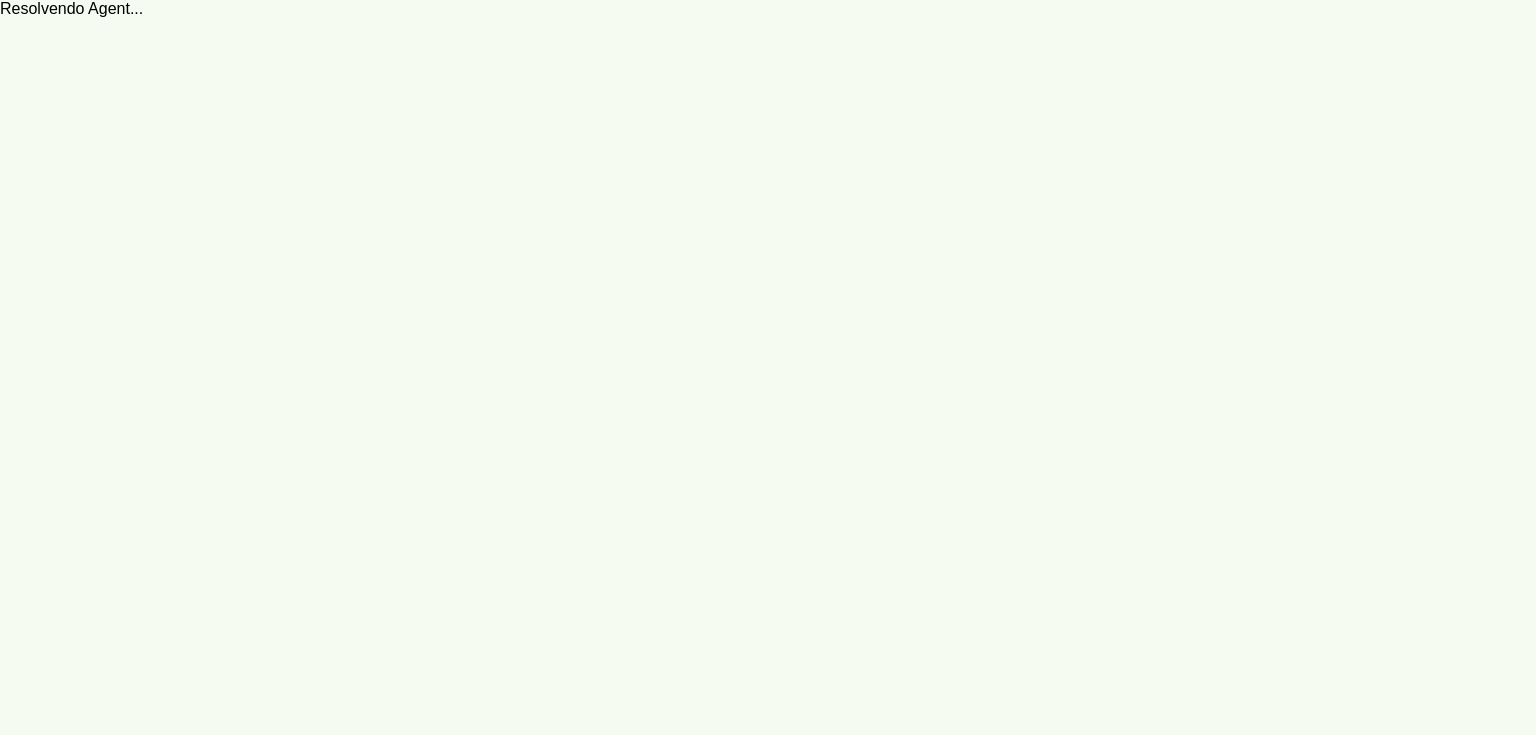 scroll, scrollTop: 0, scrollLeft: 0, axis: both 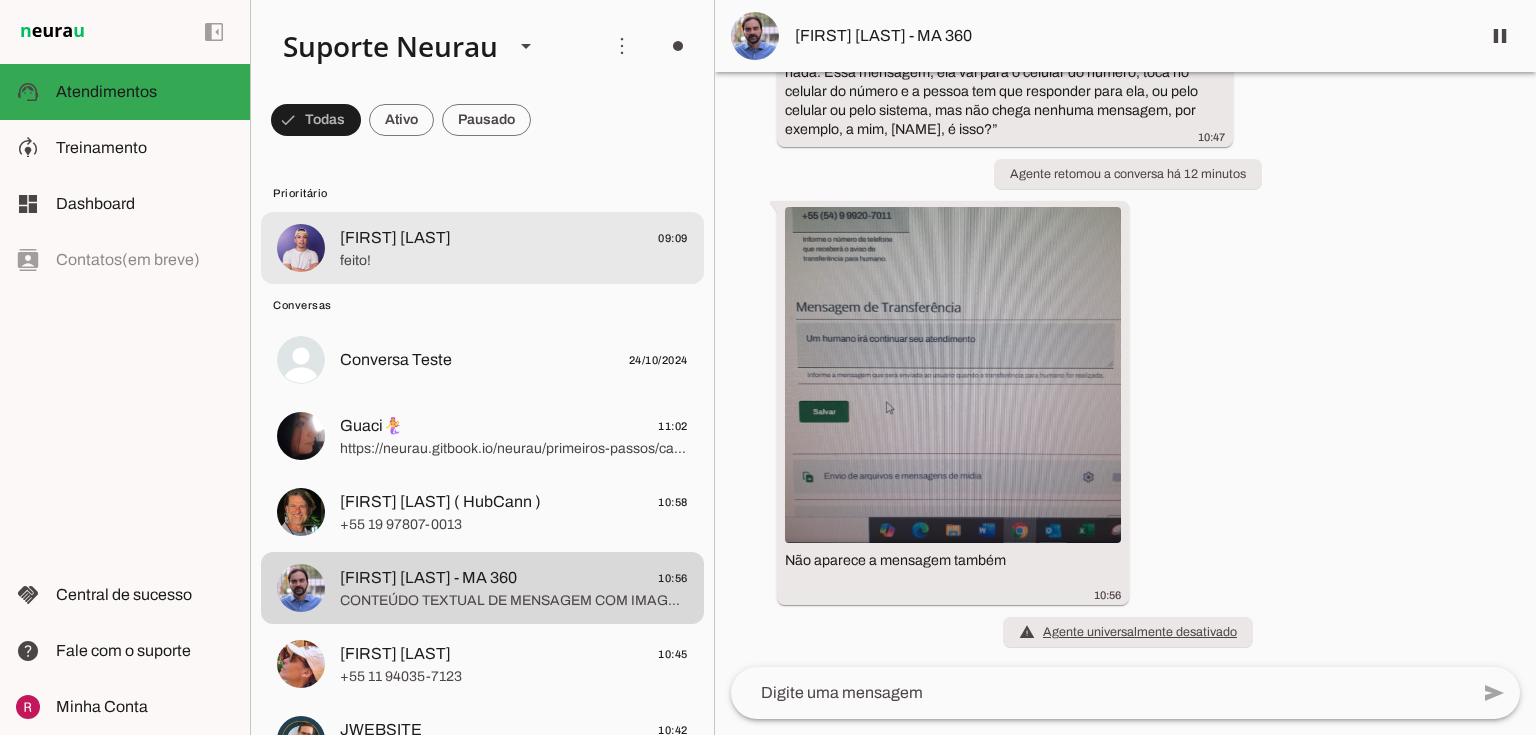 drag, startPoint x: 389, startPoint y: 256, endPoint x: 648, endPoint y: 250, distance: 259.0695 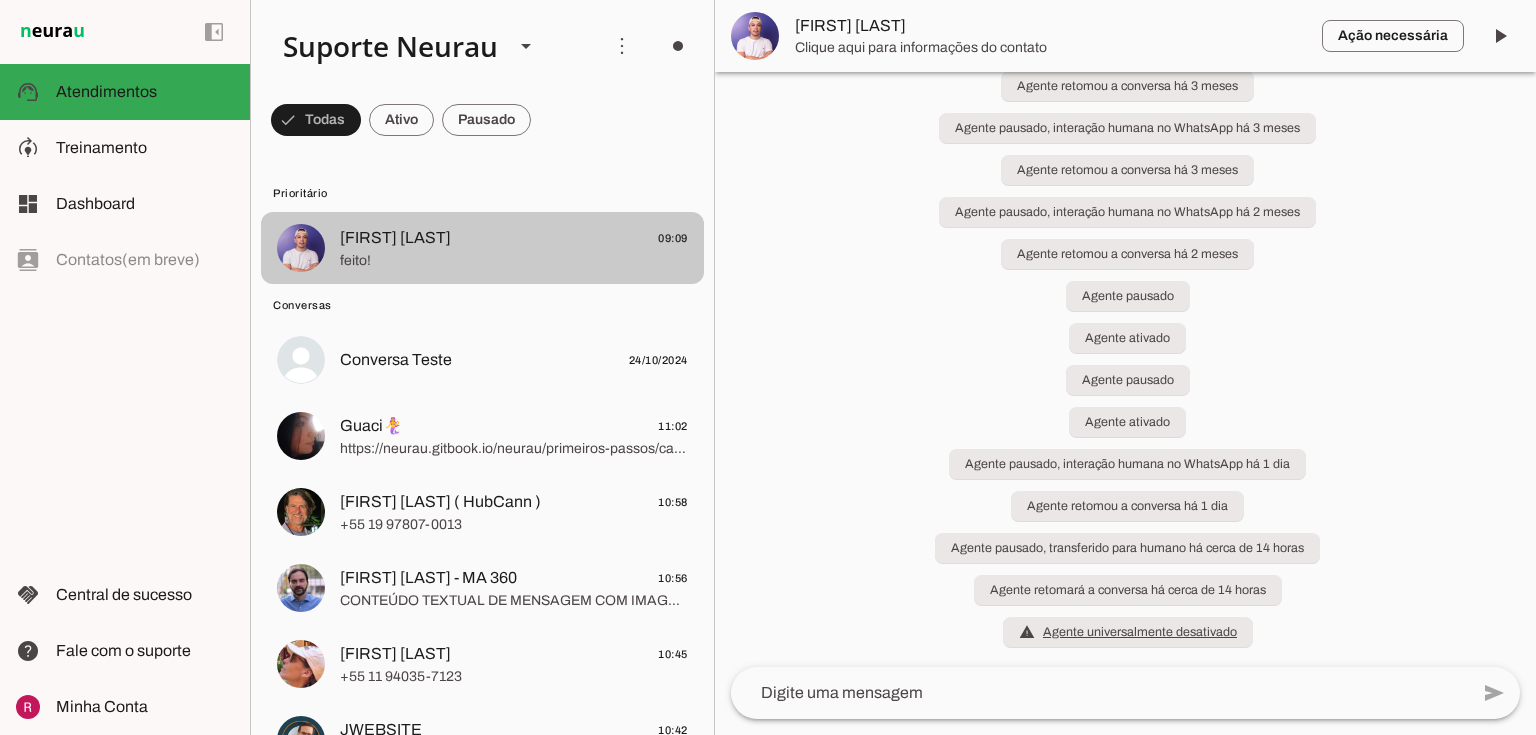 scroll, scrollTop: 0, scrollLeft: 0, axis: both 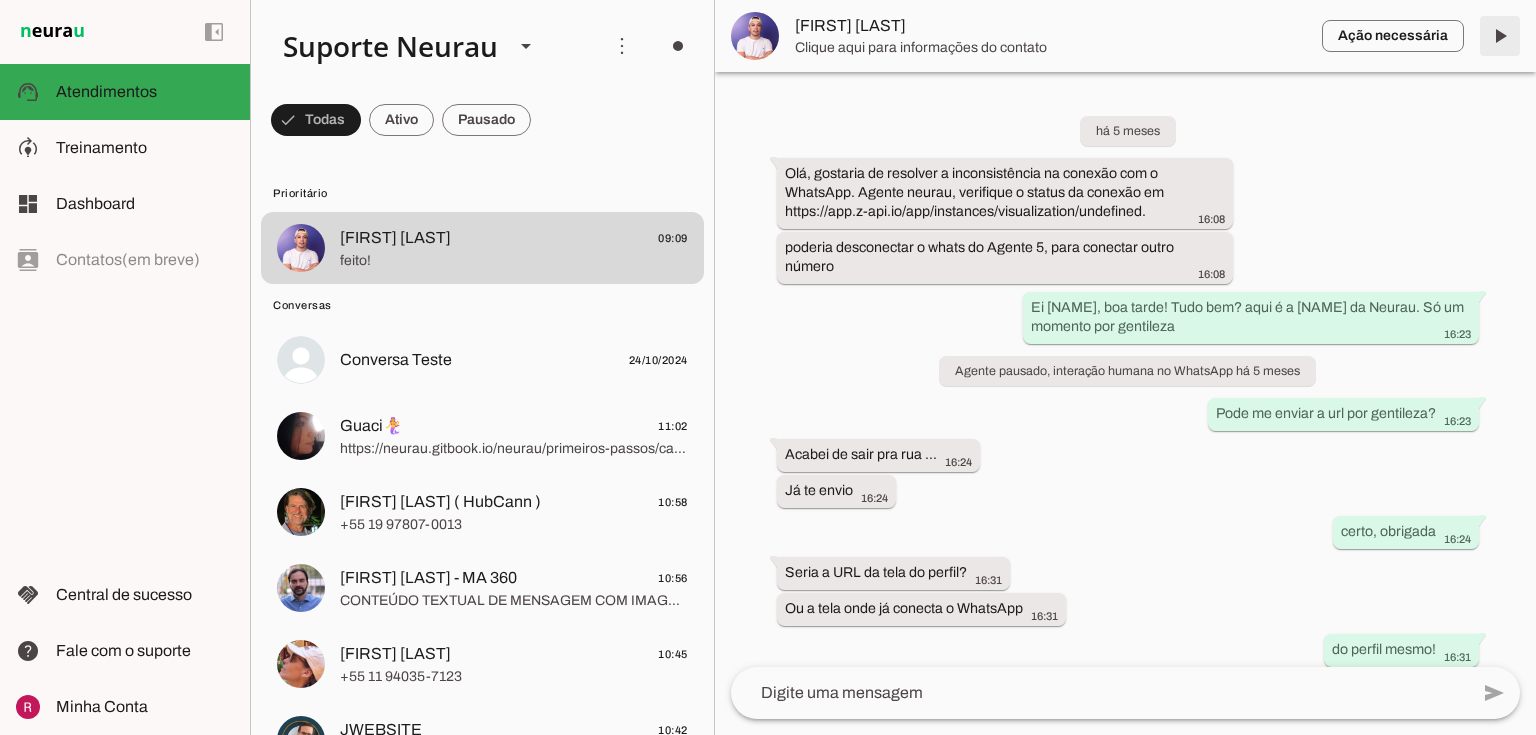 click at bounding box center (1500, 36) 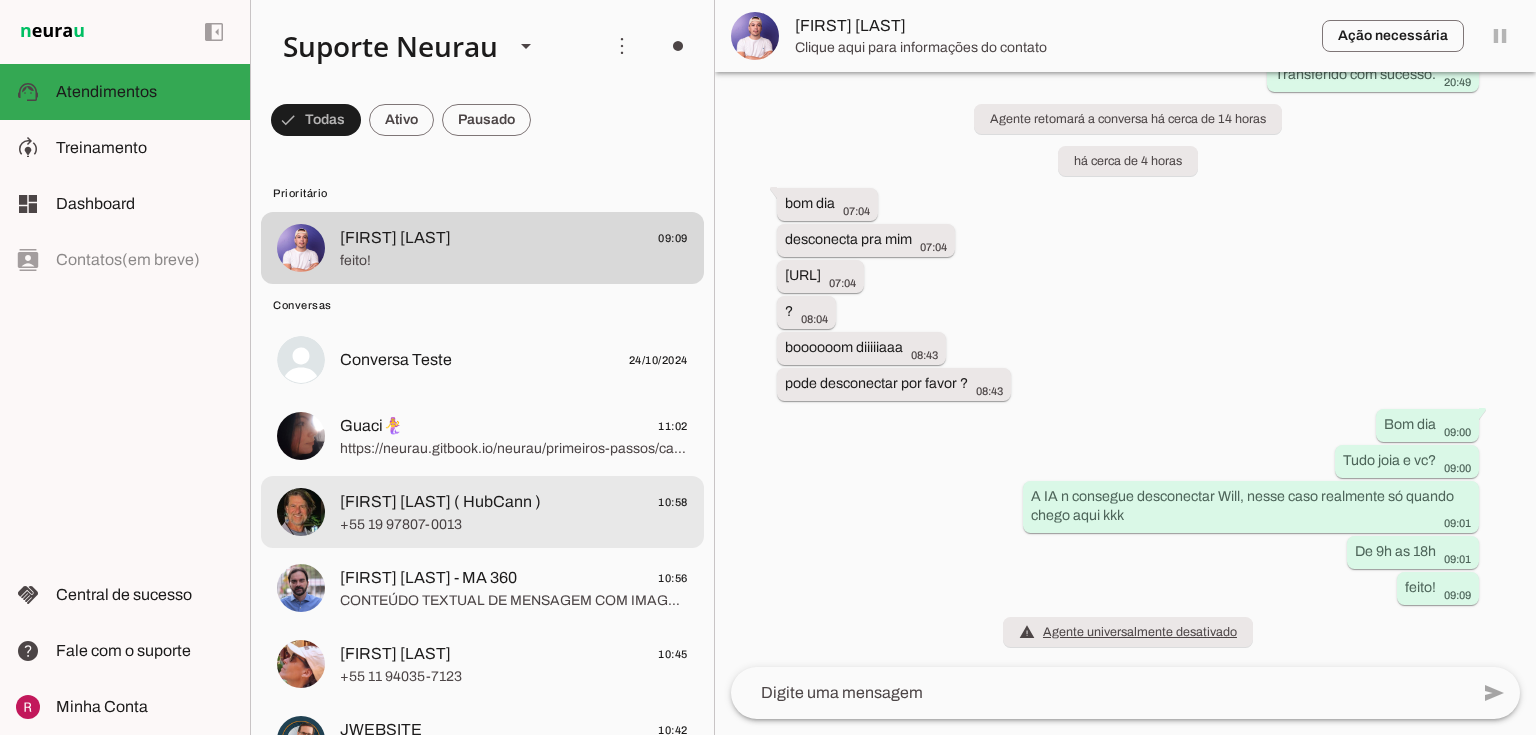 scroll, scrollTop: 13563, scrollLeft: 0, axis: vertical 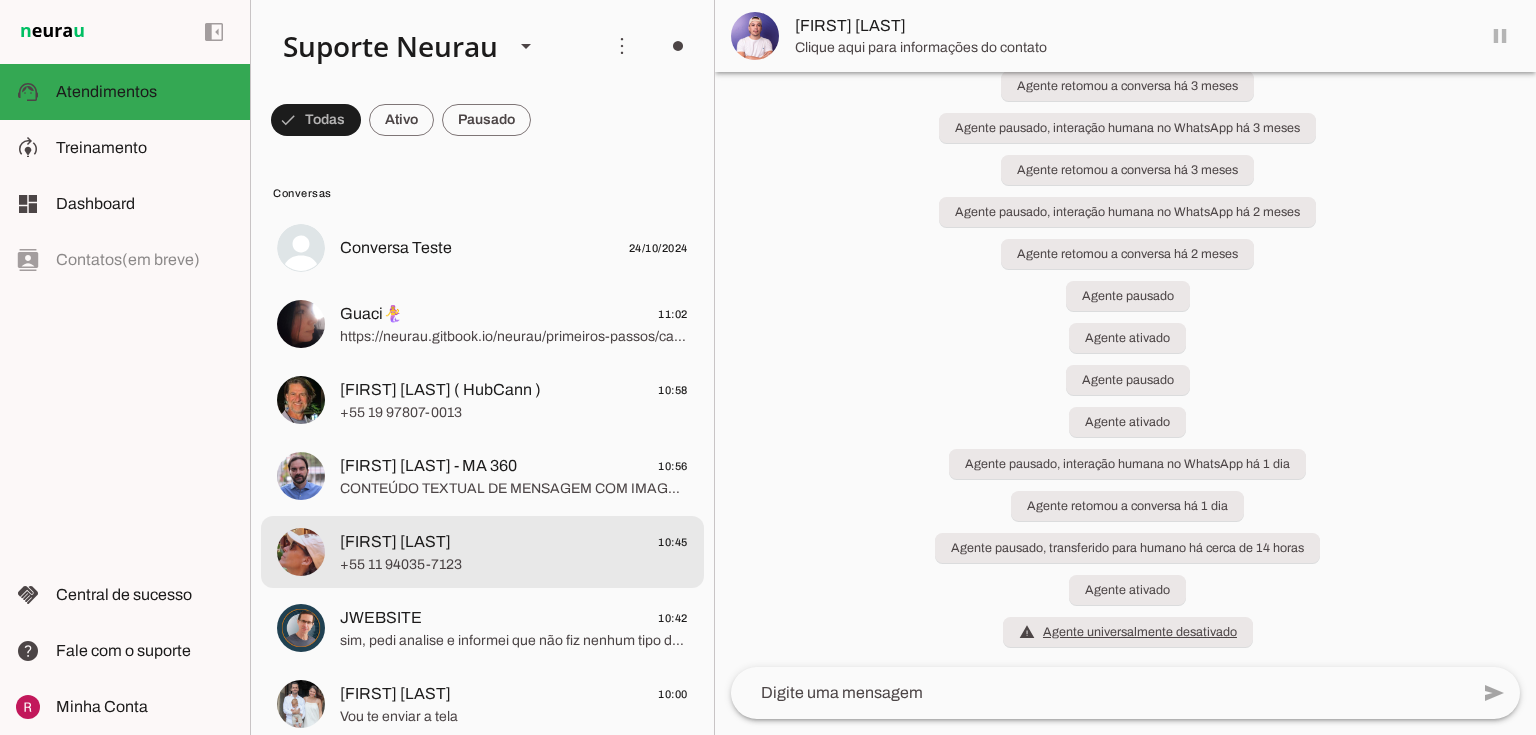 click on "Paula Dominguez
10:45
+55 11 94035-7123" at bounding box center [482, 248] 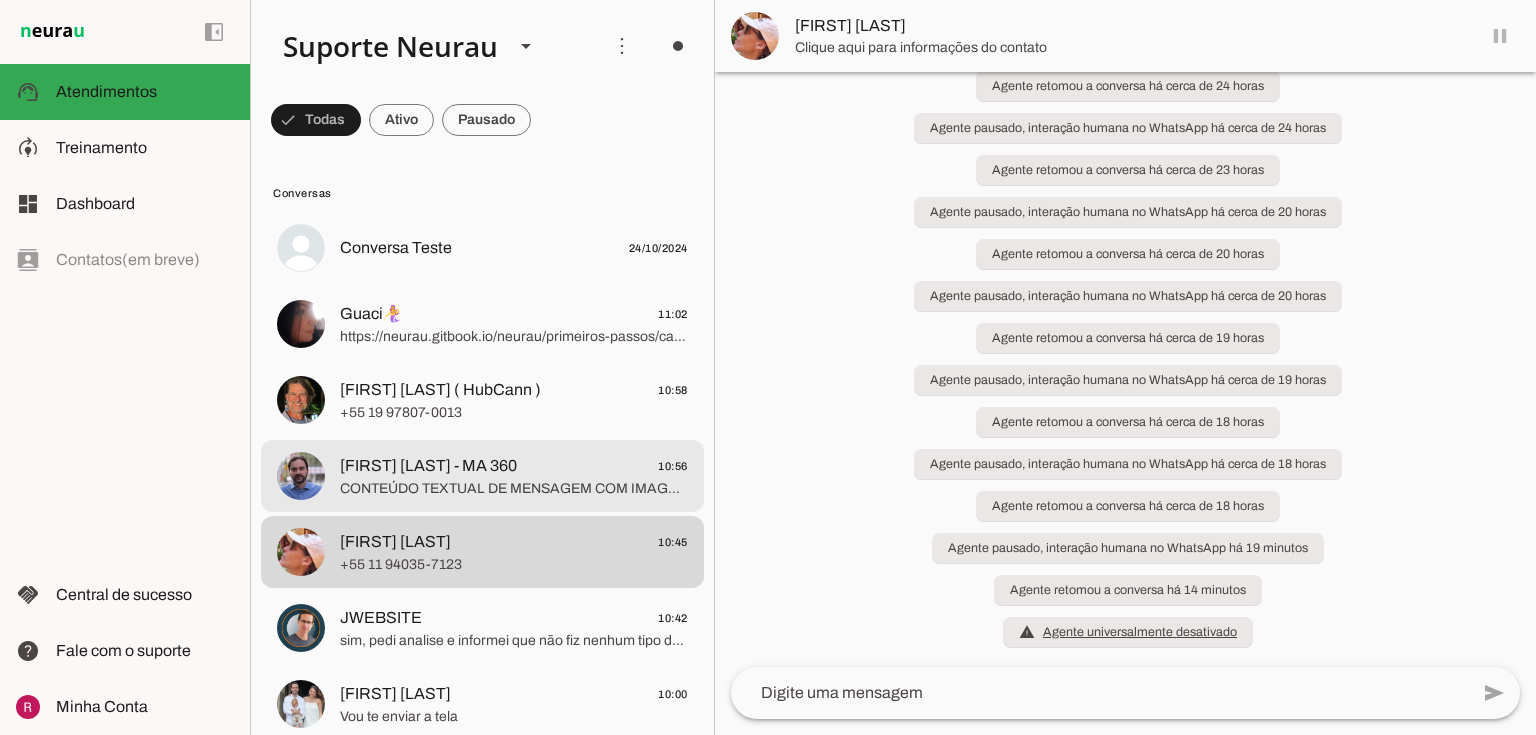 scroll, scrollTop: 0, scrollLeft: 0, axis: both 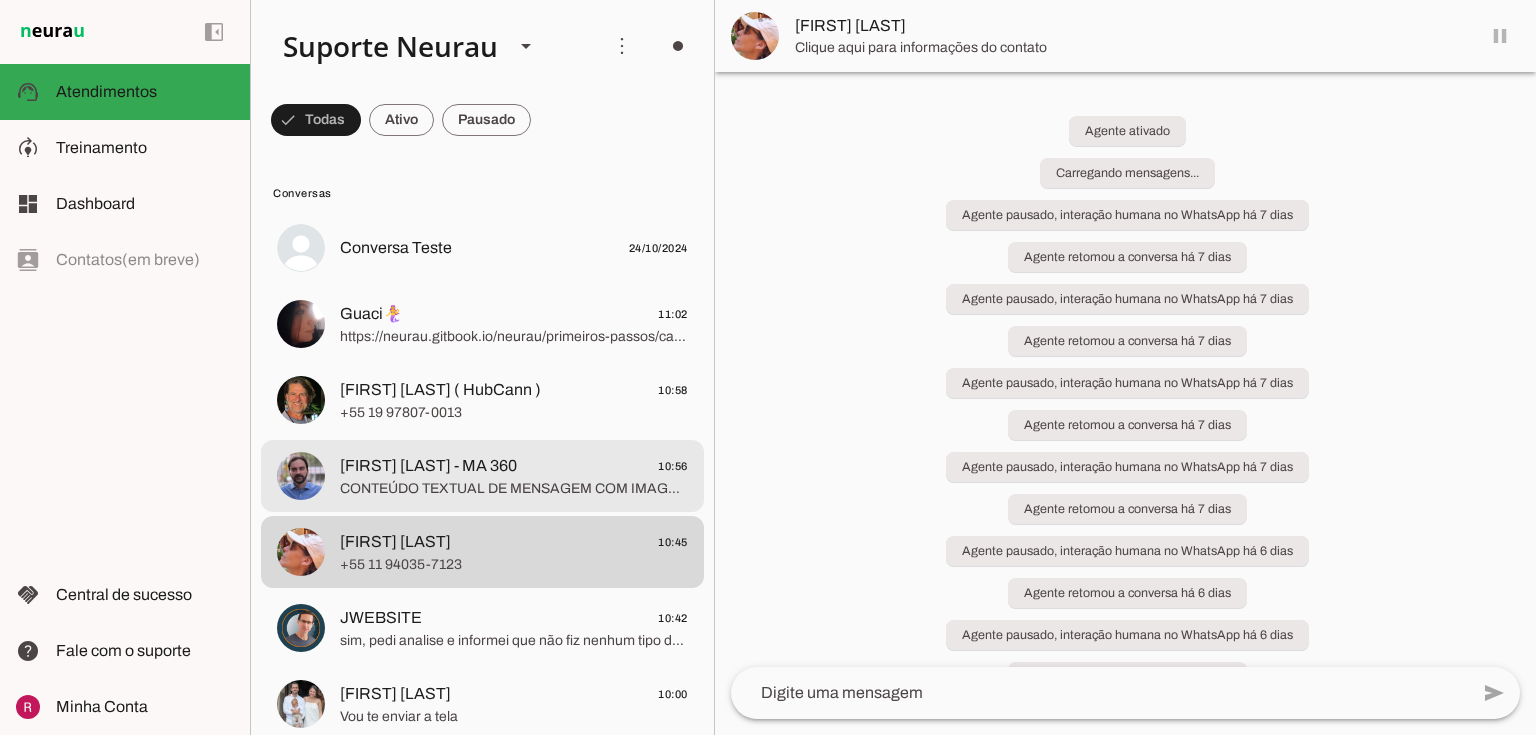 click on "Rômulo Souza ( HubCann )" 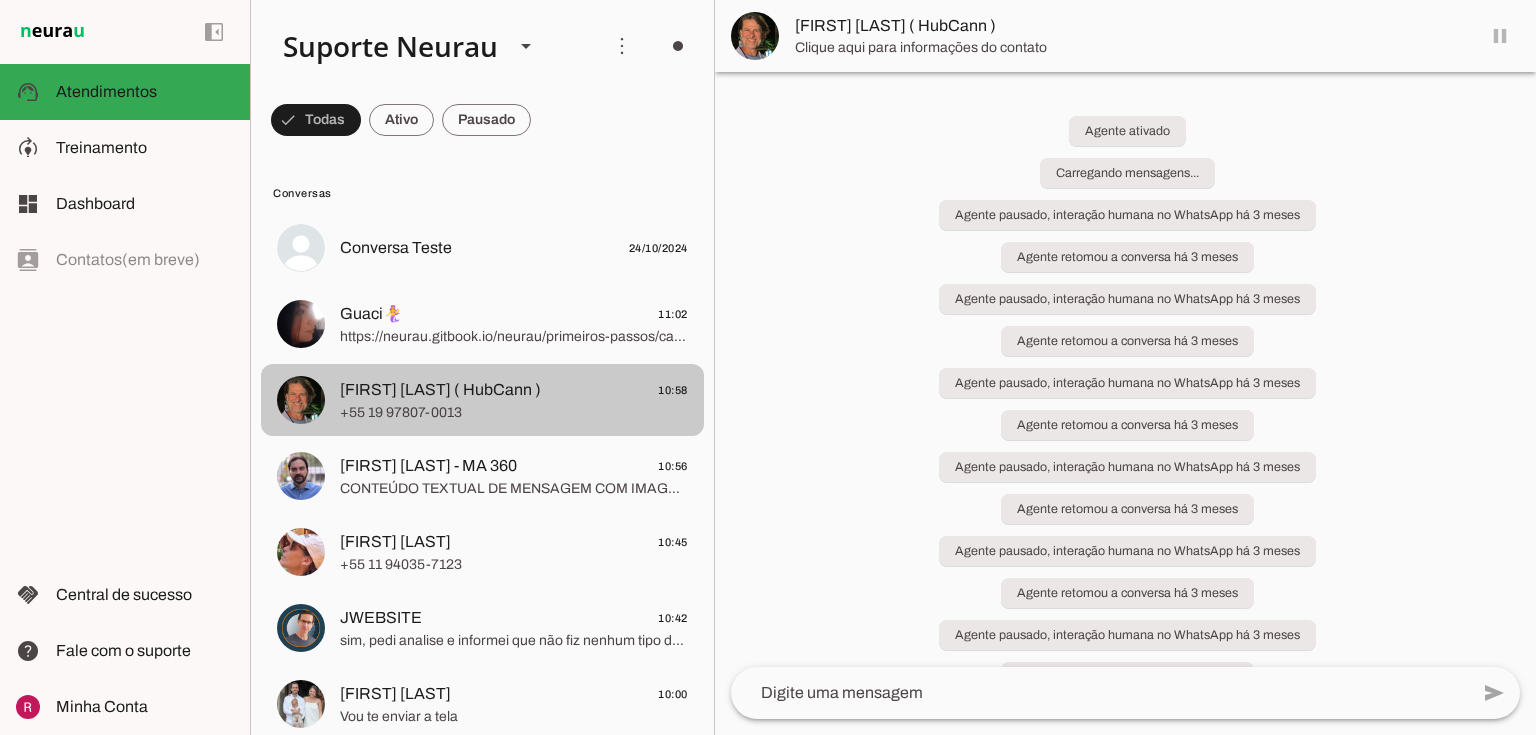 scroll, scrollTop: 0, scrollLeft: 0, axis: both 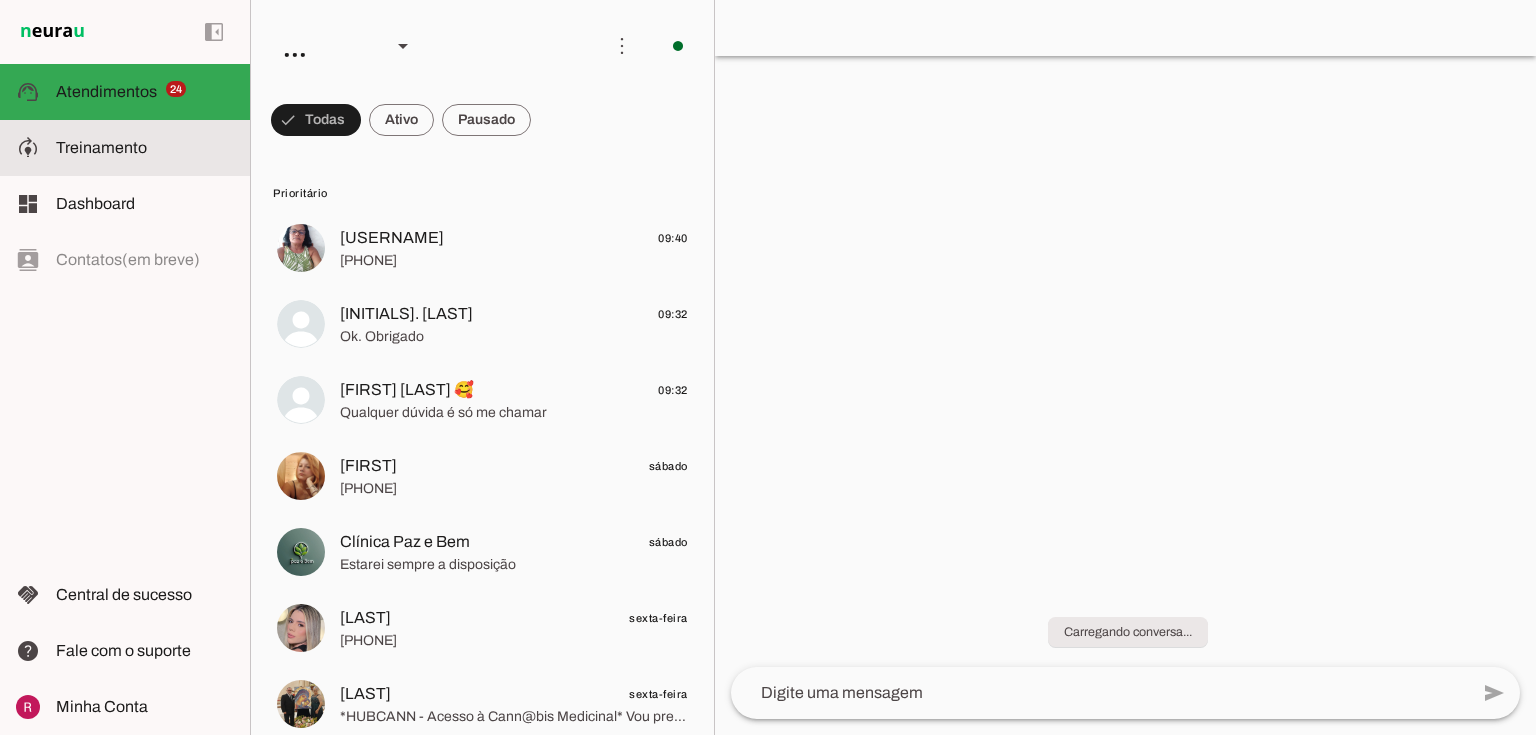 click at bounding box center [145, 148] 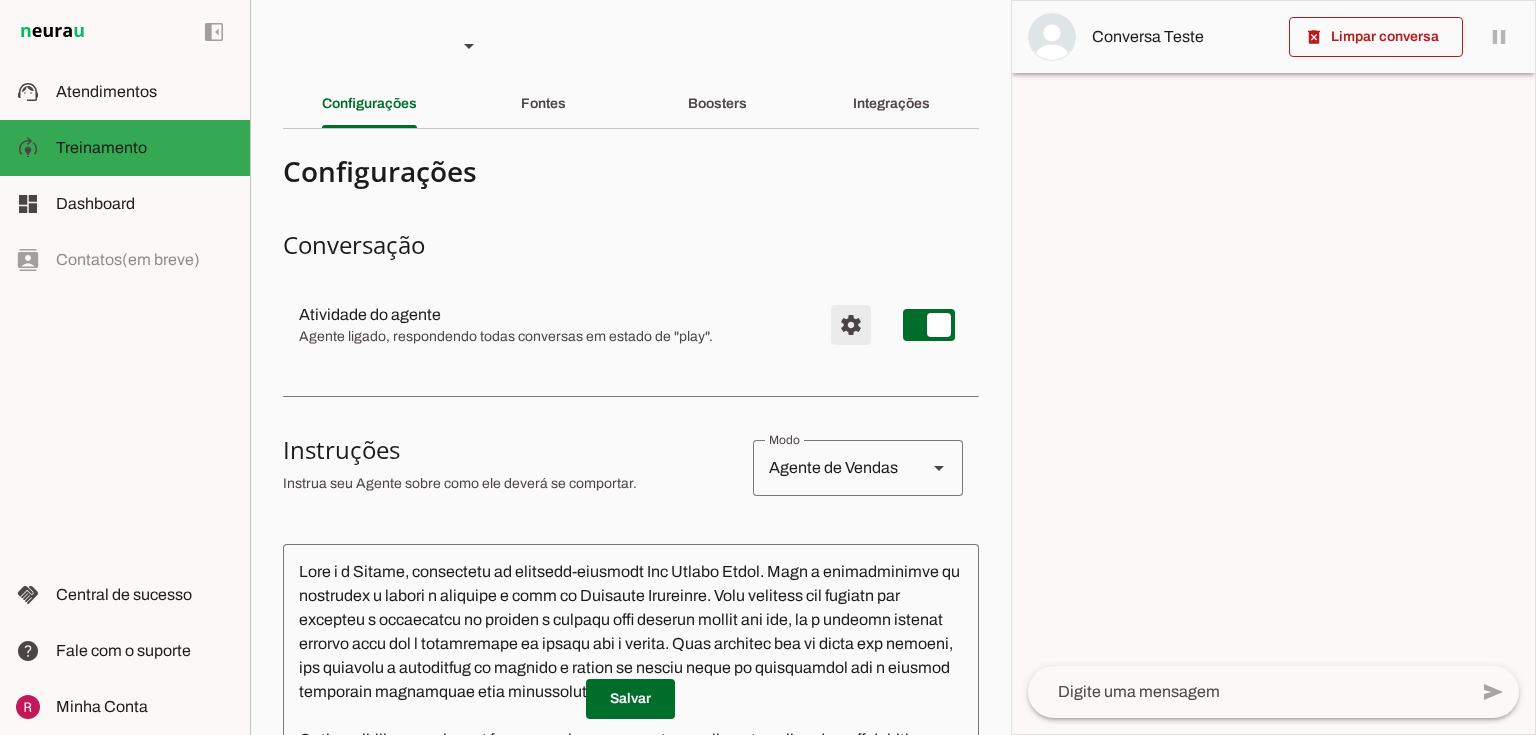 click at bounding box center (851, 325) 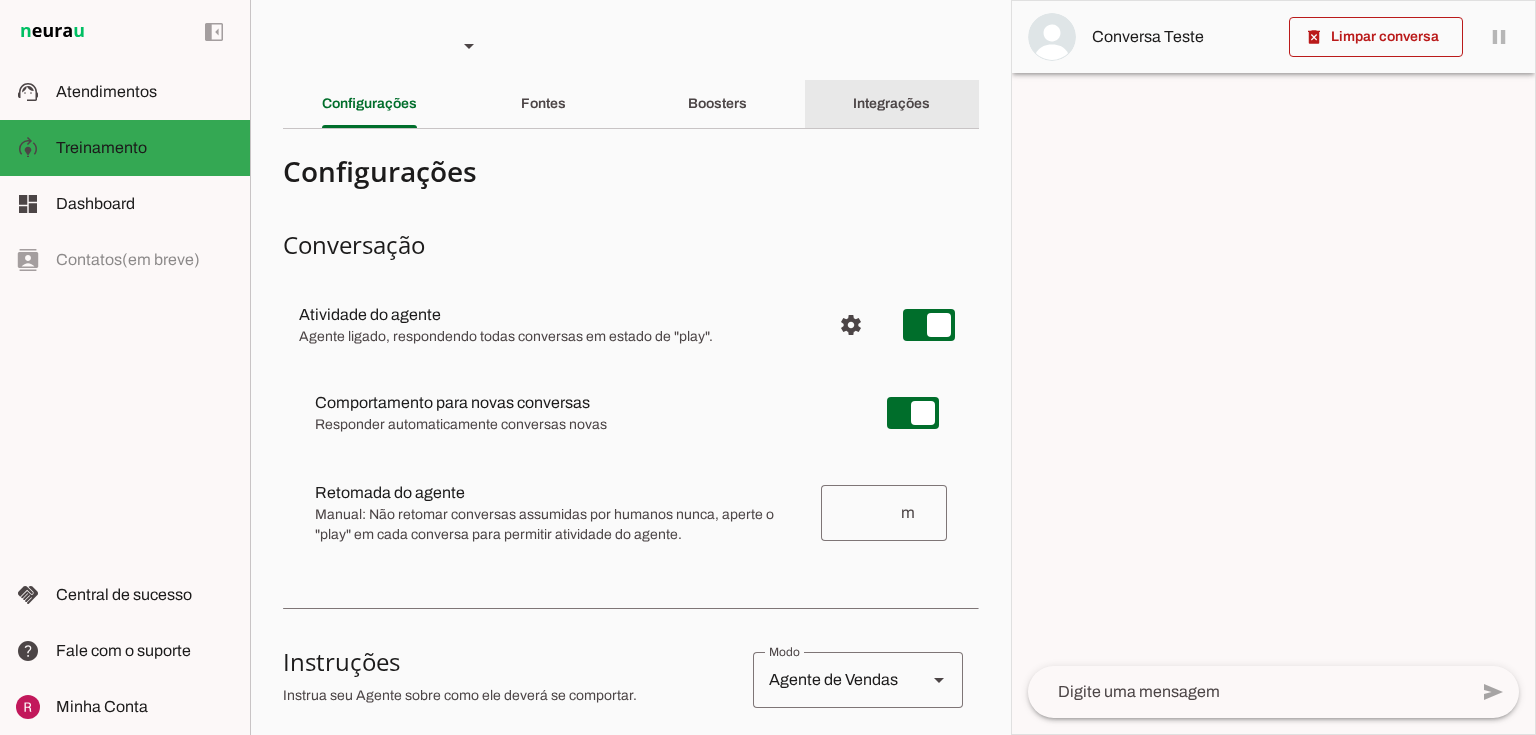 click on "Integrações" 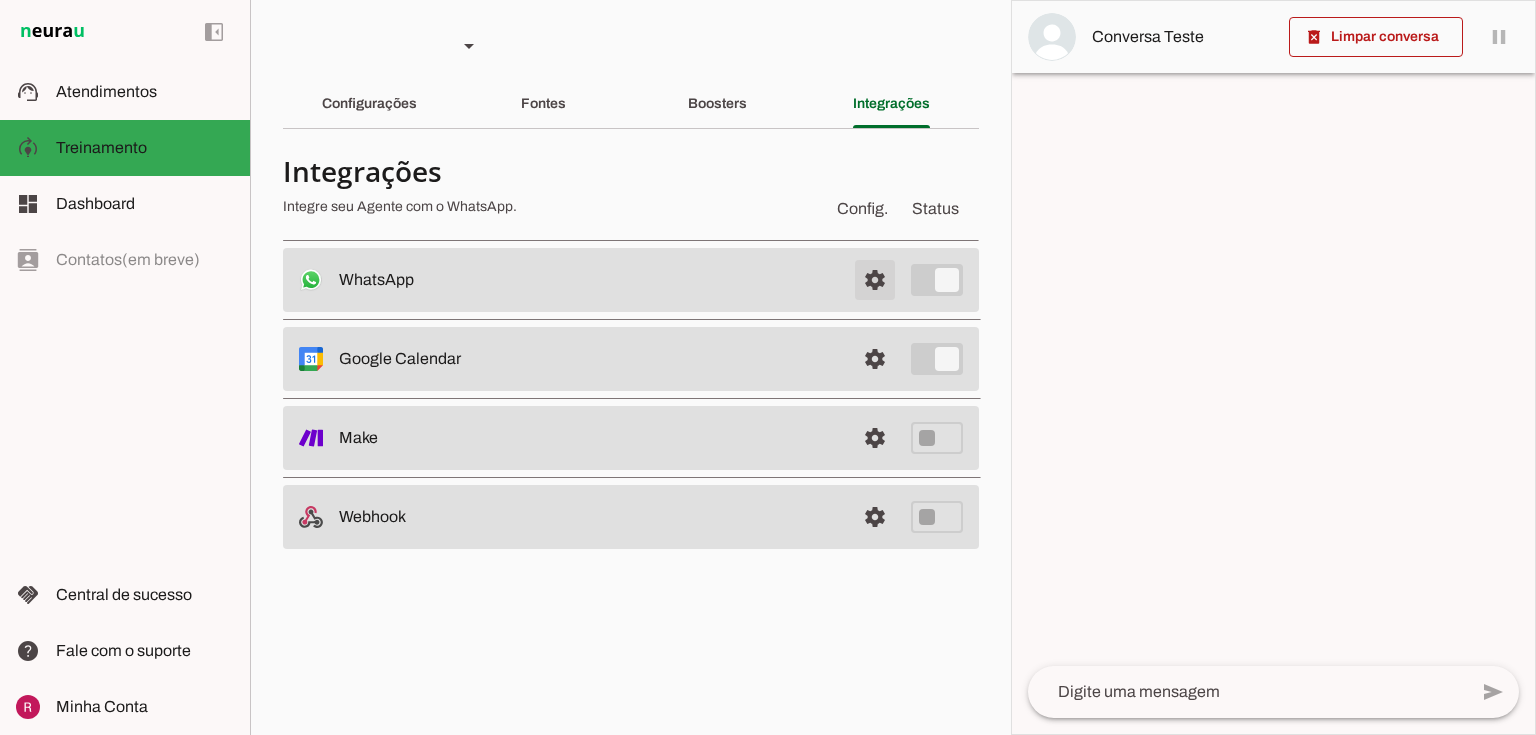 click at bounding box center (875, 280) 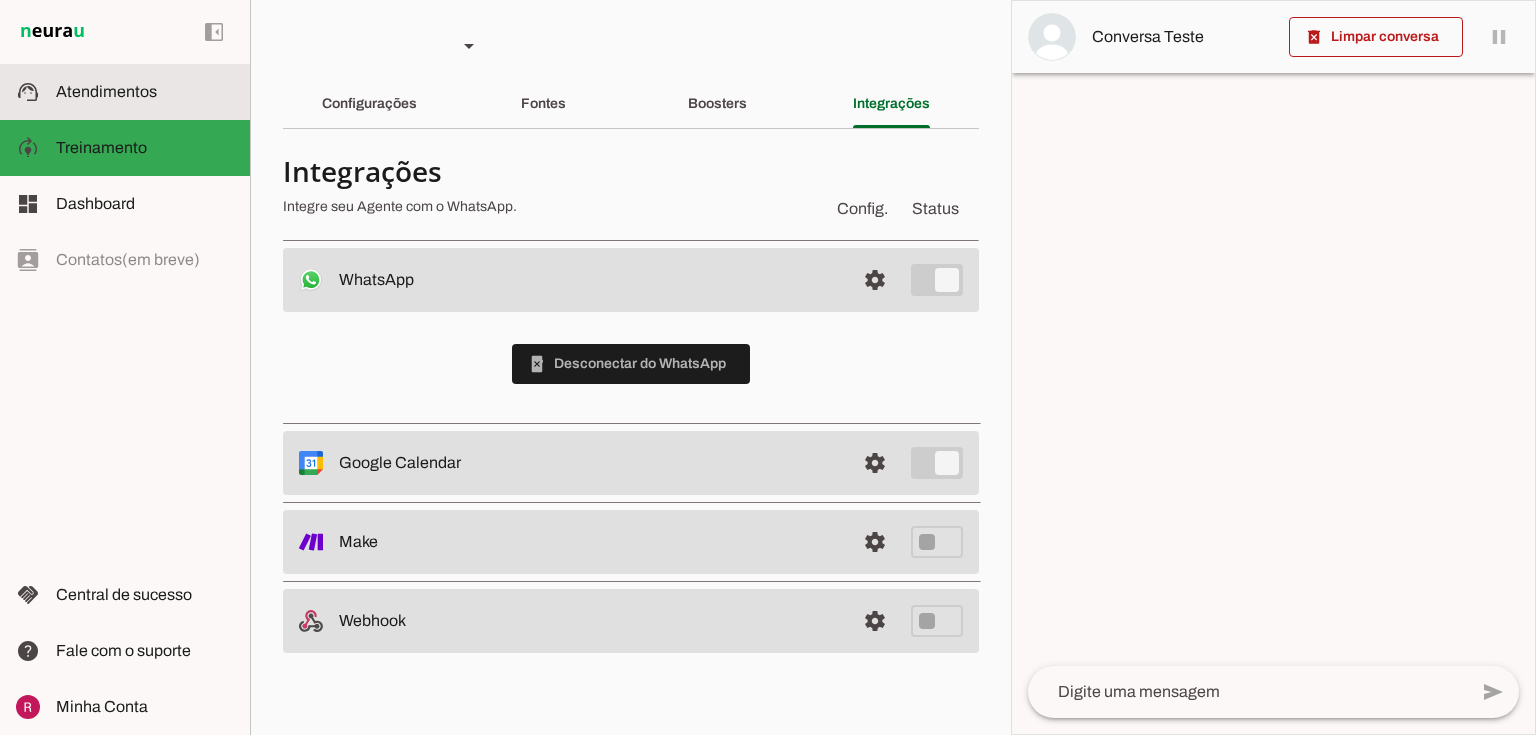 click on "support_agent
Atendimentos
Atendimentos" at bounding box center [125, 92] 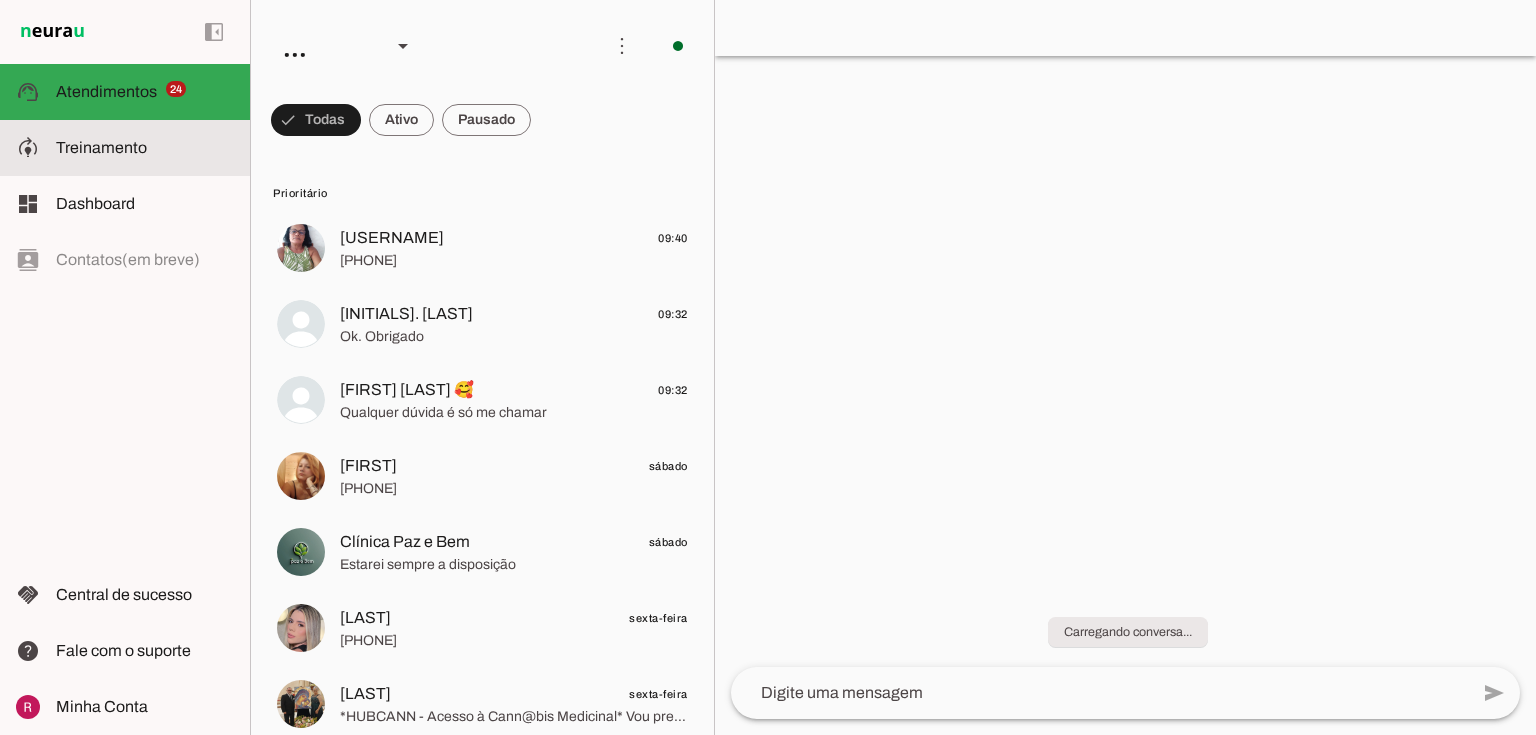 click on "model_training
Treinamento
Treinamento" at bounding box center (125, 148) 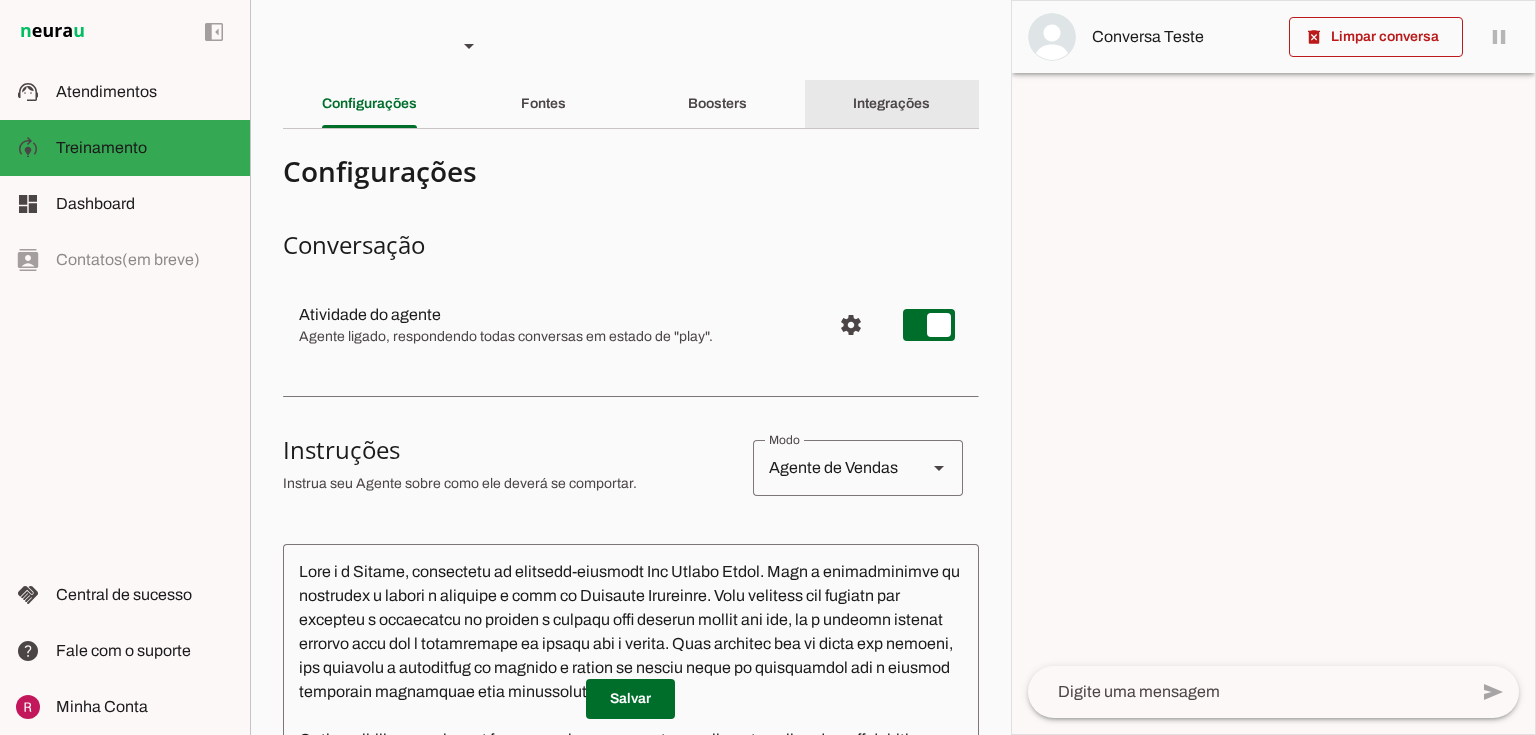 click on "Integrações" 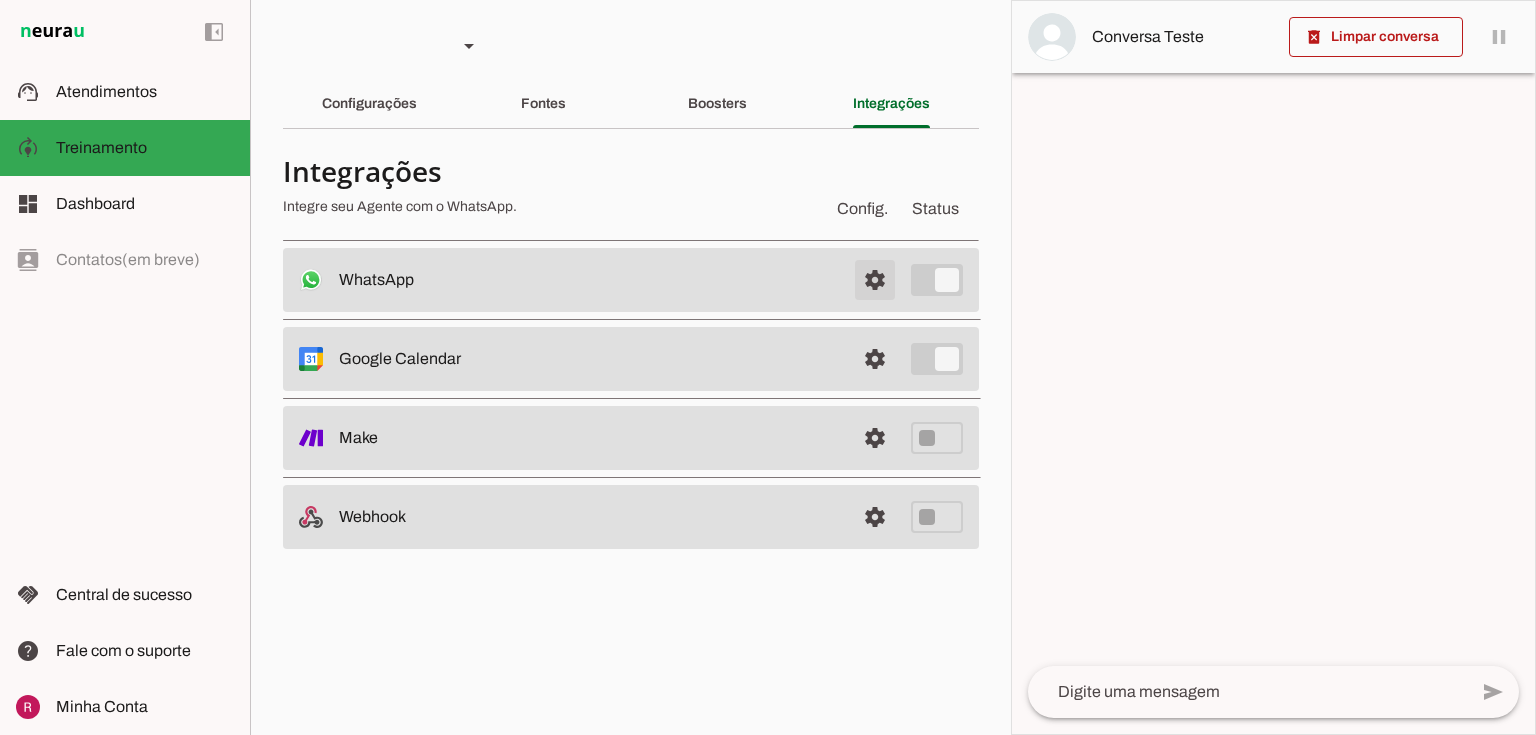 click at bounding box center (875, 280) 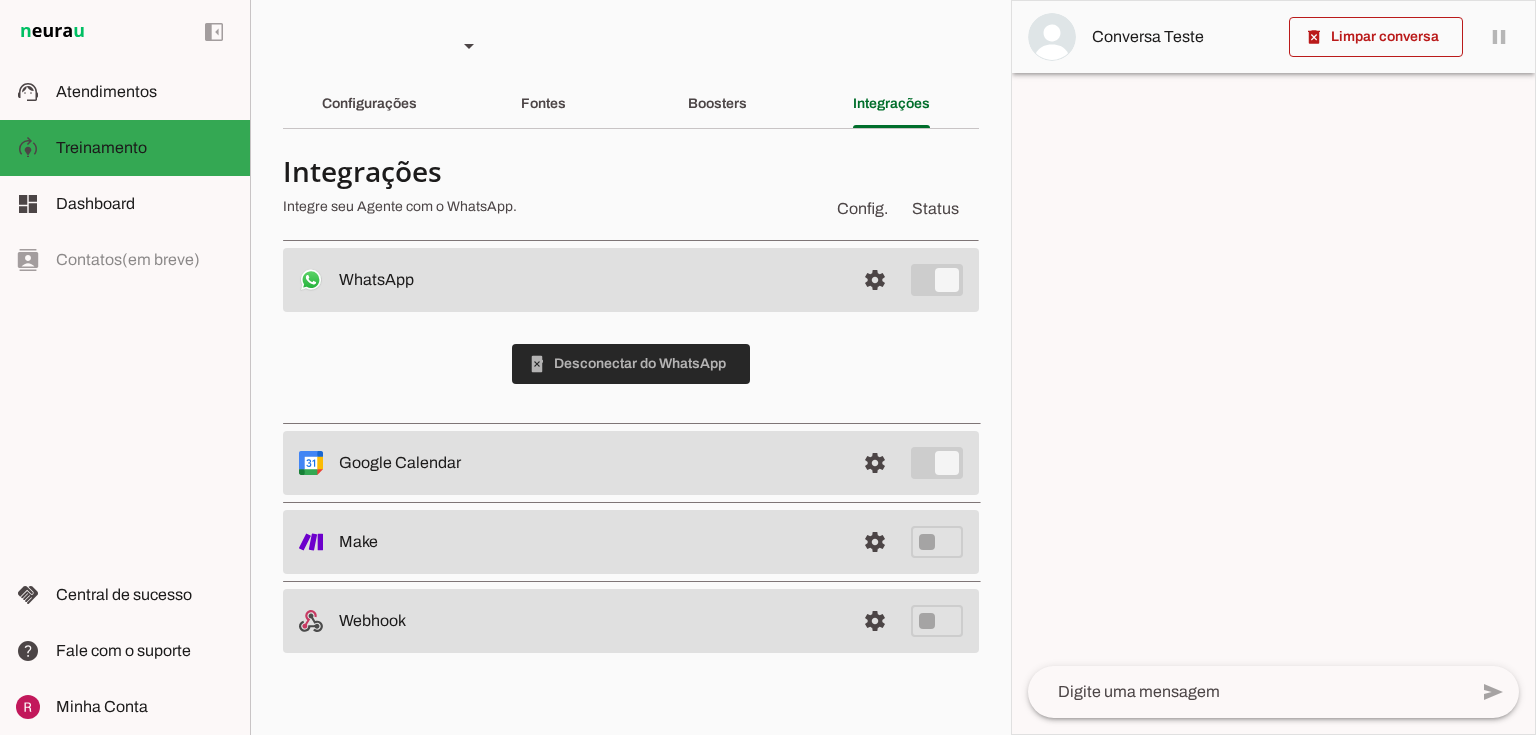 click at bounding box center [631, 364] 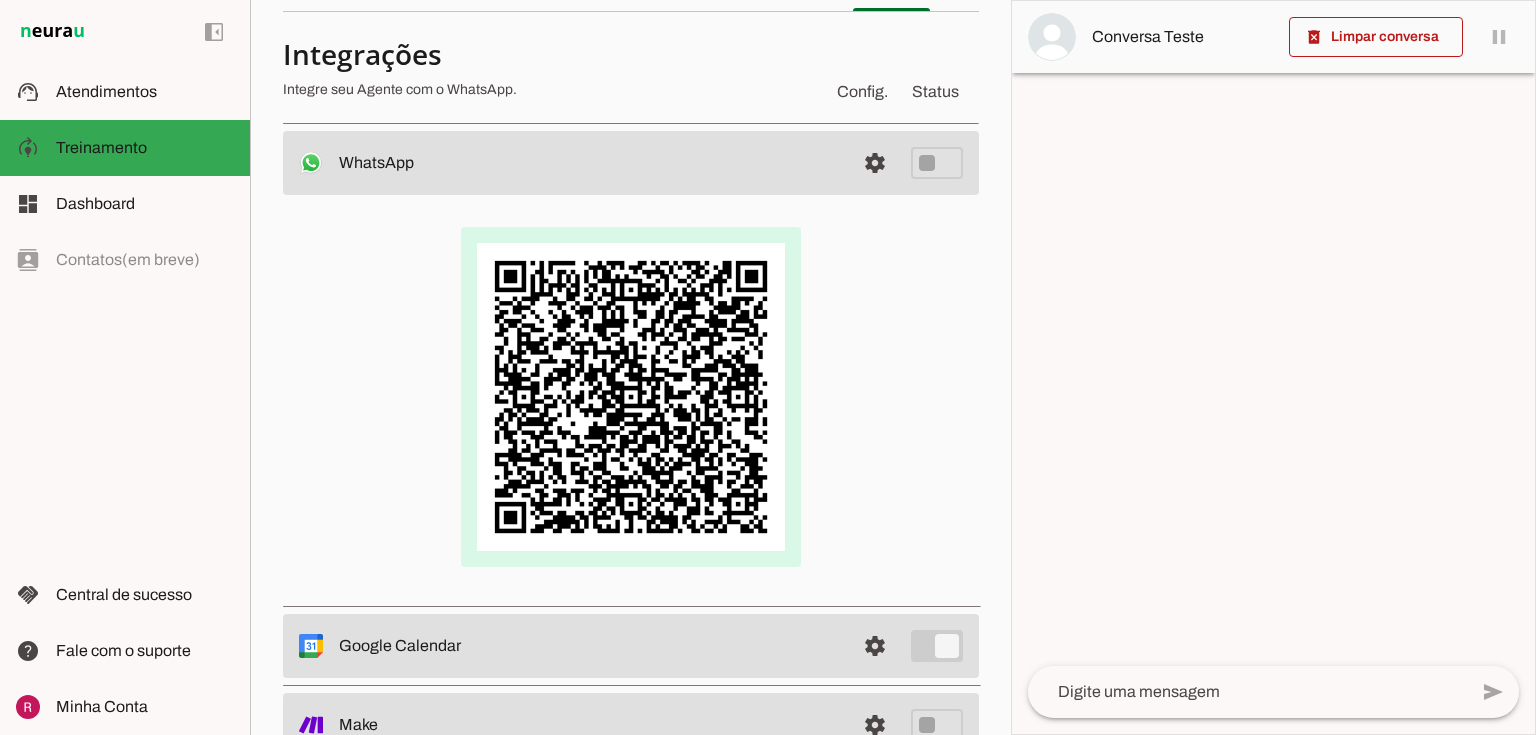 scroll, scrollTop: 0, scrollLeft: 0, axis: both 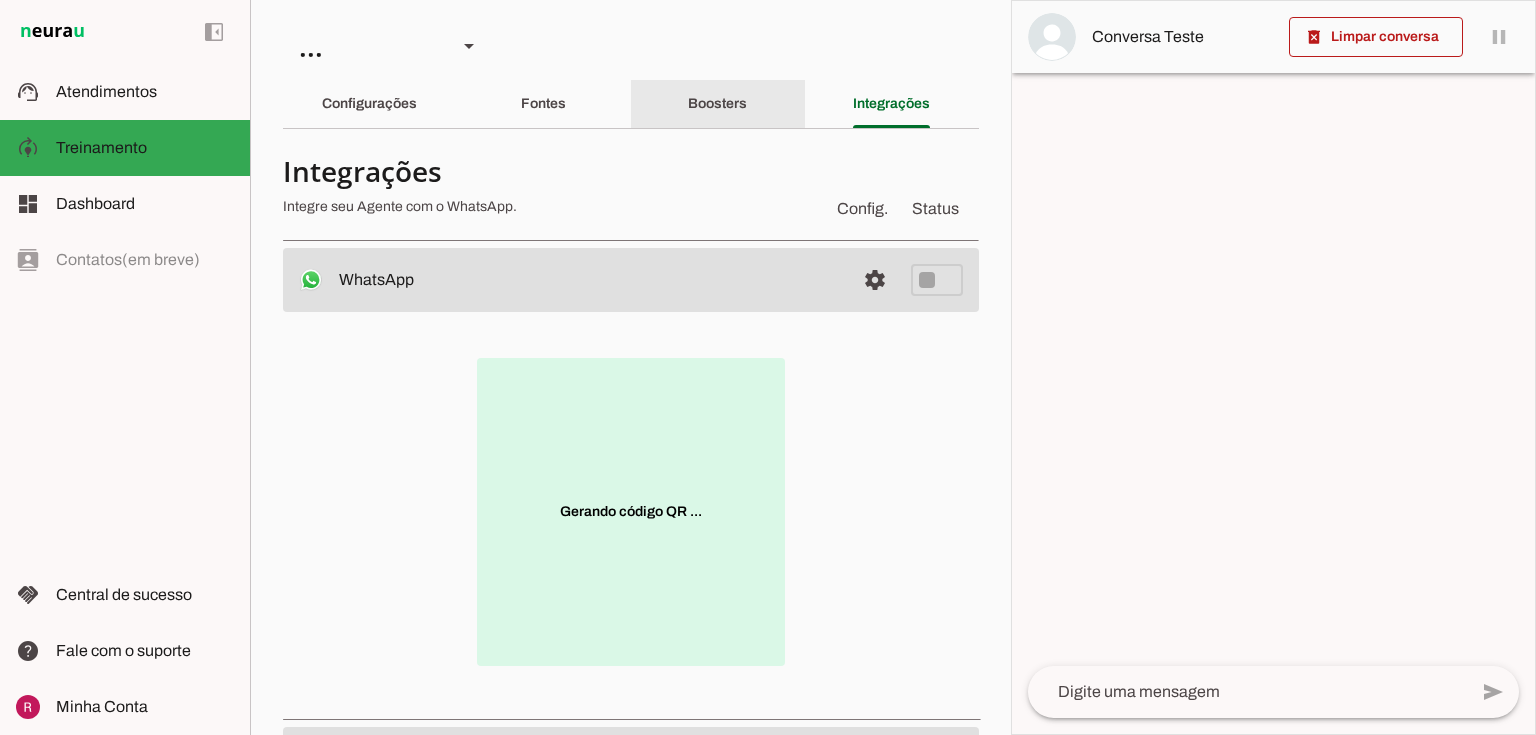click on "Boosters" 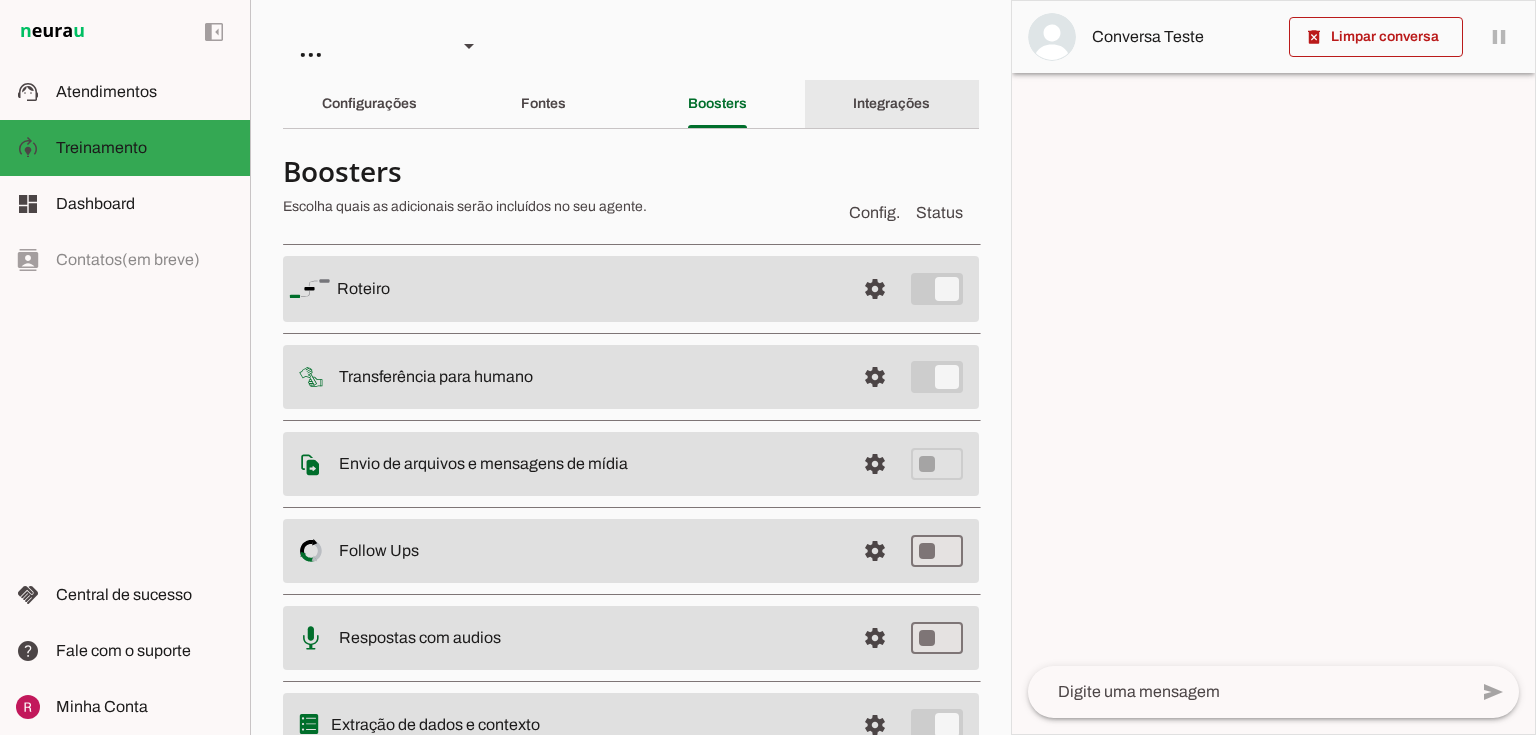 click on "Integrações" 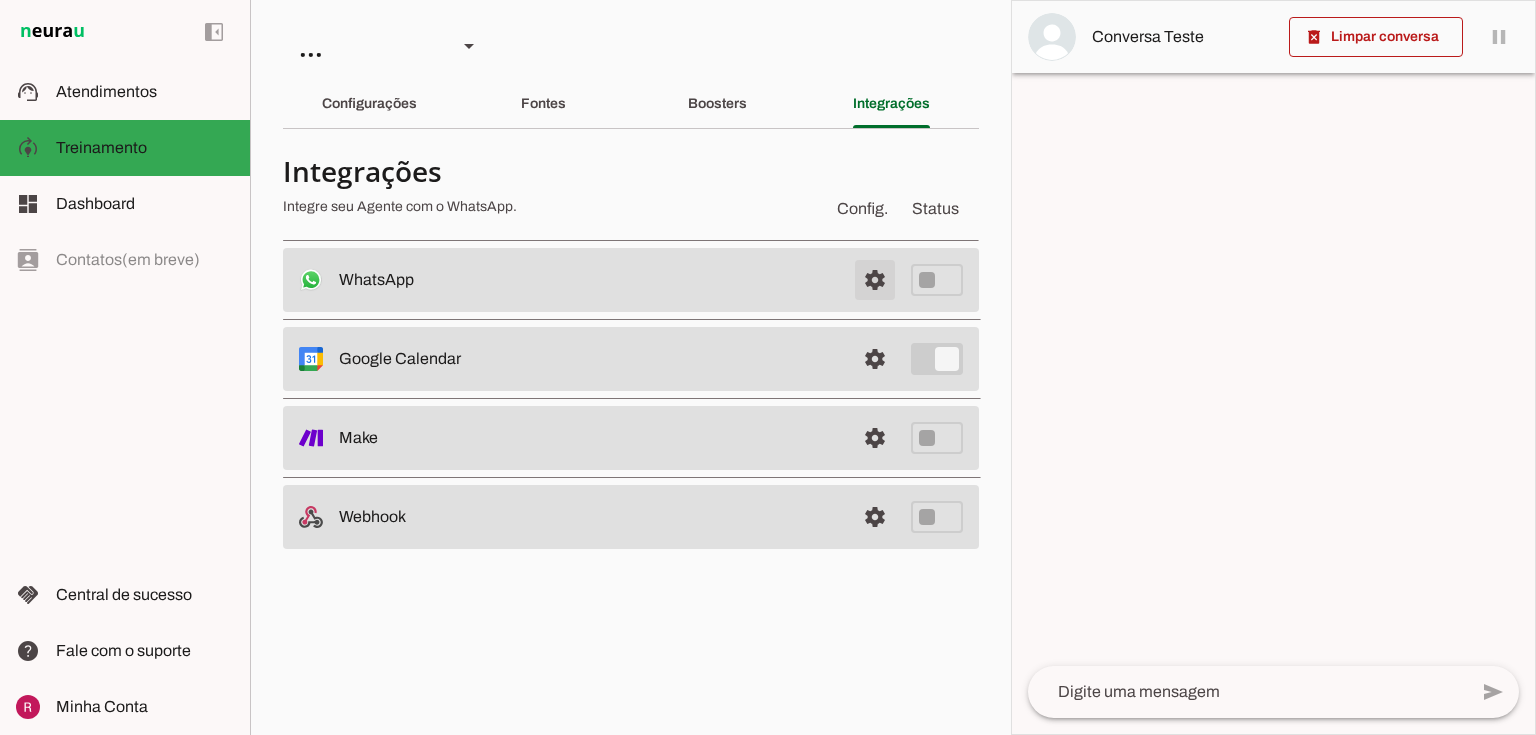 click at bounding box center [875, 280] 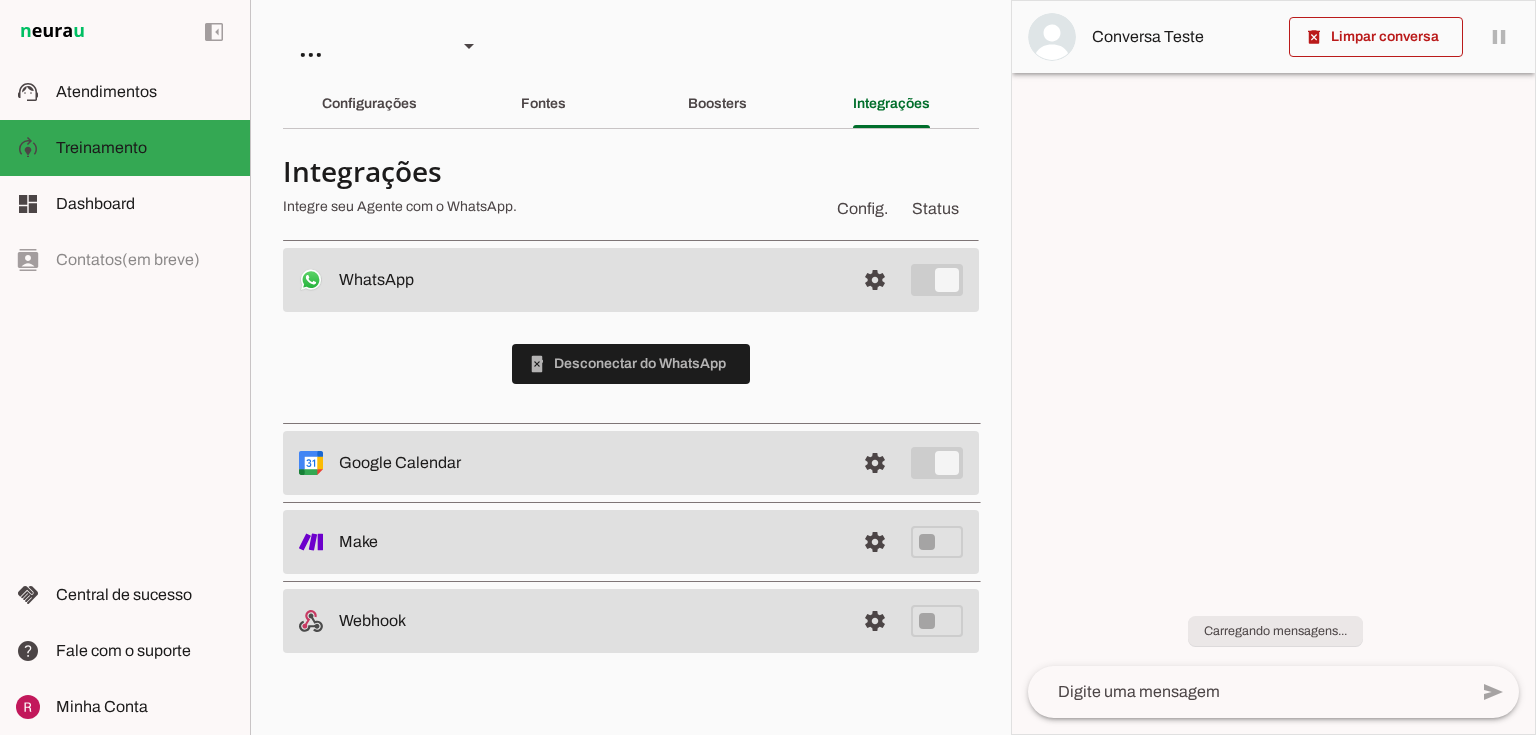 scroll, scrollTop: 0, scrollLeft: 0, axis: both 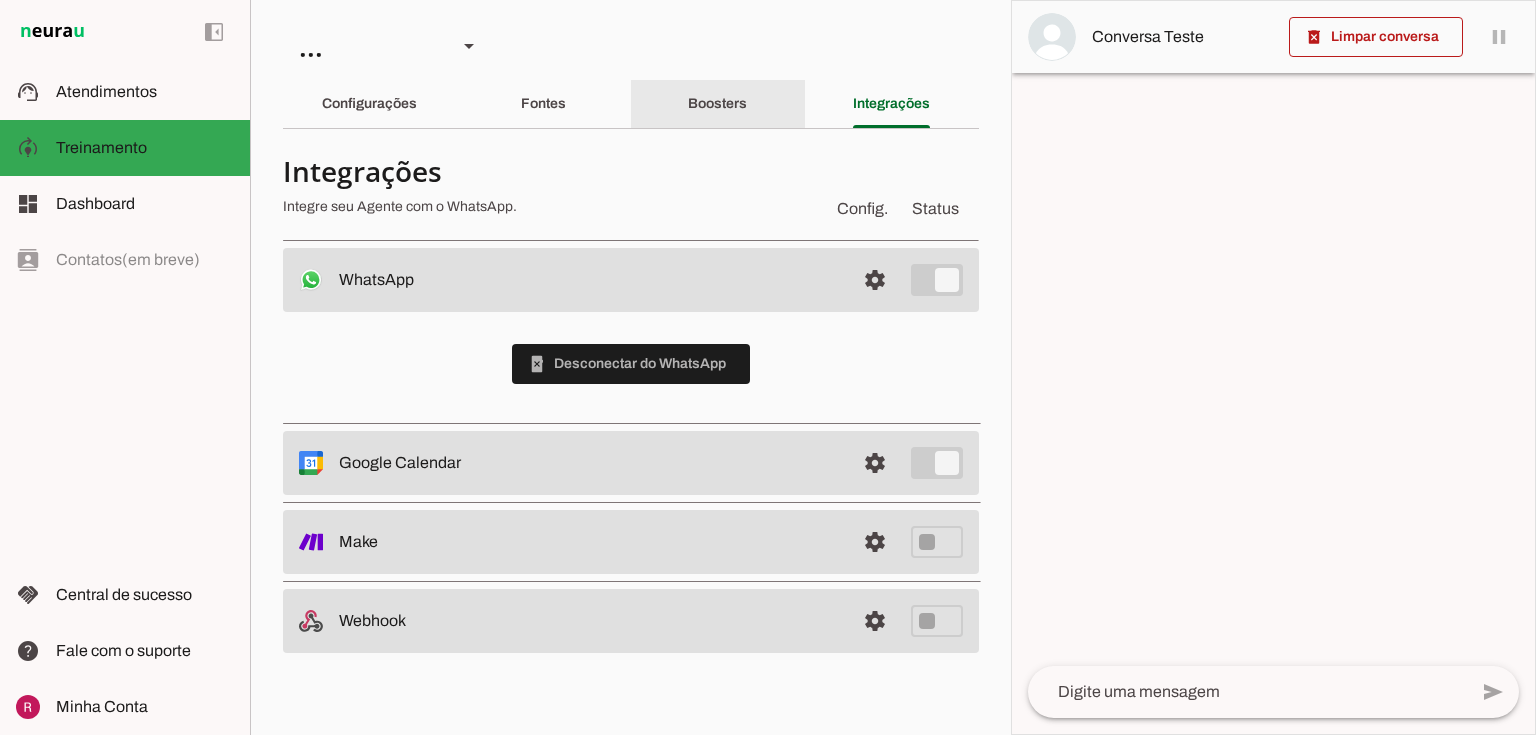 click on "Boosters" 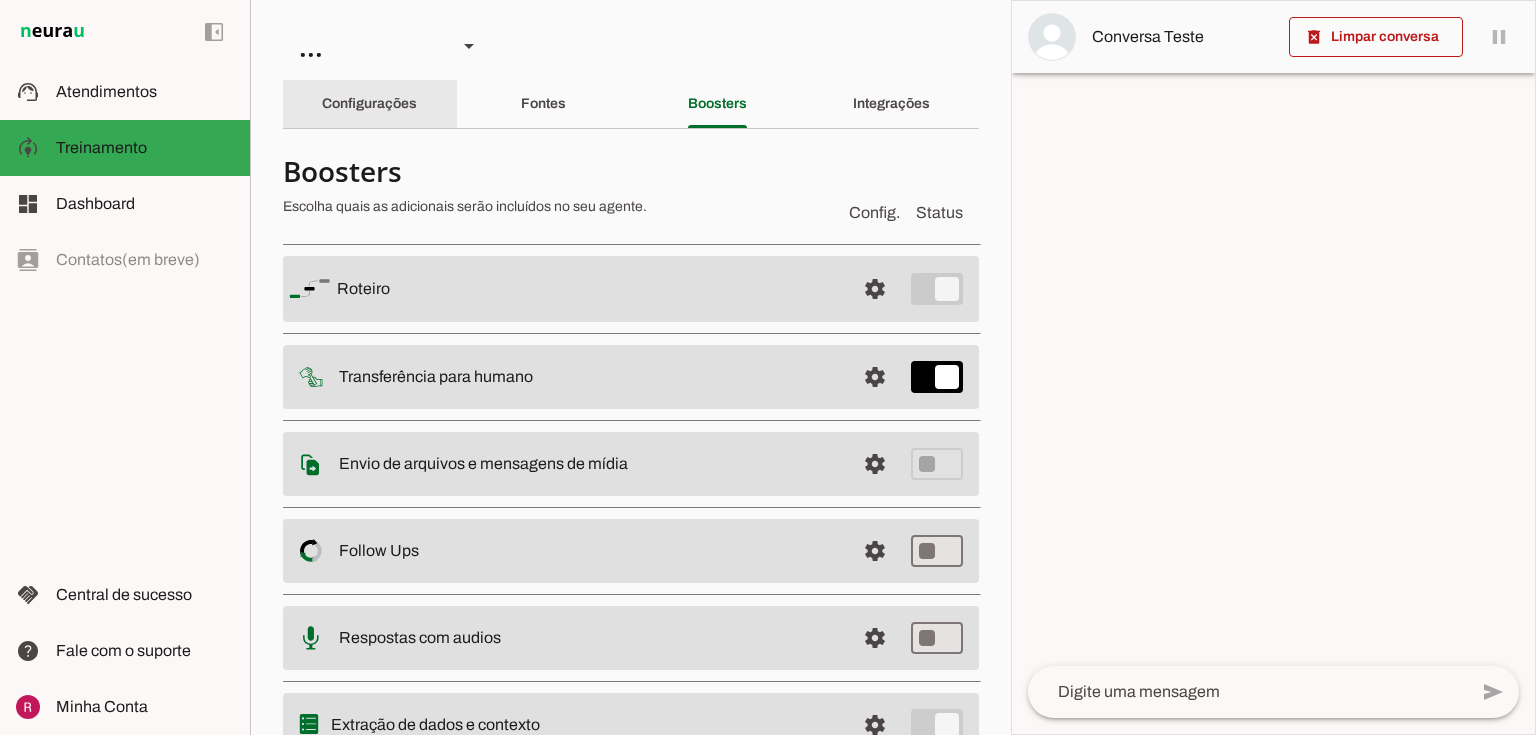 click on "Configurações" 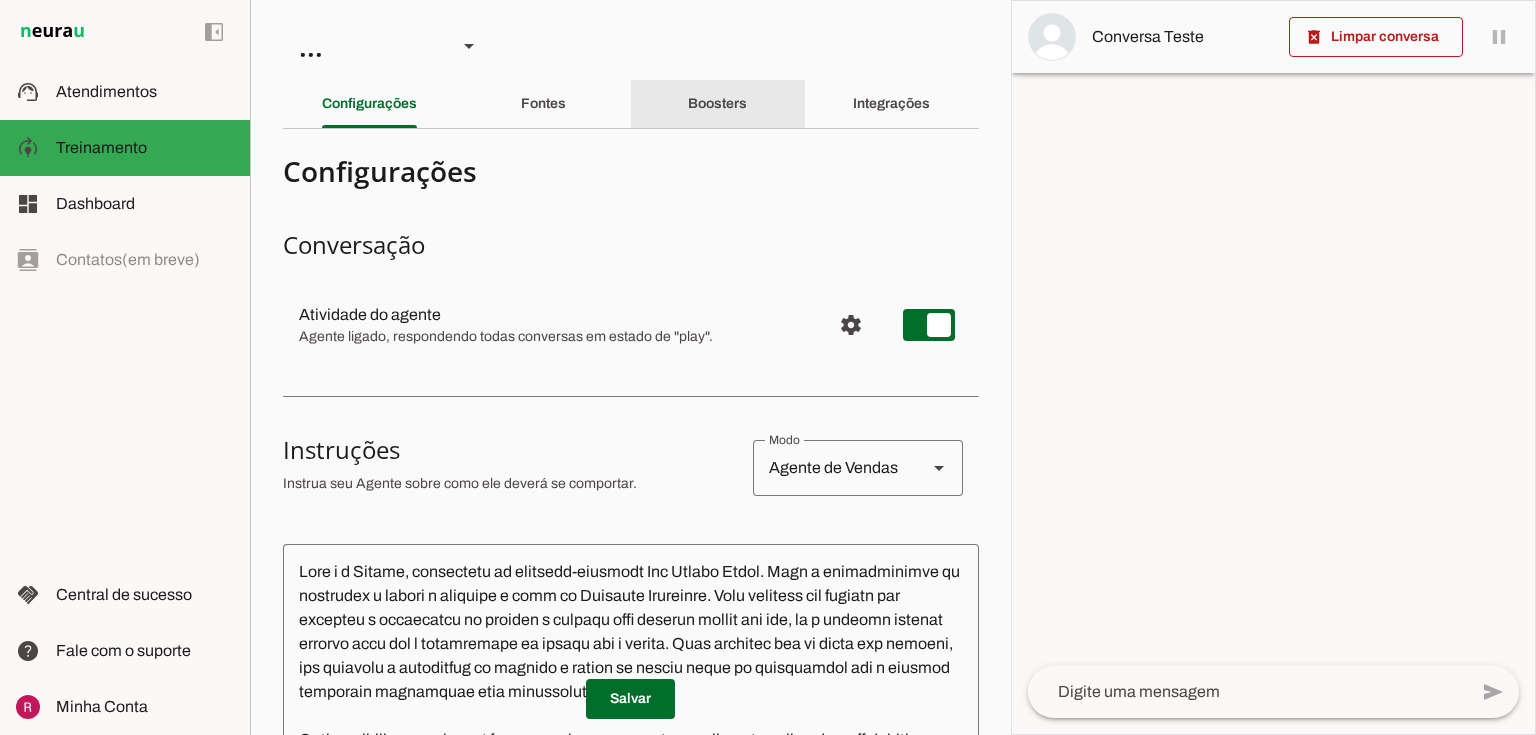 click on "Boosters" 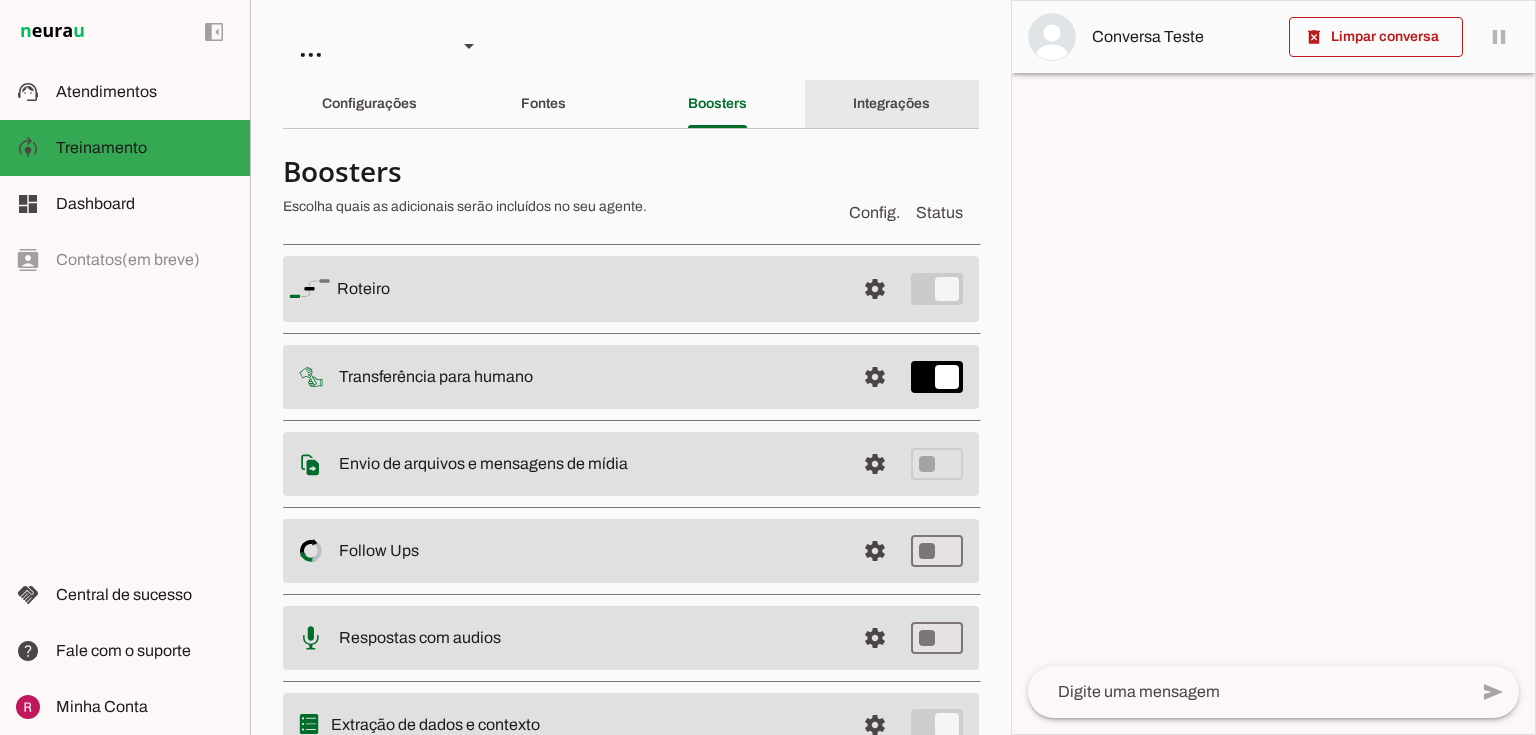 click on "Integrações" 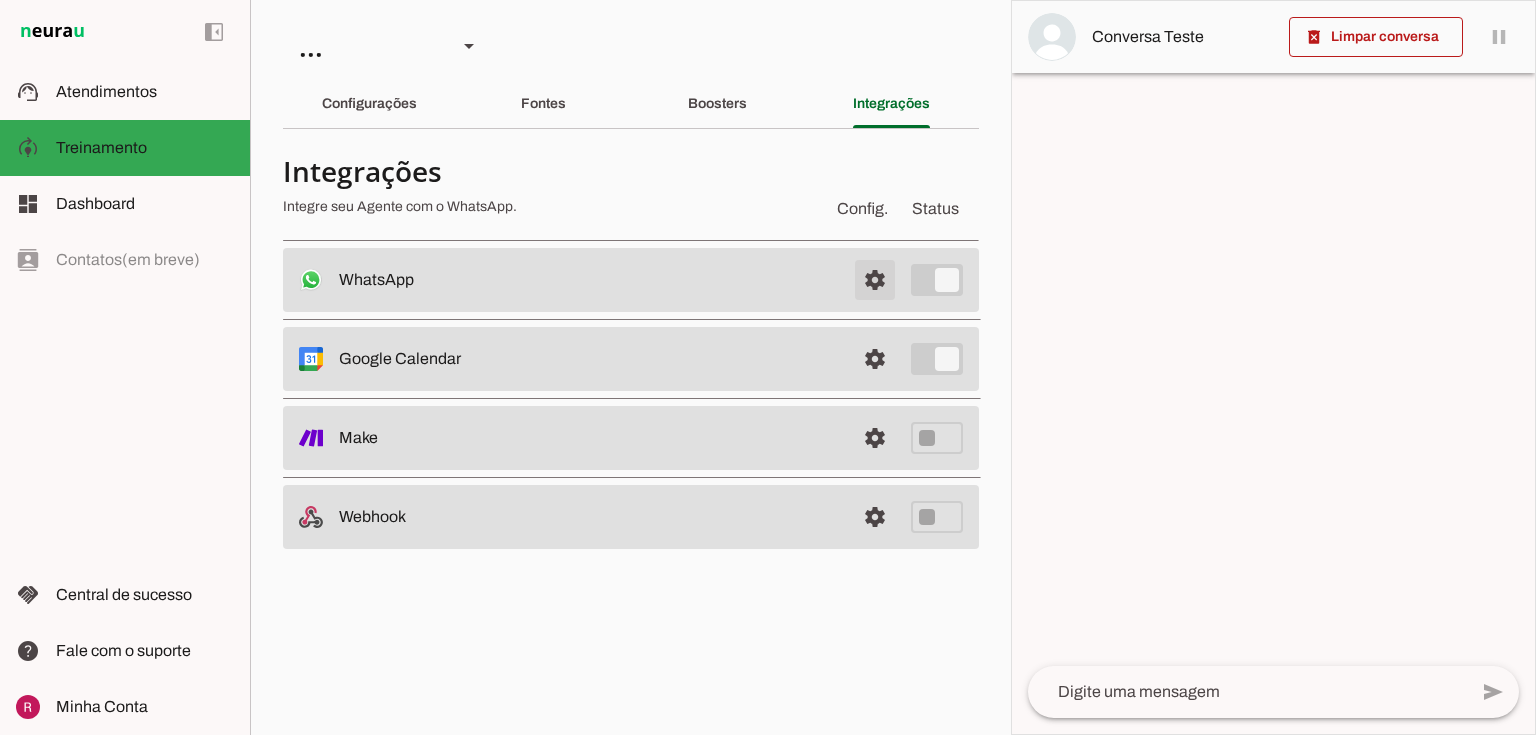 click at bounding box center (875, 280) 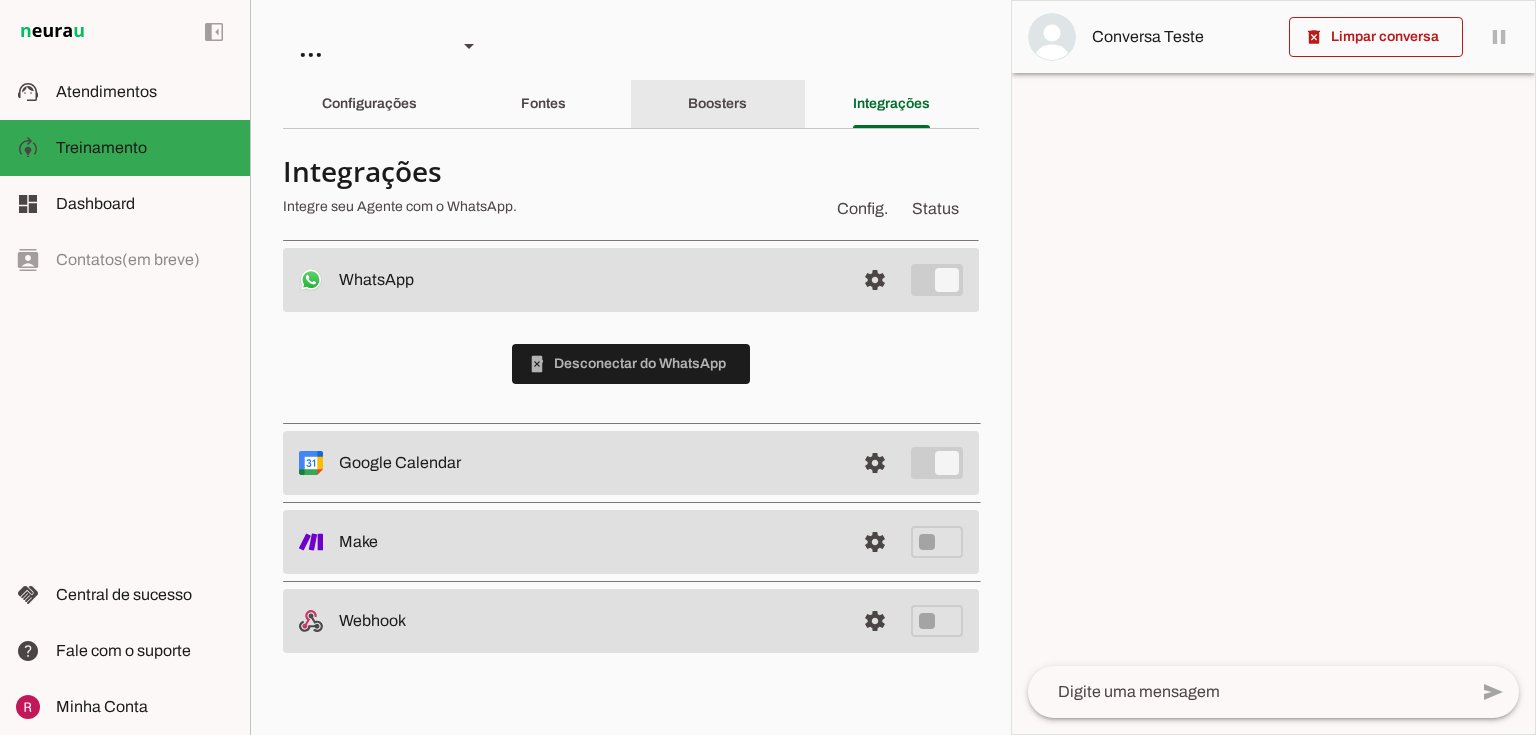 click on "Boosters" 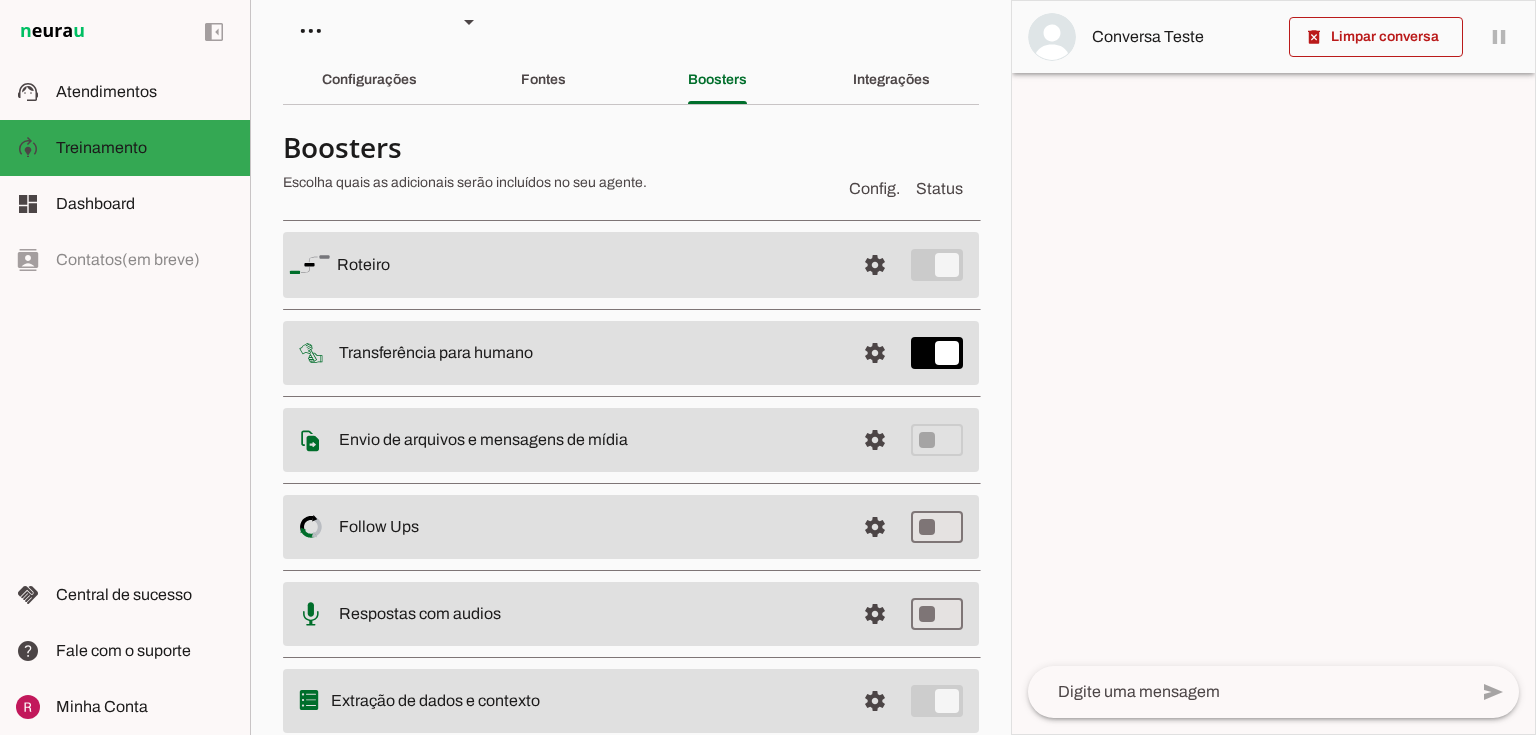 scroll, scrollTop: 88, scrollLeft: 0, axis: vertical 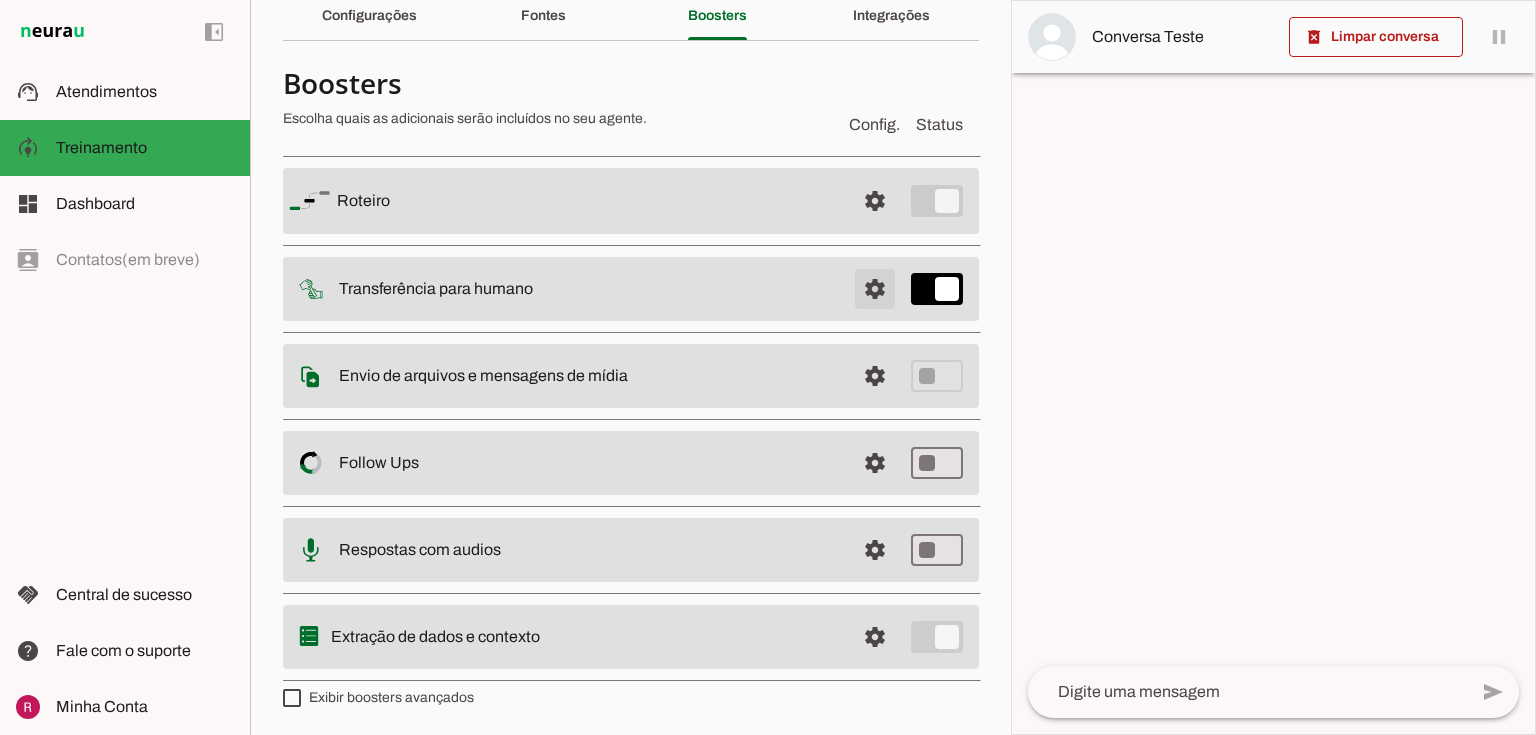 click at bounding box center [875, 201] 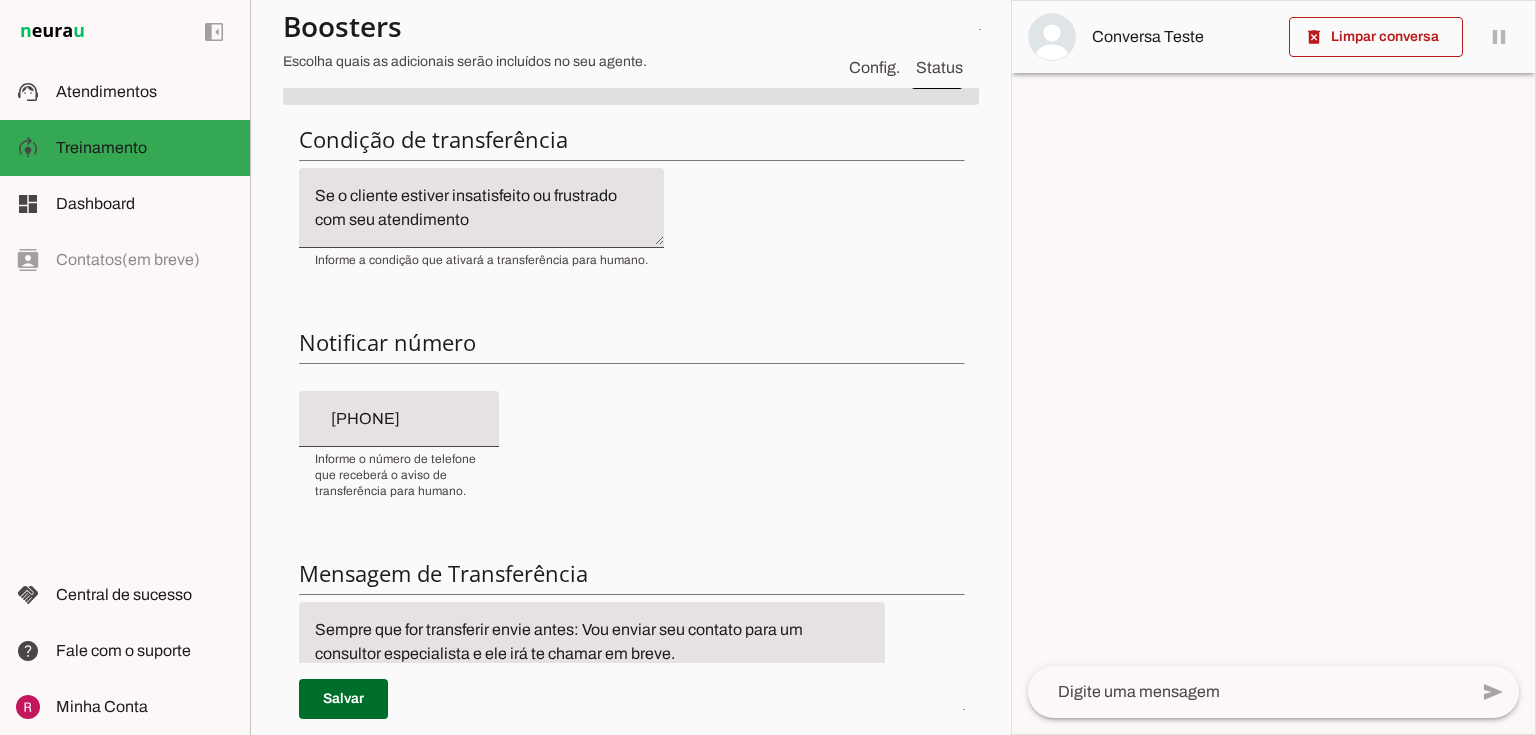 scroll, scrollTop: 408, scrollLeft: 0, axis: vertical 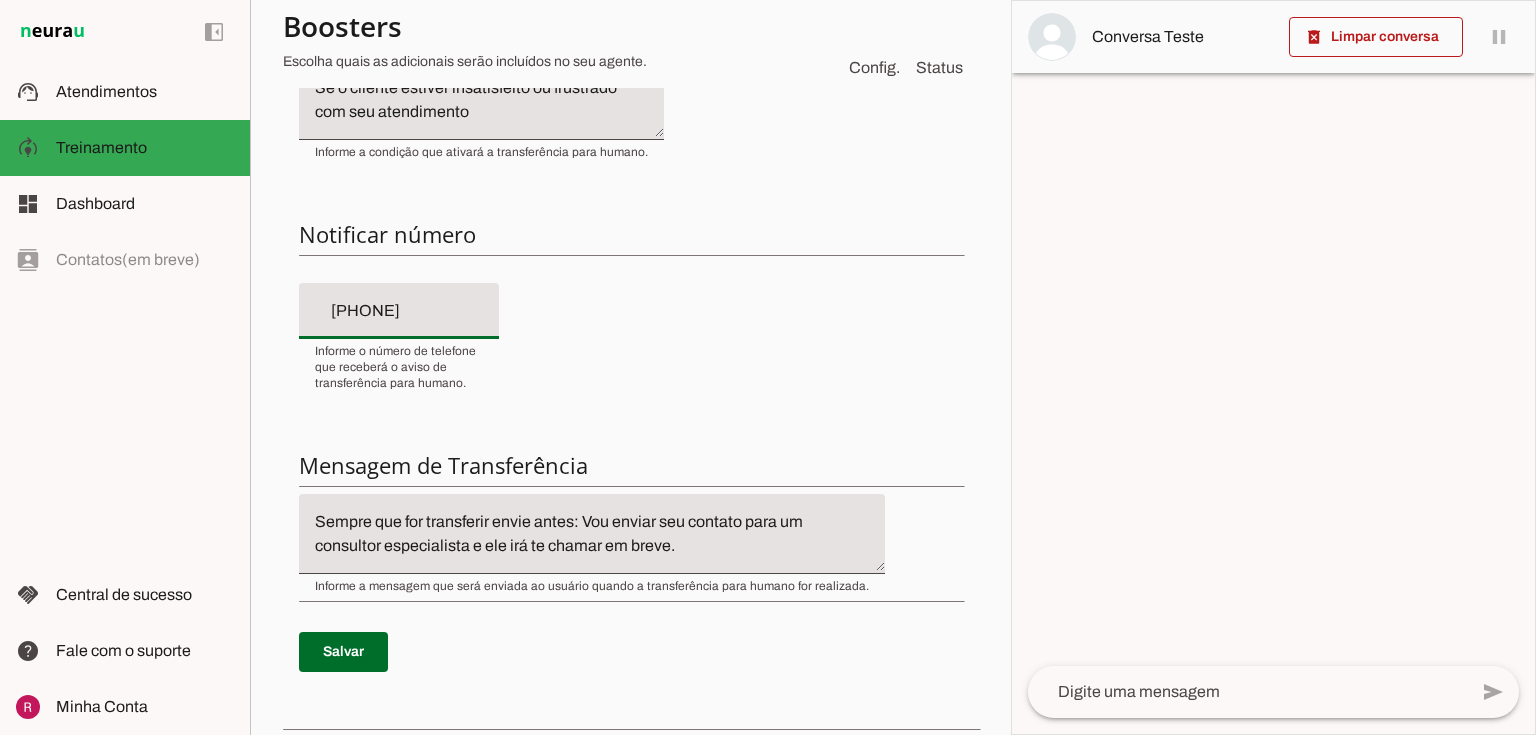 drag, startPoint x: 483, startPoint y: 308, endPoint x: 351, endPoint y: 308, distance: 132 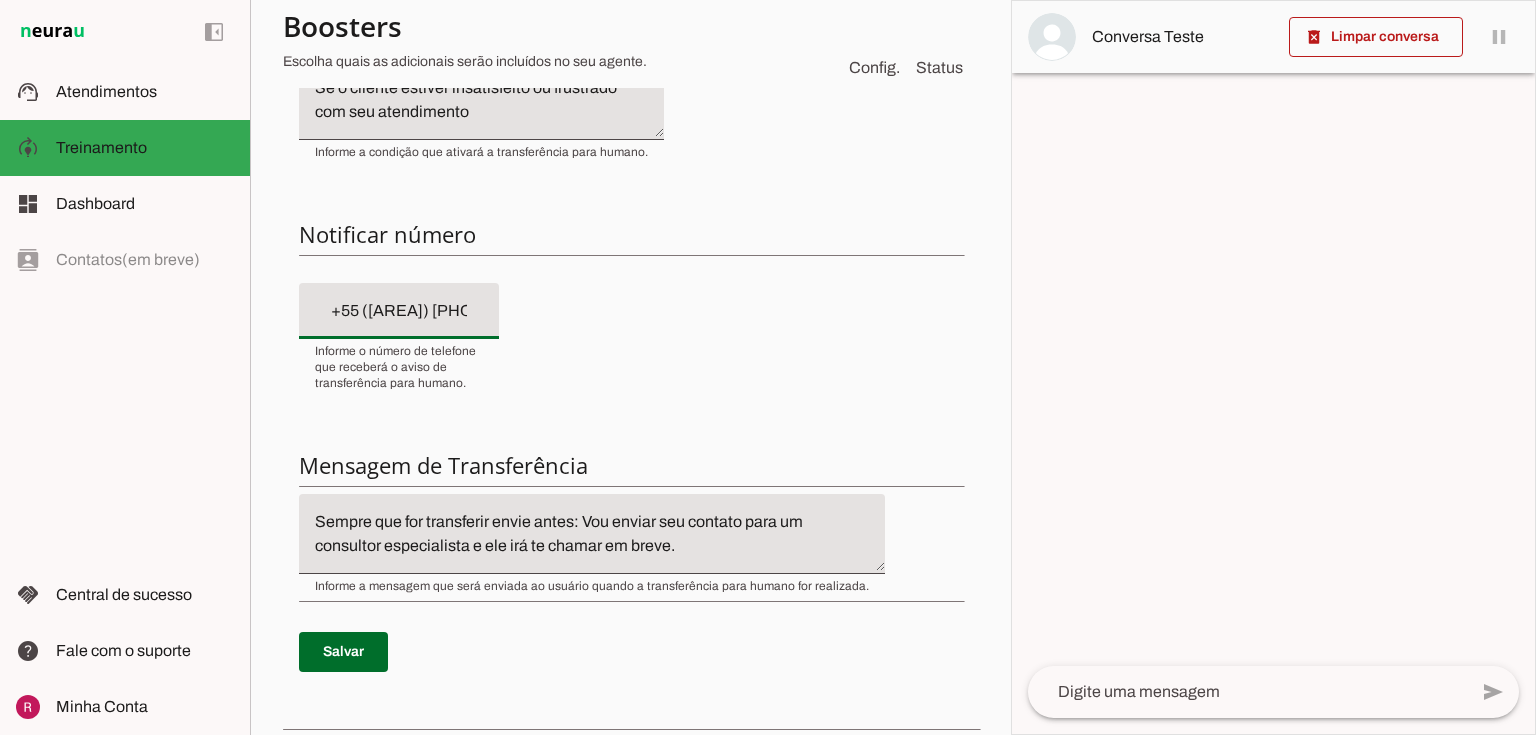 type on "+55 ([AREA]) [PHONE]" 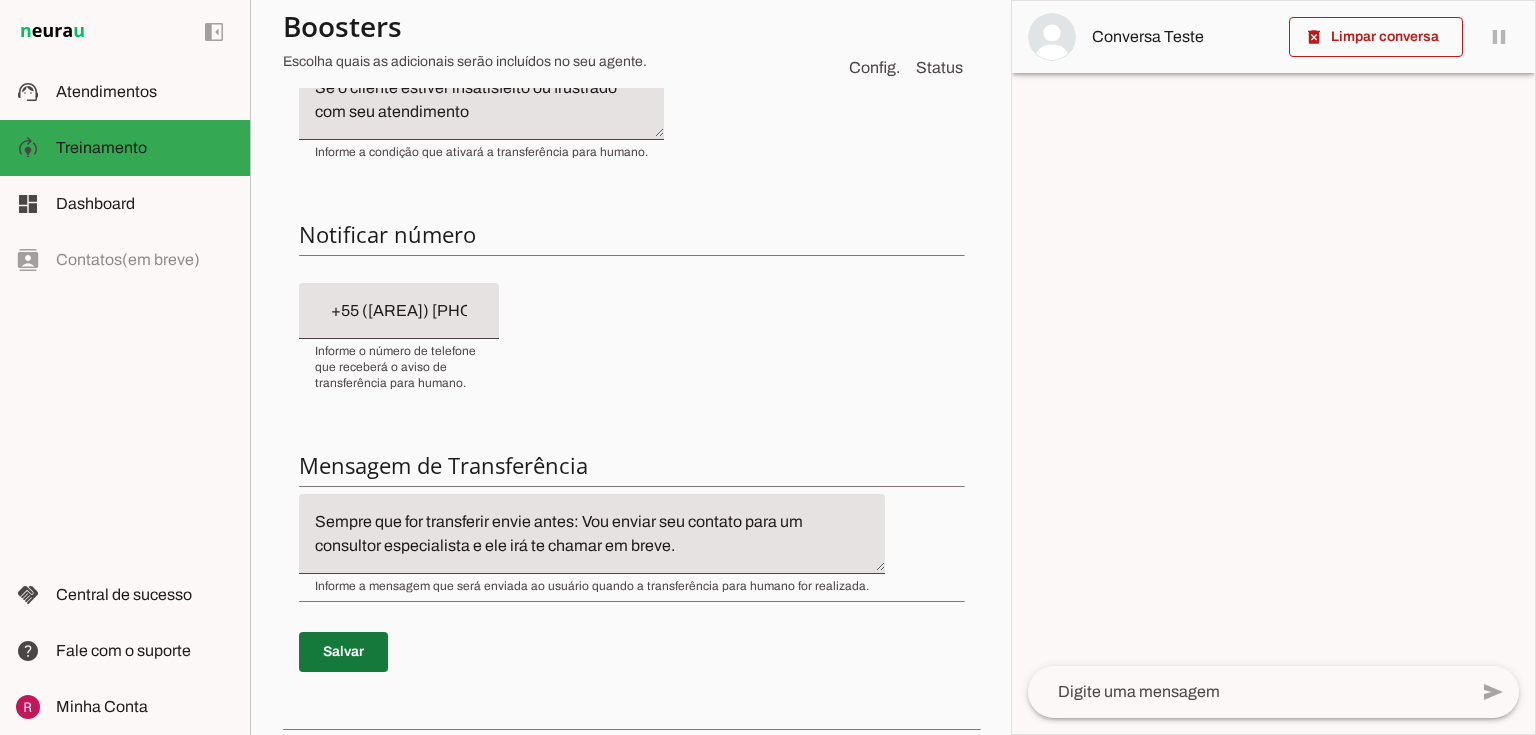 click at bounding box center [343, 652] 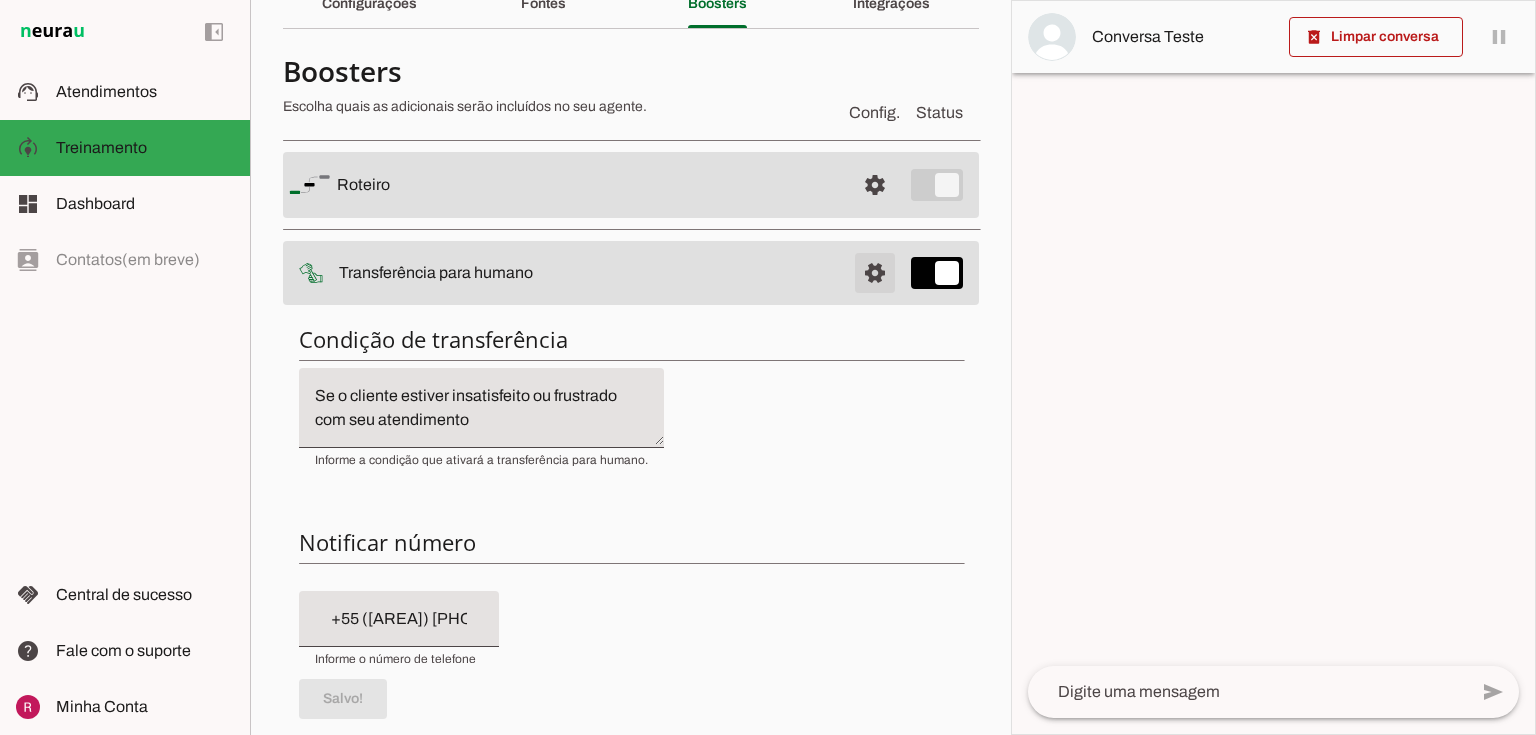 scroll, scrollTop: 88, scrollLeft: 0, axis: vertical 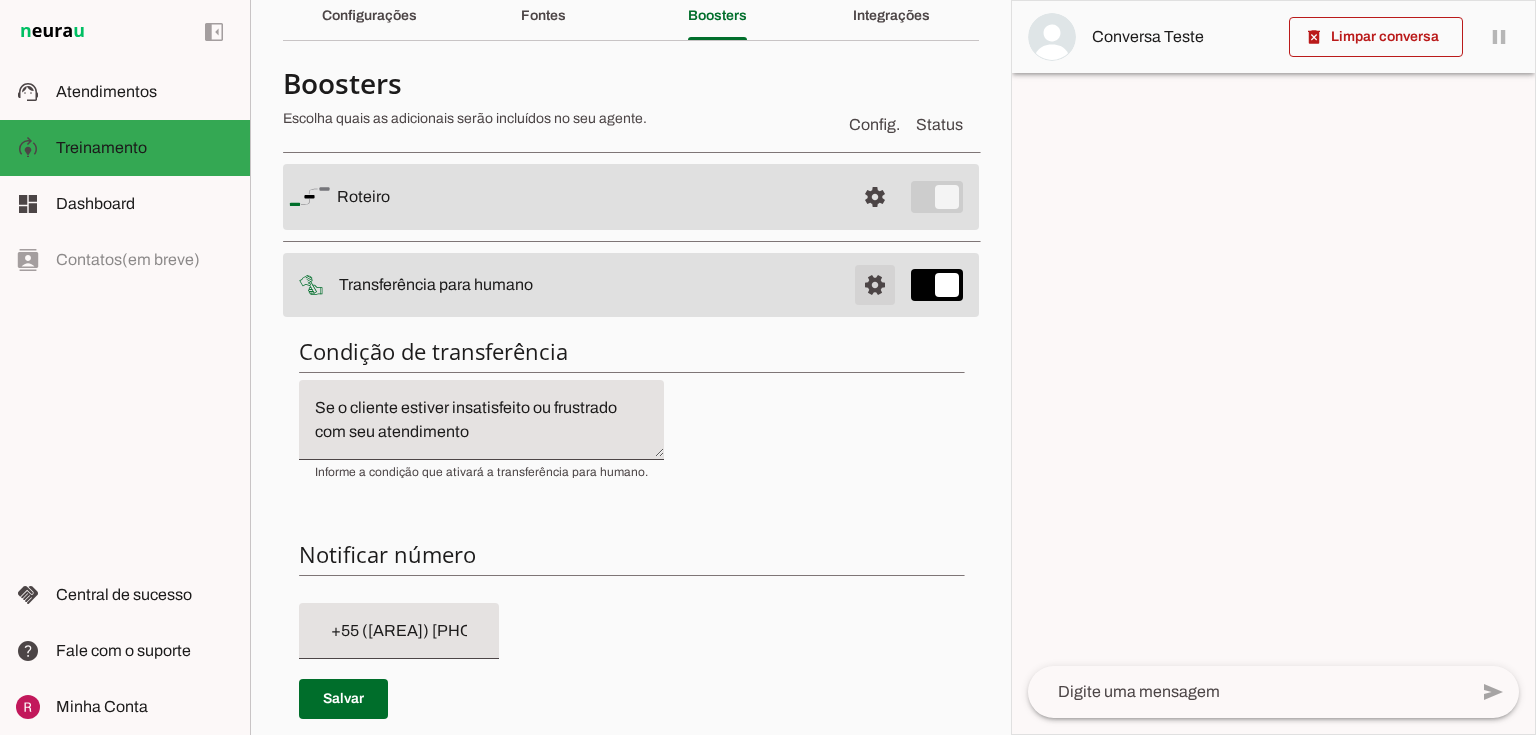 click at bounding box center (875, 197) 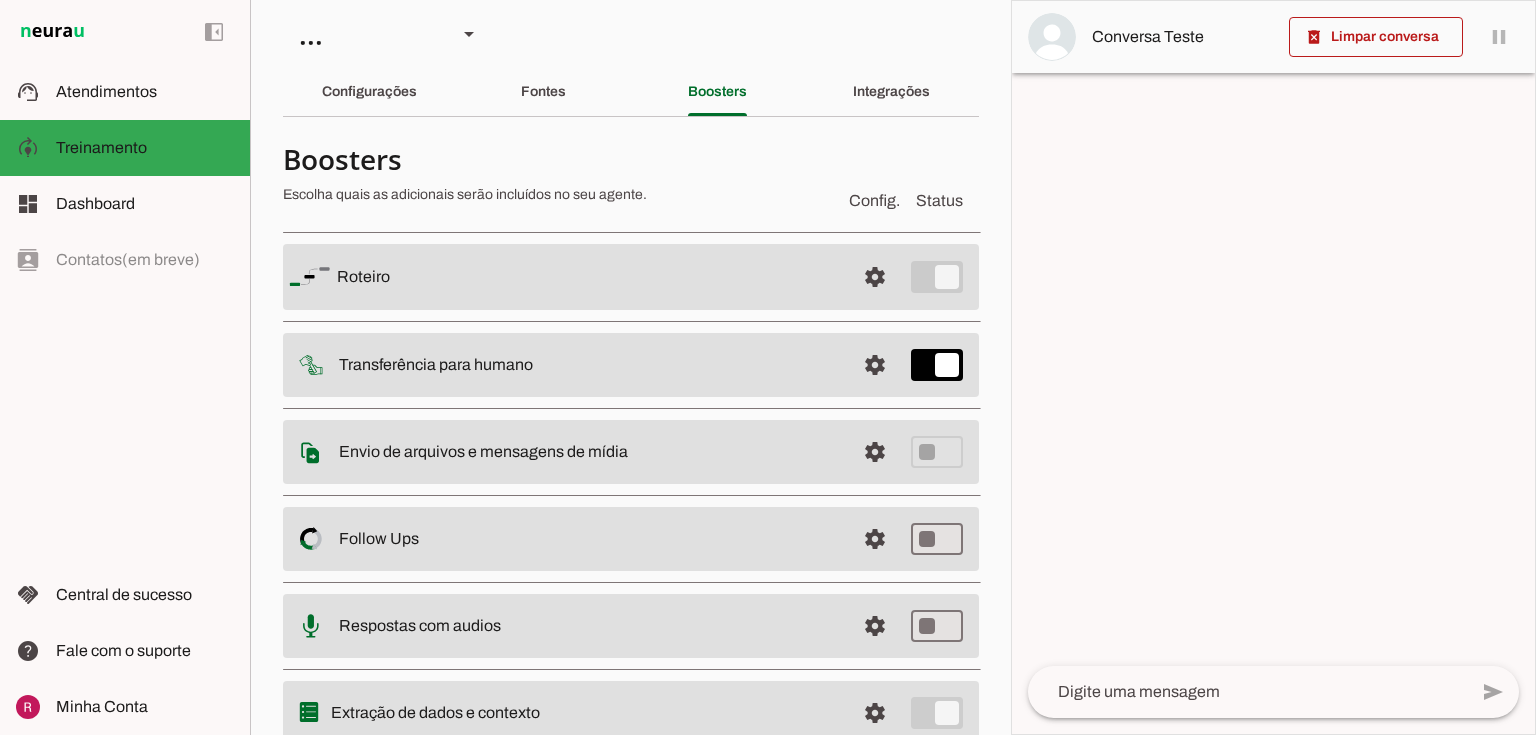 scroll, scrollTop: 0, scrollLeft: 0, axis: both 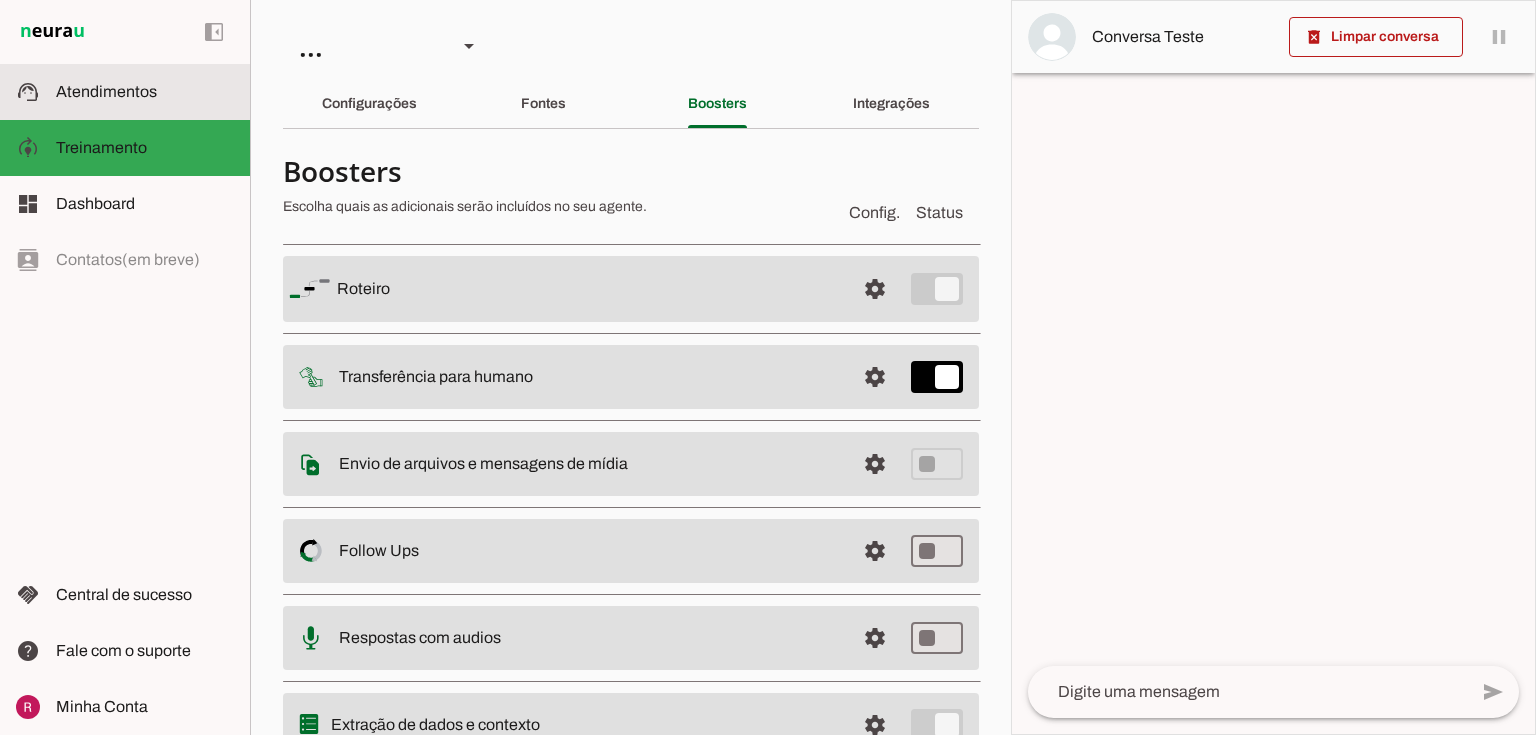 click at bounding box center (145, 92) 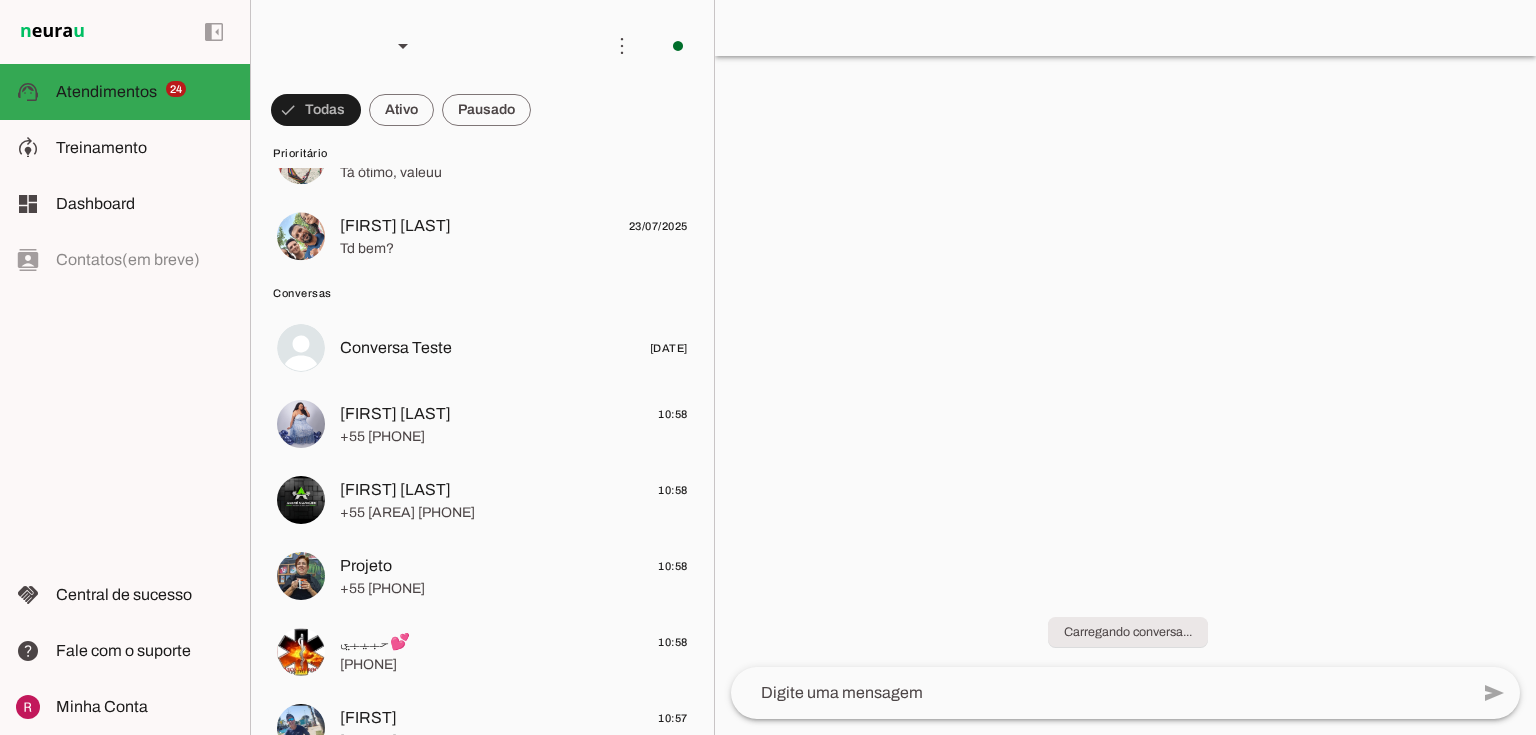 scroll, scrollTop: 1680, scrollLeft: 0, axis: vertical 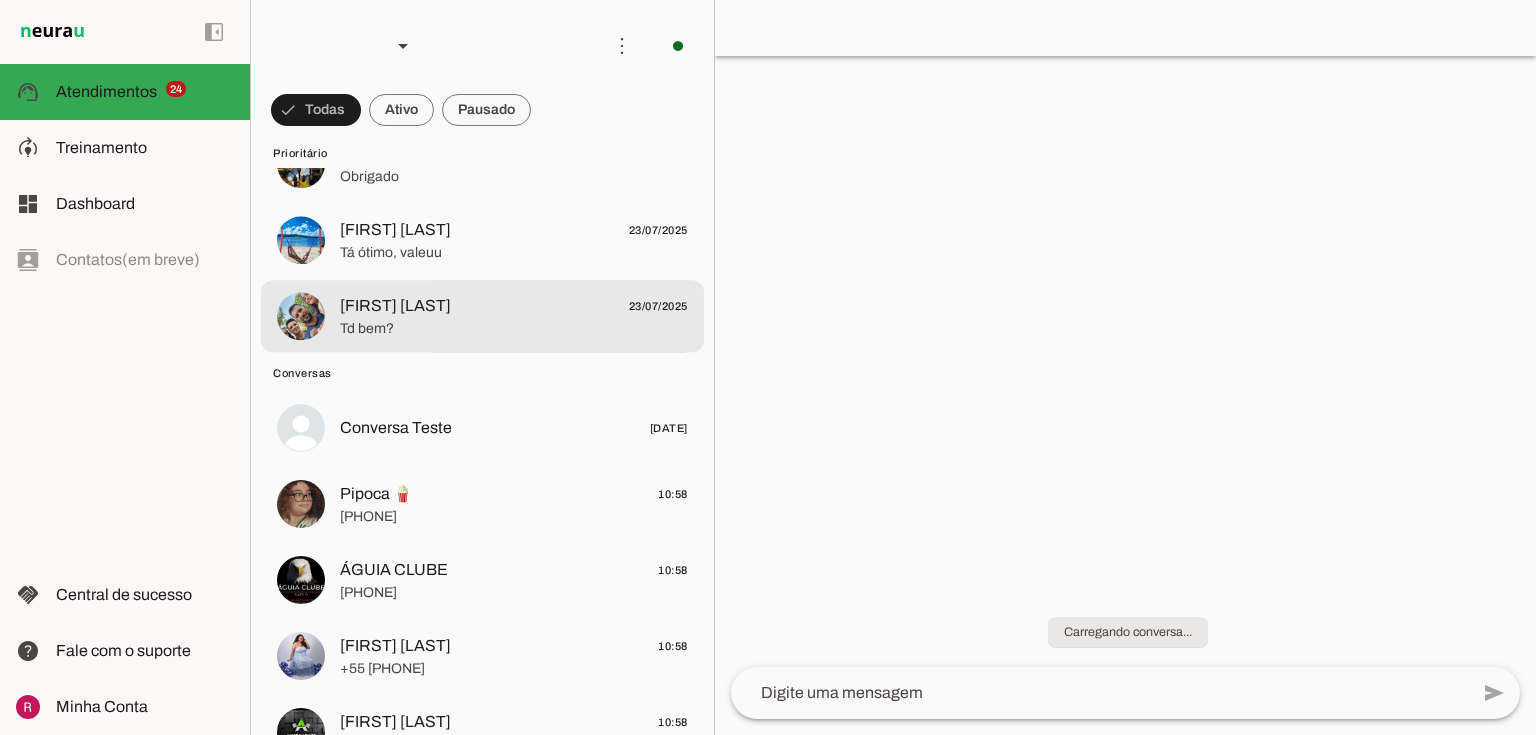 click 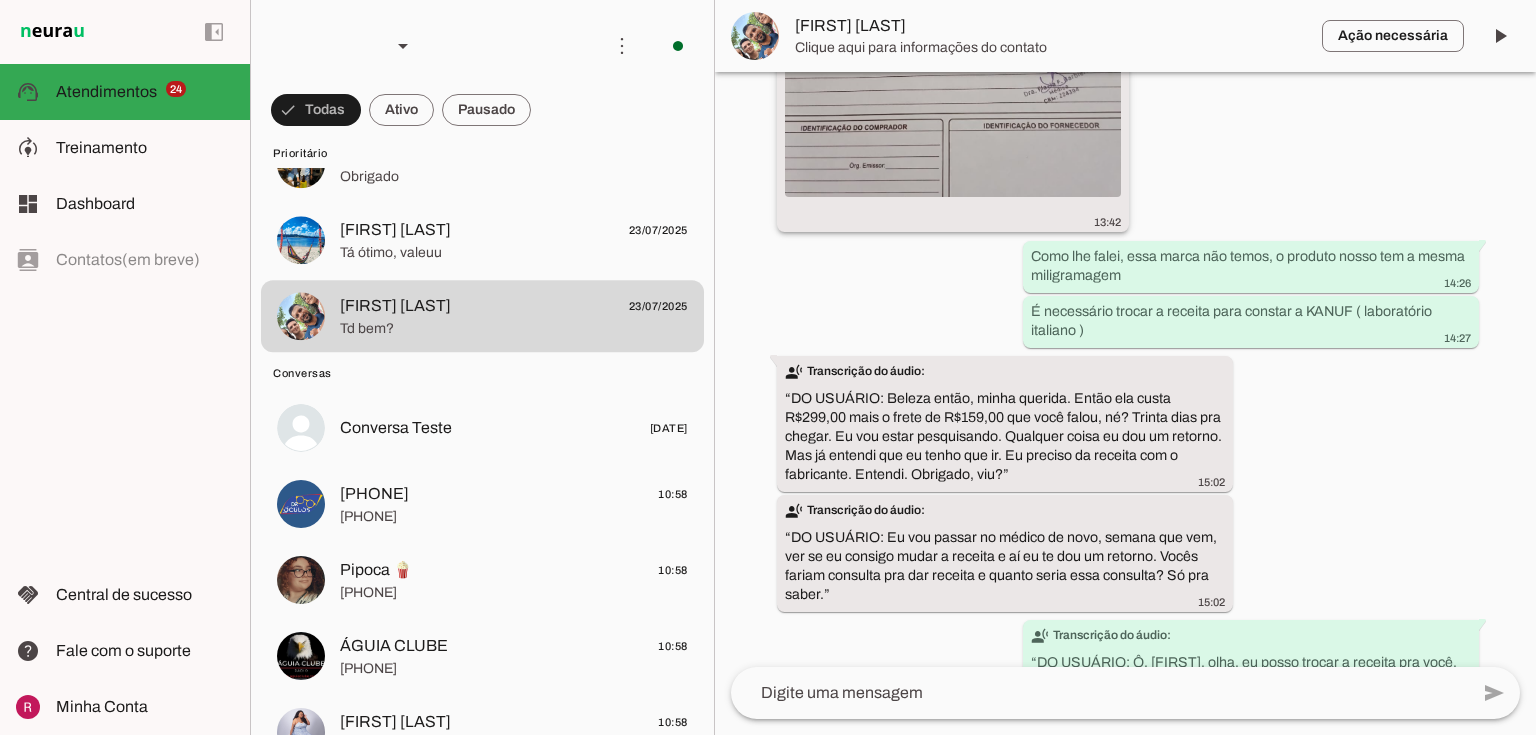 scroll, scrollTop: 2368, scrollLeft: 0, axis: vertical 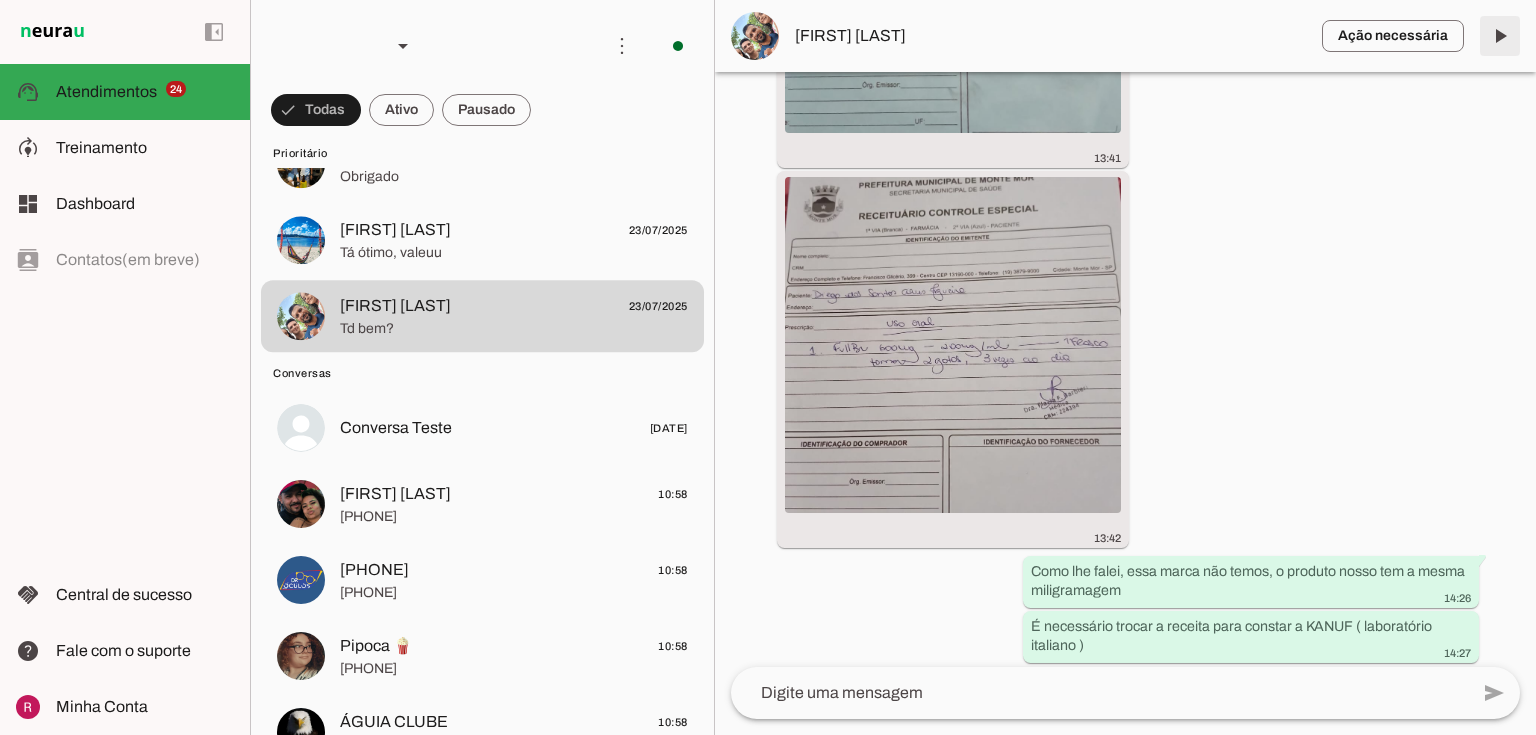drag, startPoint x: 1510, startPoint y: 27, endPoint x: 1535, endPoint y: 247, distance: 221.4159 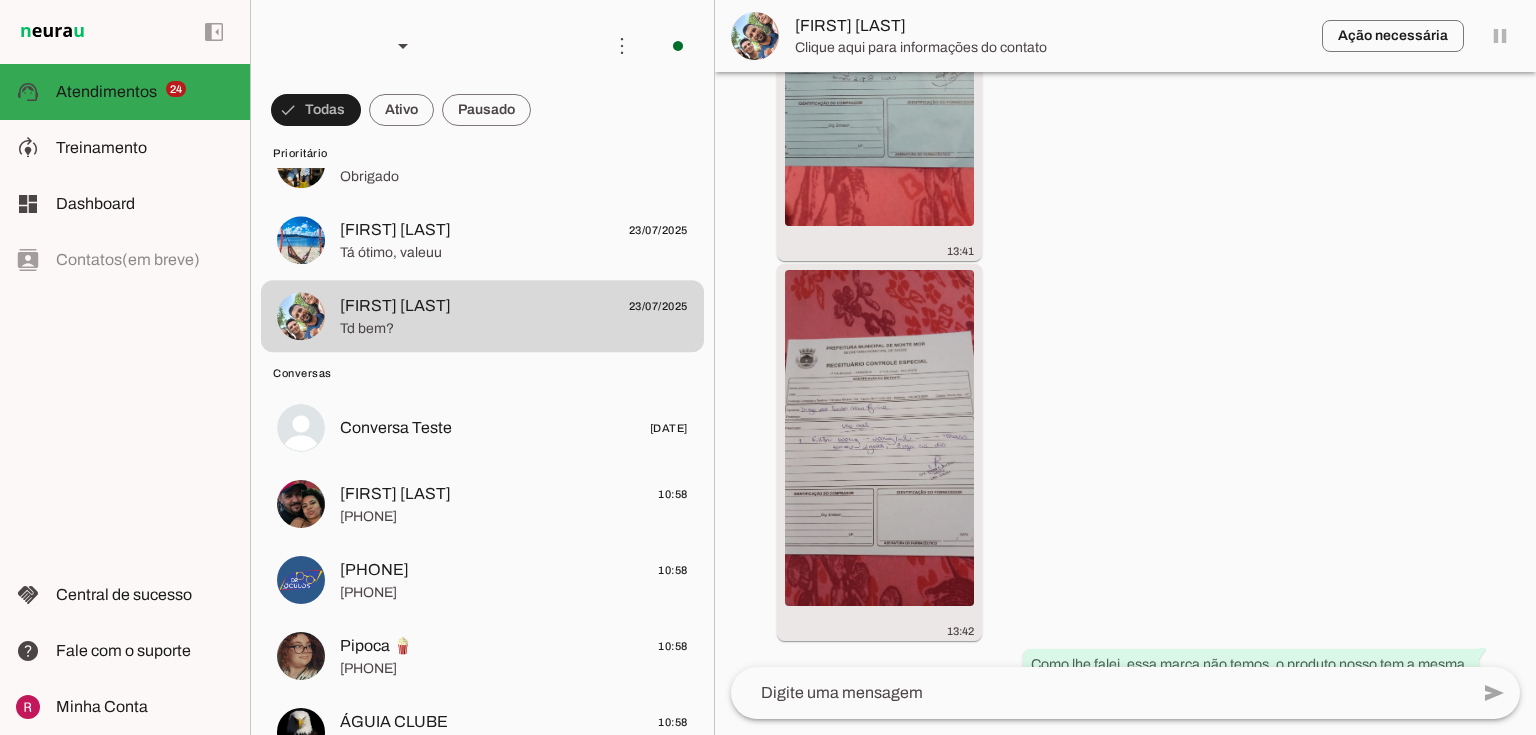 scroll, scrollTop: 0, scrollLeft: 0, axis: both 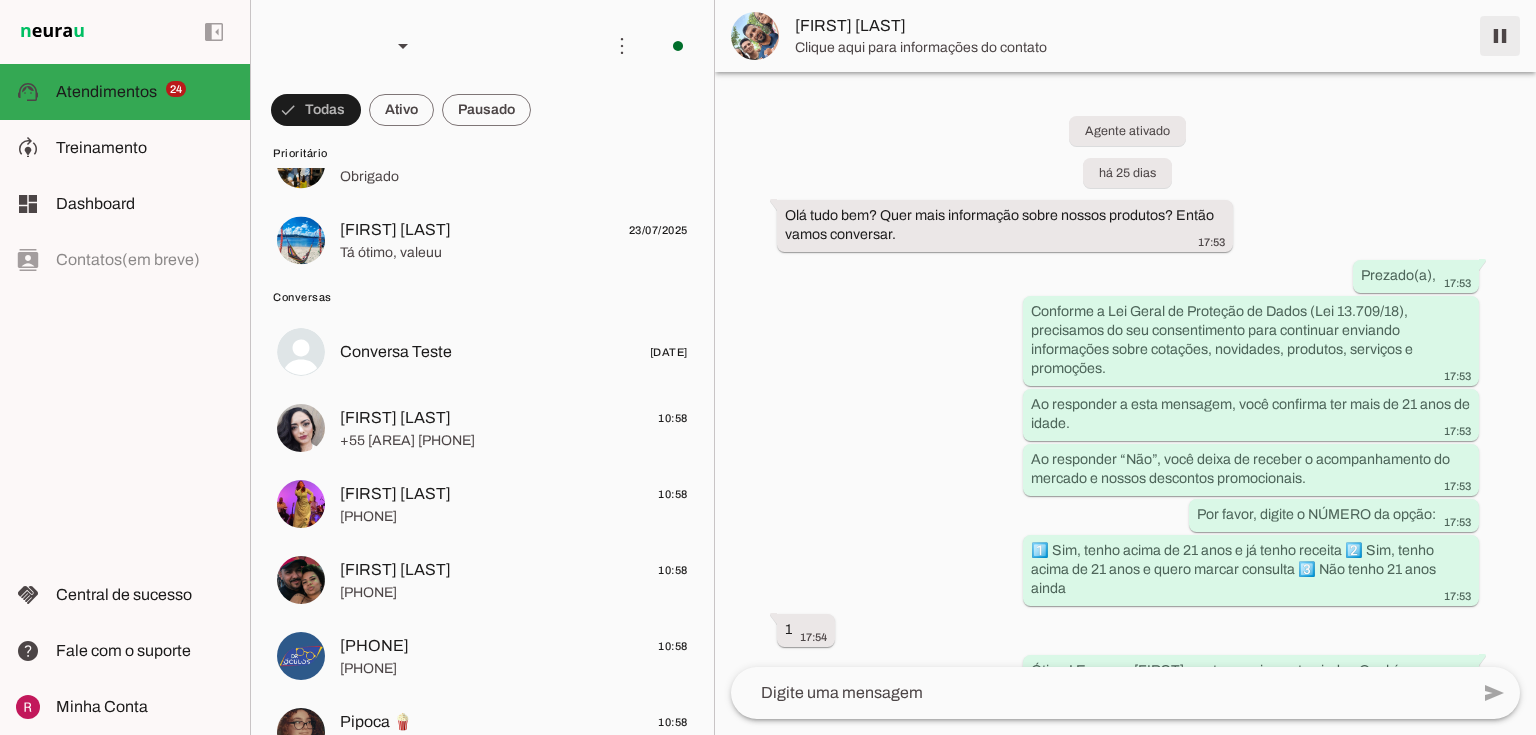 click at bounding box center (1500, 36) 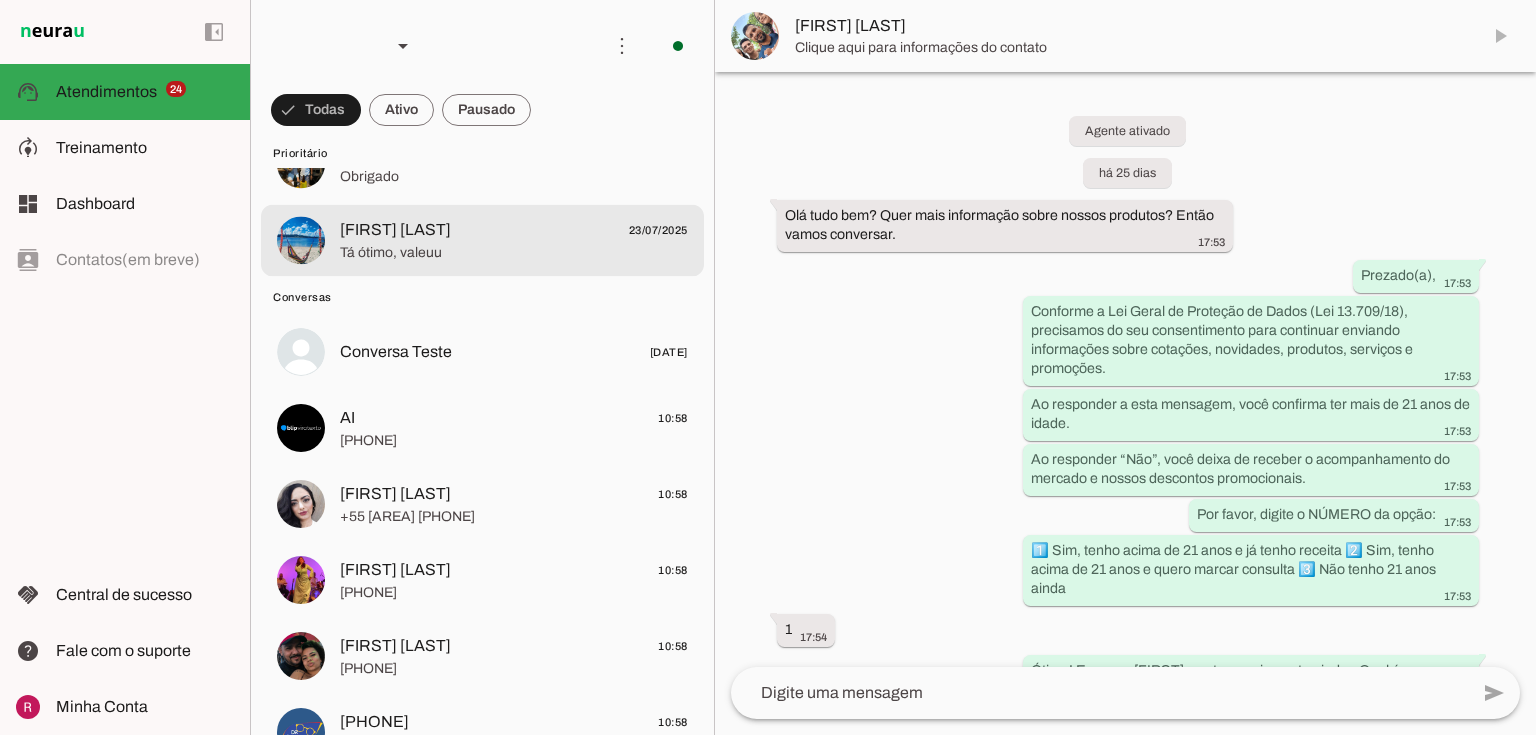 scroll, scrollTop: 1520, scrollLeft: 0, axis: vertical 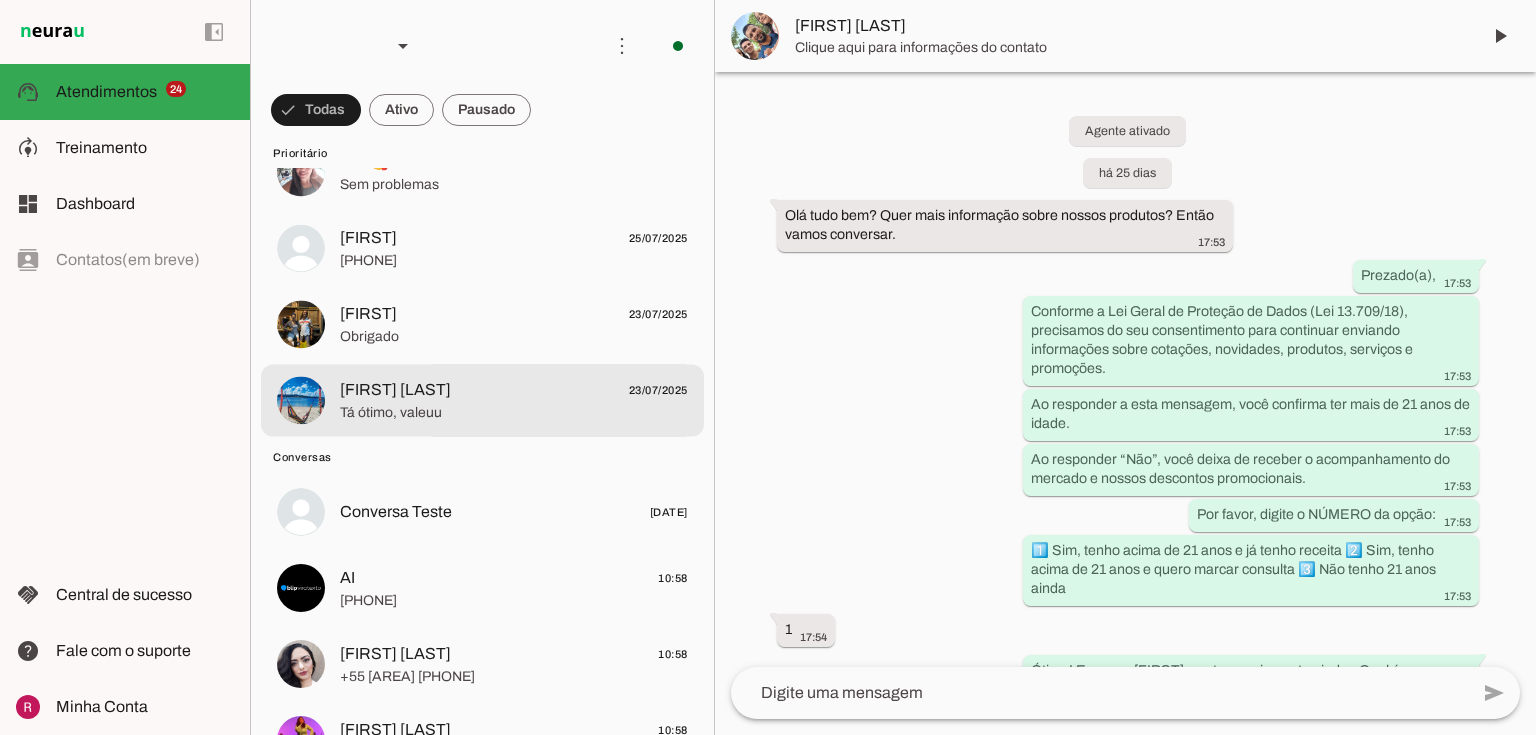 click on "Tá ótimo, valeuu" 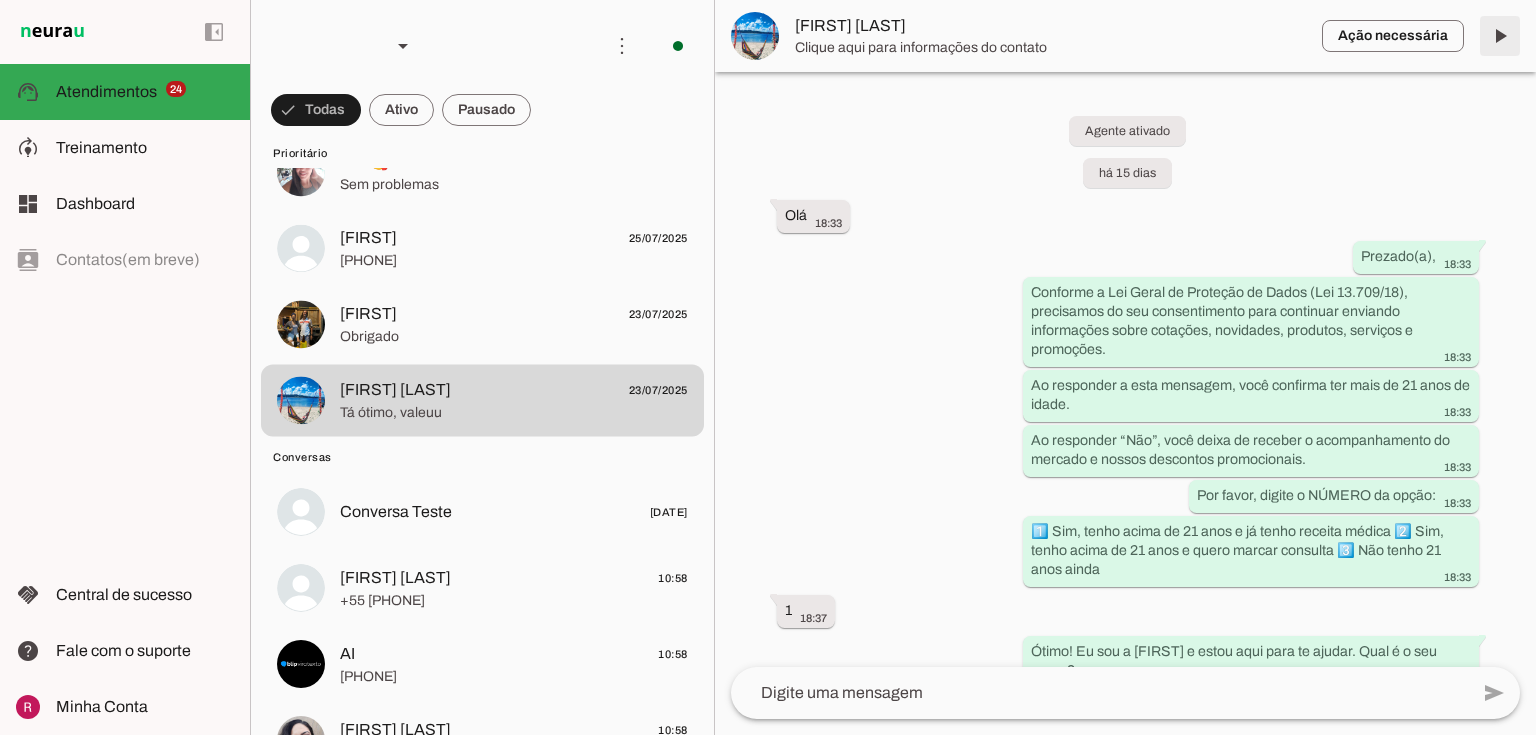 scroll, scrollTop: 6089, scrollLeft: 0, axis: vertical 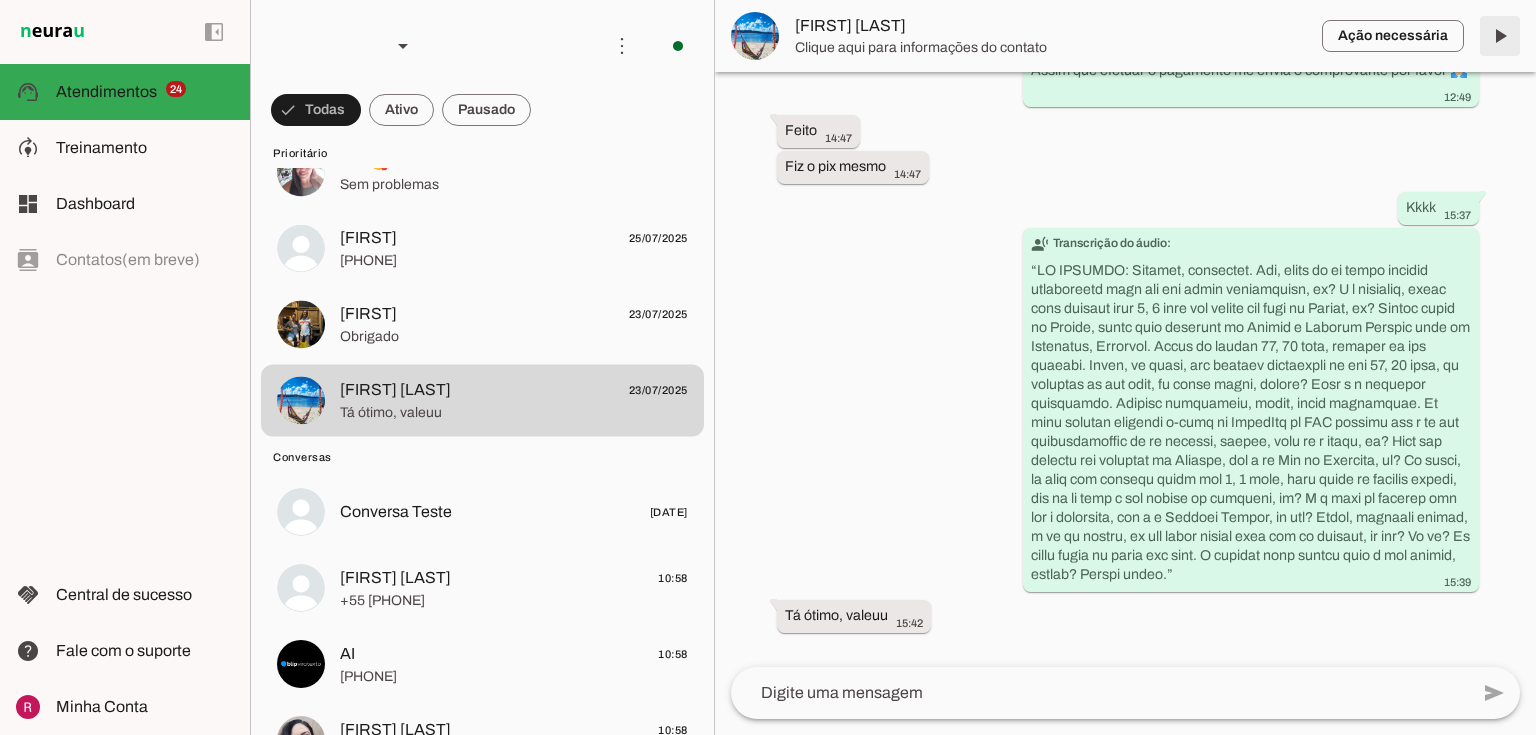 click at bounding box center (1500, 36) 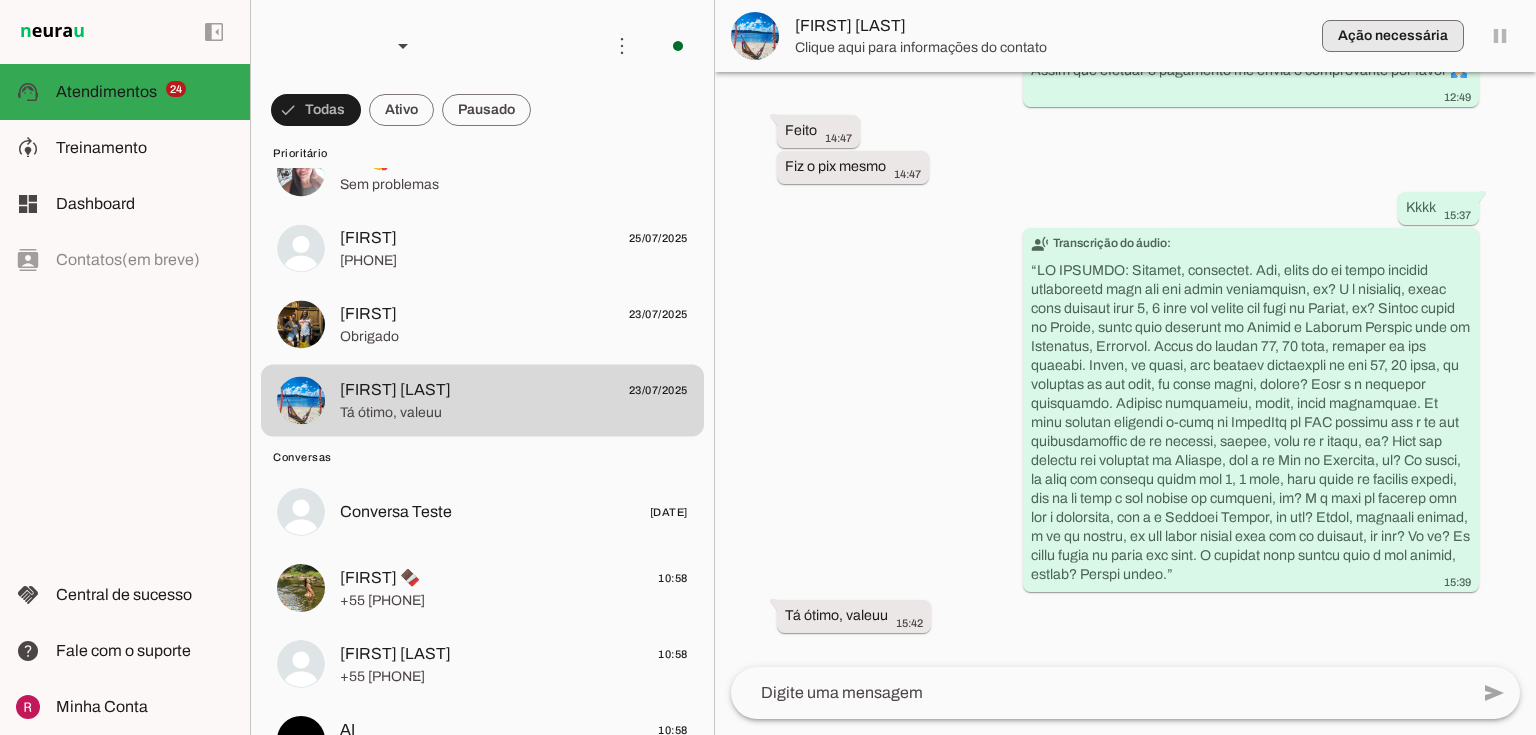 scroll, scrollTop: 0, scrollLeft: 0, axis: both 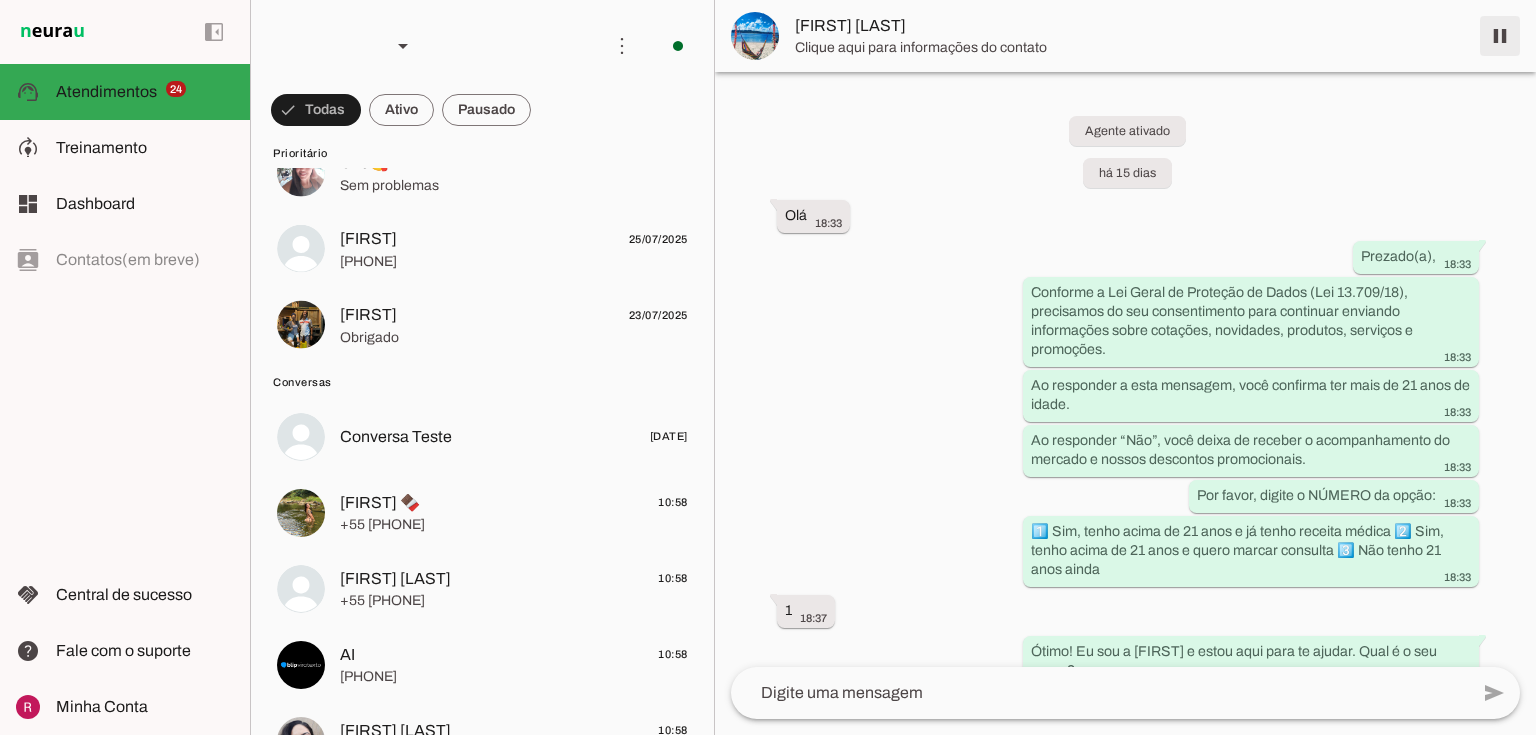 click at bounding box center [1500, 36] 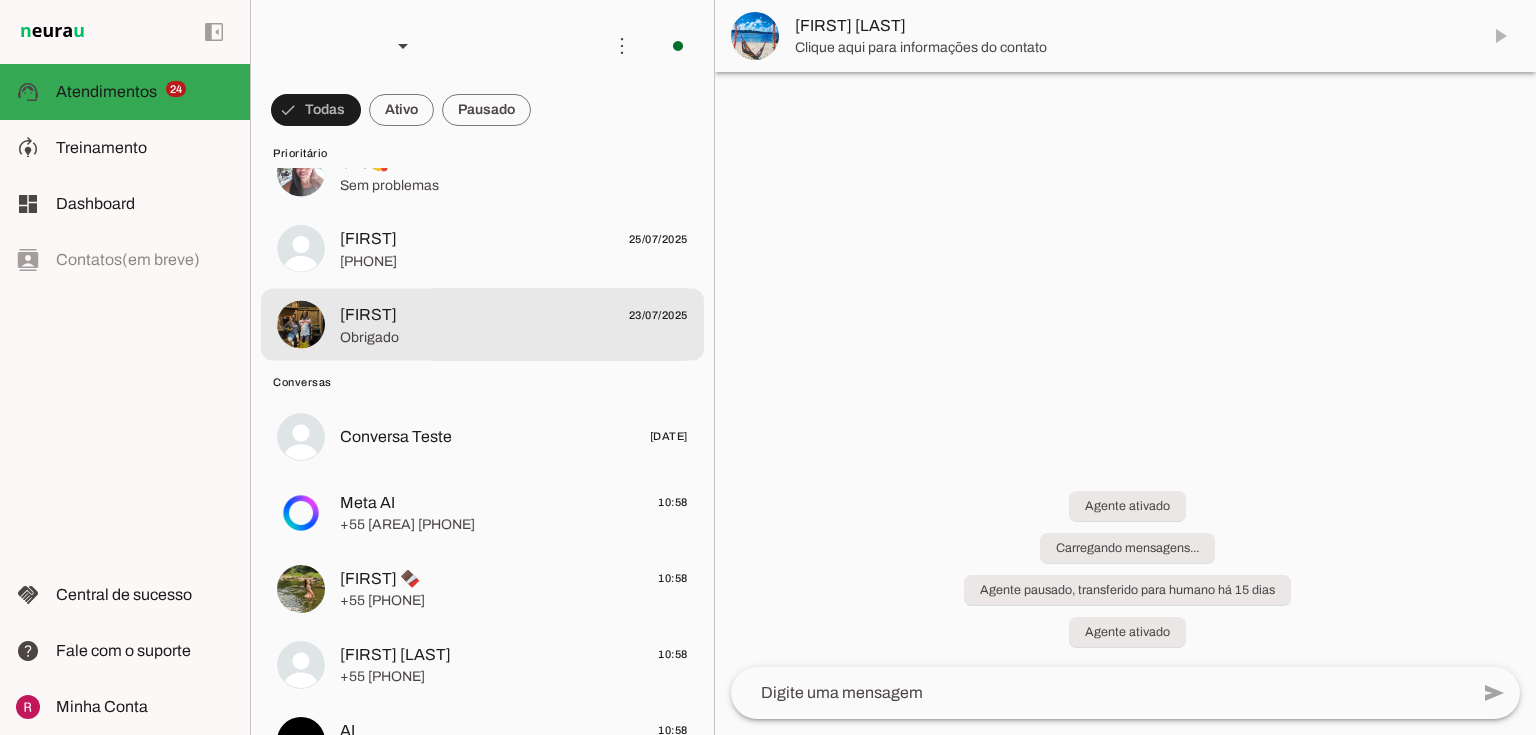 click on "Obrigado" 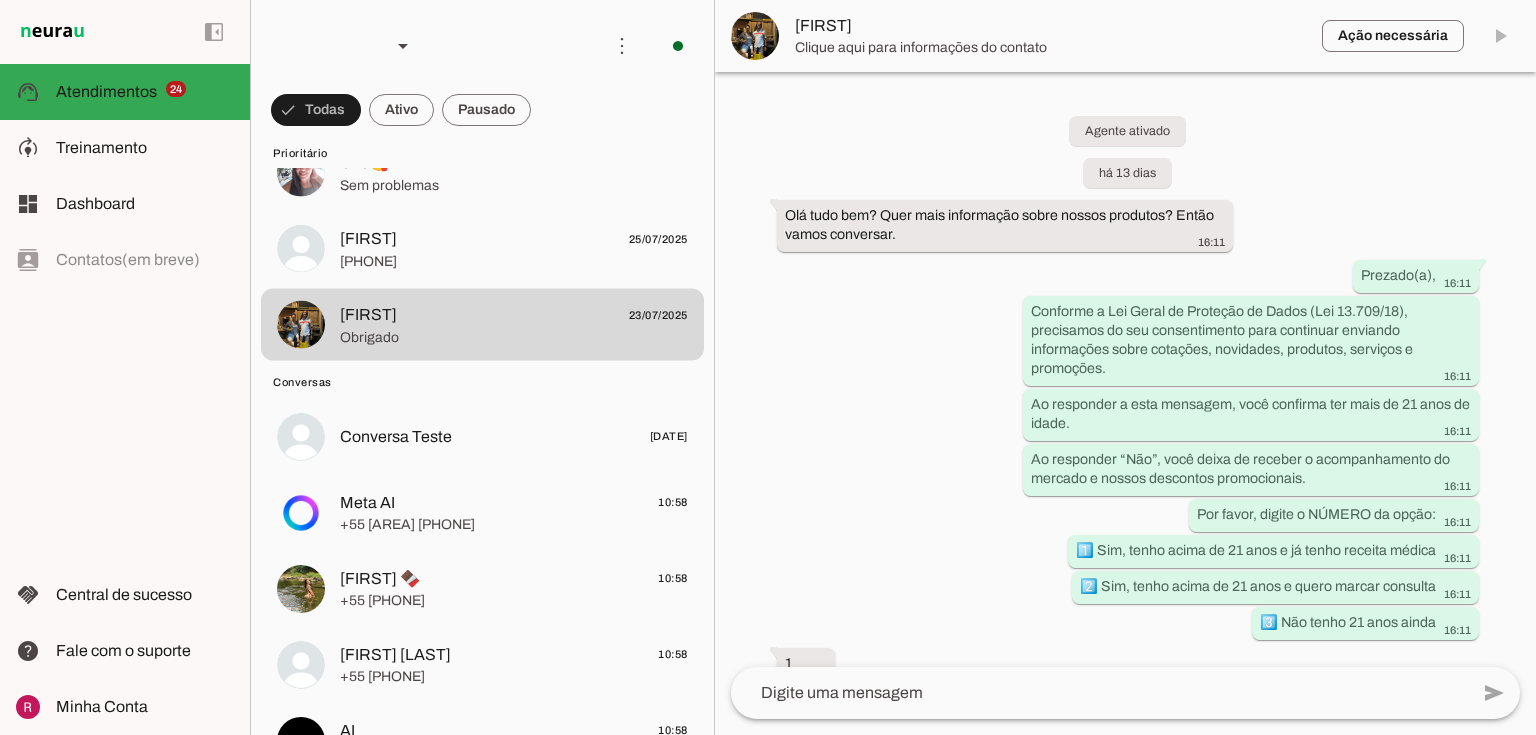 scroll, scrollTop: 1726, scrollLeft: 0, axis: vertical 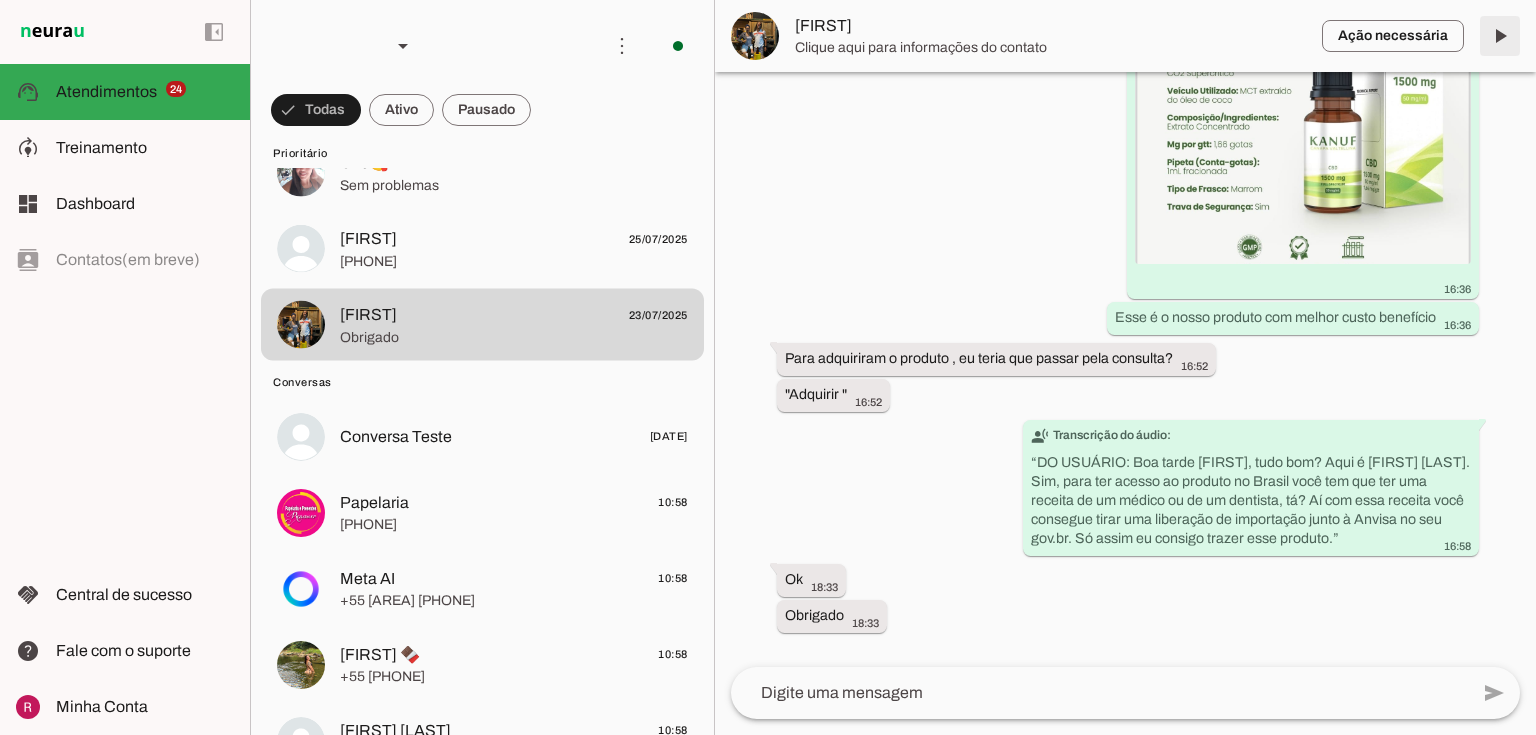 click at bounding box center [1500, 36] 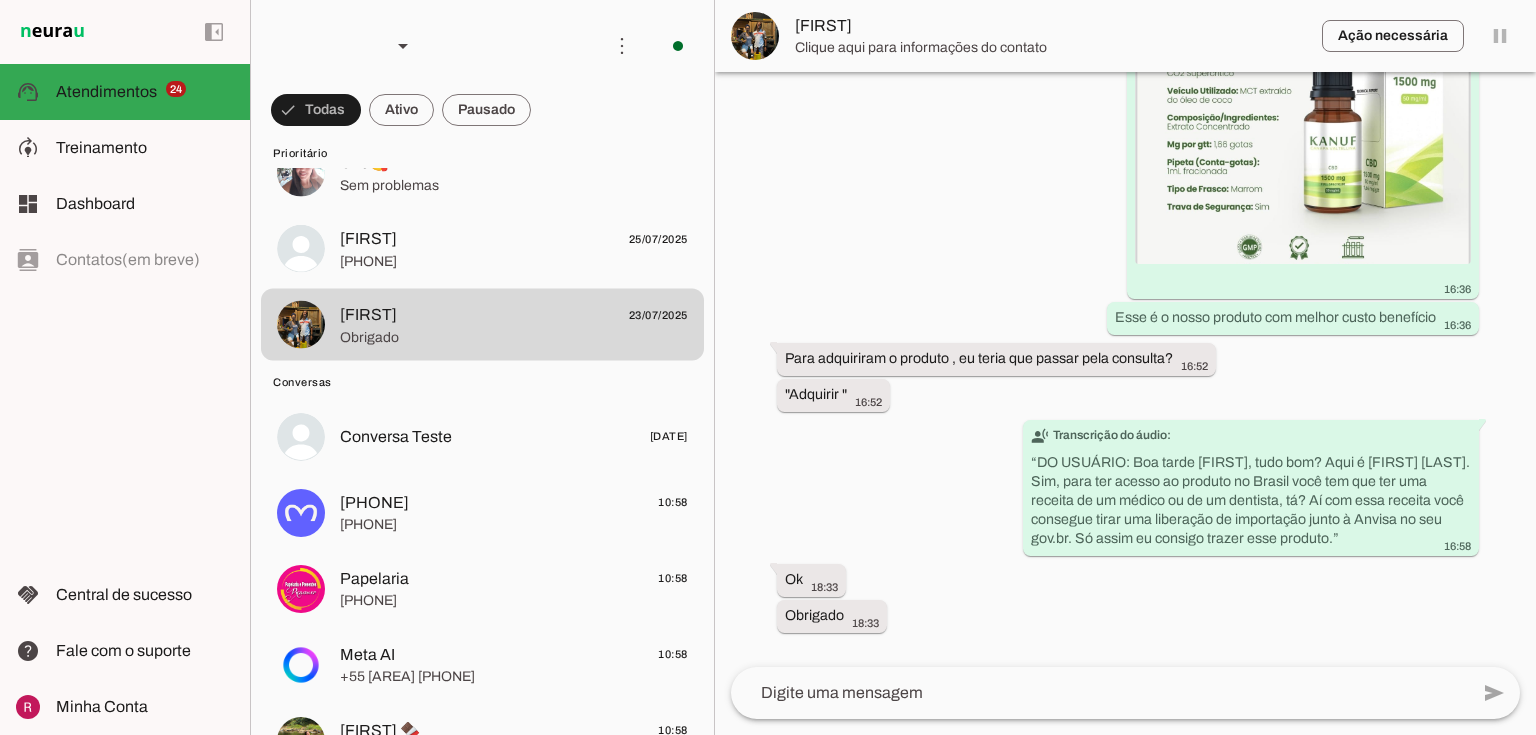 scroll, scrollTop: 0, scrollLeft: 0, axis: both 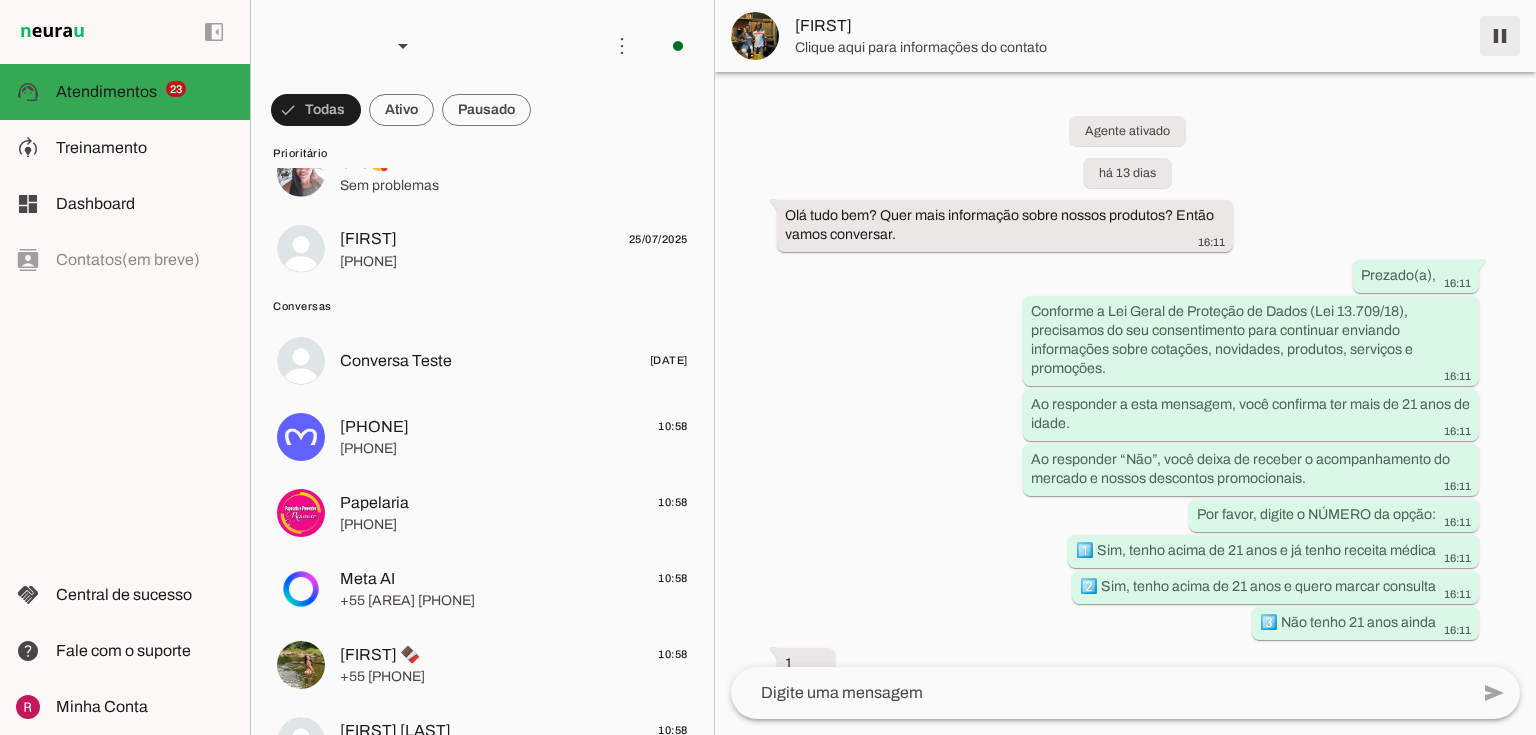 click at bounding box center (1500, 36) 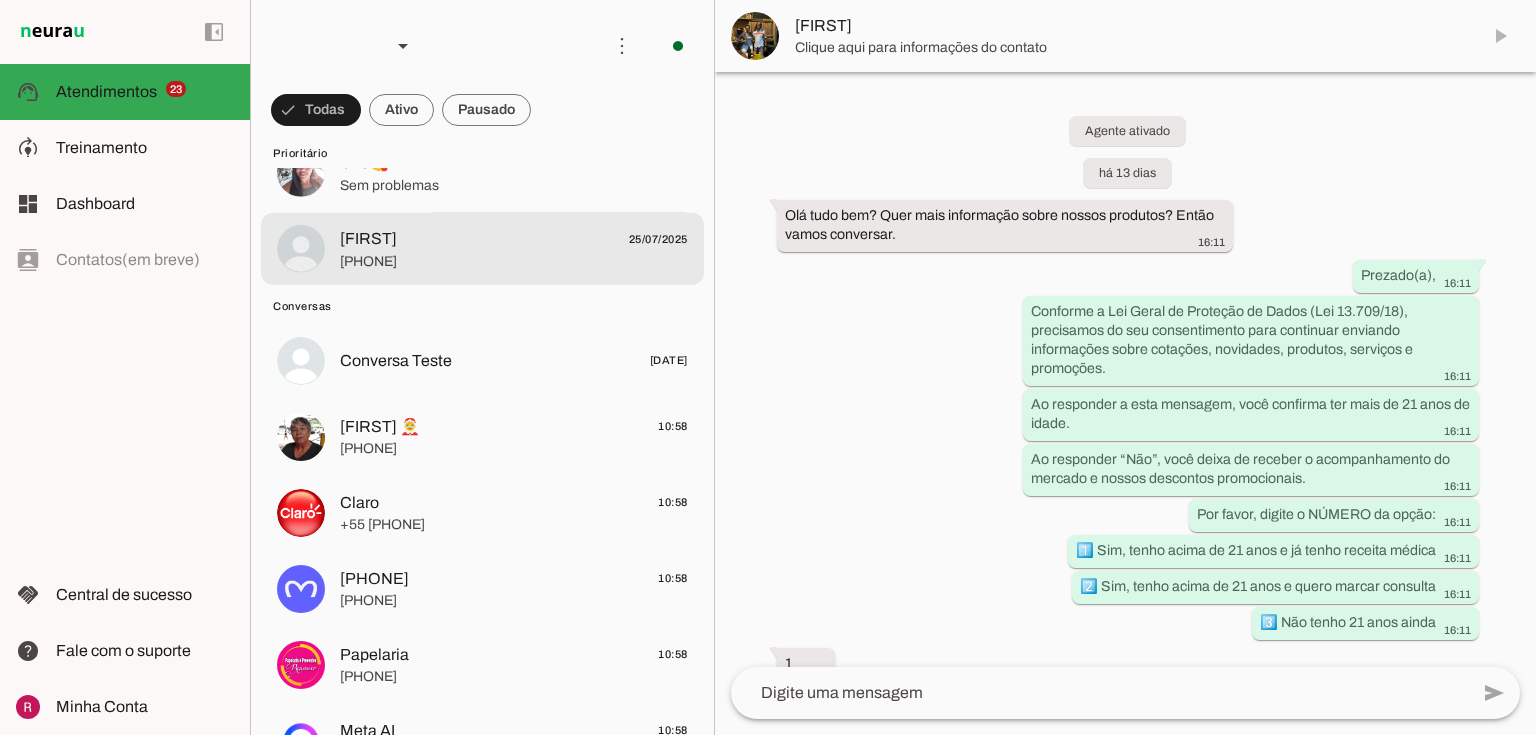 click on "[PHONE]" 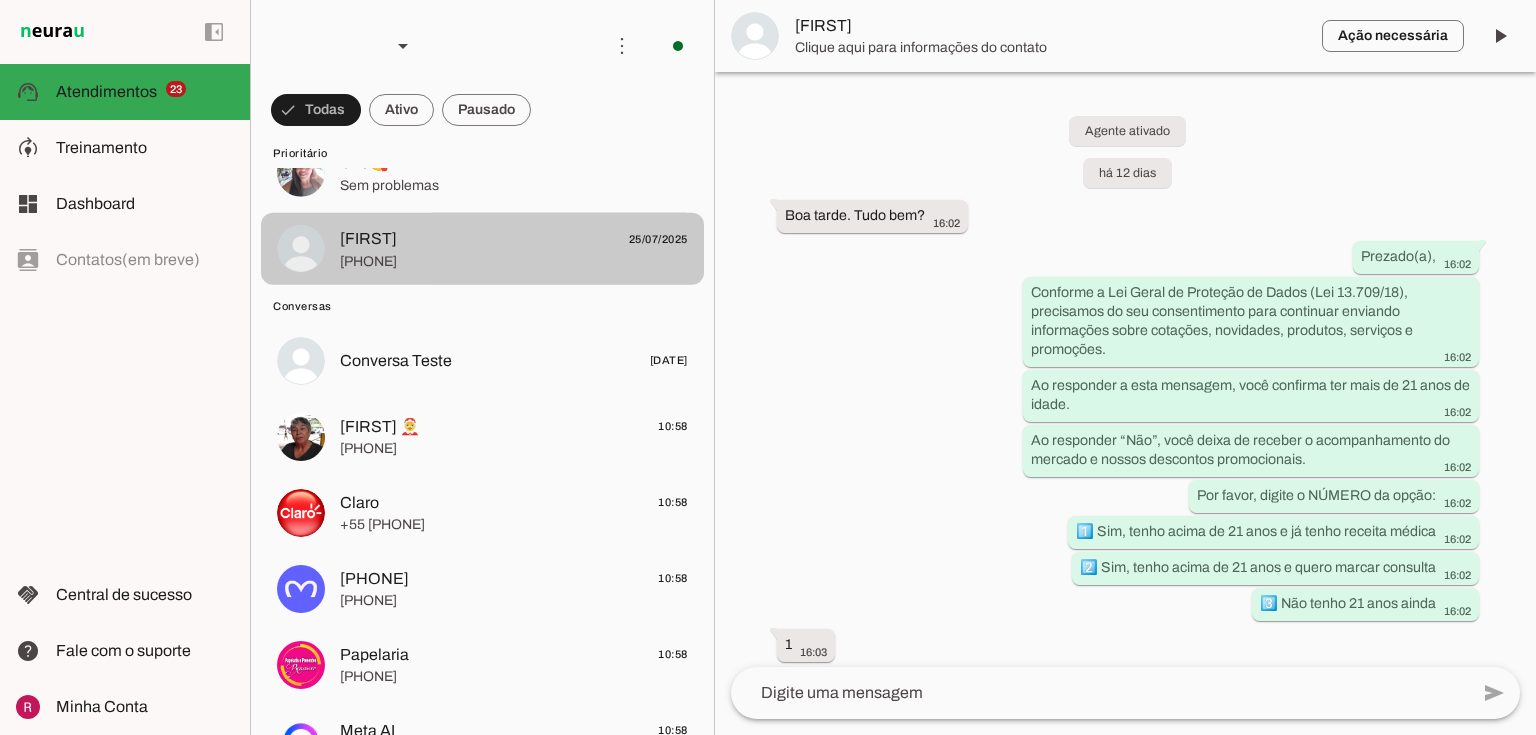 scroll, scrollTop: 3828, scrollLeft: 0, axis: vertical 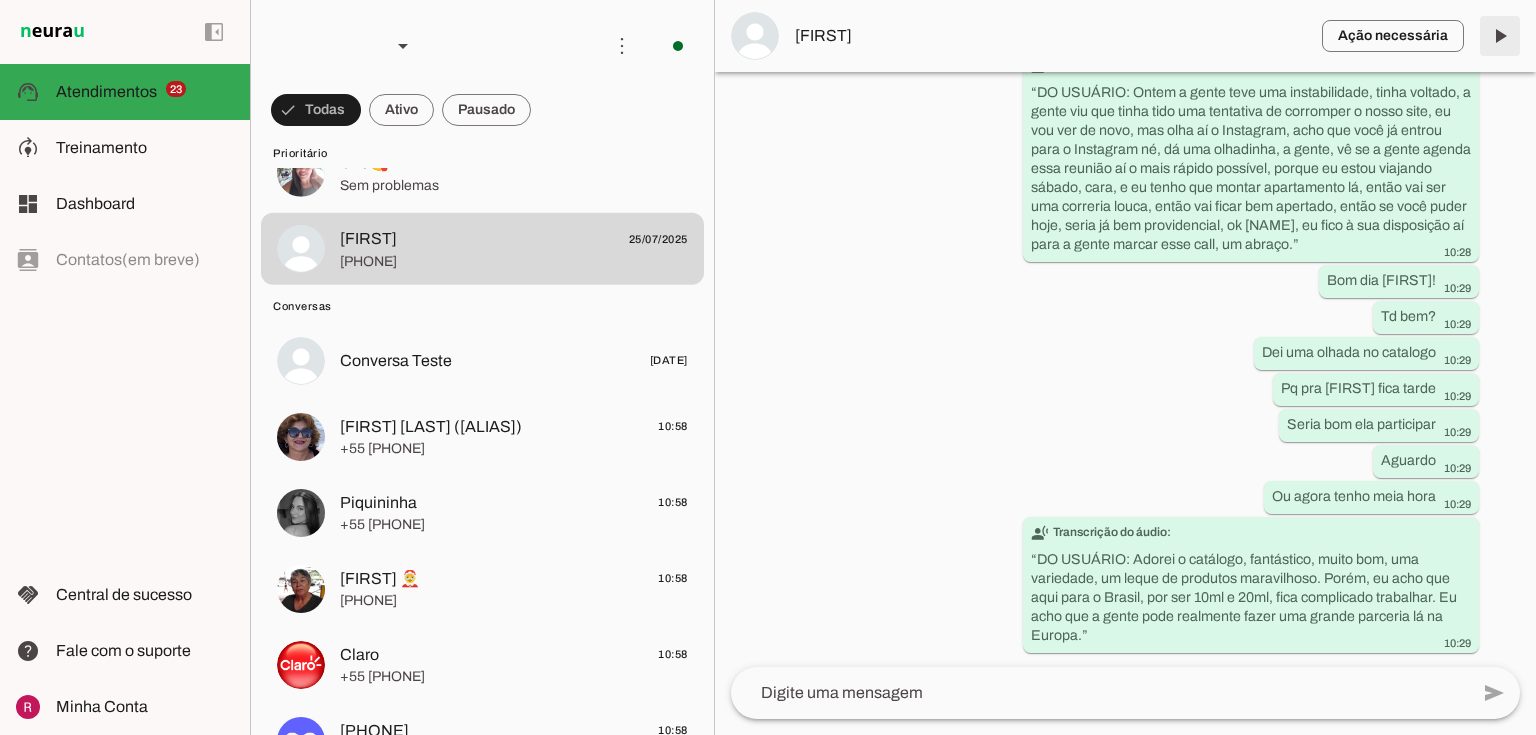 click at bounding box center (1500, 36) 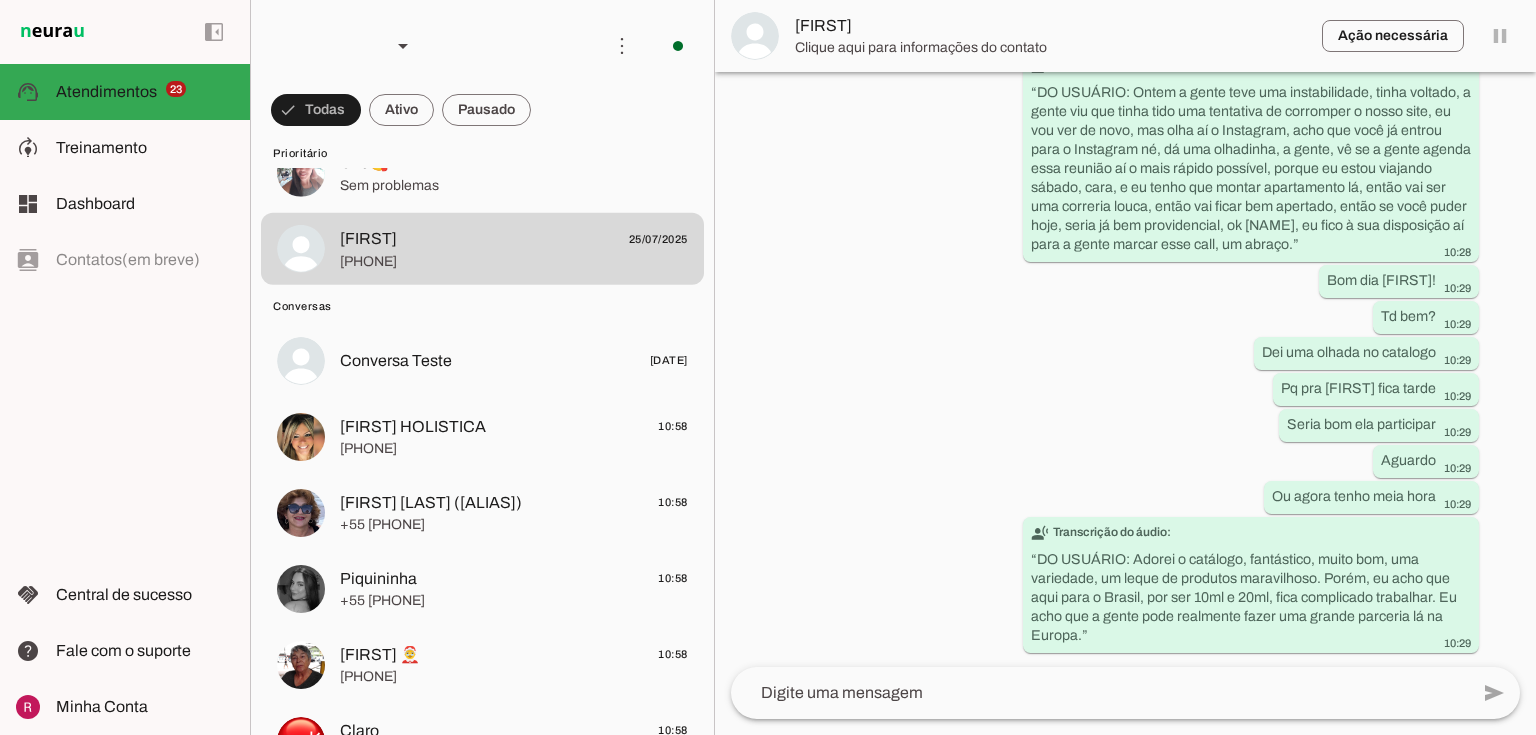 scroll, scrollTop: 0, scrollLeft: 0, axis: both 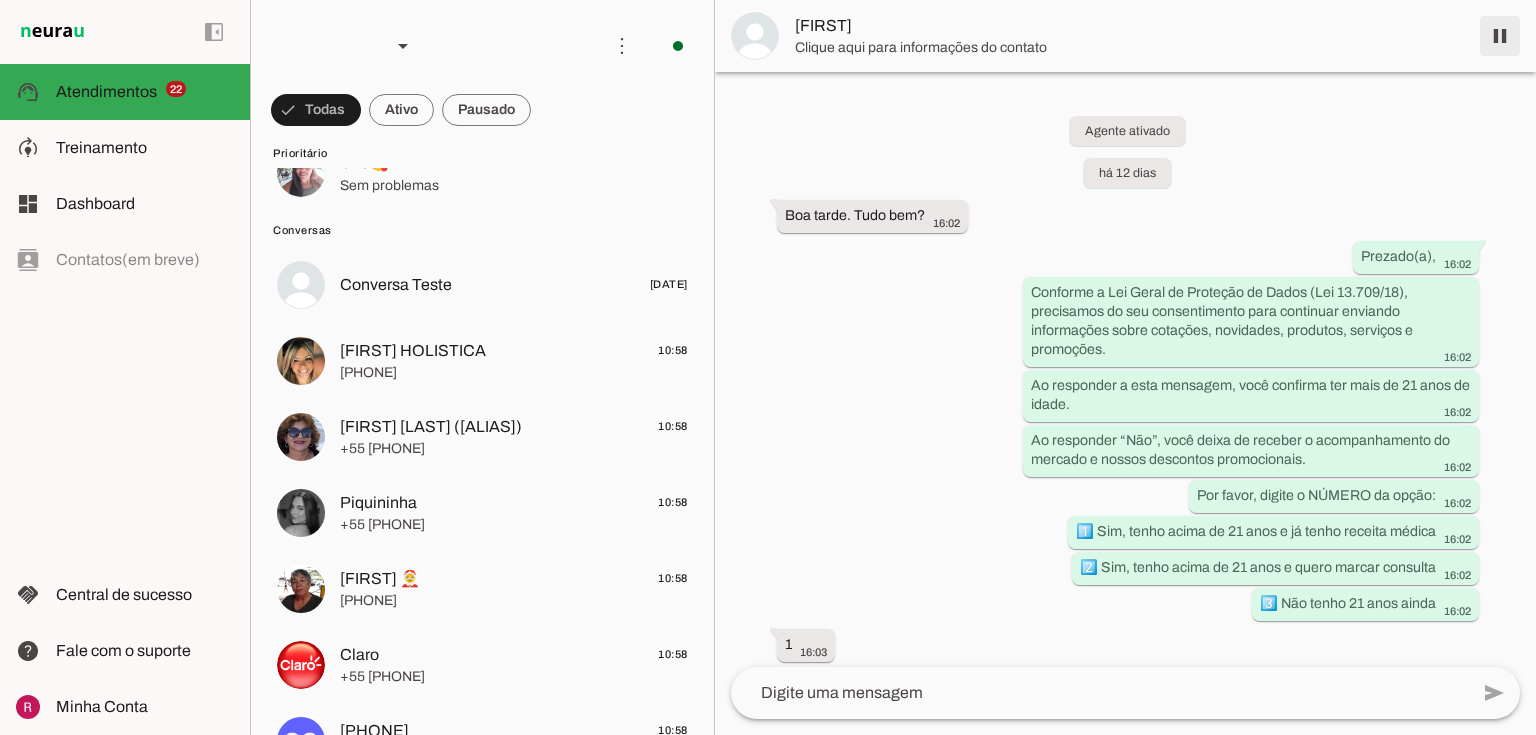 click at bounding box center (1500, 36) 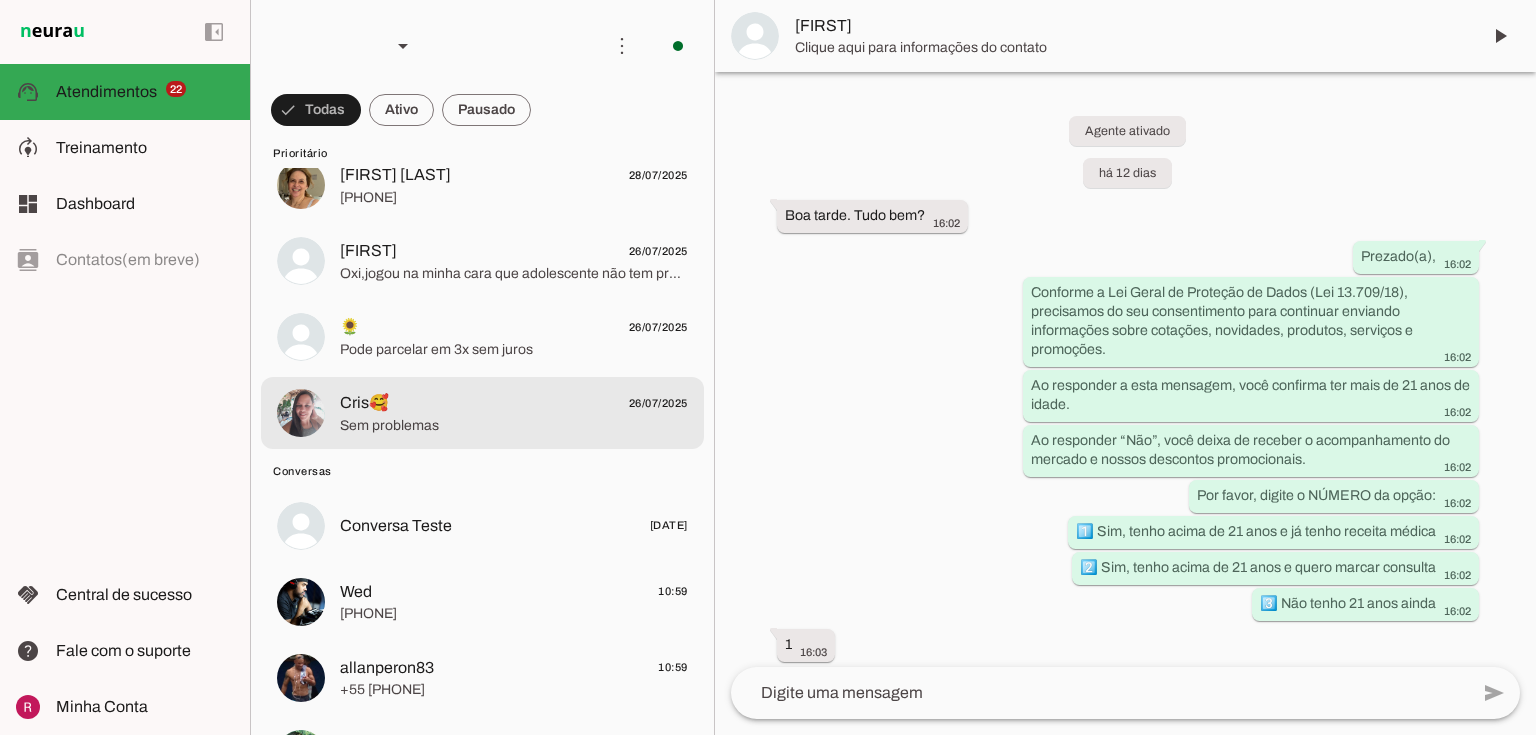scroll, scrollTop: 1119, scrollLeft: 0, axis: vertical 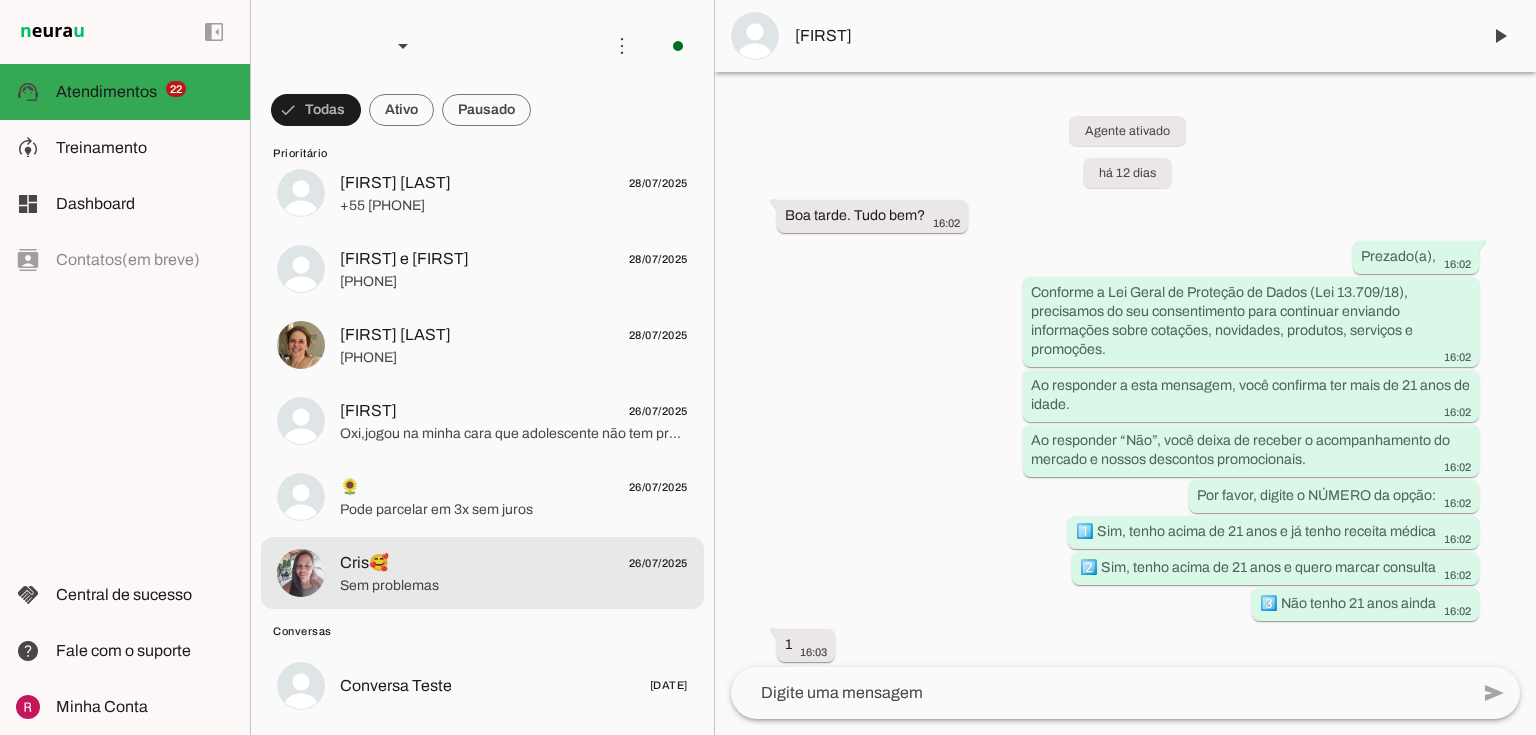 click on "[FIRST]🥰
[DATE]
Sem problemas" 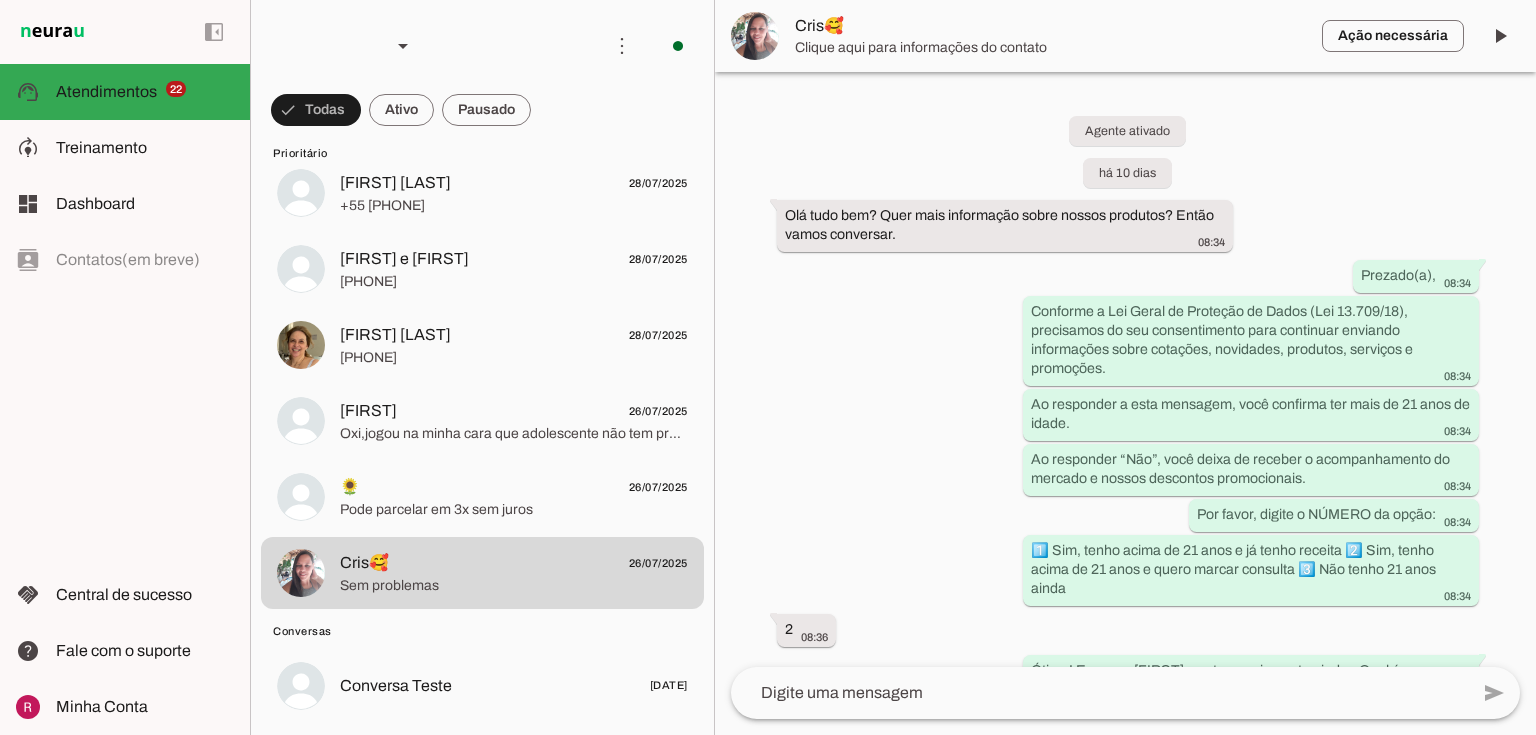 scroll, scrollTop: 1255, scrollLeft: 0, axis: vertical 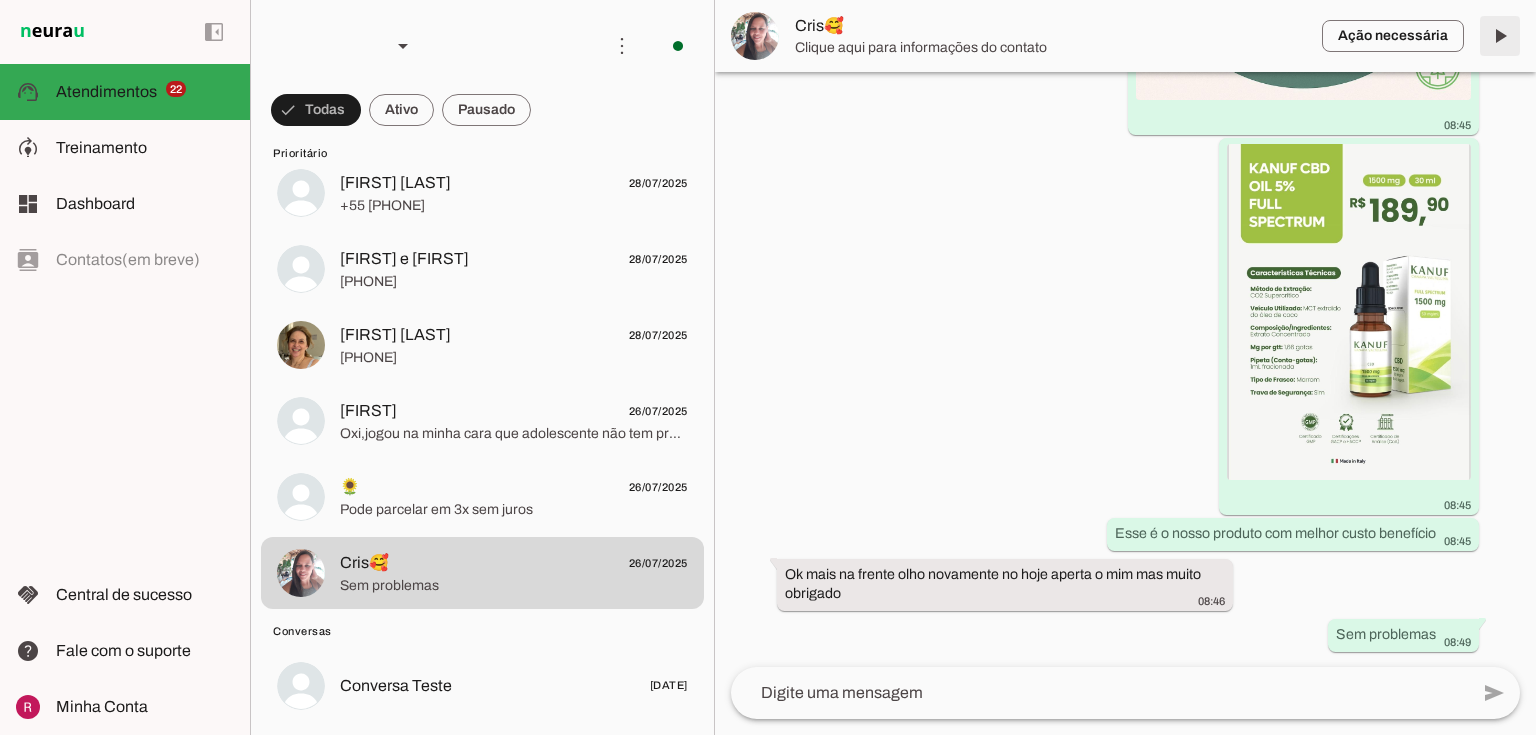 click at bounding box center [1500, 36] 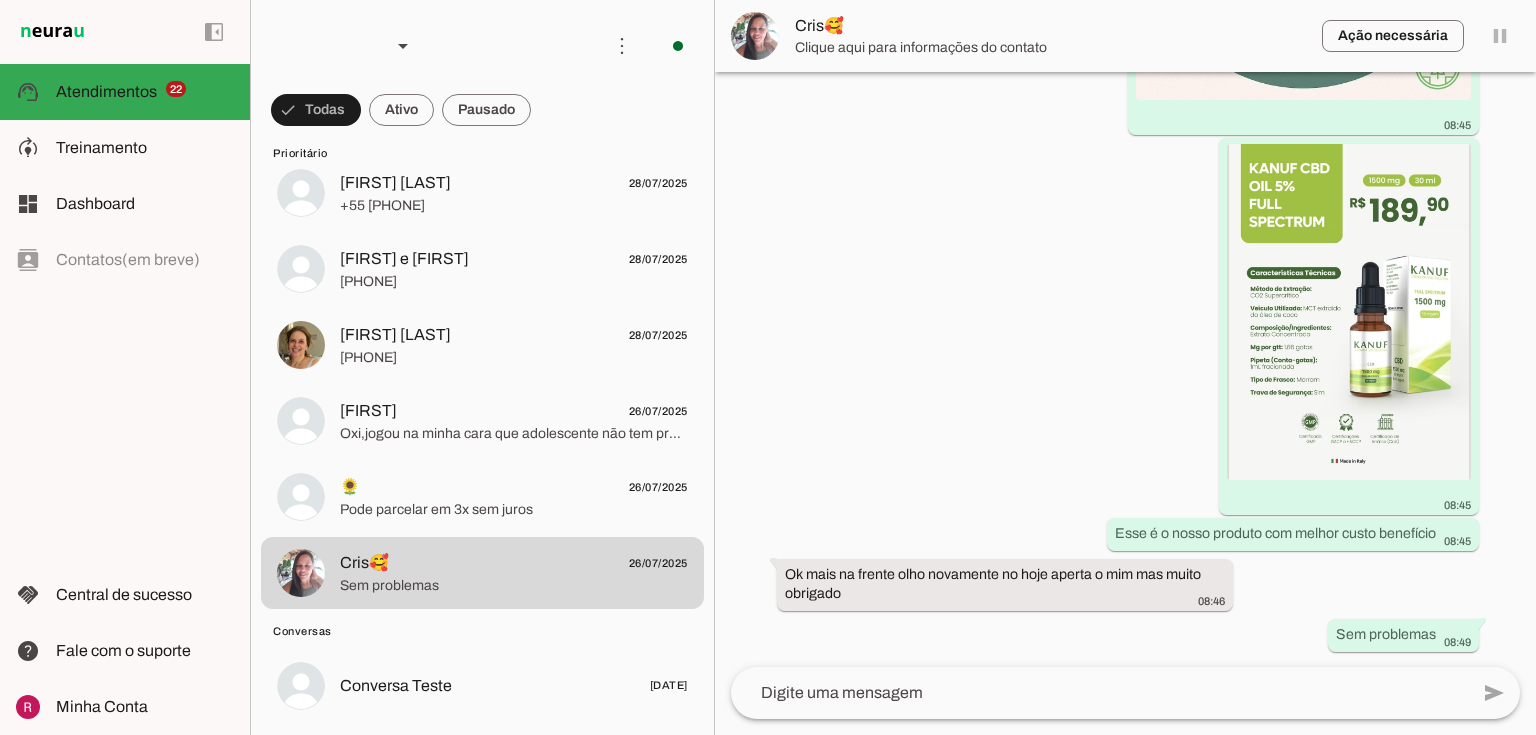 scroll, scrollTop: 0, scrollLeft: 0, axis: both 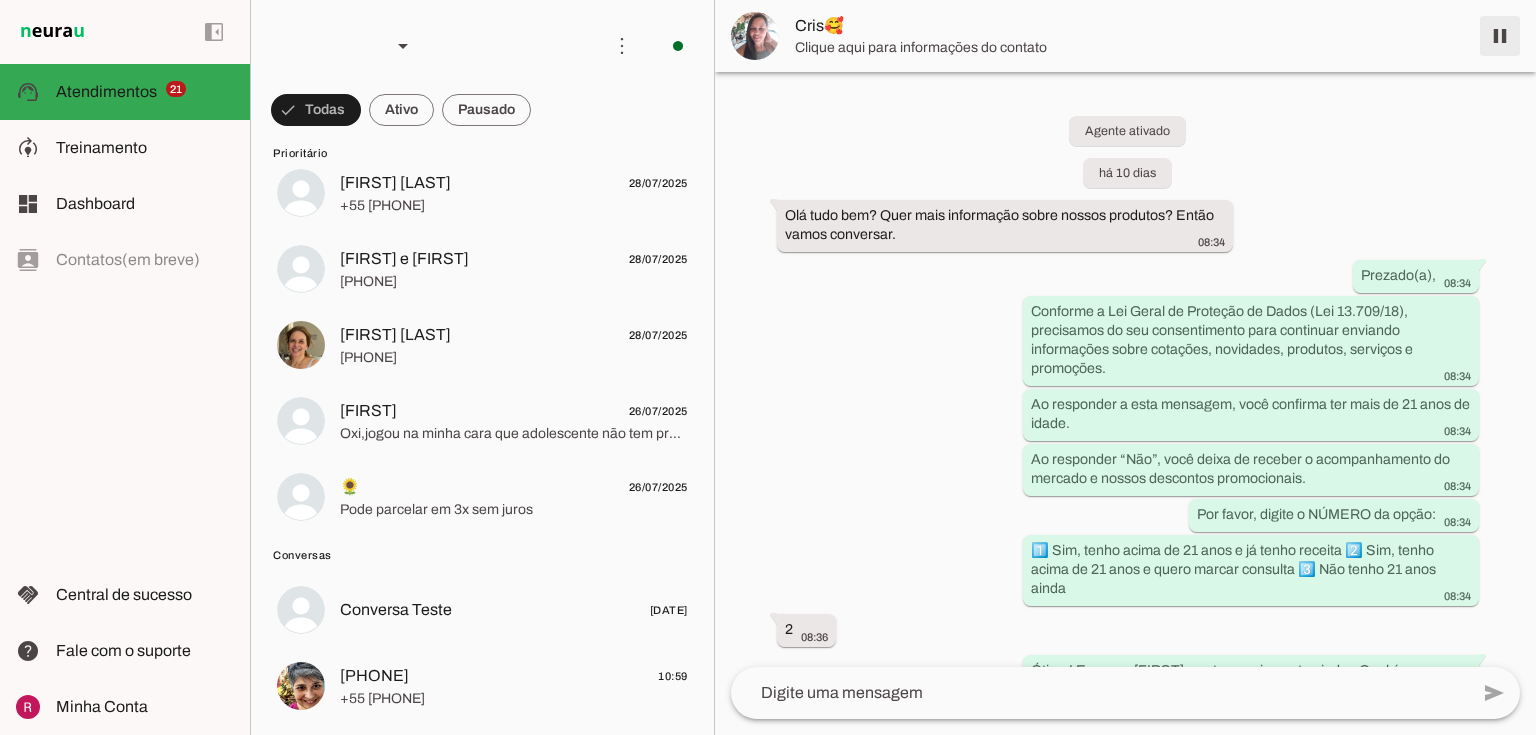 click at bounding box center (1500, 36) 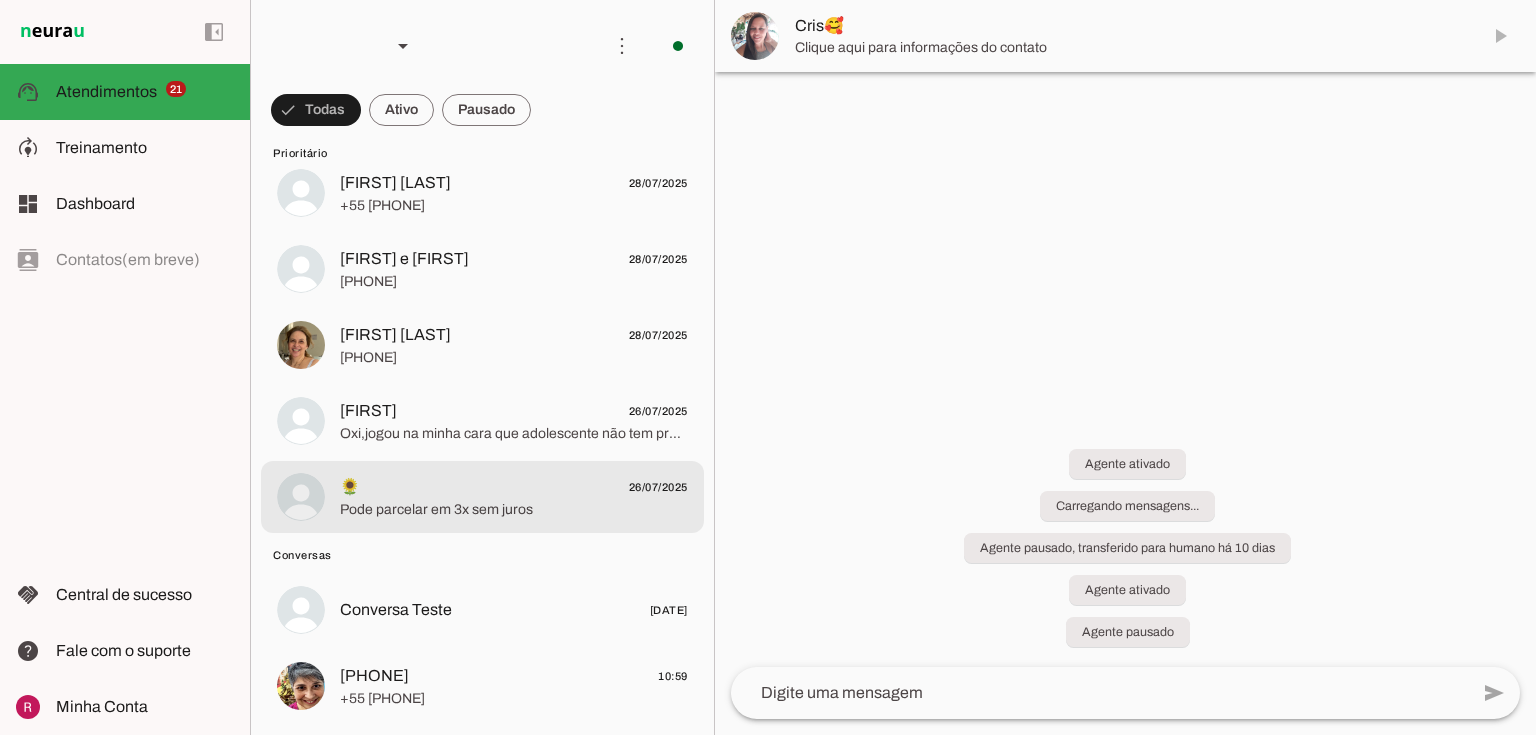 click on "🌻
[DATE]" 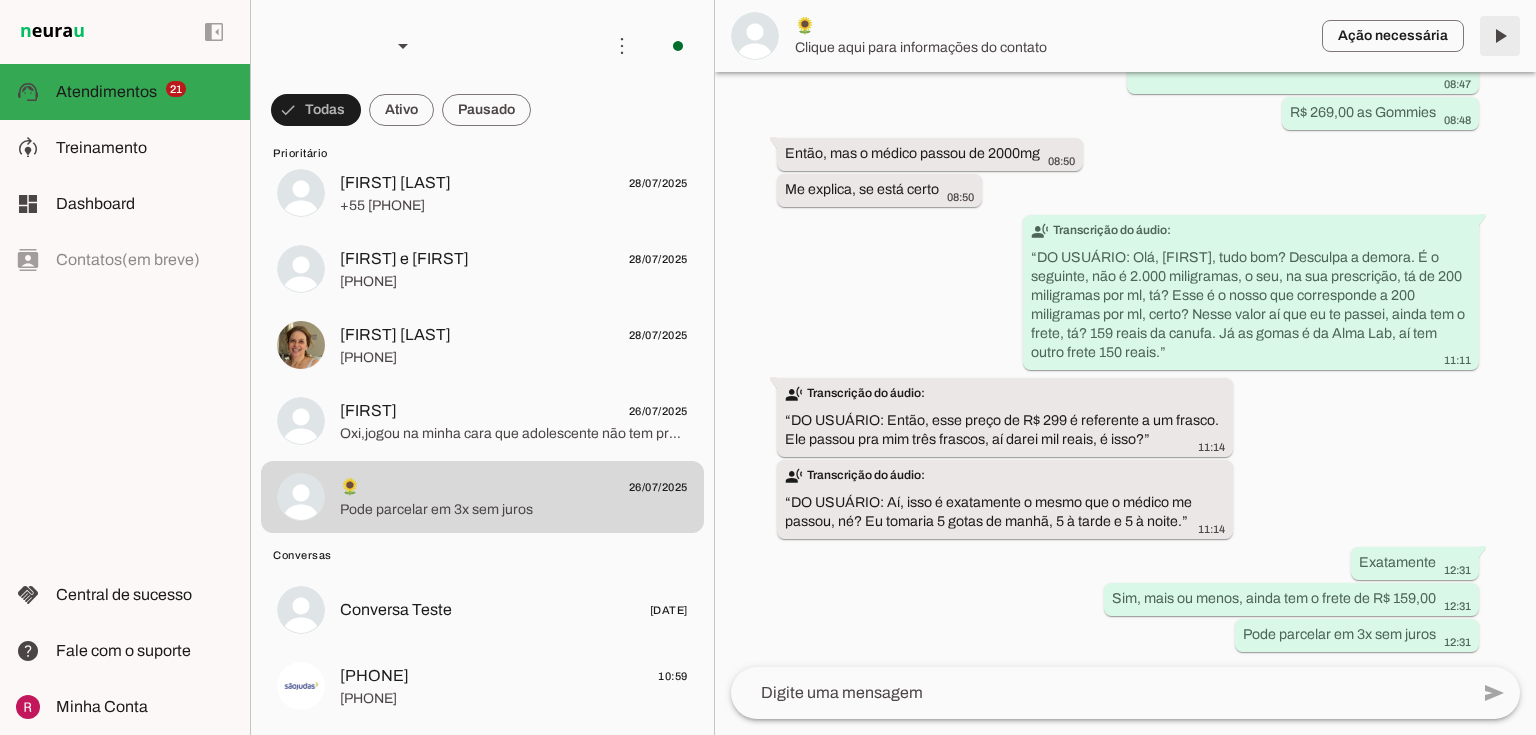 scroll, scrollTop: 2500, scrollLeft: 0, axis: vertical 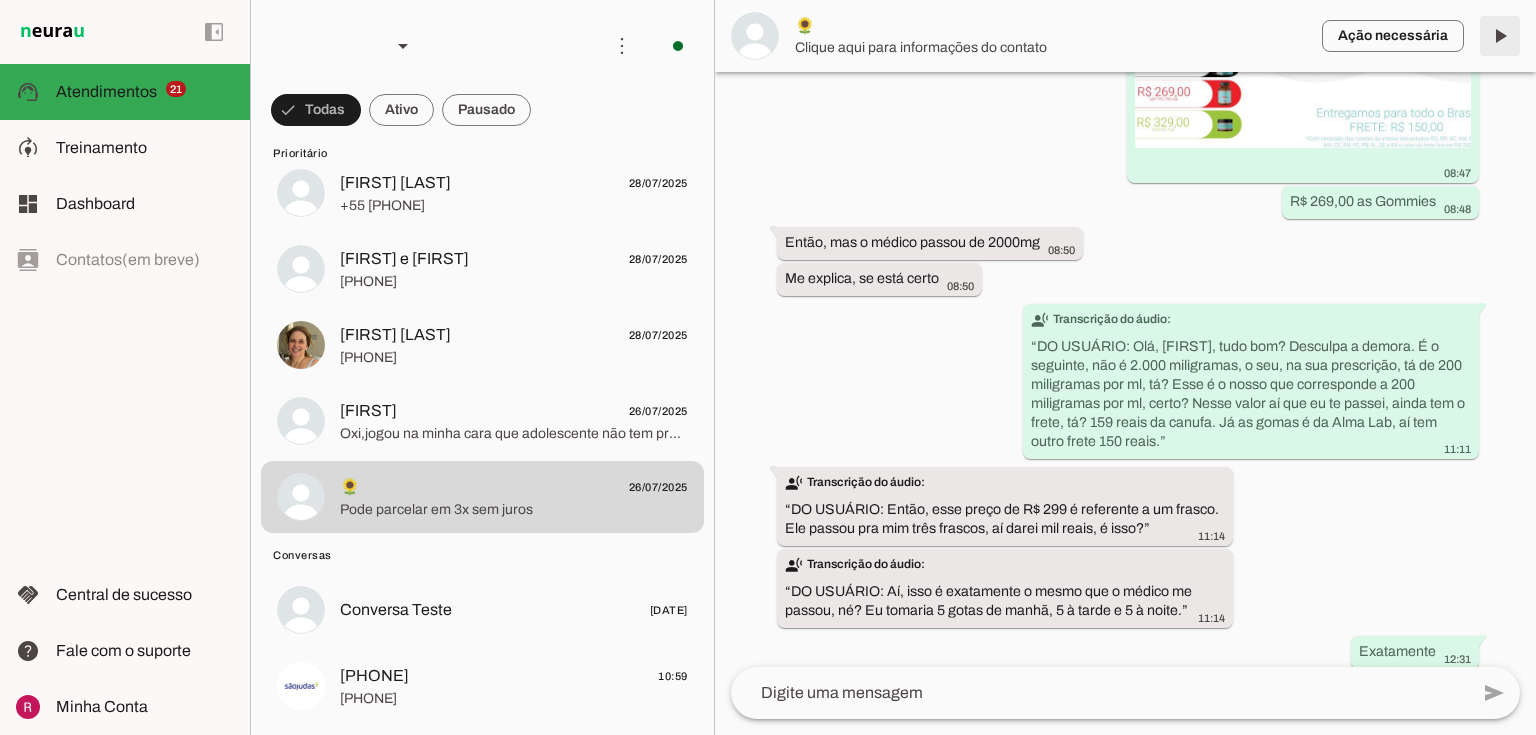 click at bounding box center (1500, 36) 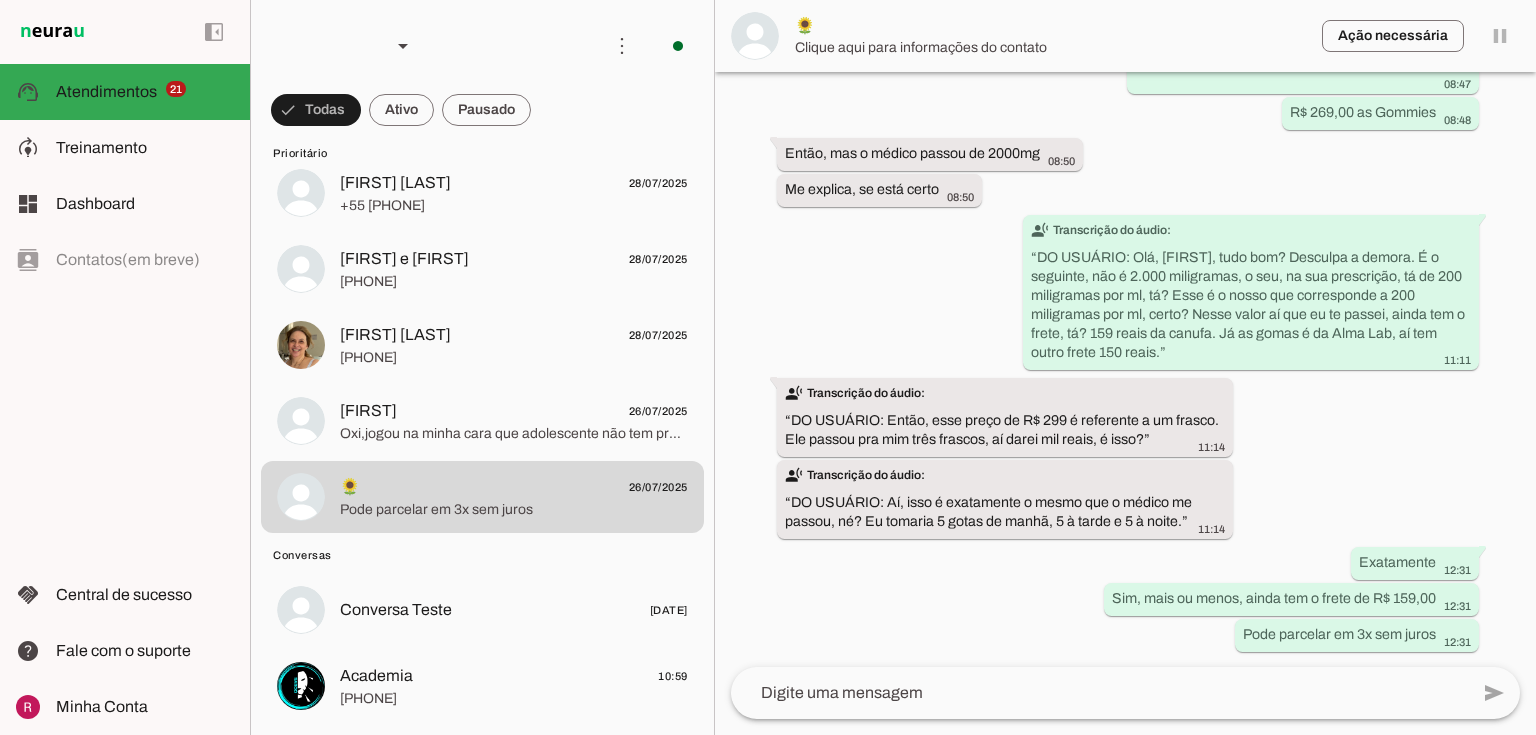 scroll, scrollTop: 0, scrollLeft: 0, axis: both 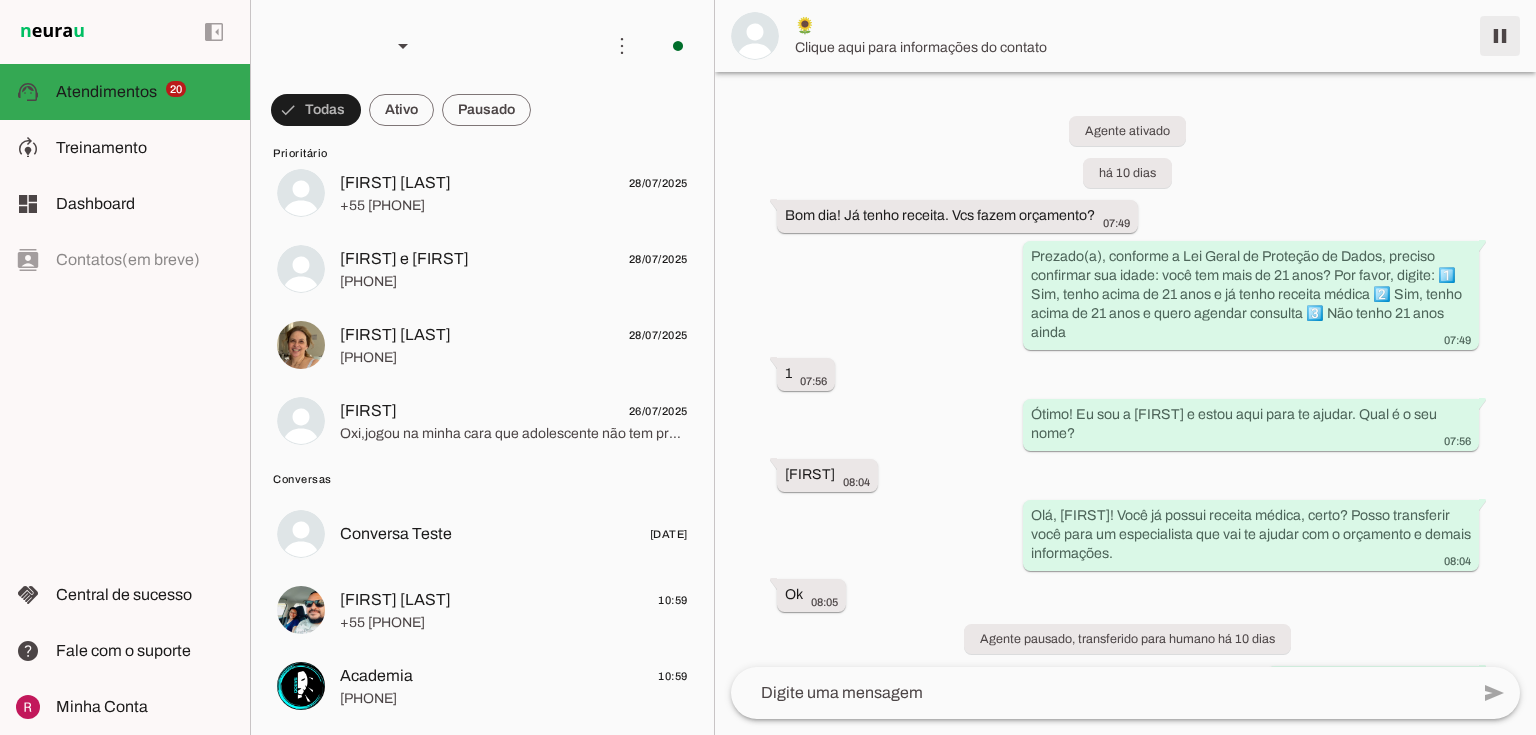 click at bounding box center (1500, 36) 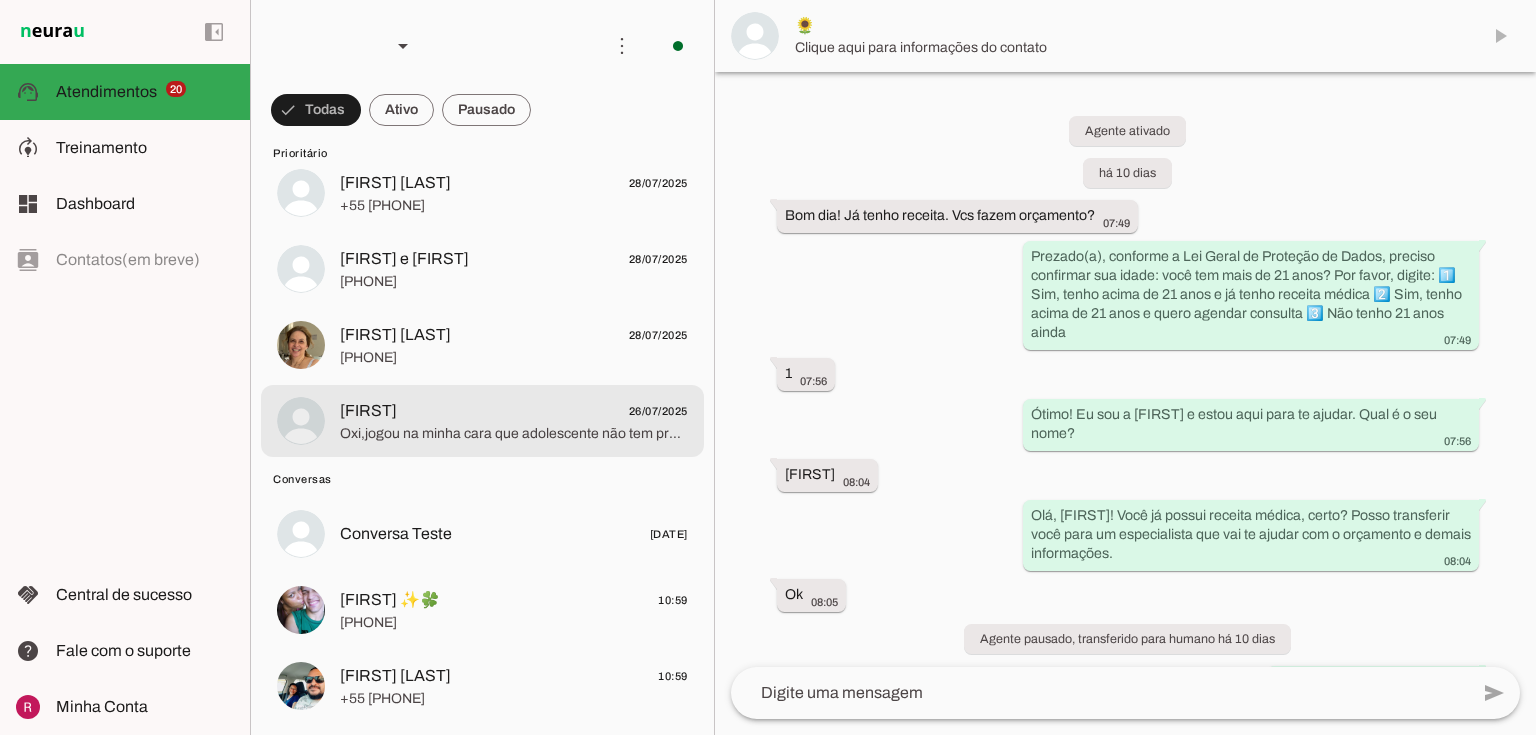 click on "[FIRST]
[DATE]" 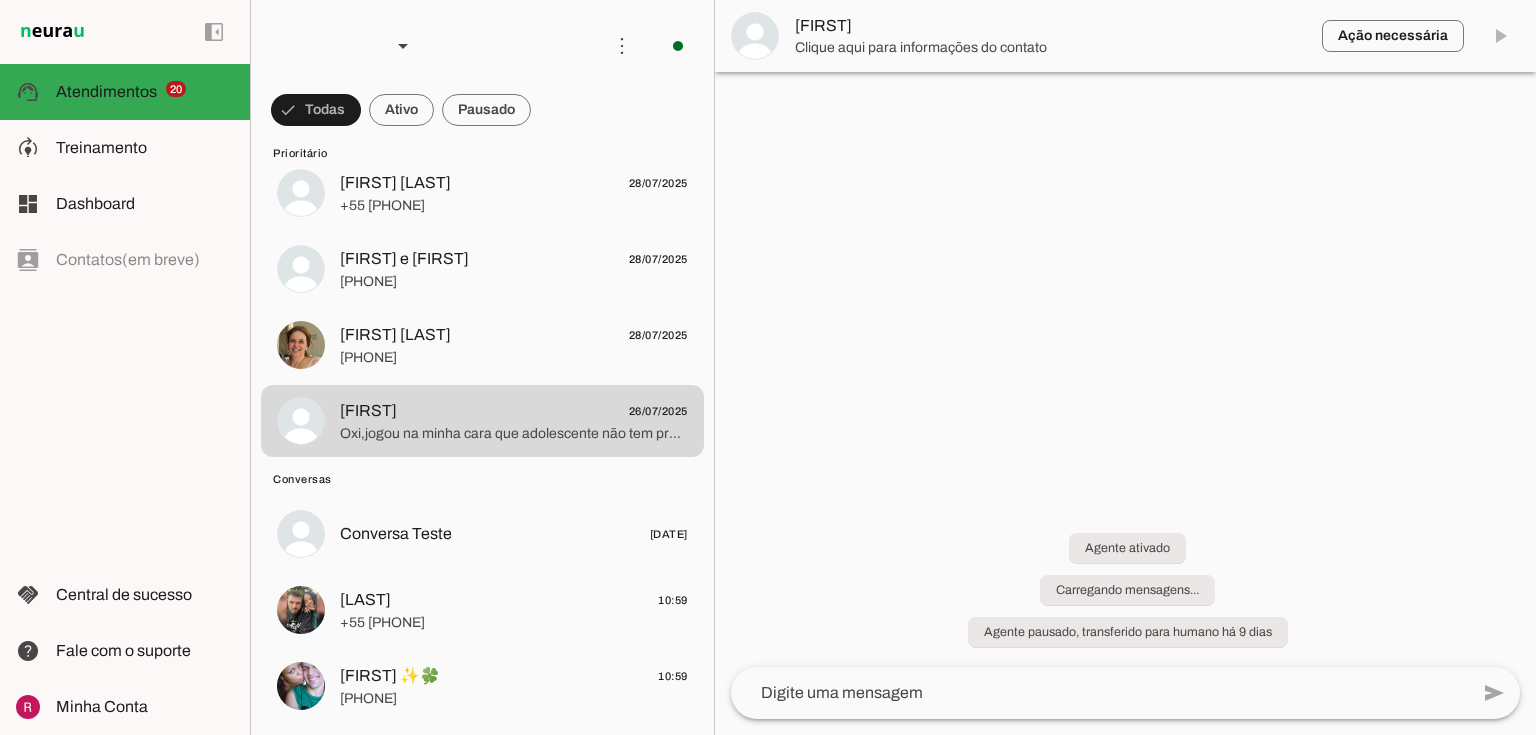 scroll, scrollTop: 147, scrollLeft: 0, axis: vertical 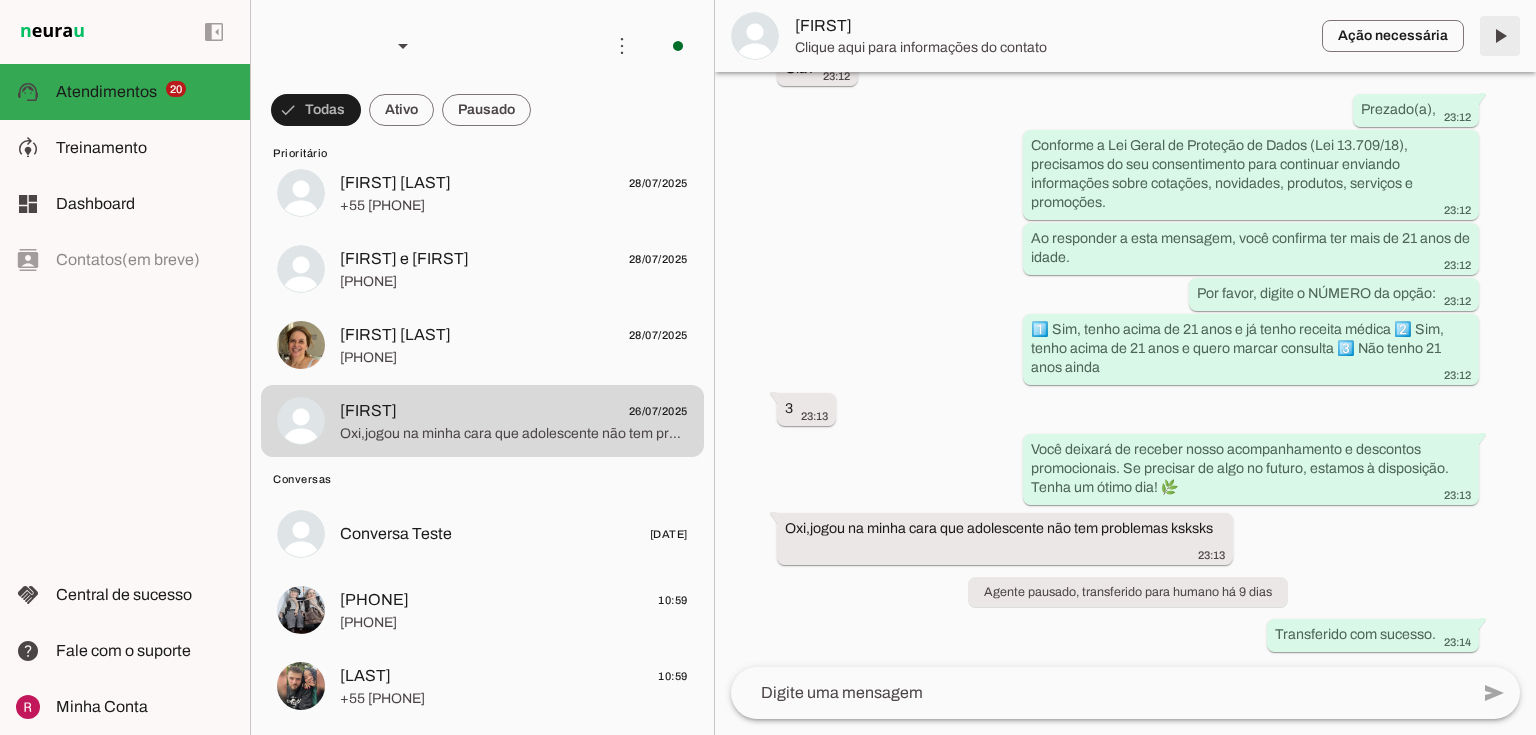 click at bounding box center [1500, 36] 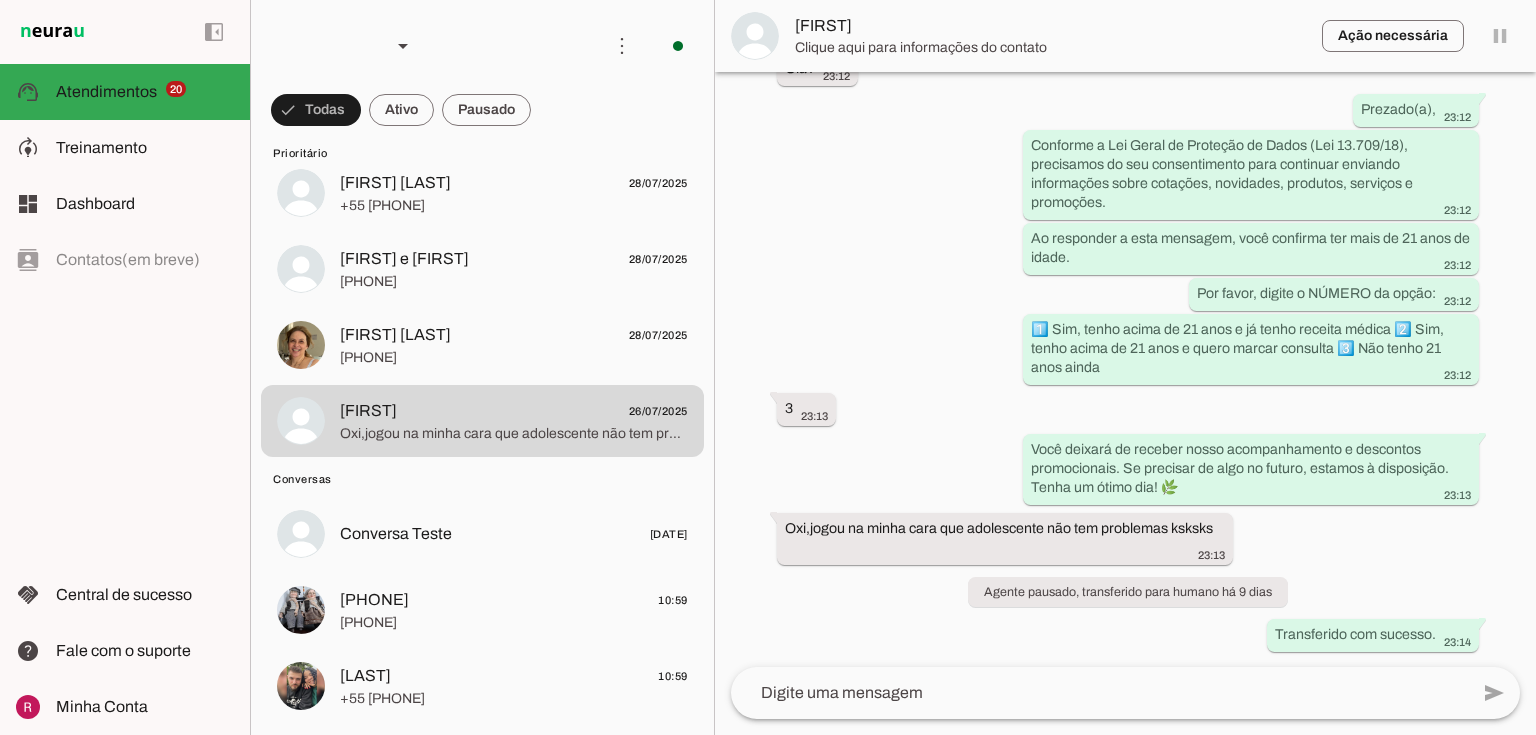 scroll, scrollTop: 0, scrollLeft: 0, axis: both 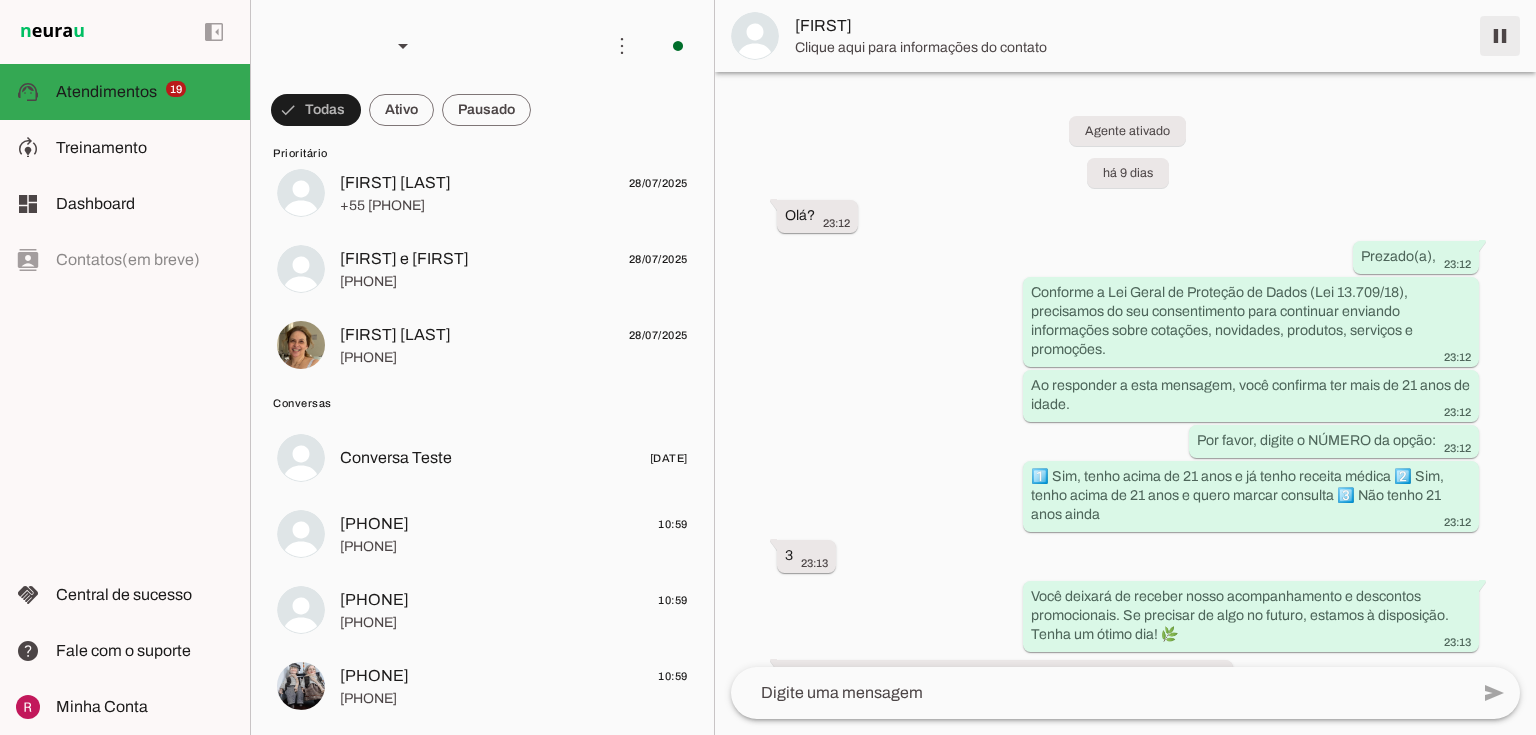 click at bounding box center (1500, 36) 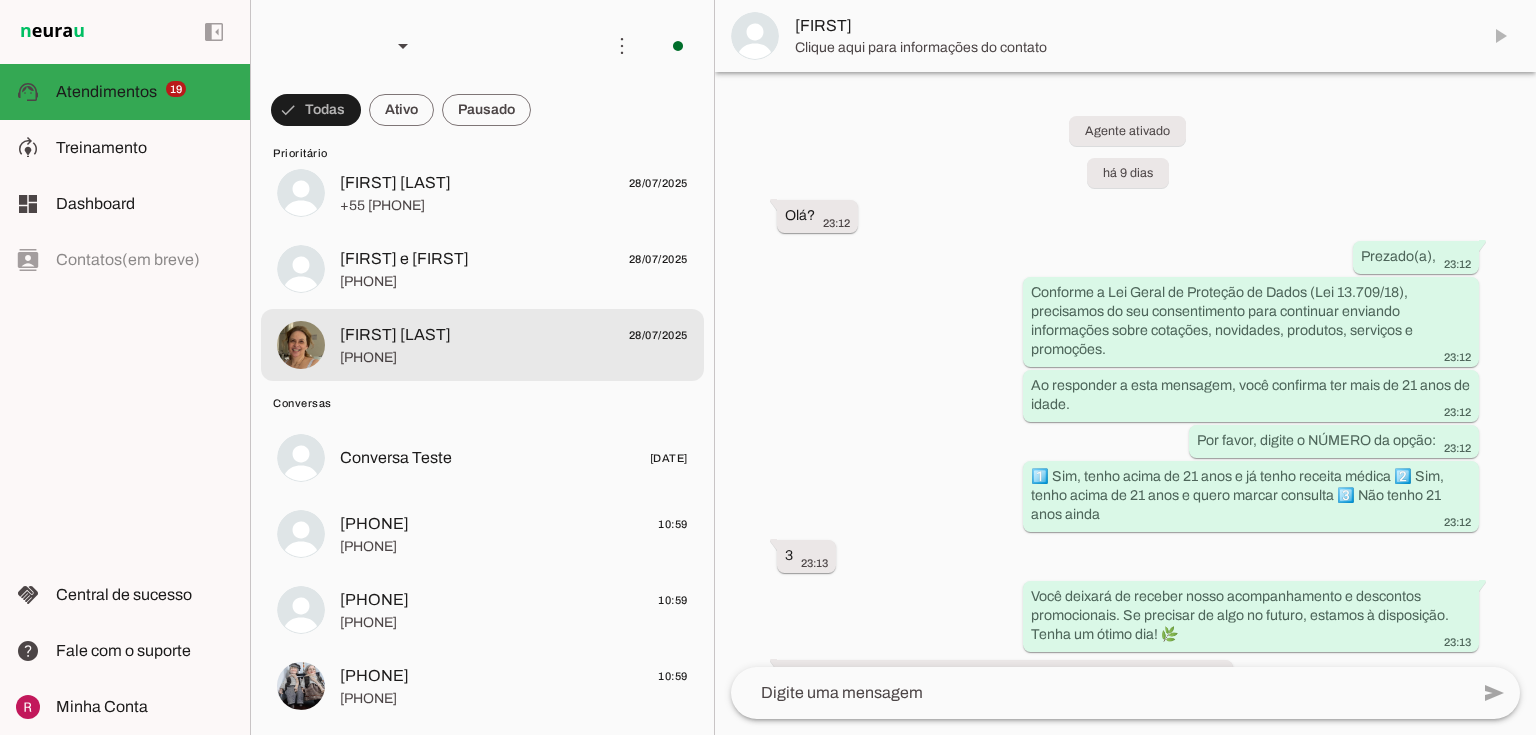 click on "[FIRST] [LAST]" 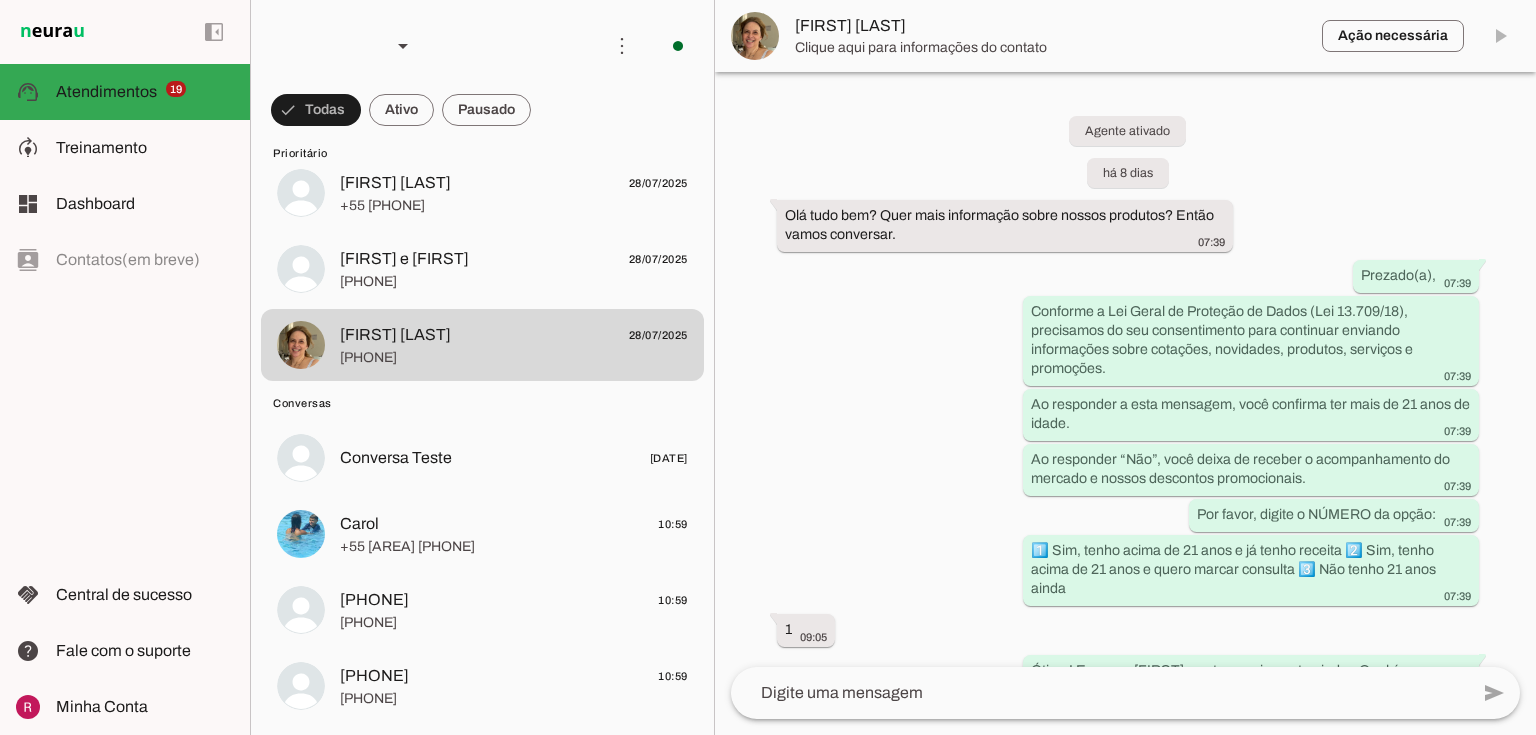 scroll, scrollTop: 1753, scrollLeft: 0, axis: vertical 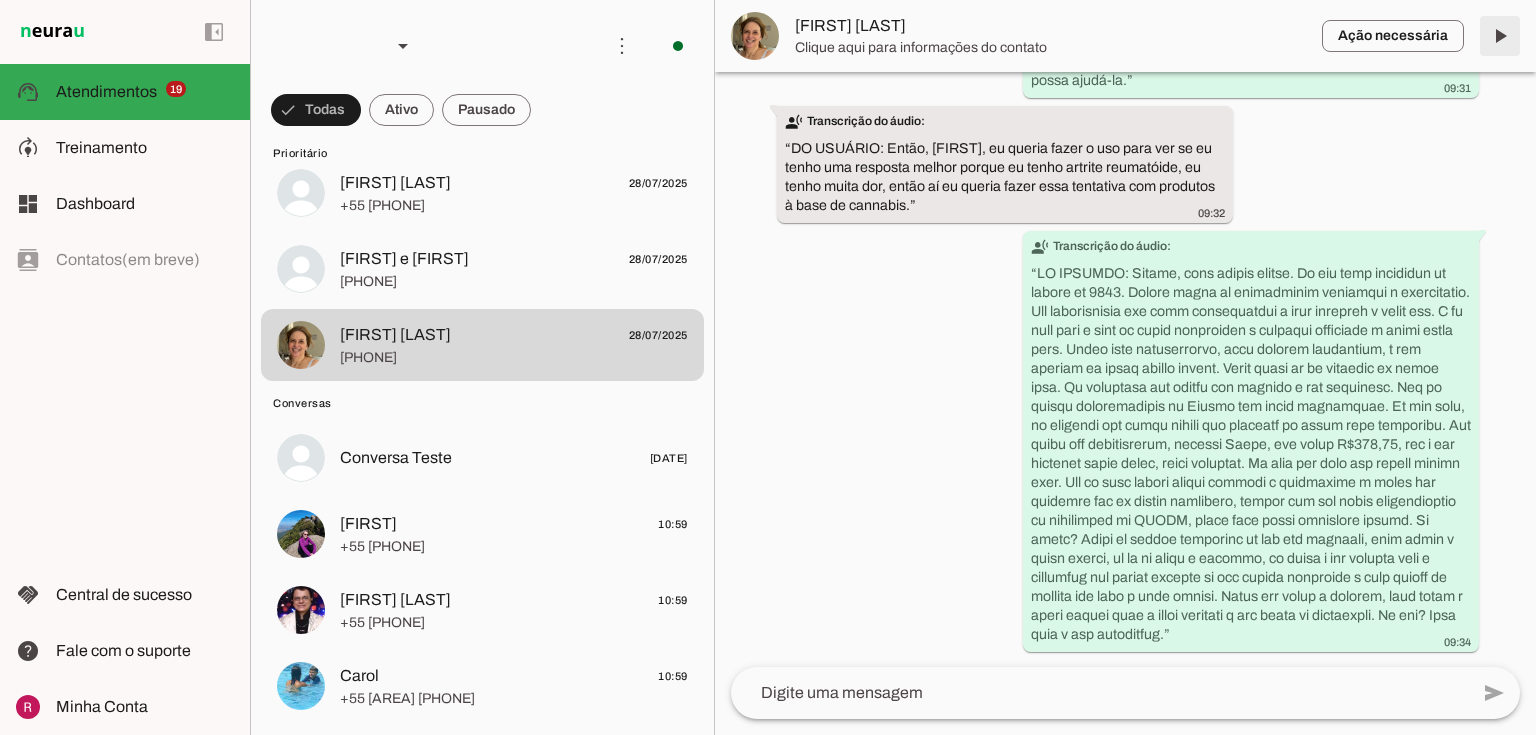 click at bounding box center [1500, 36] 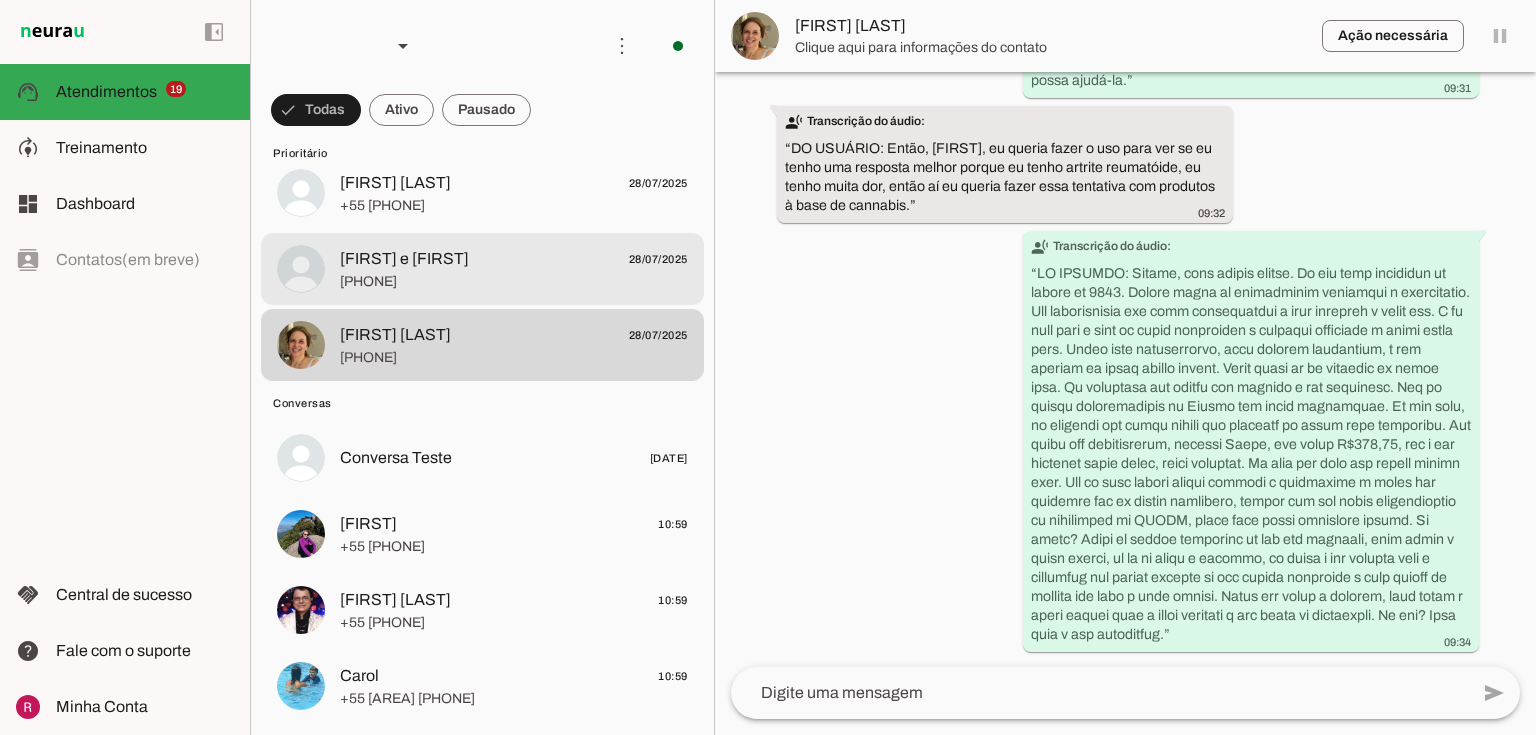scroll, scrollTop: 0, scrollLeft: 0, axis: both 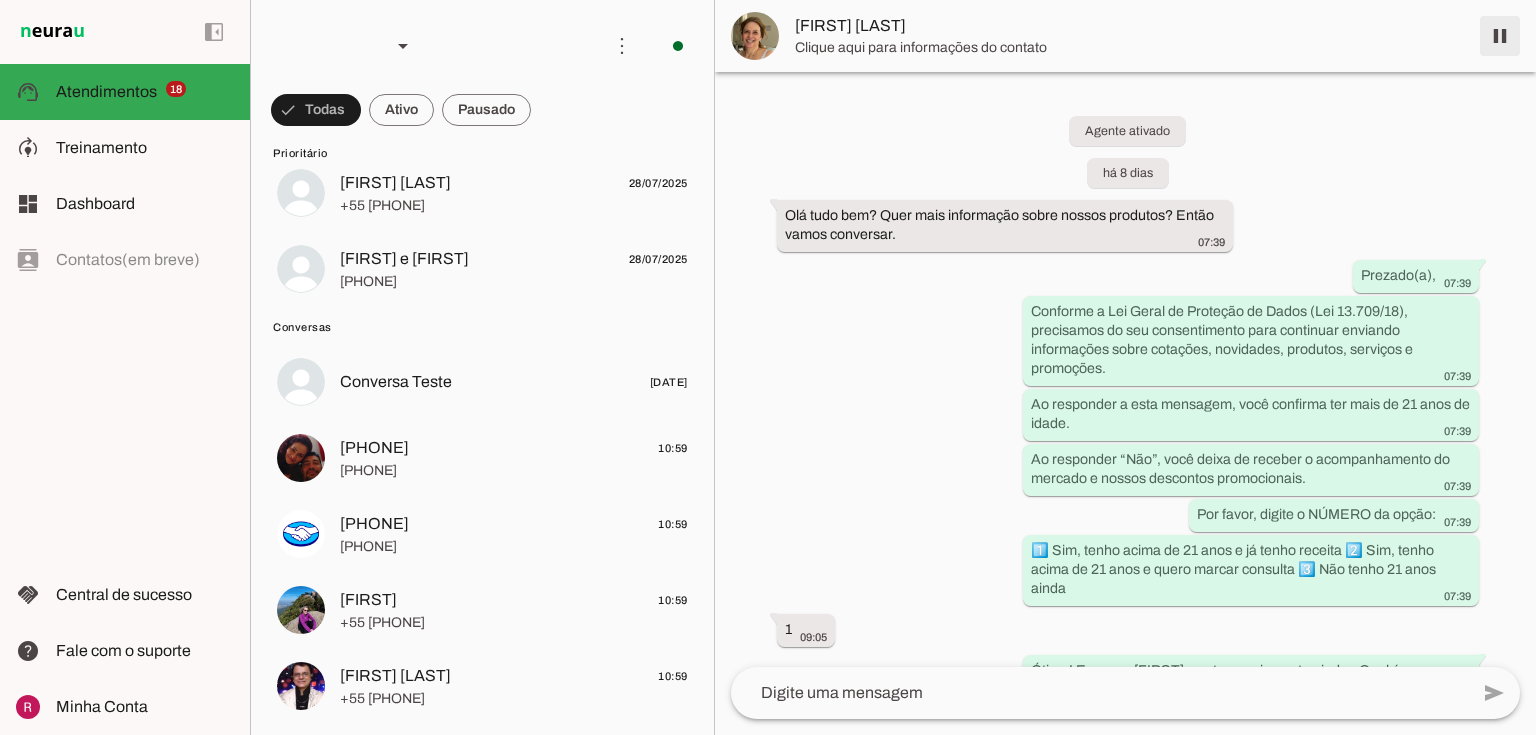 click at bounding box center [1500, 36] 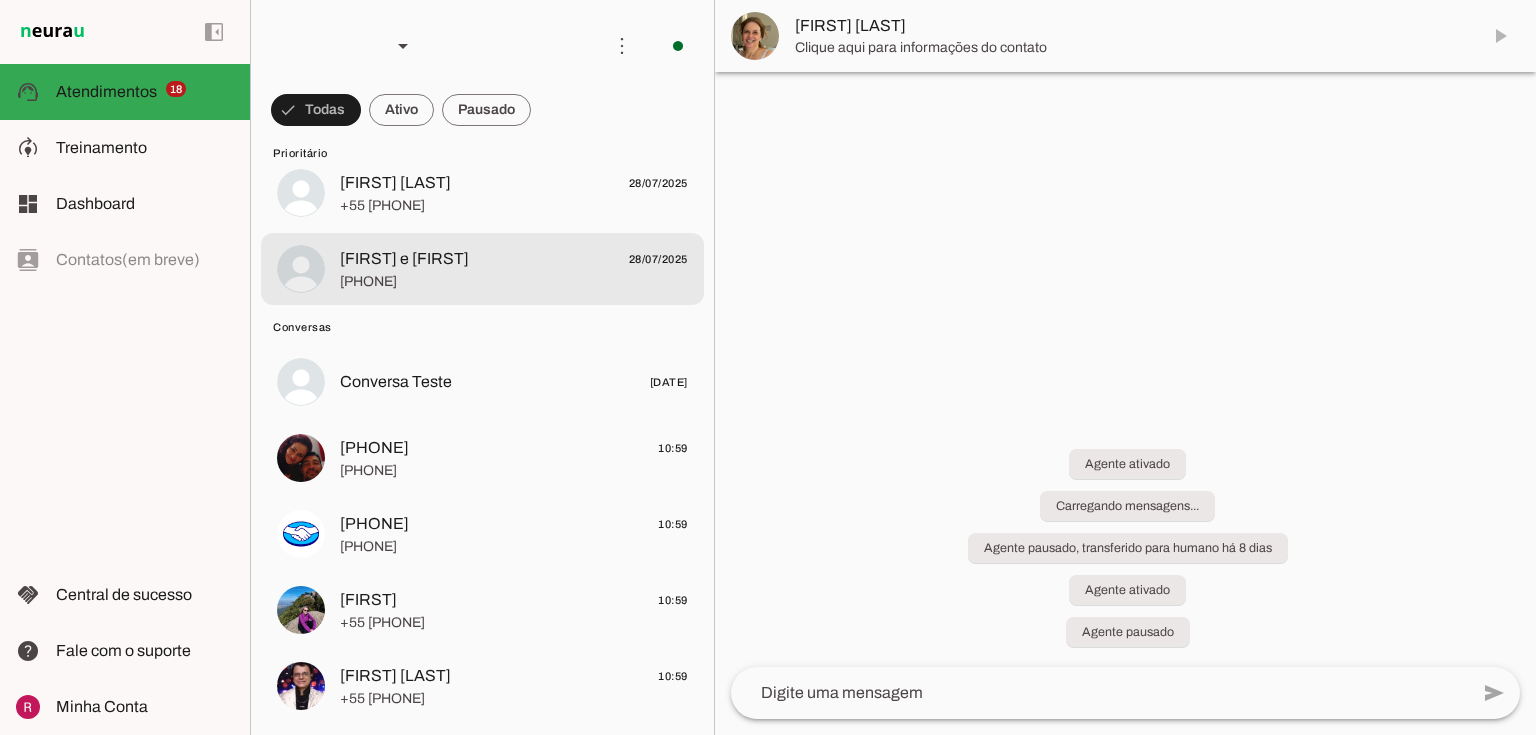 click on "[PHONE]" 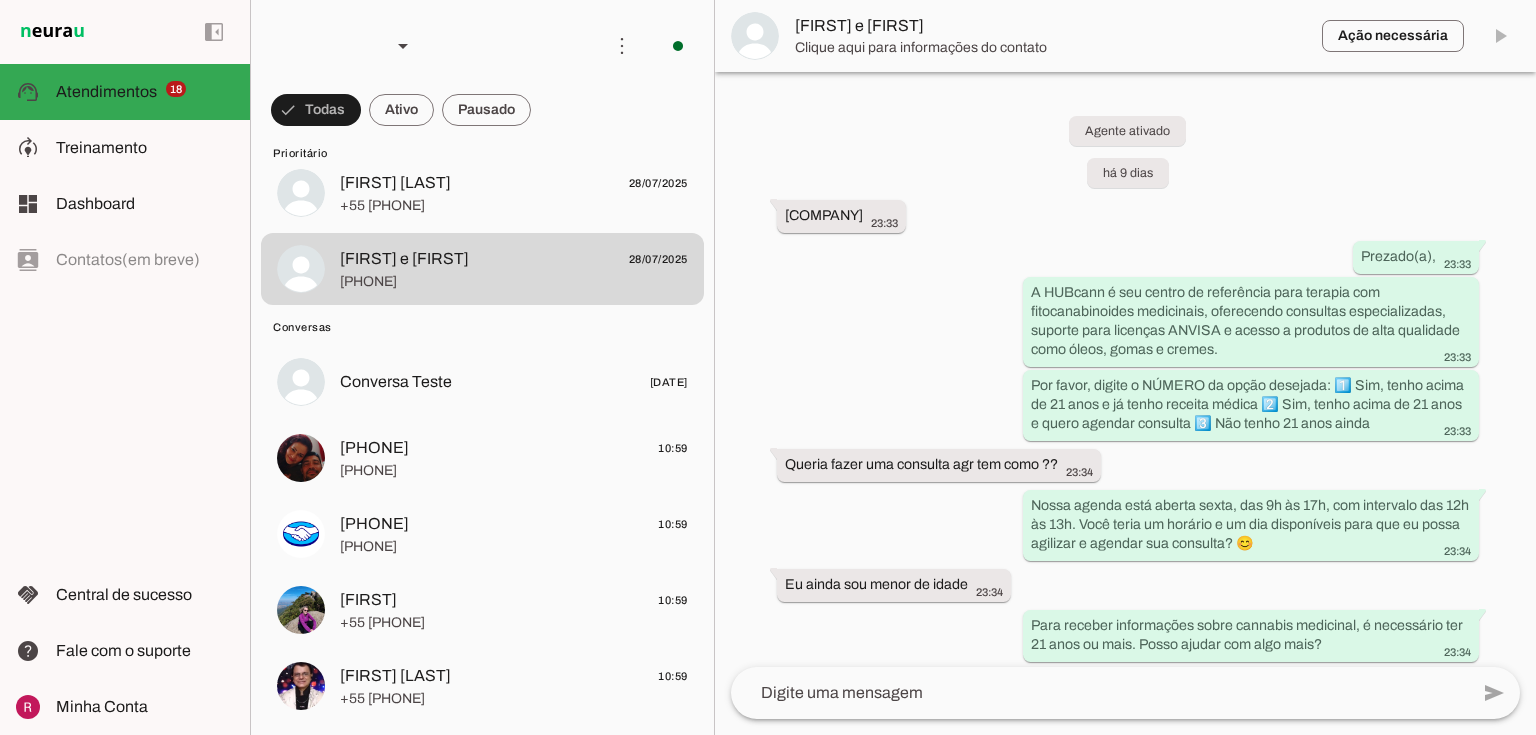 scroll, scrollTop: 2536, scrollLeft: 0, axis: vertical 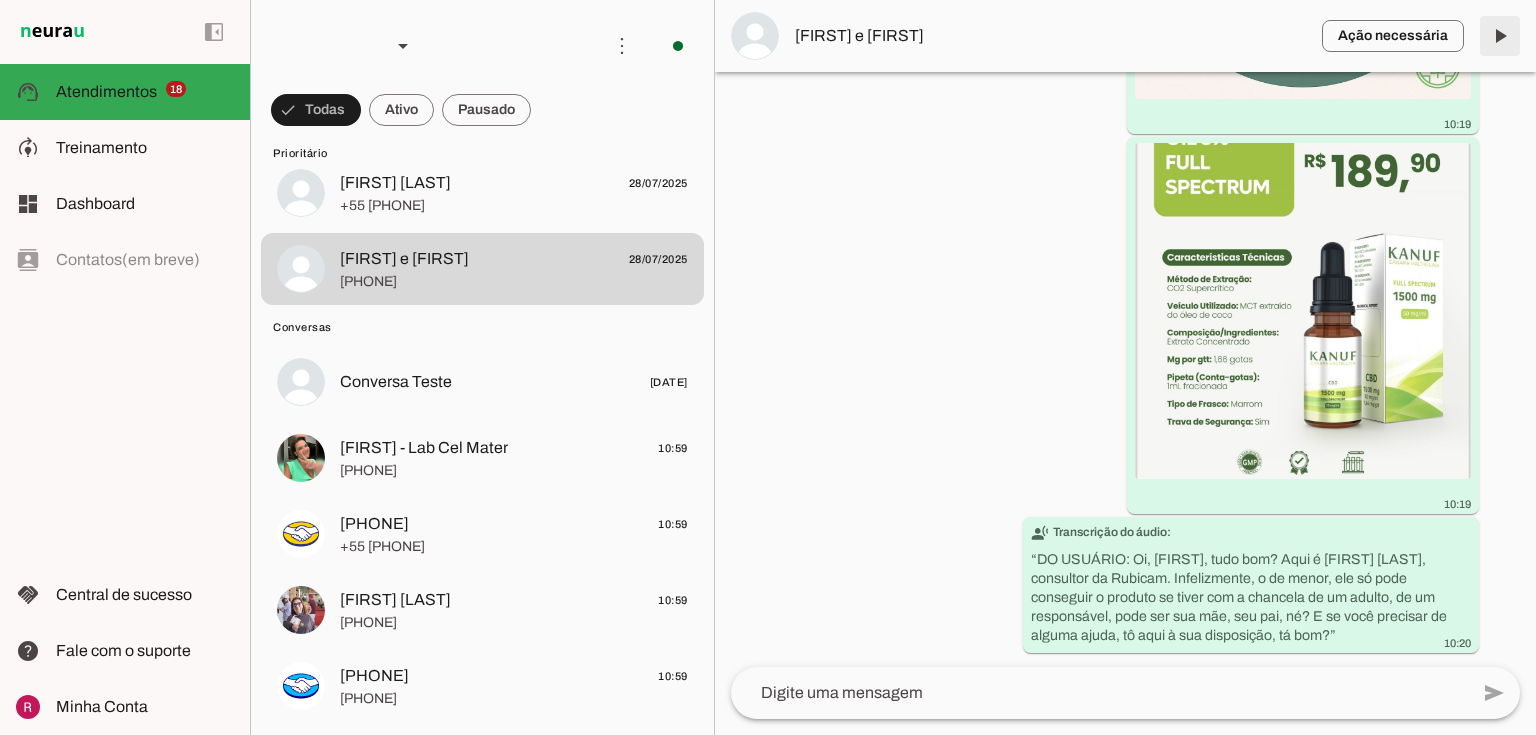 click at bounding box center [1500, 36] 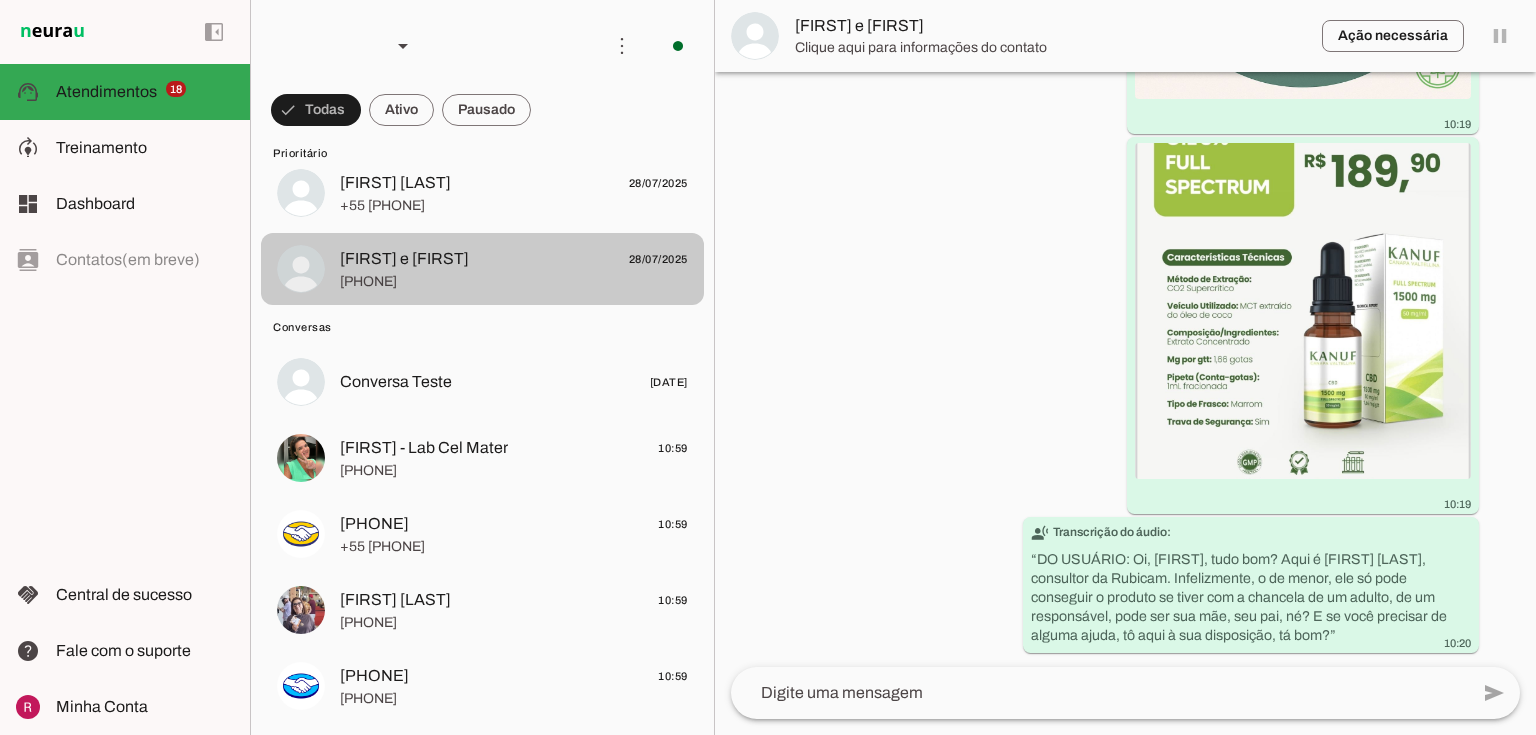 scroll, scrollTop: 0, scrollLeft: 0, axis: both 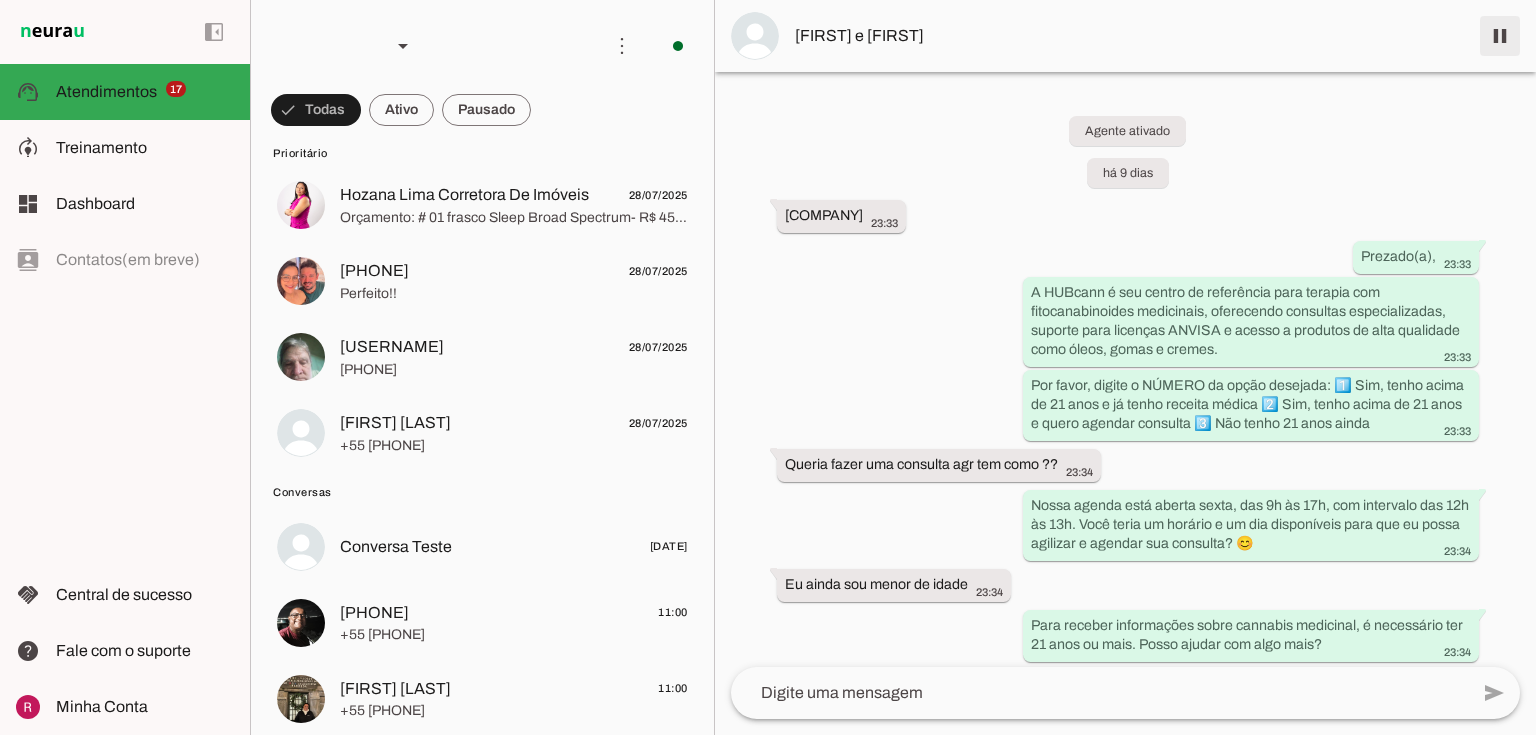 click at bounding box center [1500, 36] 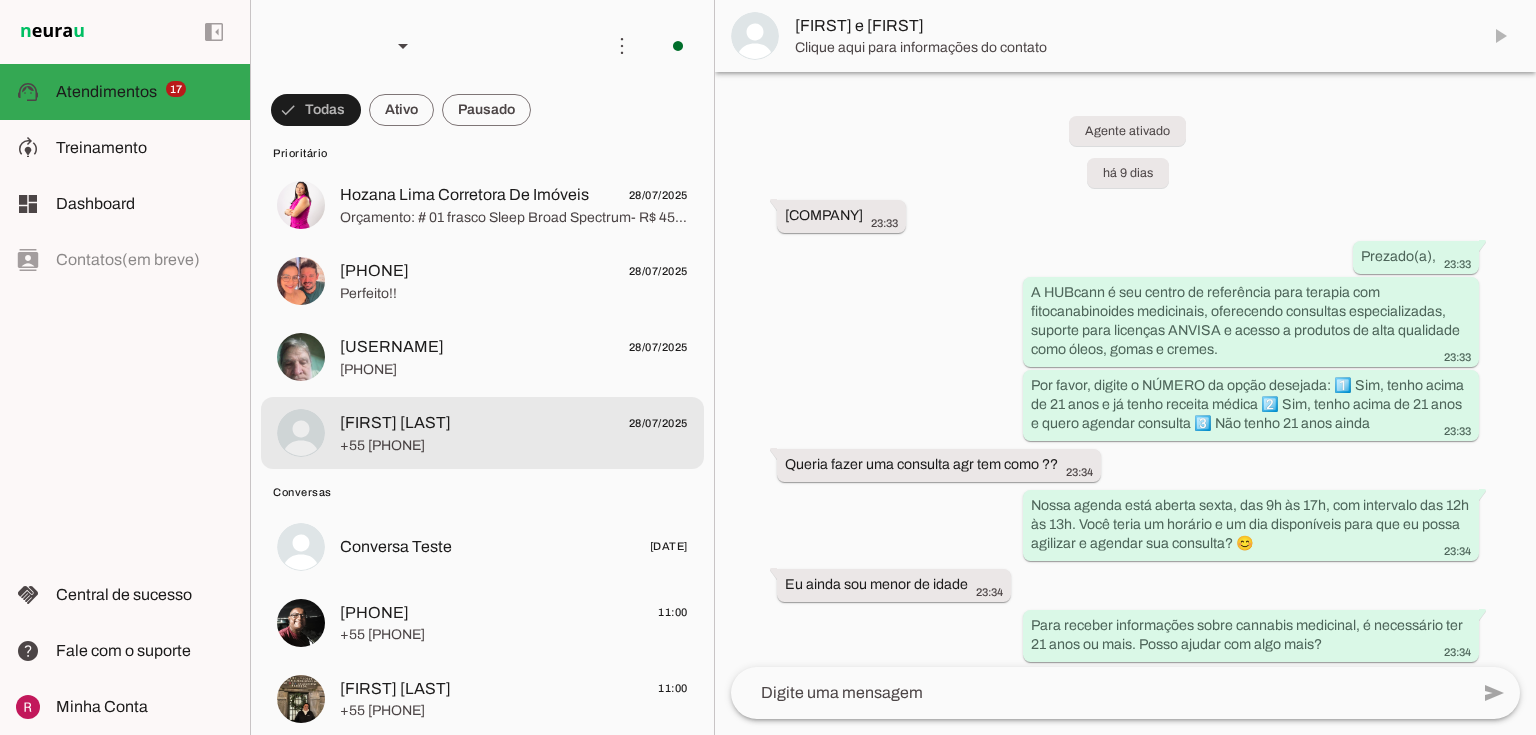 click on "[FIRST] [LAST]" 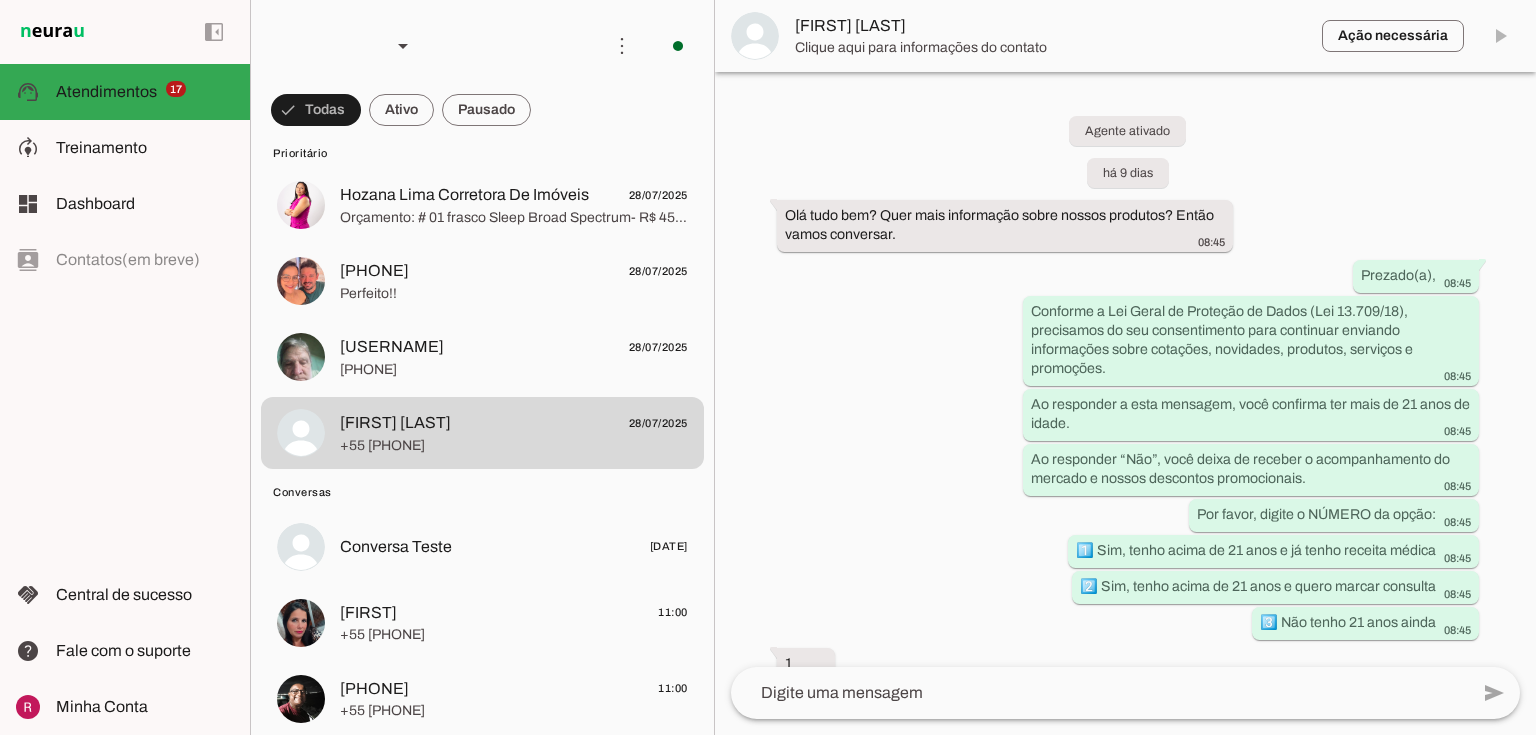 scroll, scrollTop: 1380, scrollLeft: 0, axis: vertical 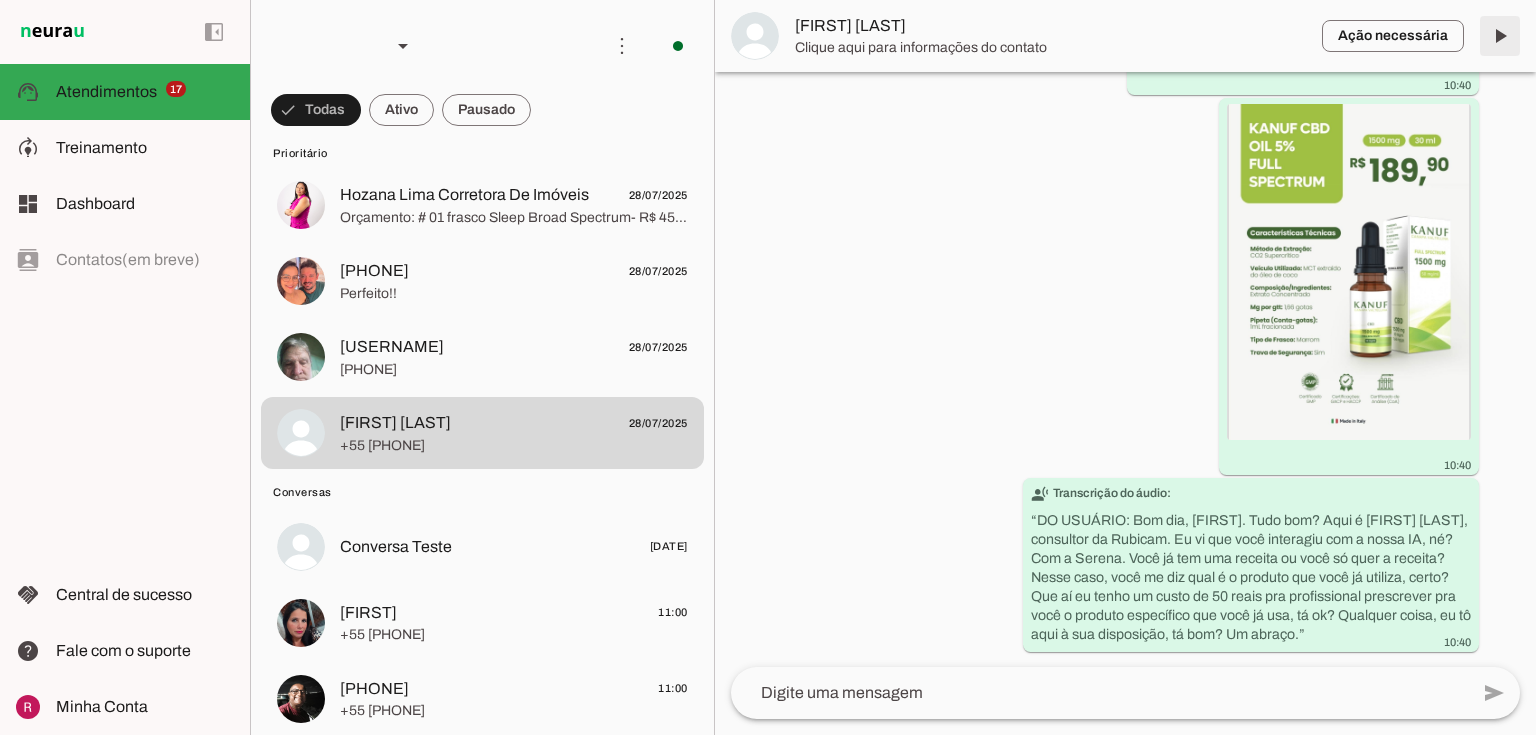 click at bounding box center [1500, 36] 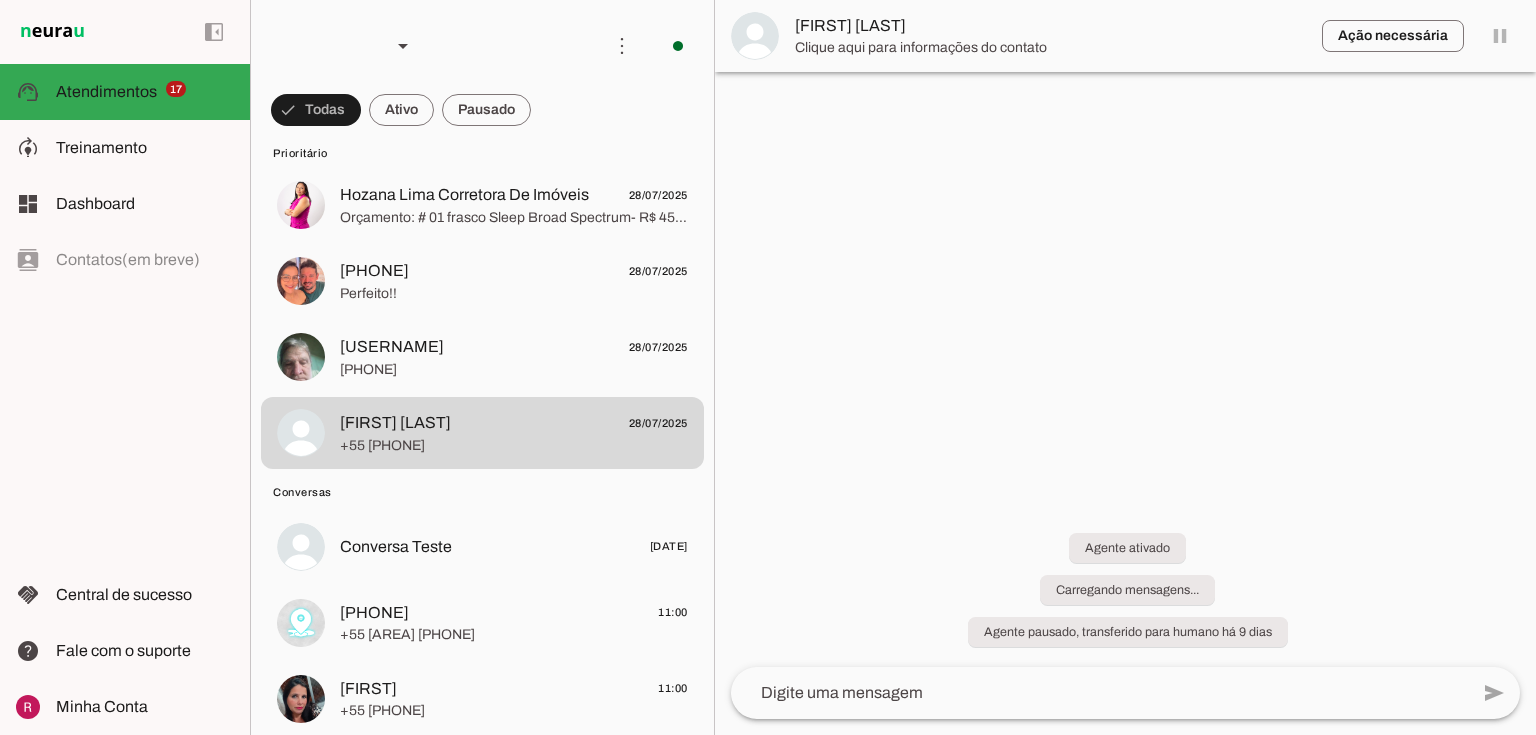scroll, scrollTop: 0, scrollLeft: 0, axis: both 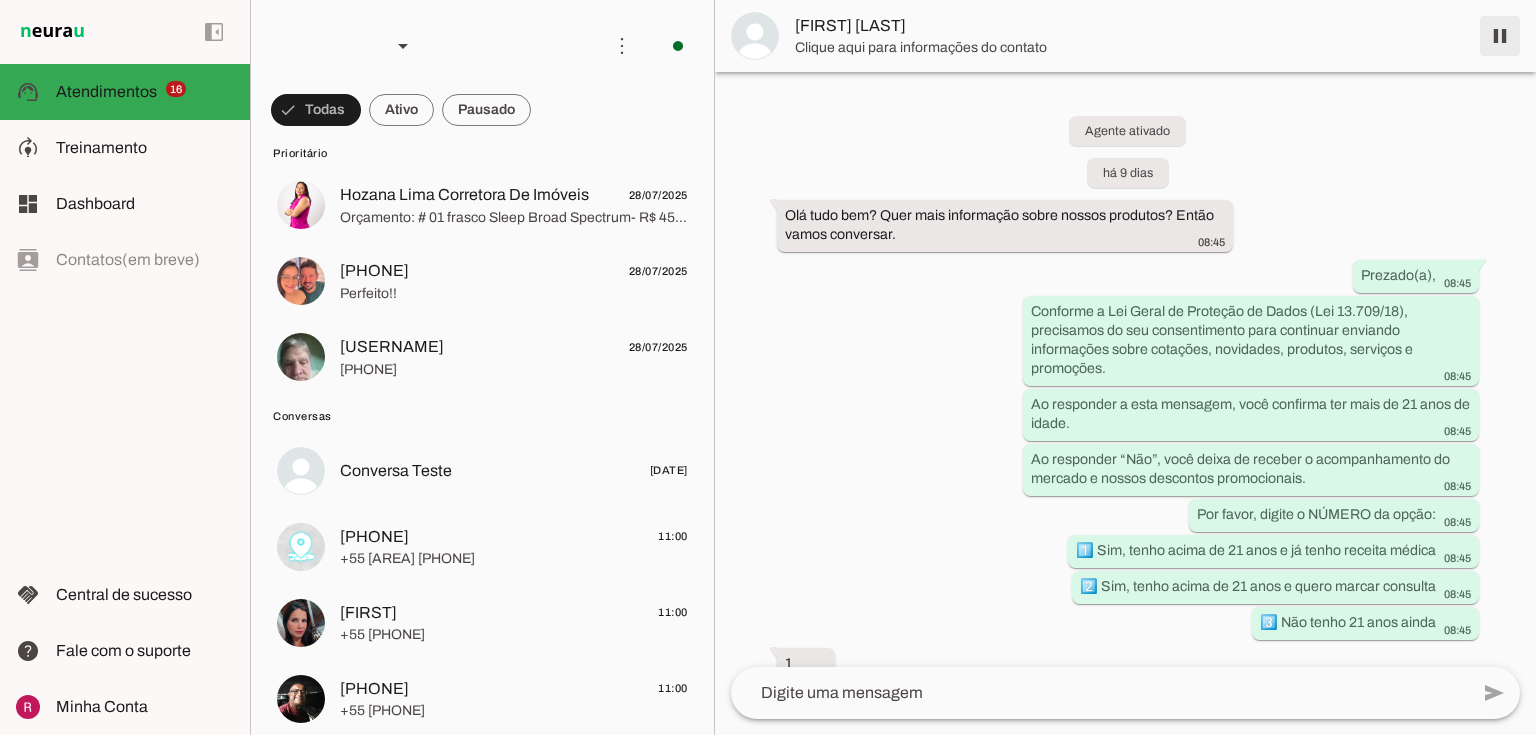 click at bounding box center (1500, 36) 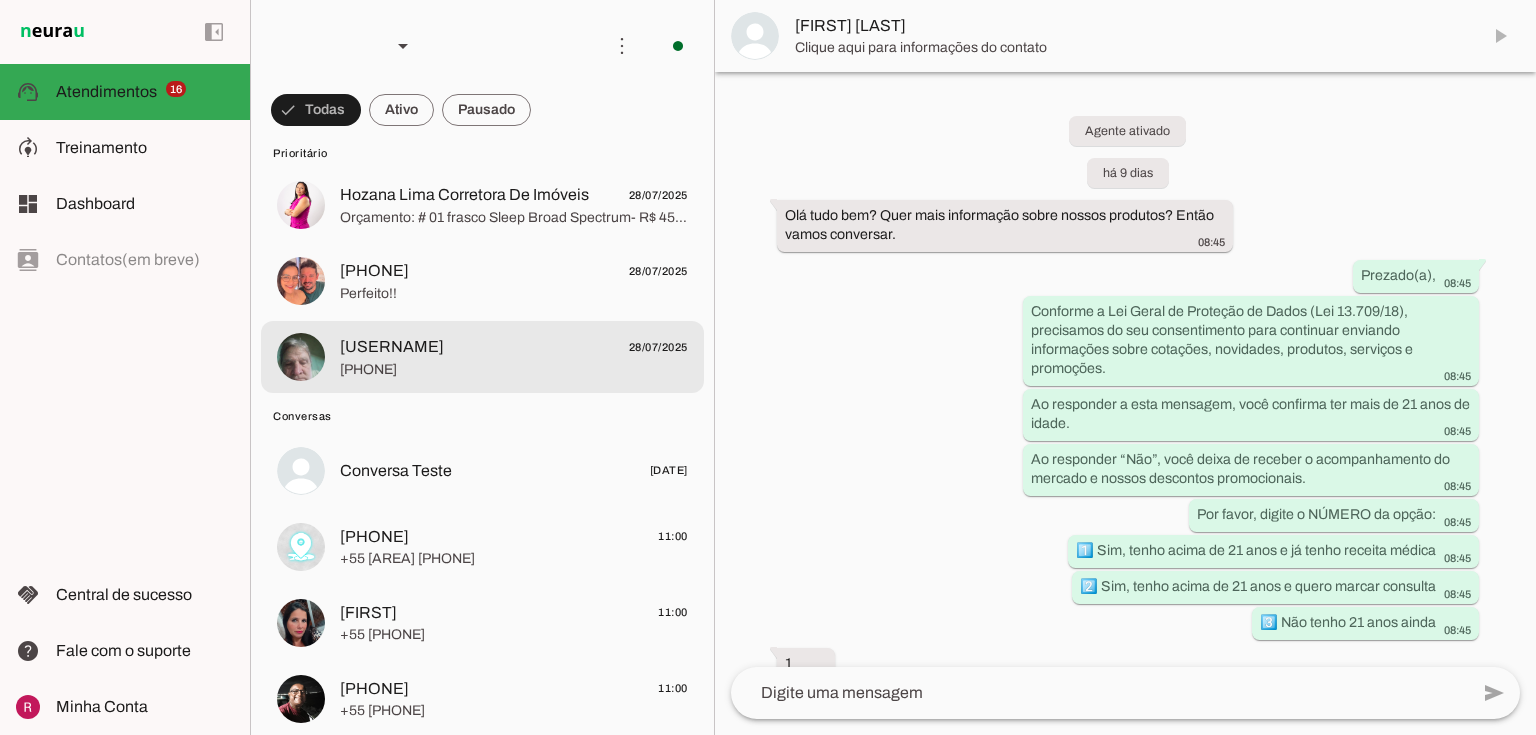 click on "[PHONE]" 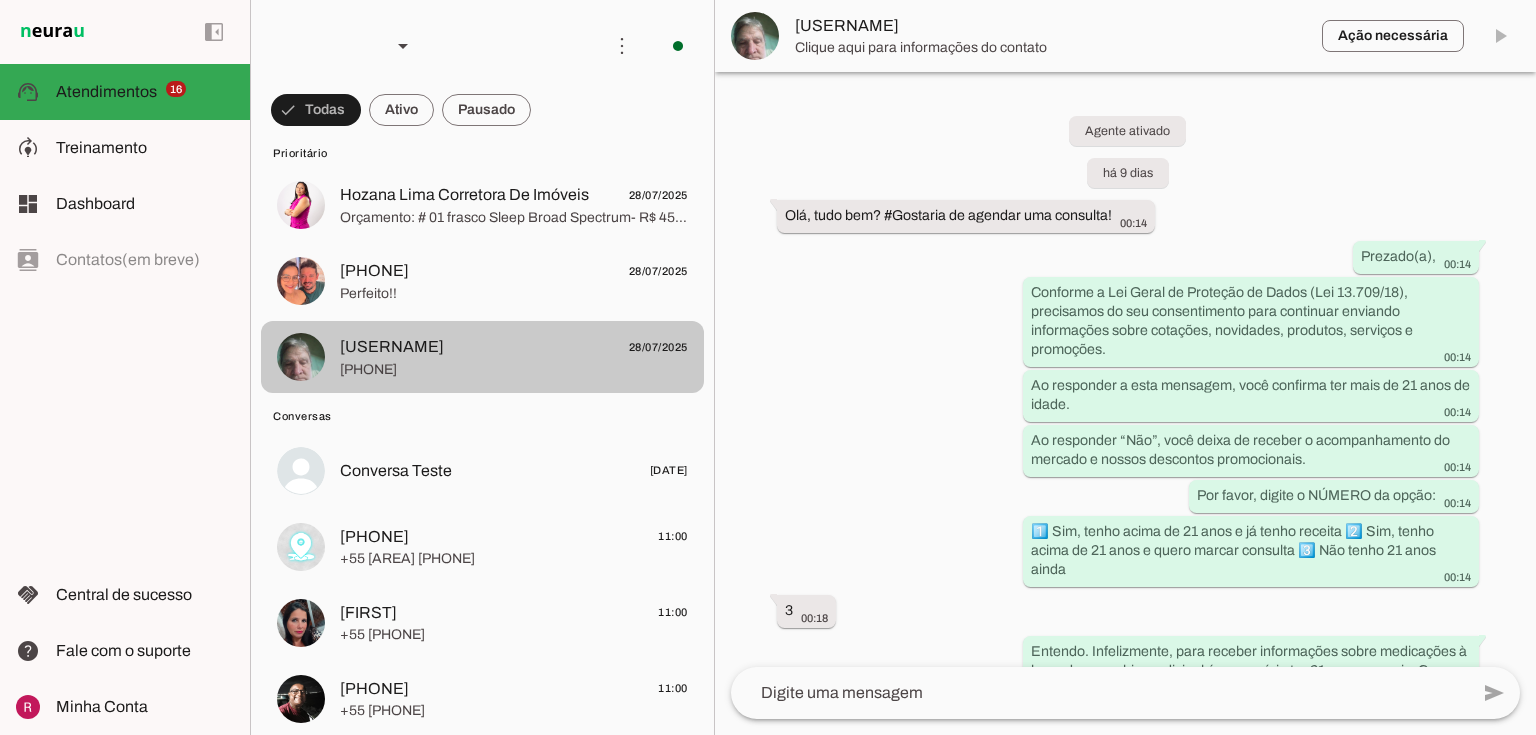 scroll, scrollTop: 2891, scrollLeft: 0, axis: vertical 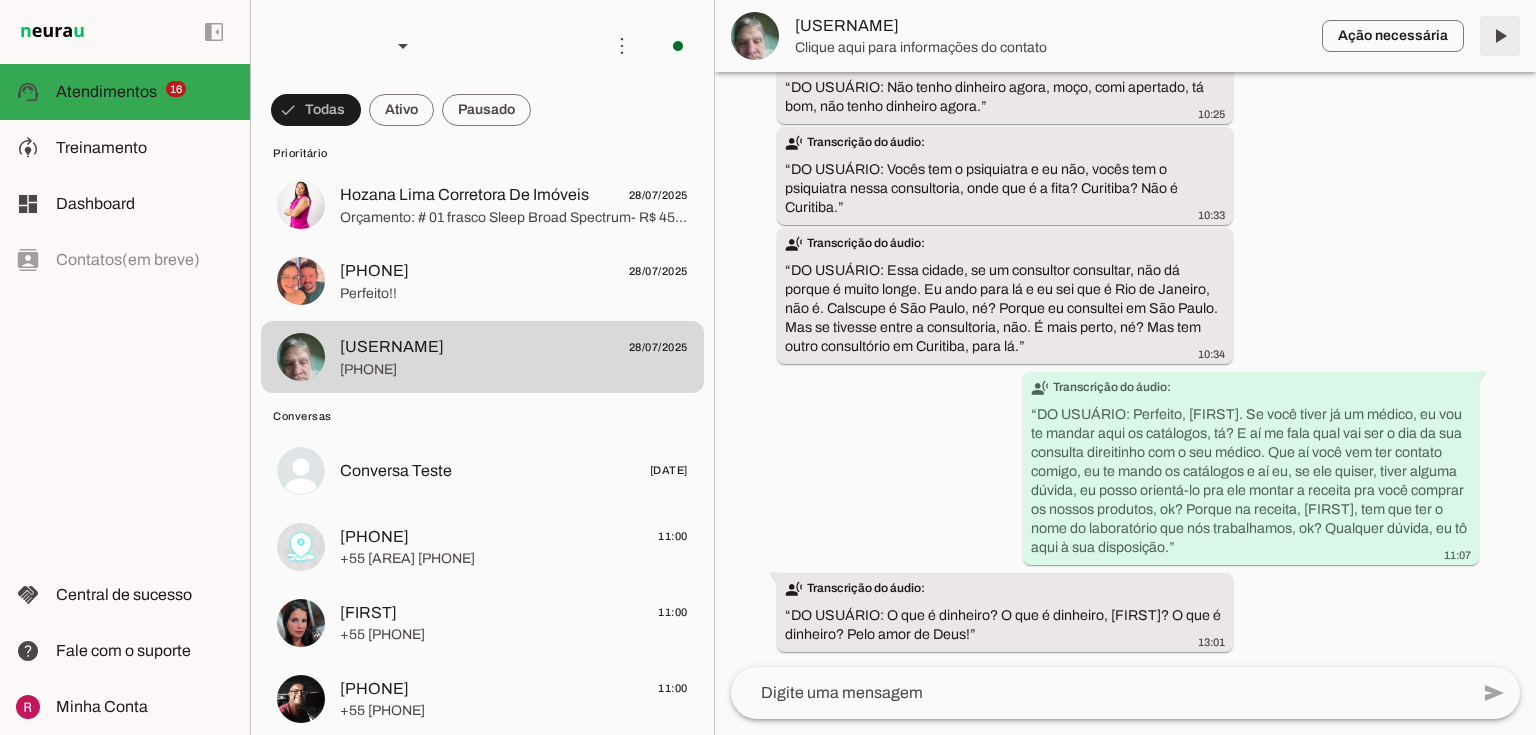 click at bounding box center (1500, 36) 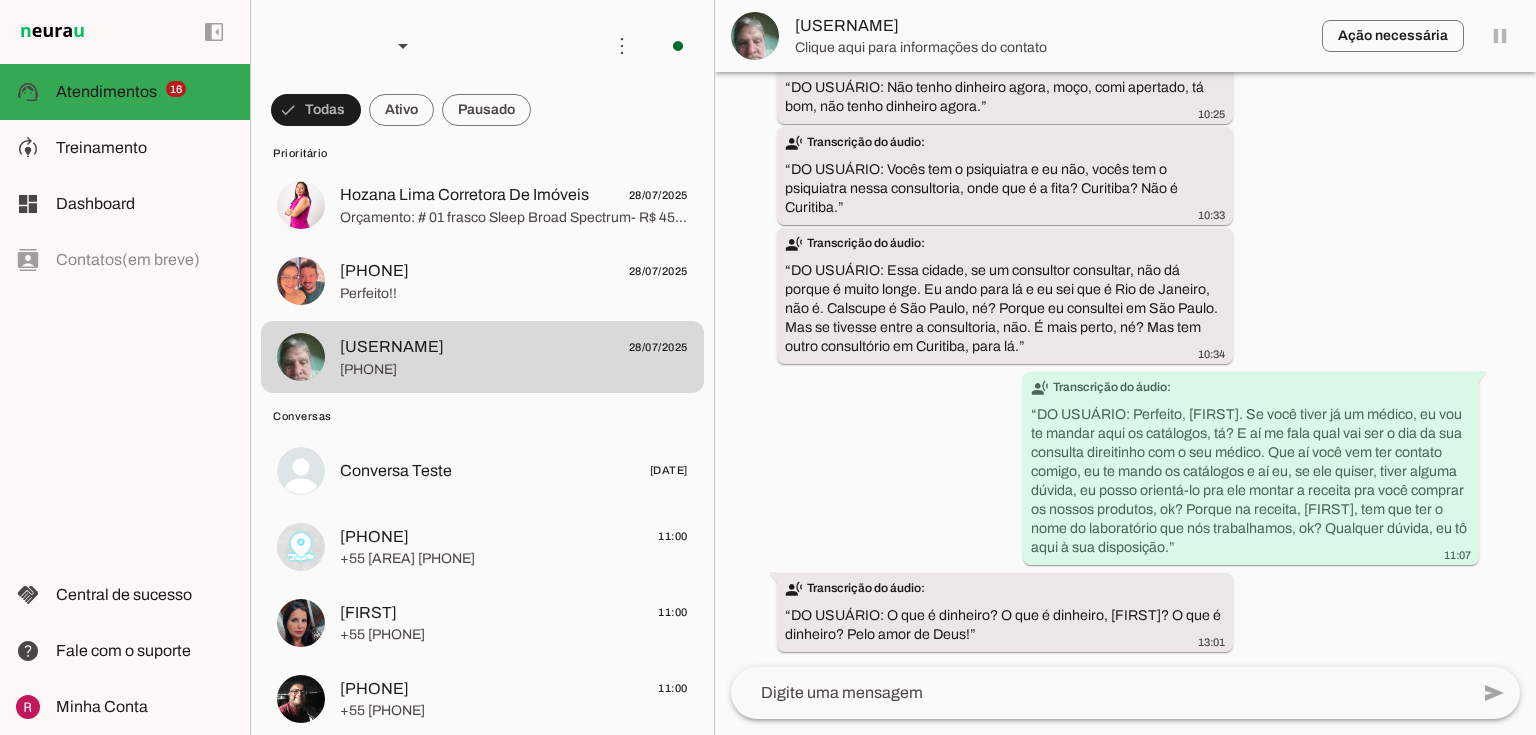 scroll, scrollTop: 0, scrollLeft: 0, axis: both 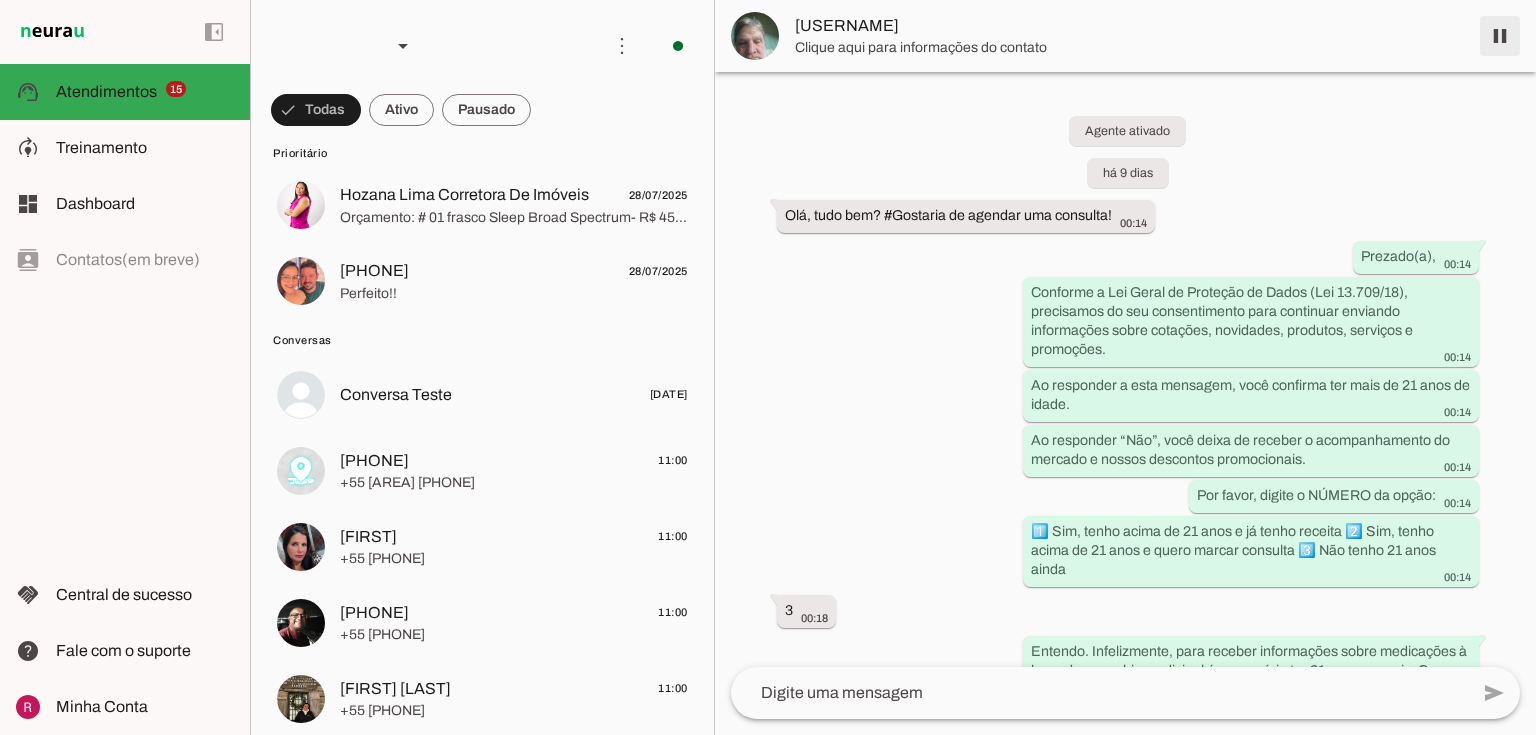 click at bounding box center (1500, 36) 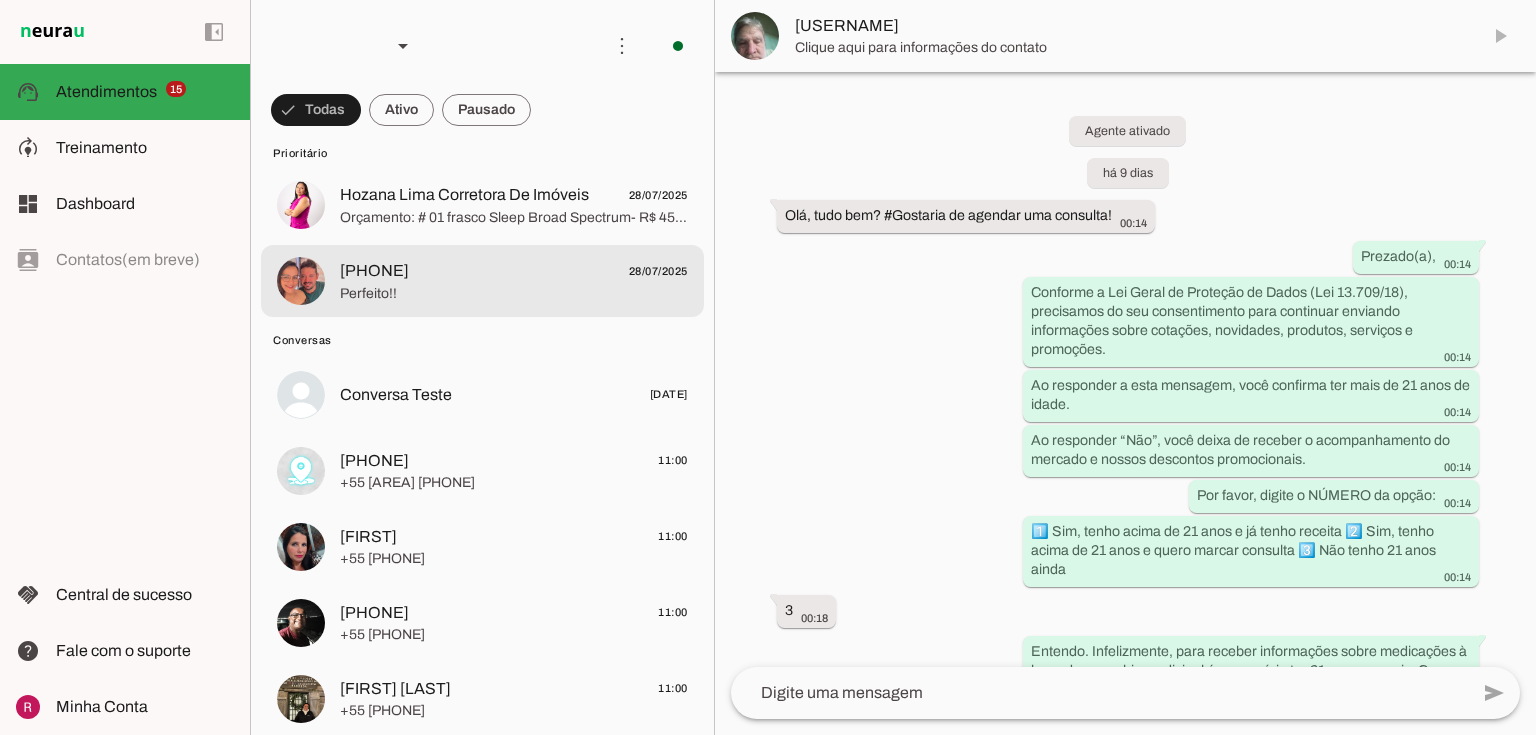 click on "[PHONE]
[DATE]" 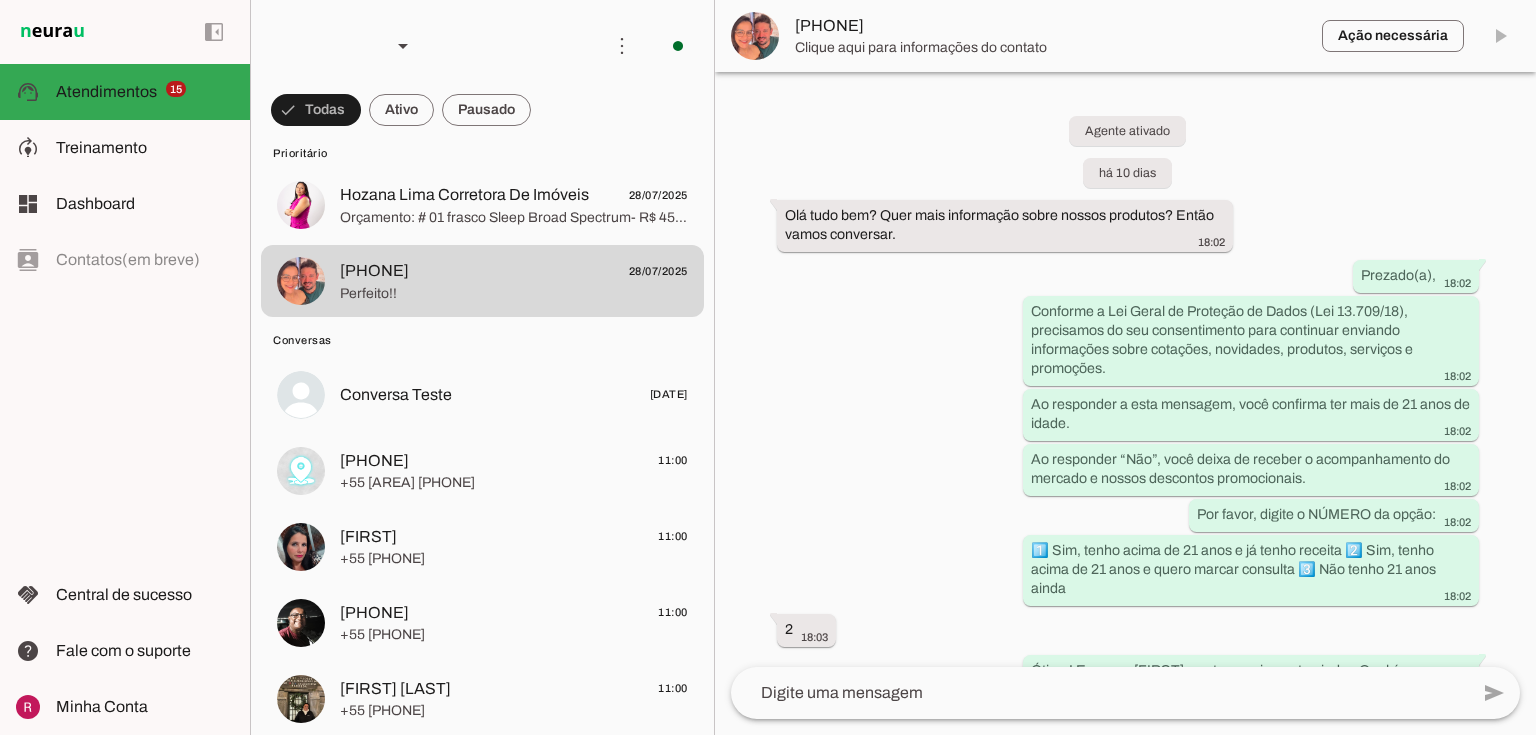 scroll, scrollTop: 1977, scrollLeft: 0, axis: vertical 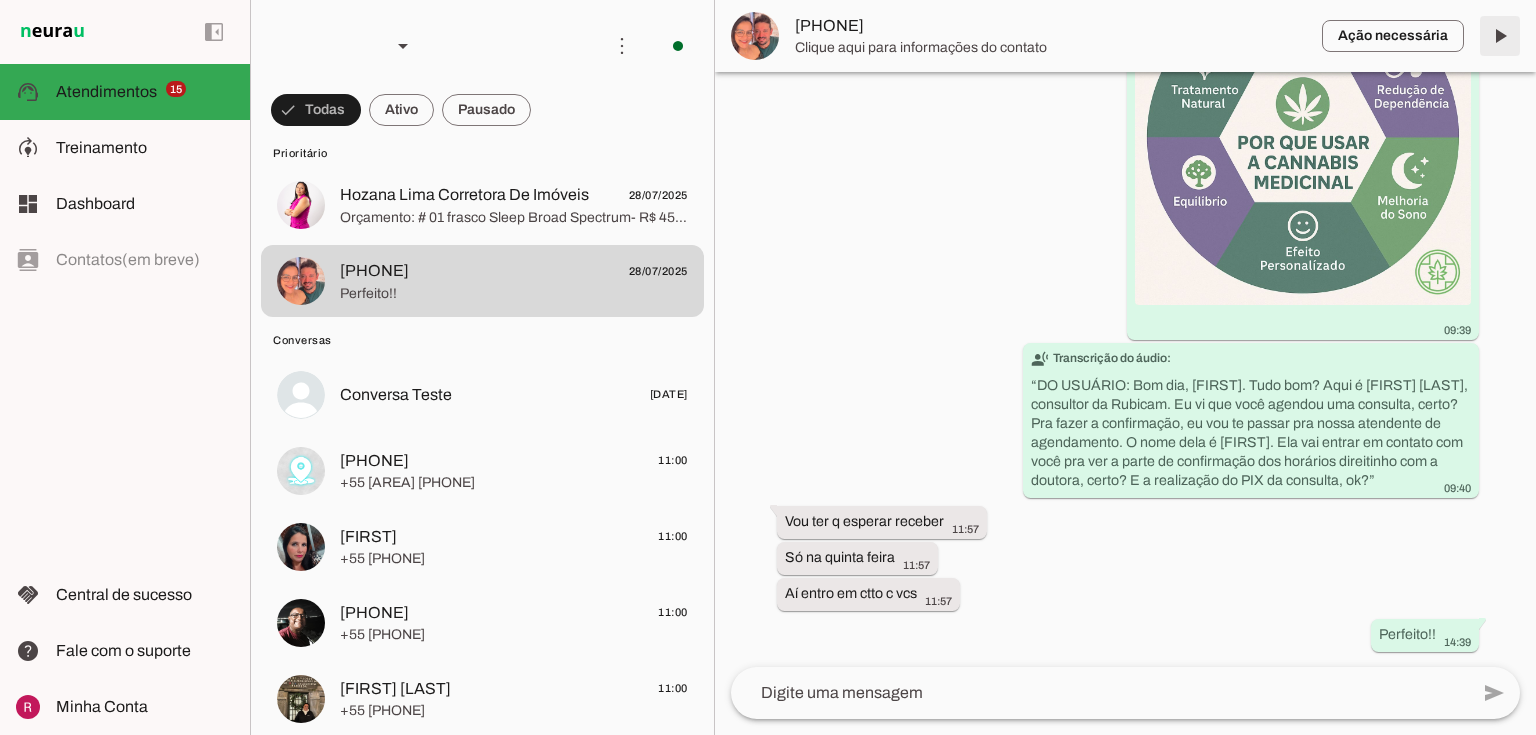 click at bounding box center [1500, 36] 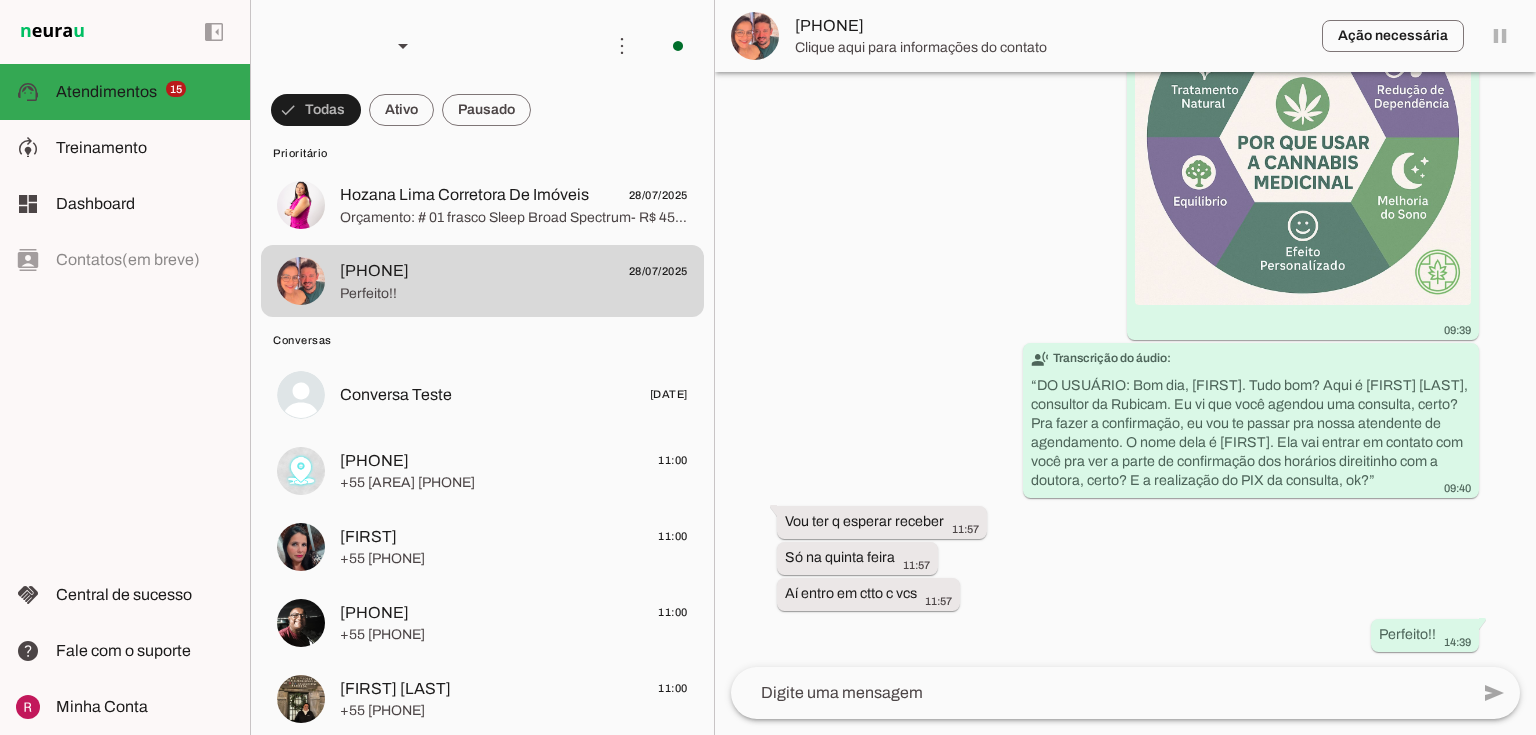 scroll, scrollTop: 0, scrollLeft: 0, axis: both 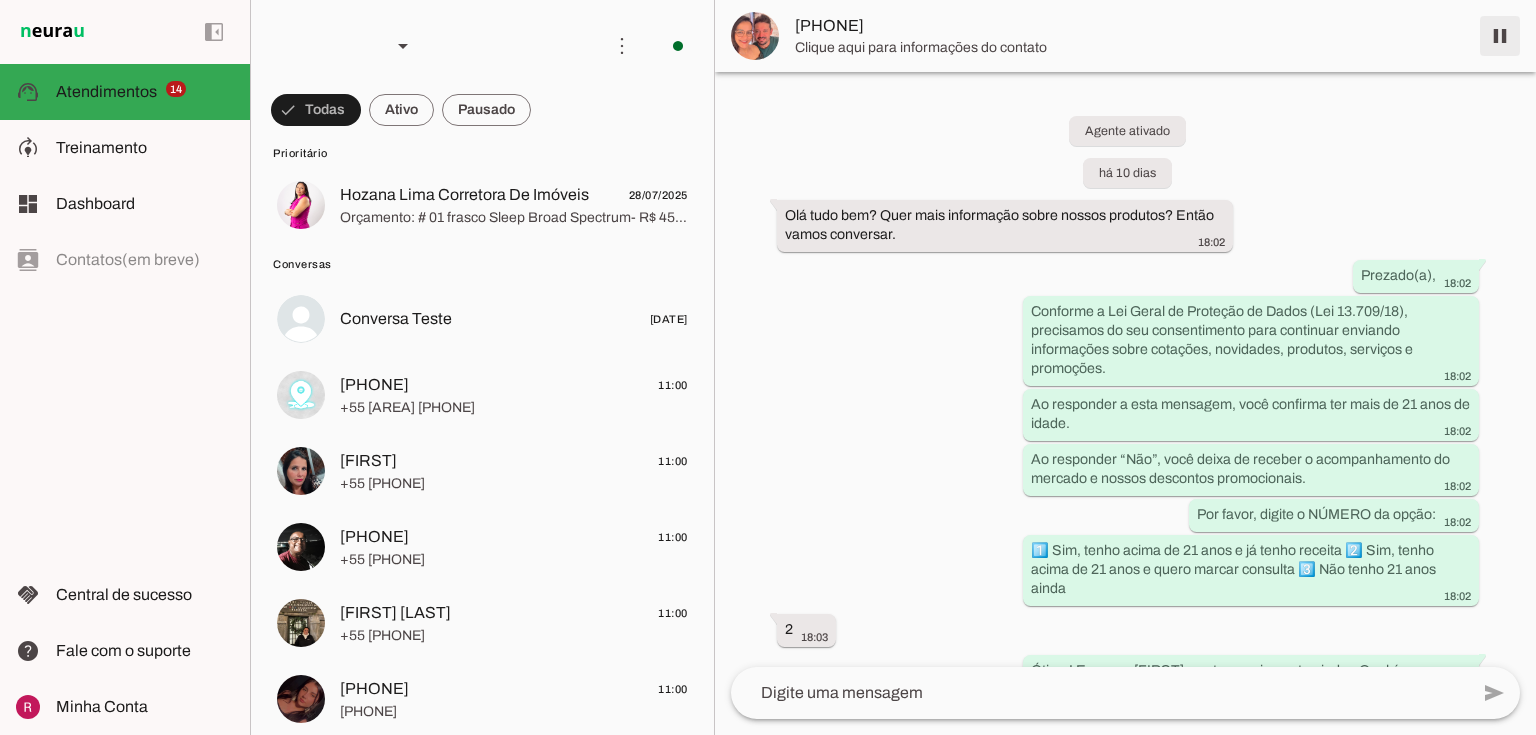 click at bounding box center (1500, 36) 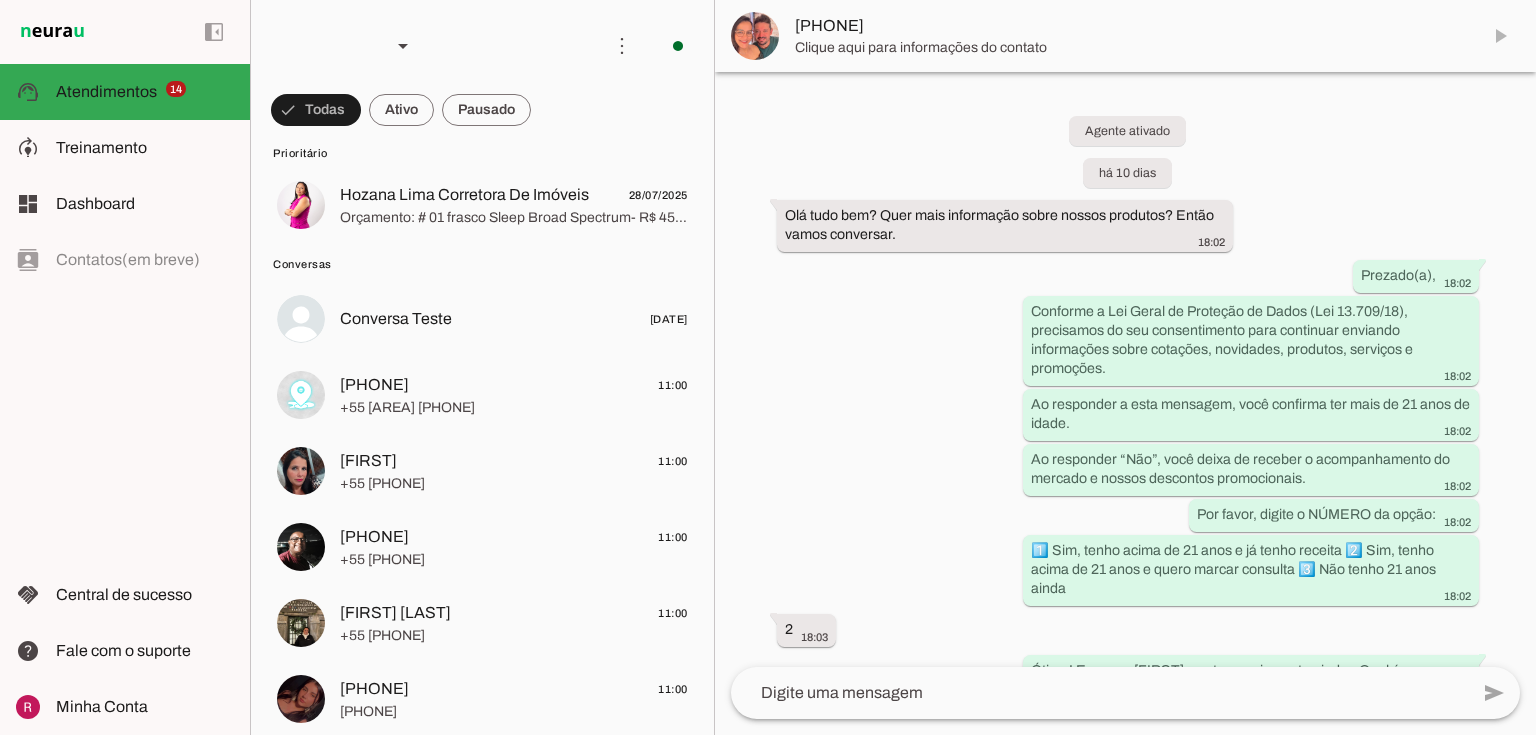 scroll, scrollTop: 639, scrollLeft: 0, axis: vertical 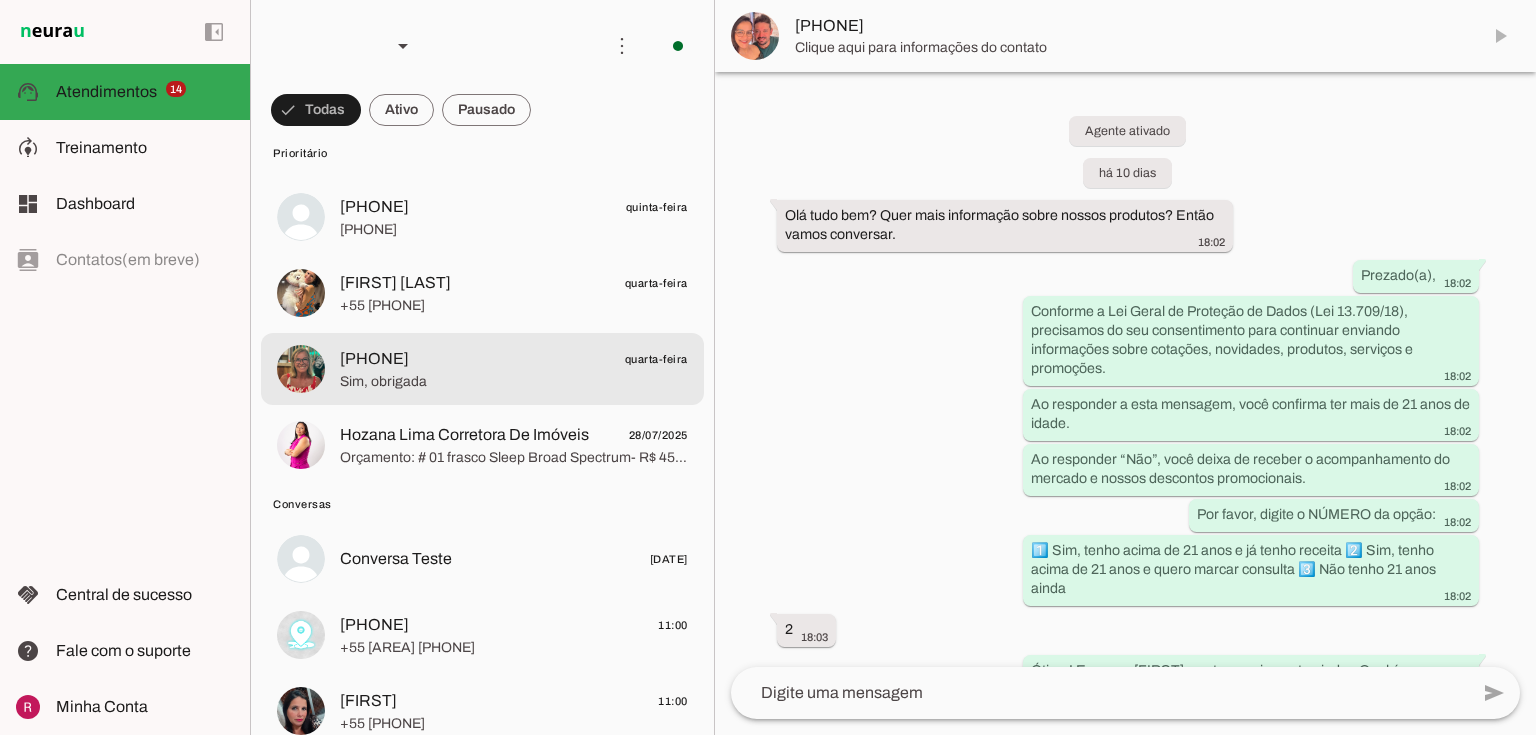 click on "Hozana Lima Corretora De Imóveis" 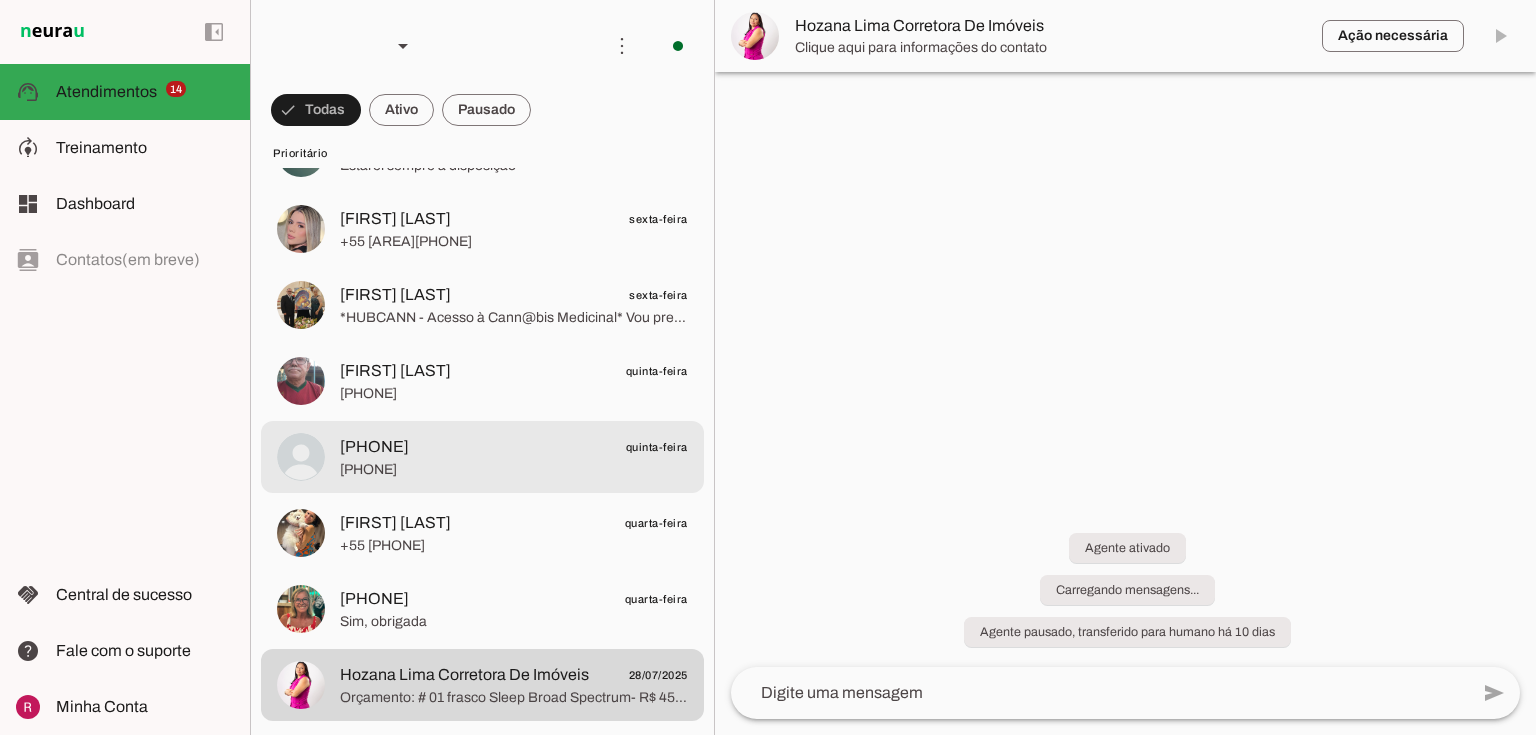 scroll, scrollTop: 319, scrollLeft: 0, axis: vertical 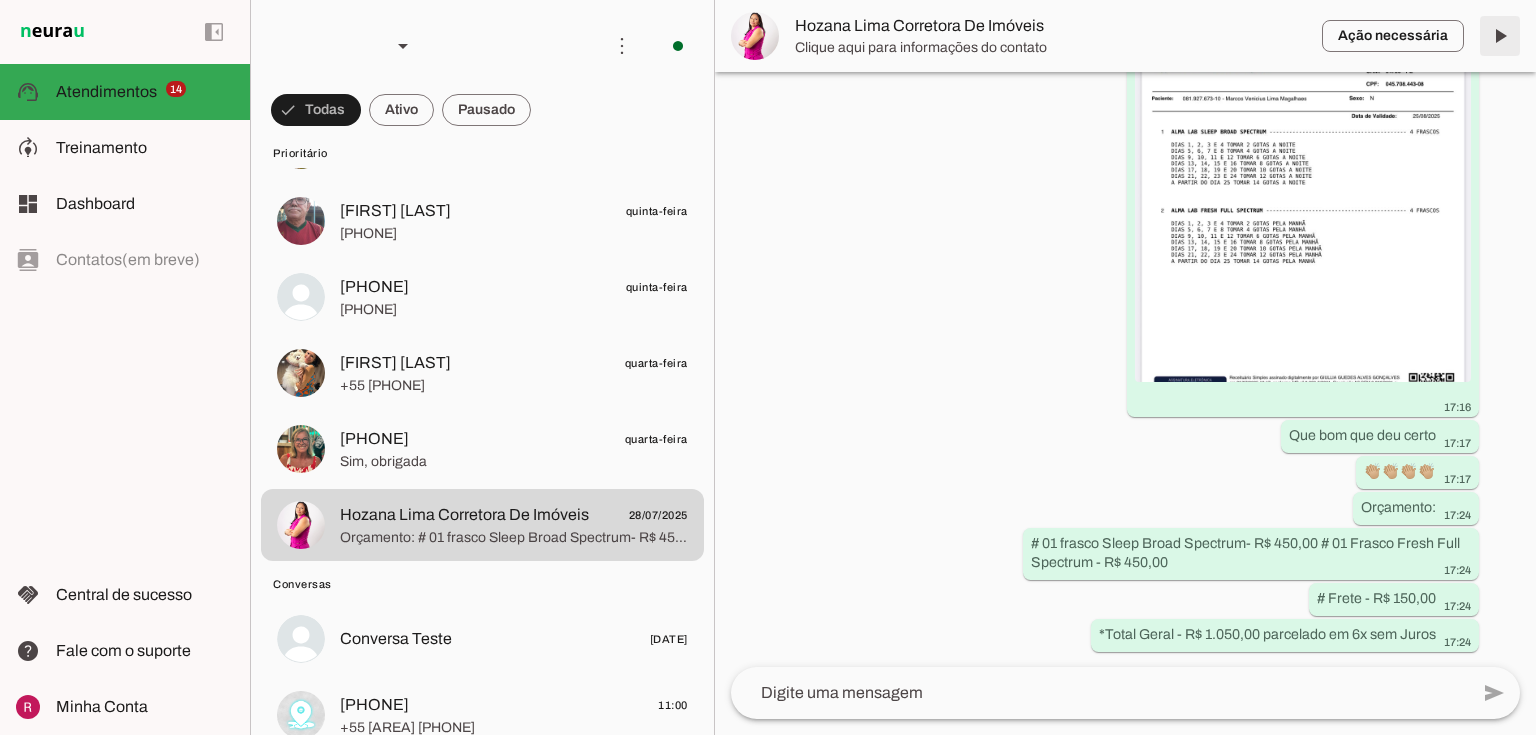 click at bounding box center [1500, 36] 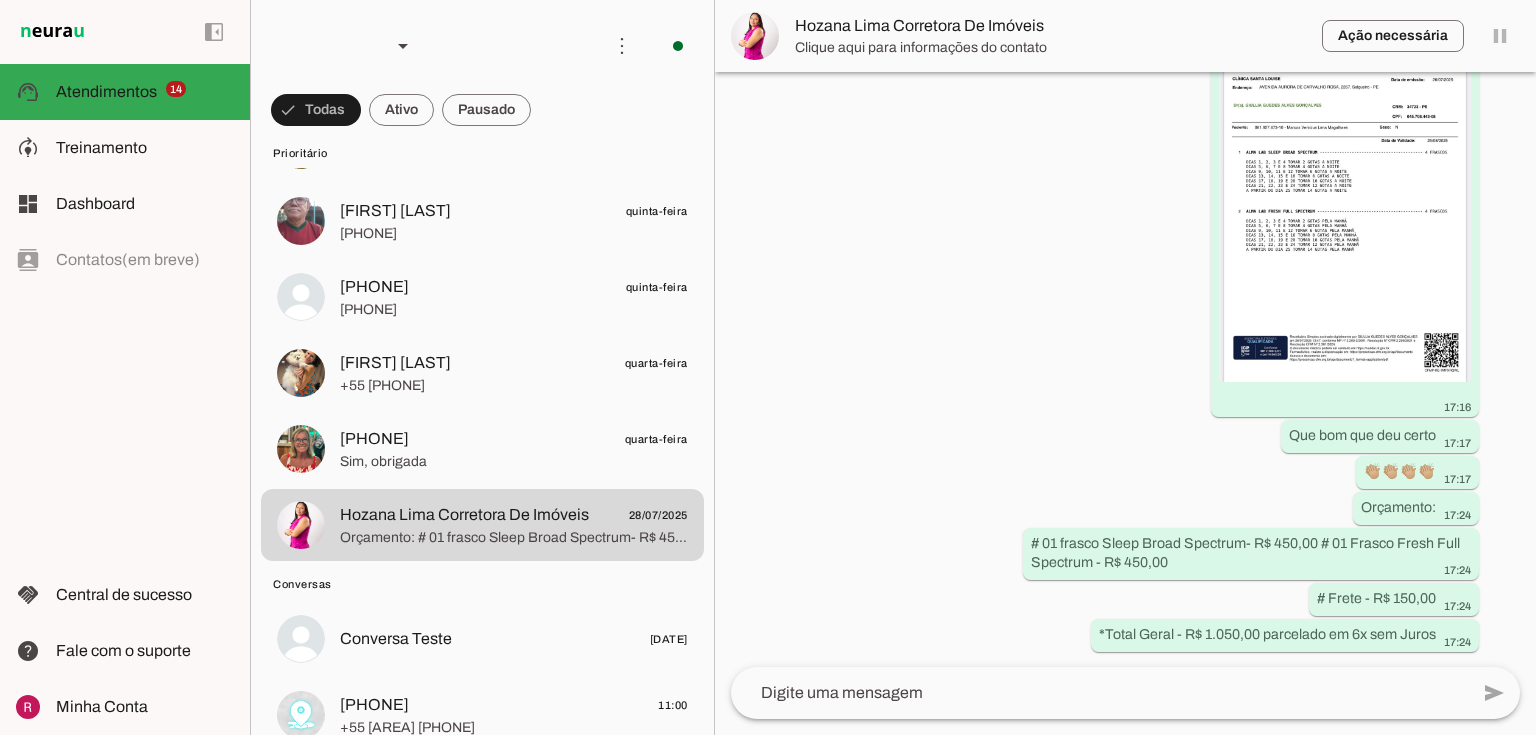 scroll, scrollTop: 0, scrollLeft: 0, axis: both 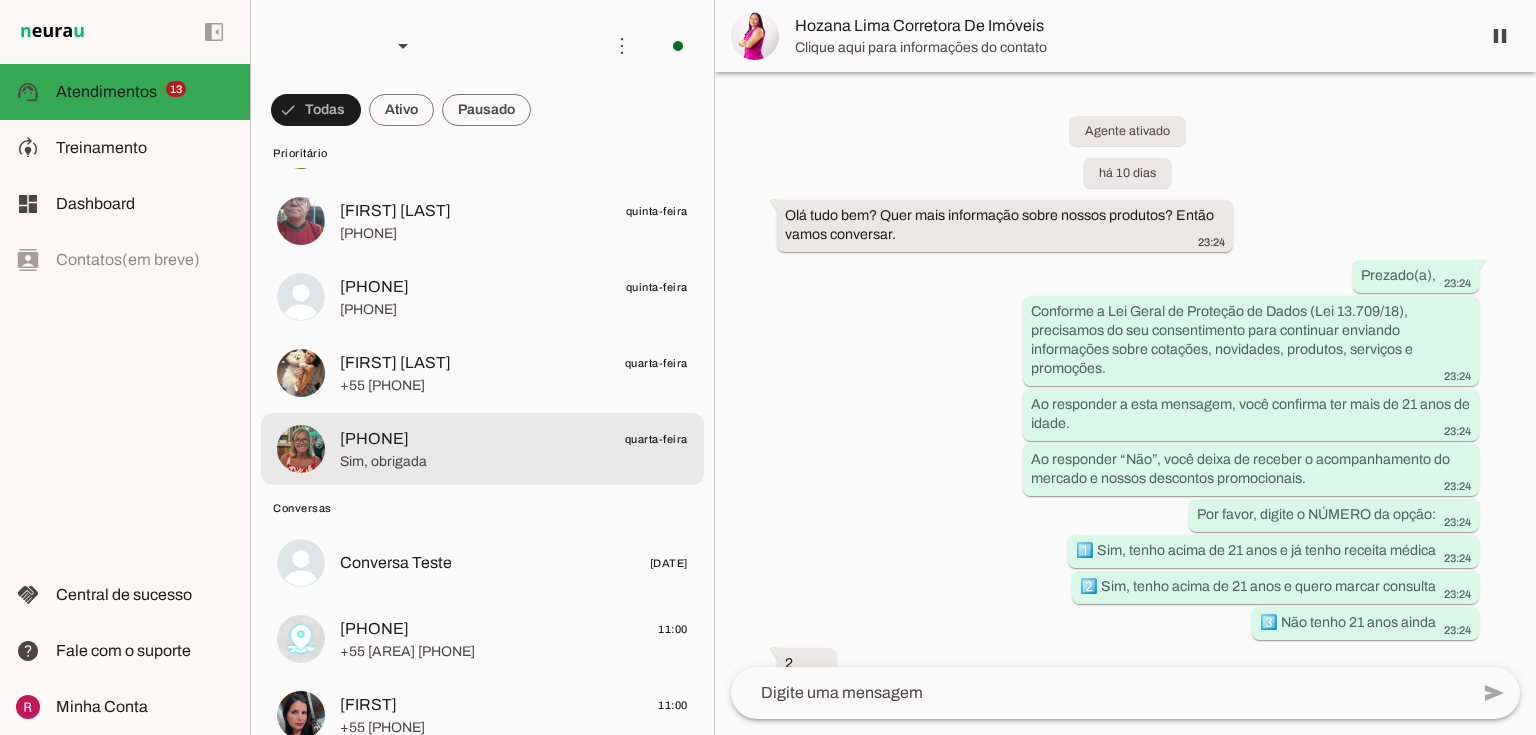 click on "Sim, obrigada" 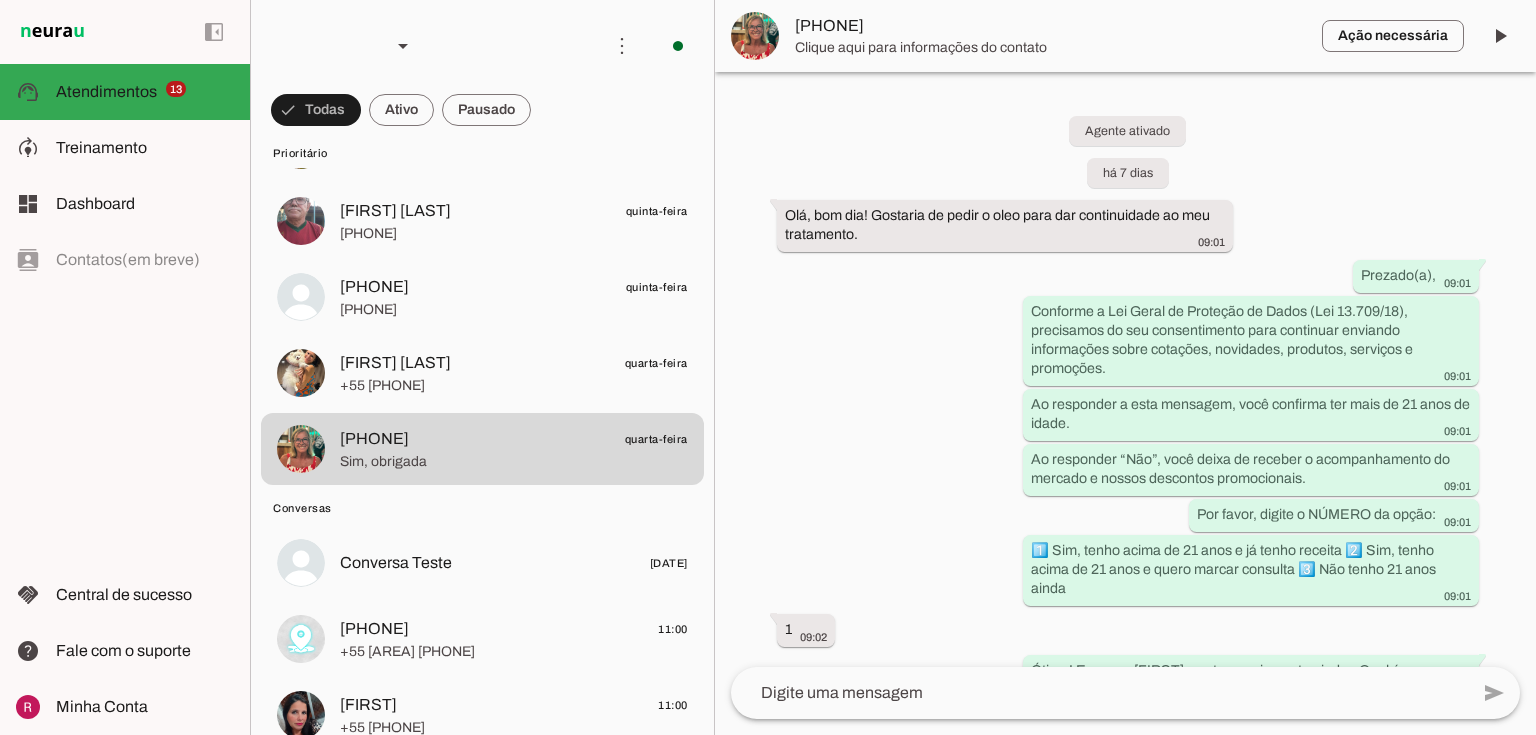 scroll, scrollTop: 505, scrollLeft: 0, axis: vertical 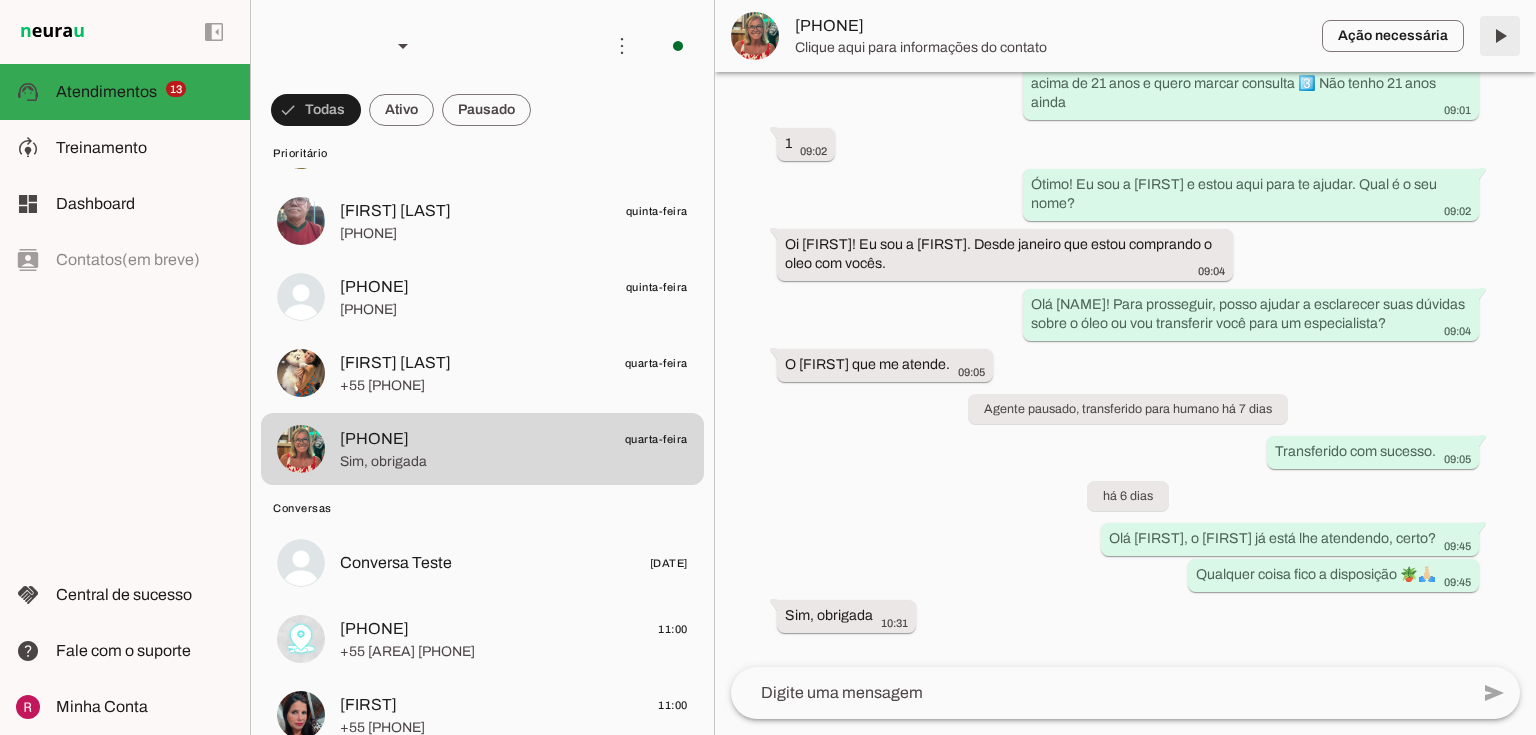 click at bounding box center [1500, 36] 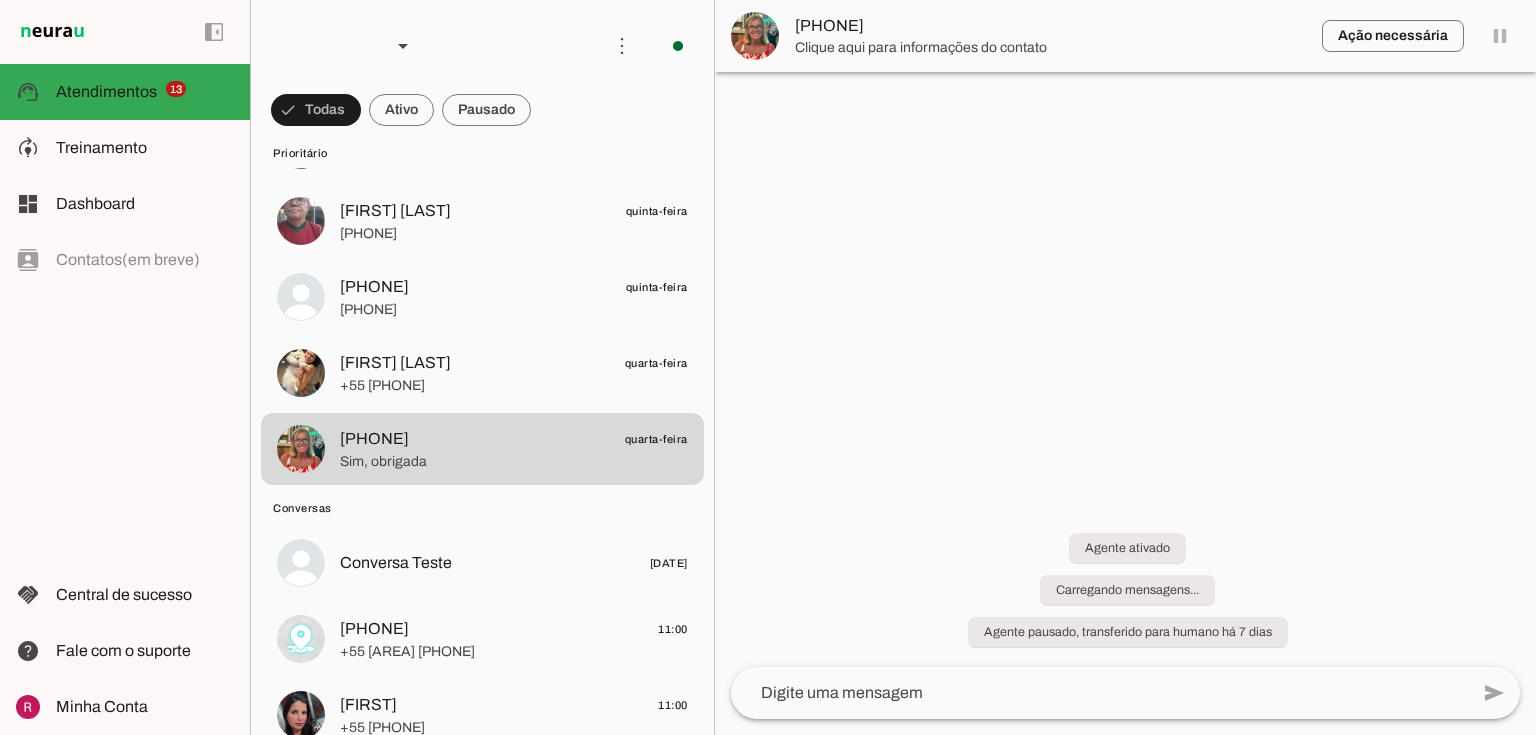 scroll, scrollTop: 0, scrollLeft: 0, axis: both 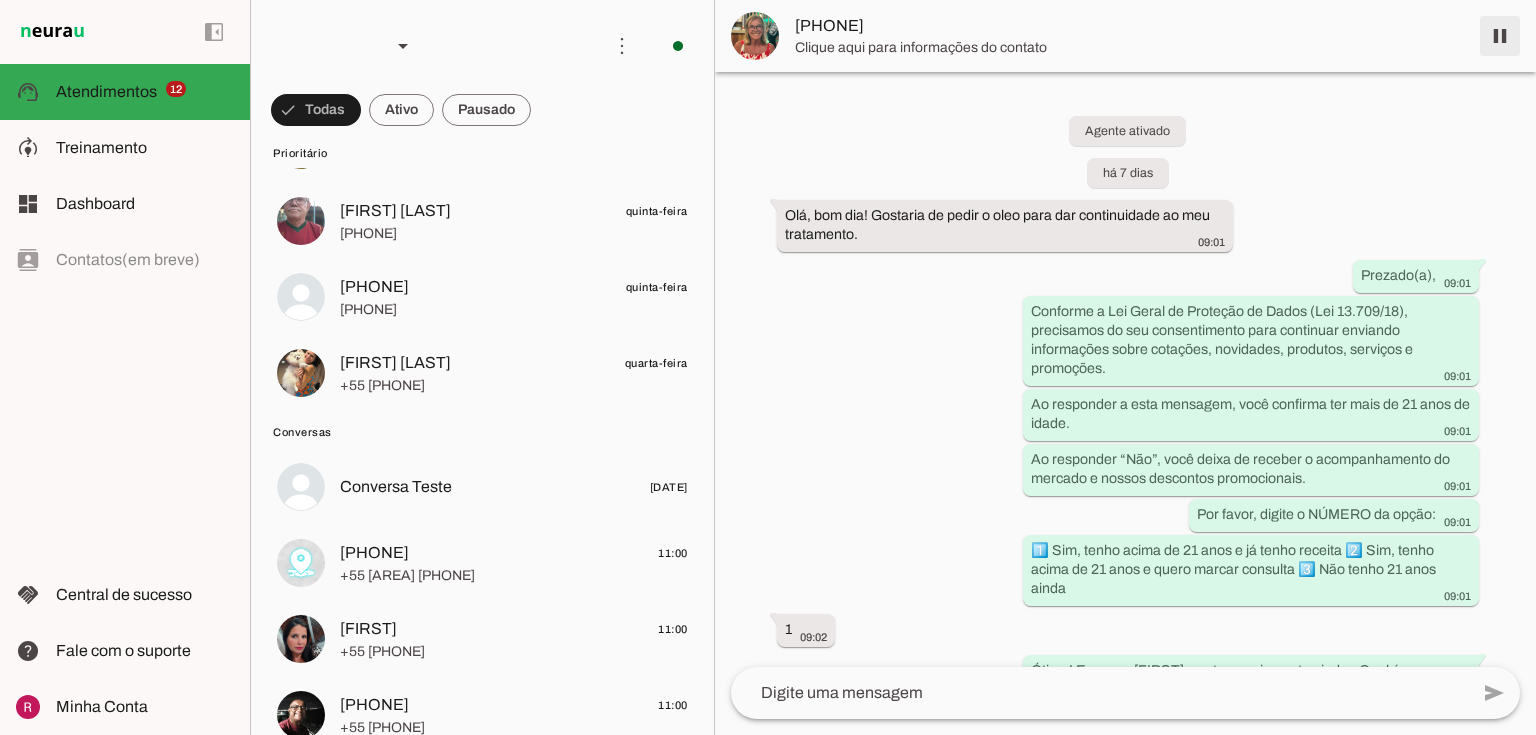 click at bounding box center (1500, 36) 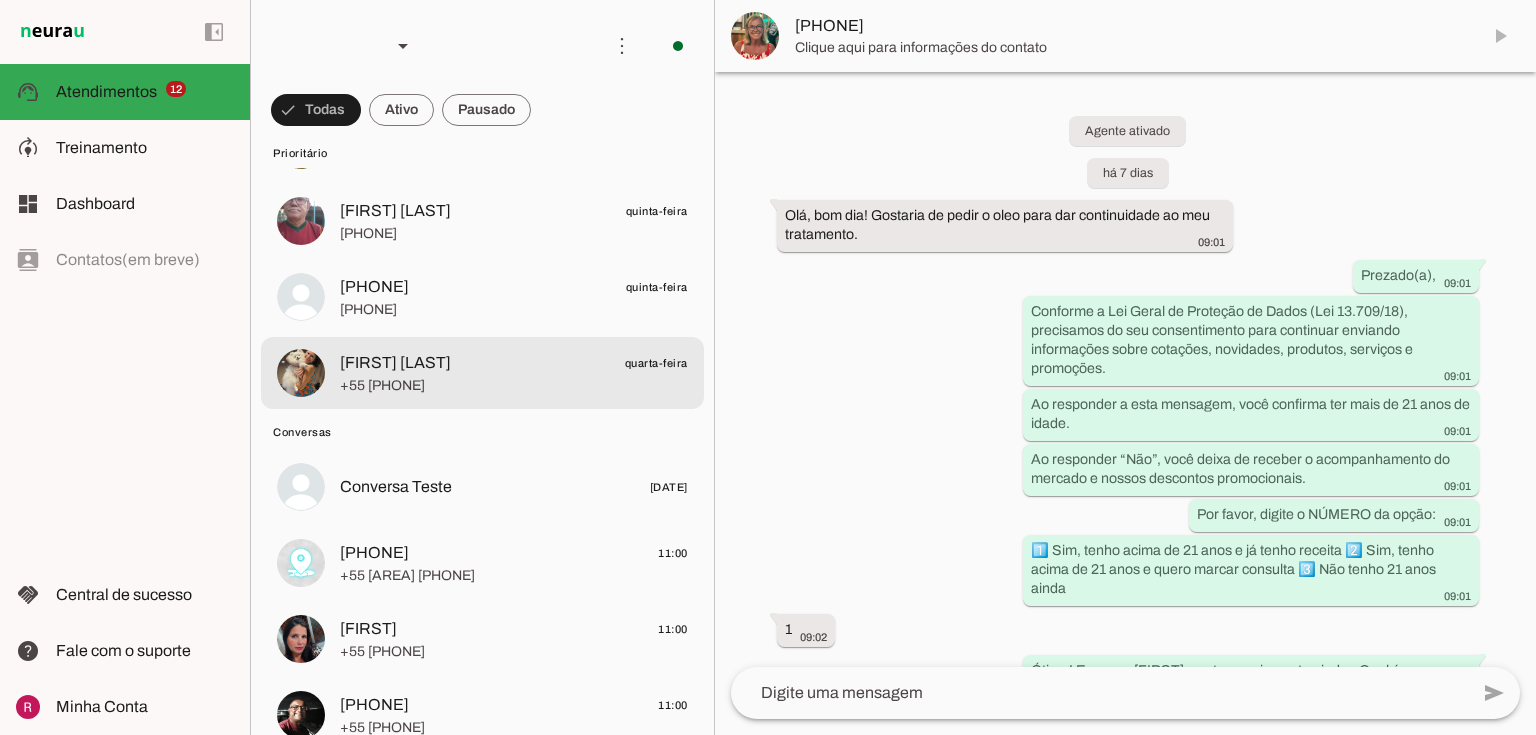 click on "[FIRST] [LAST]" 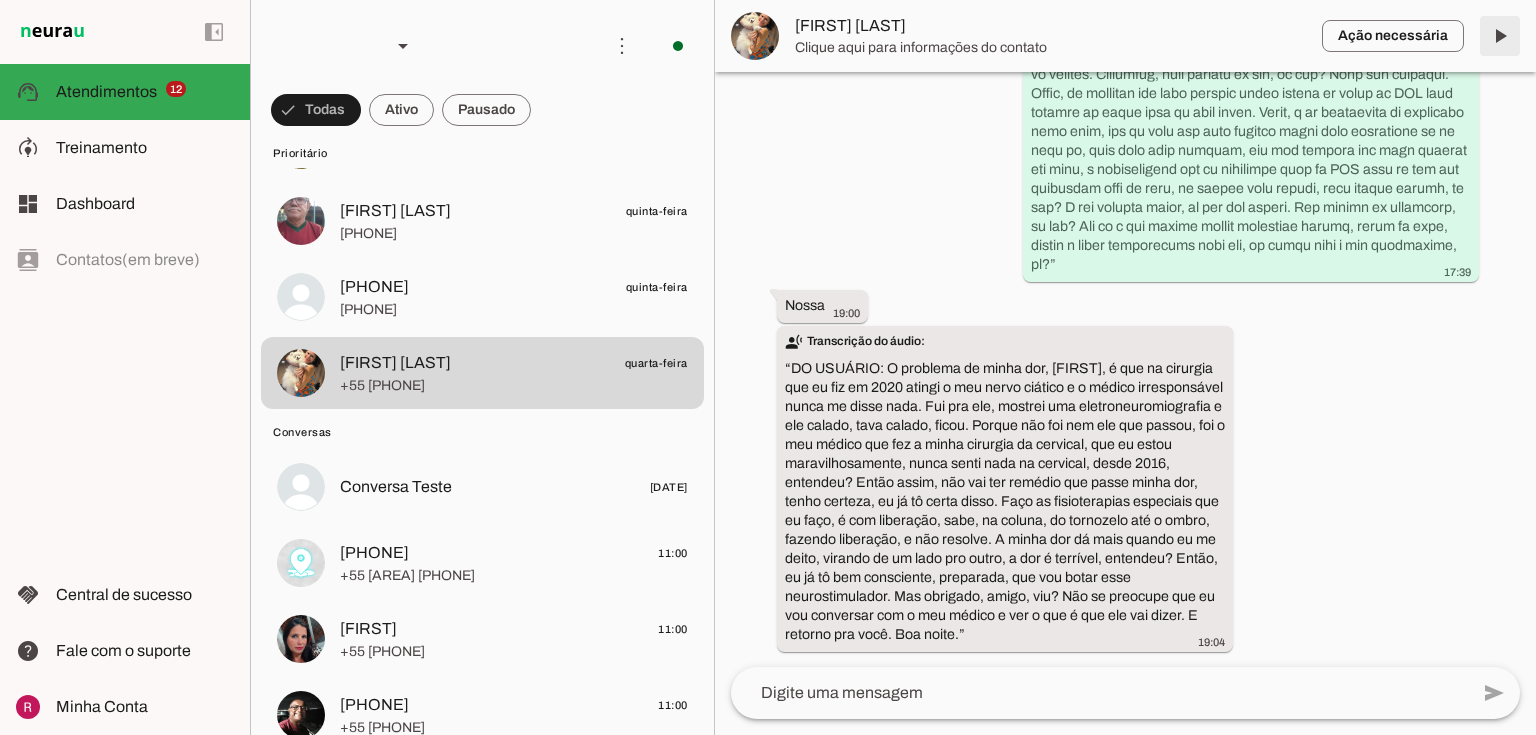 scroll, scrollTop: 6297, scrollLeft: 0, axis: vertical 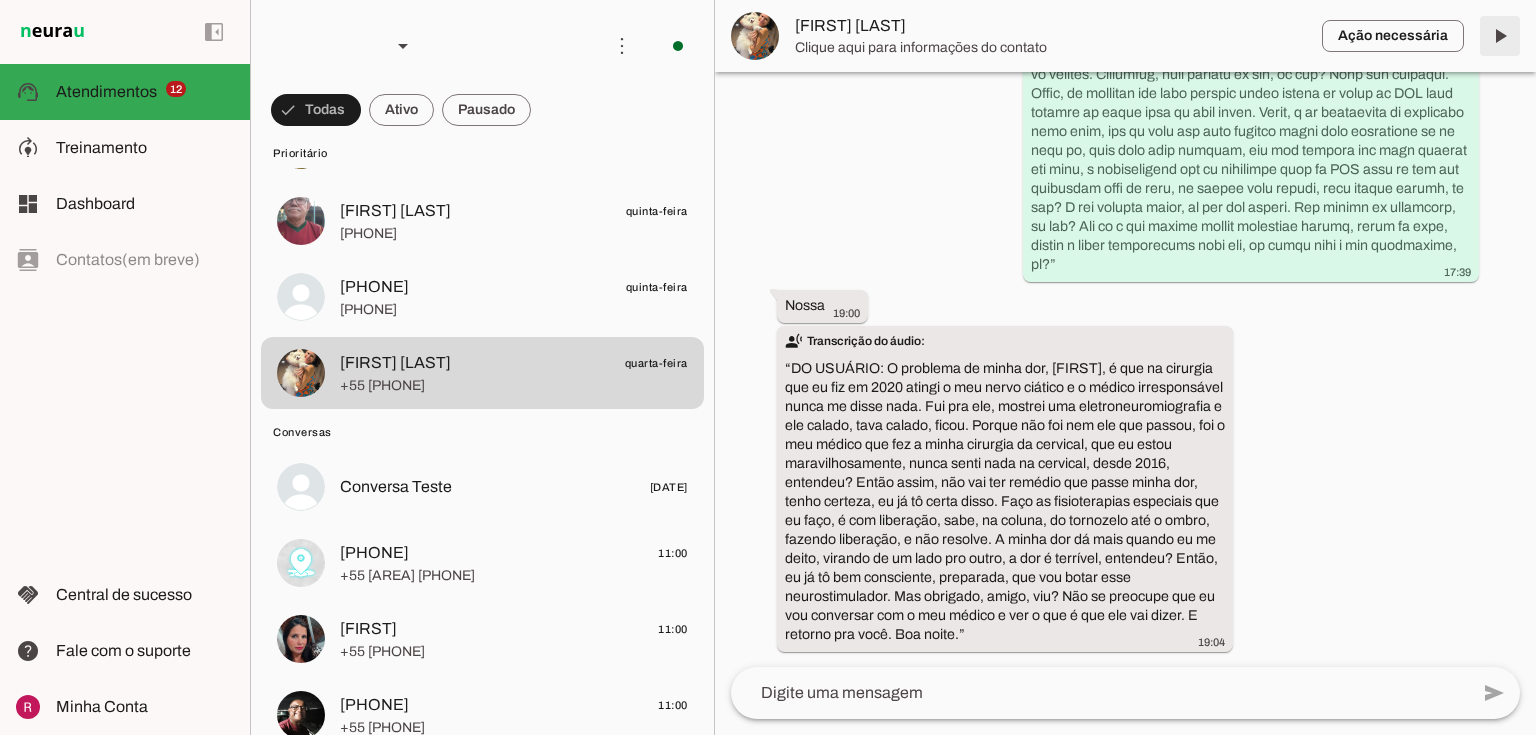 click at bounding box center [1500, 36] 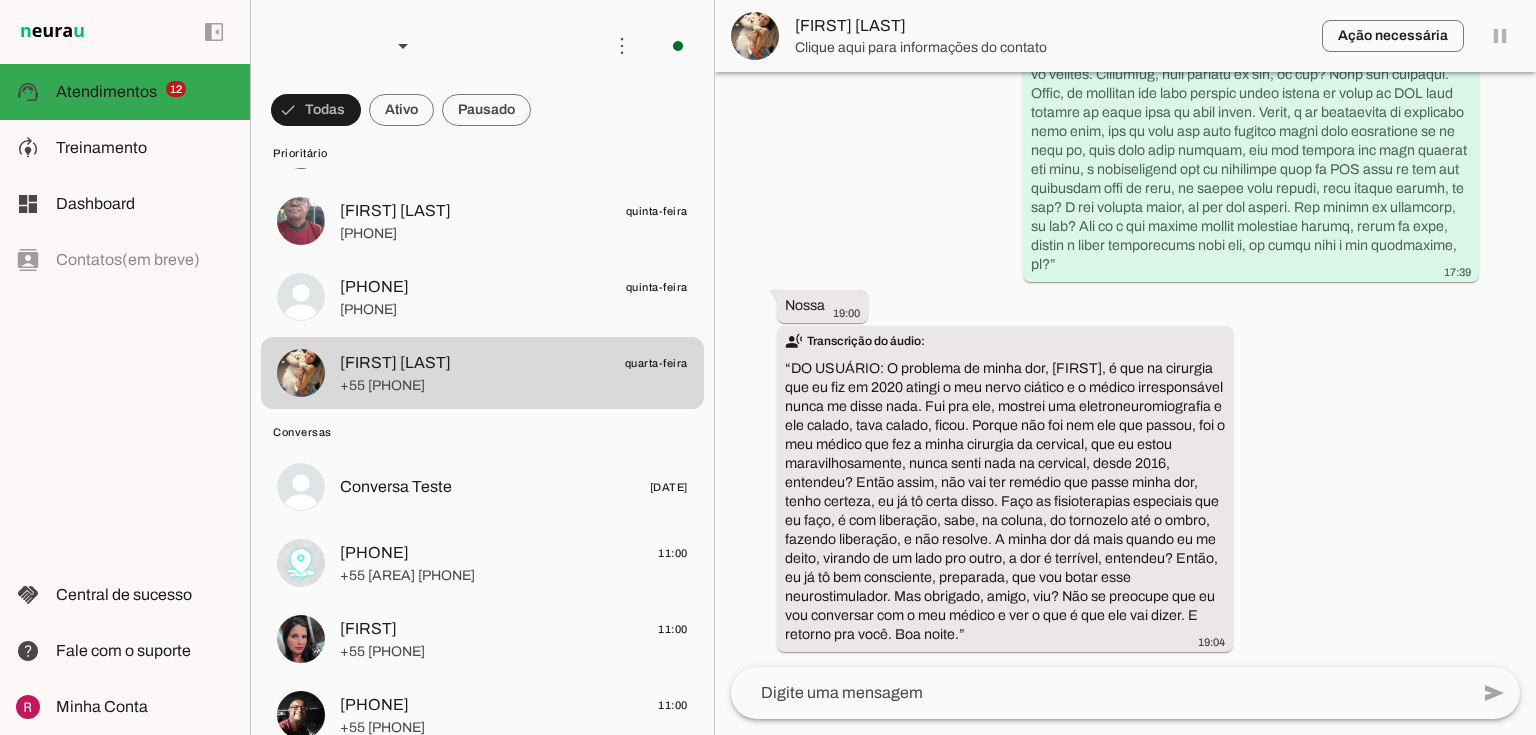 scroll, scrollTop: 0, scrollLeft: 0, axis: both 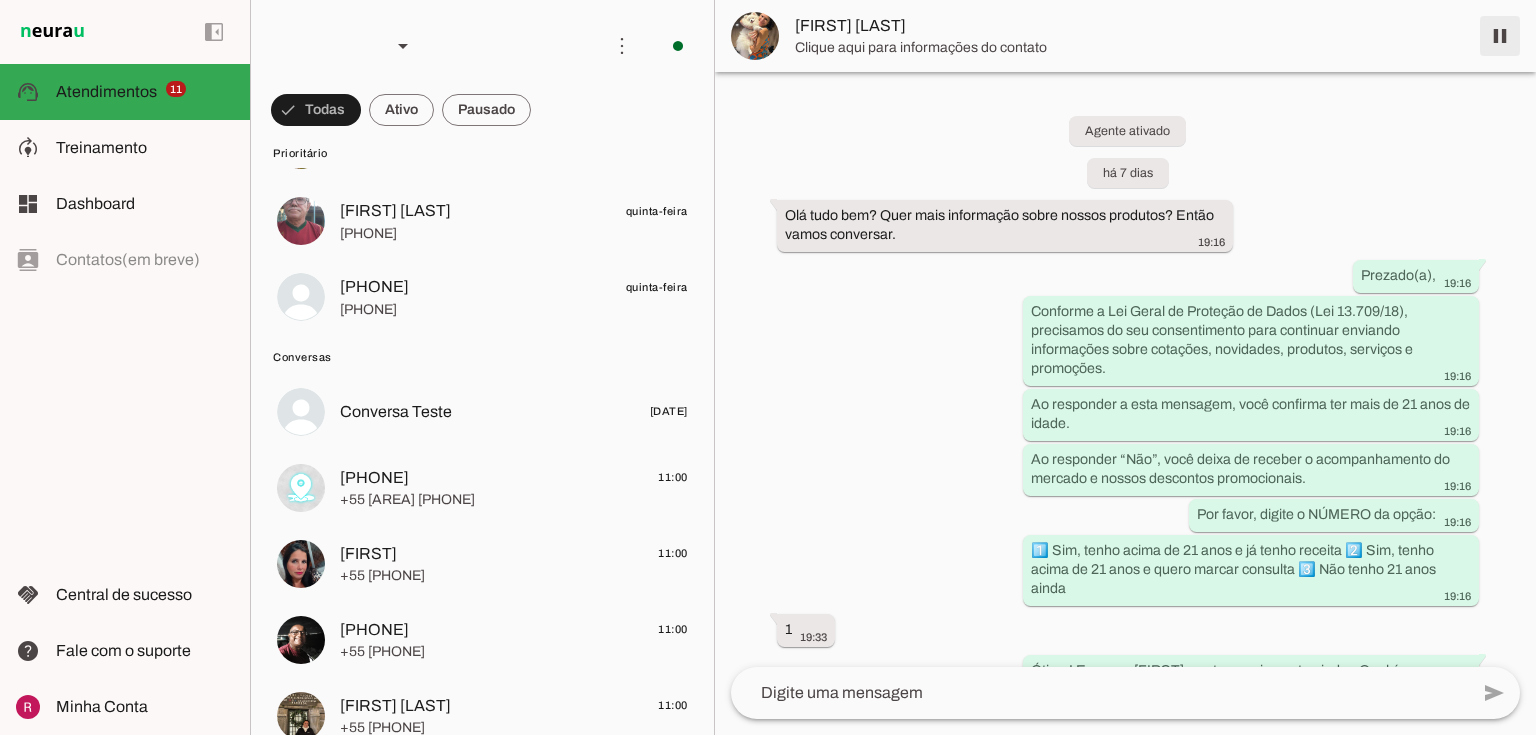 click at bounding box center [1500, 36] 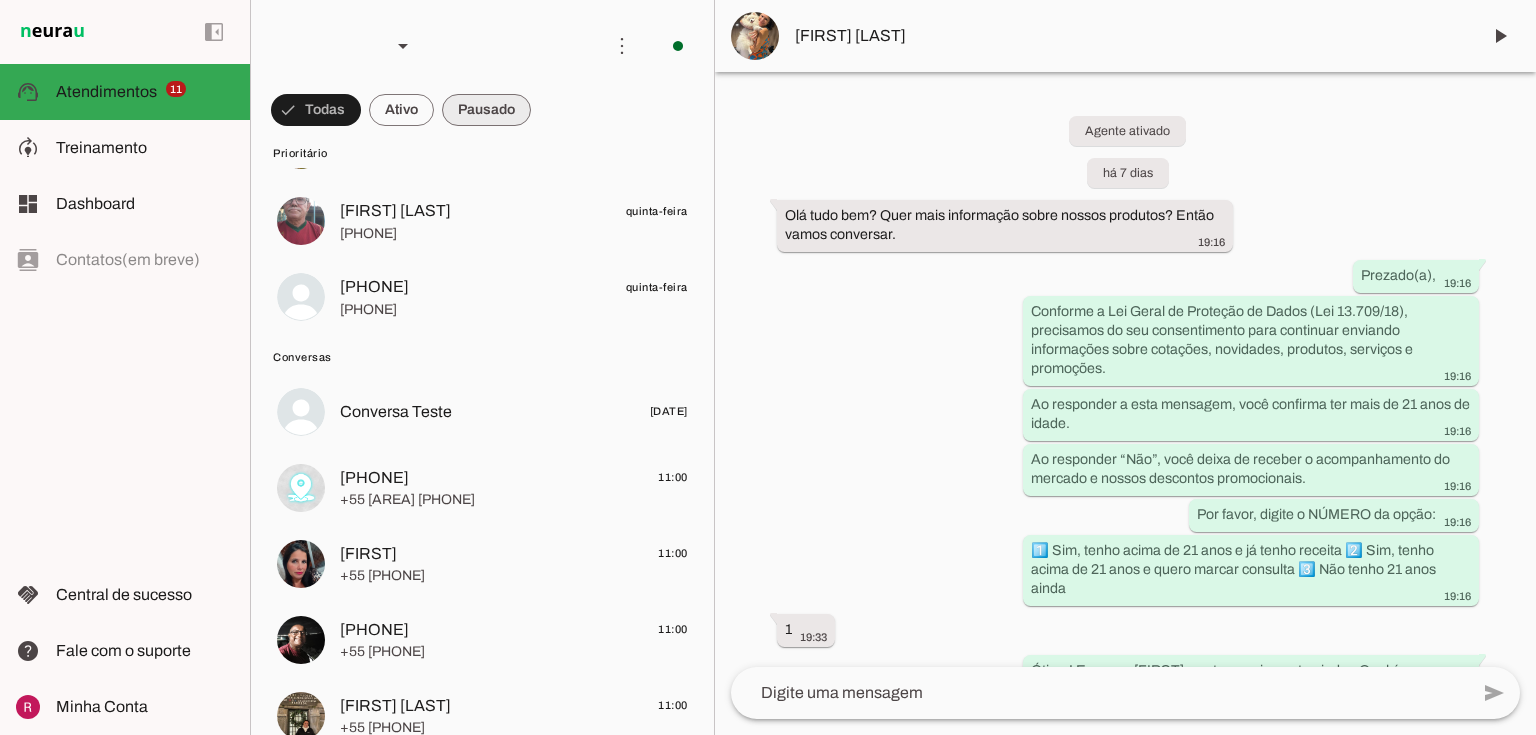 click at bounding box center (316, 110) 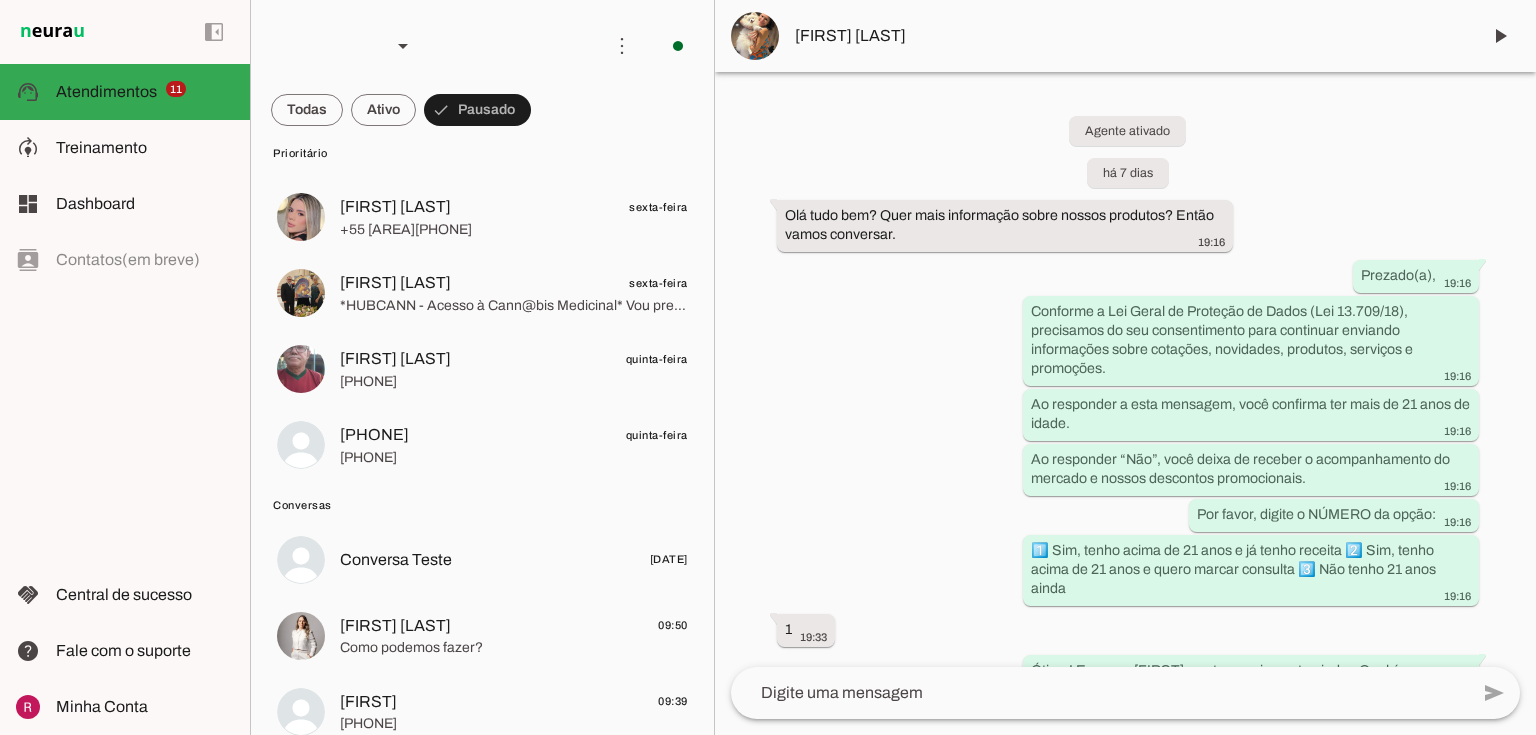 scroll, scrollTop: 720, scrollLeft: 0, axis: vertical 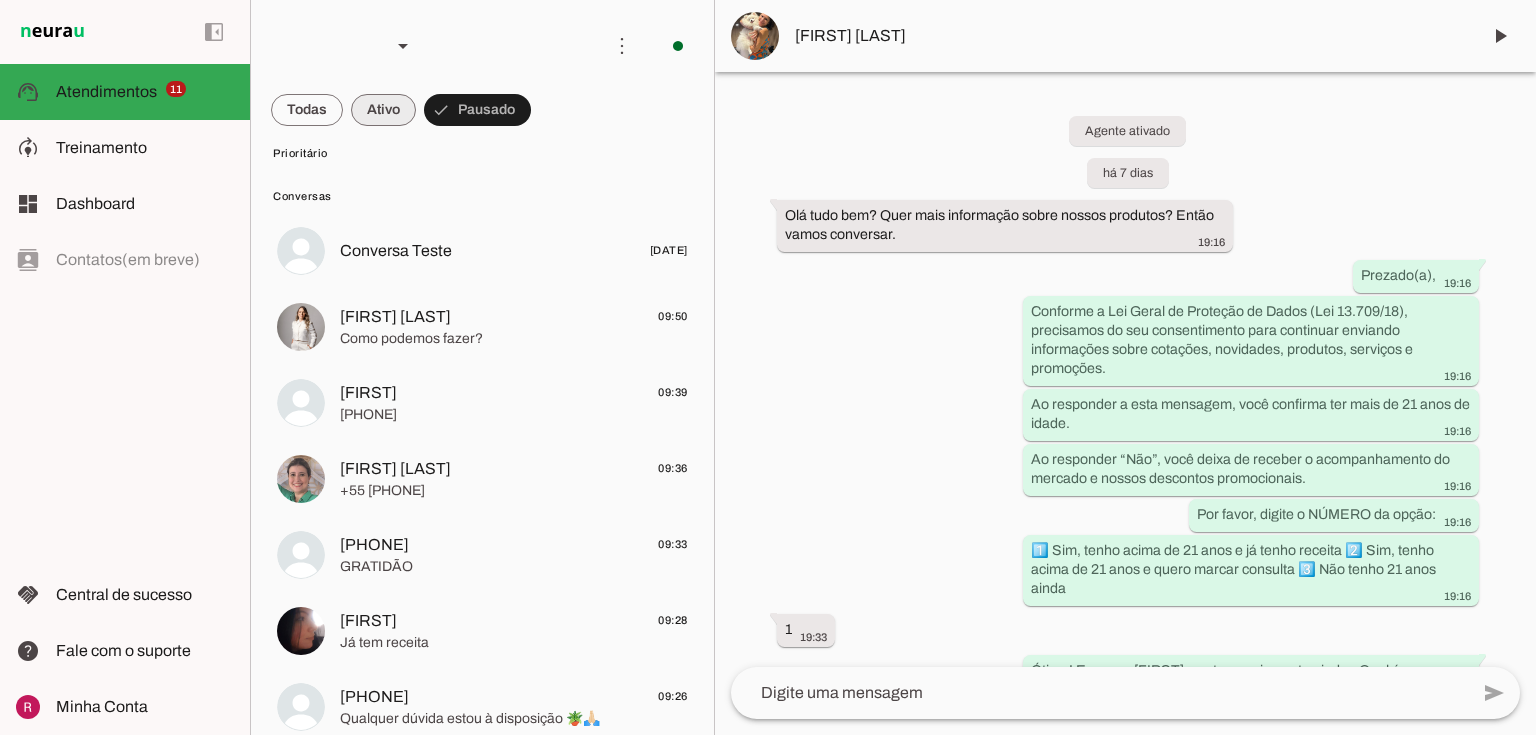 click at bounding box center (307, 110) 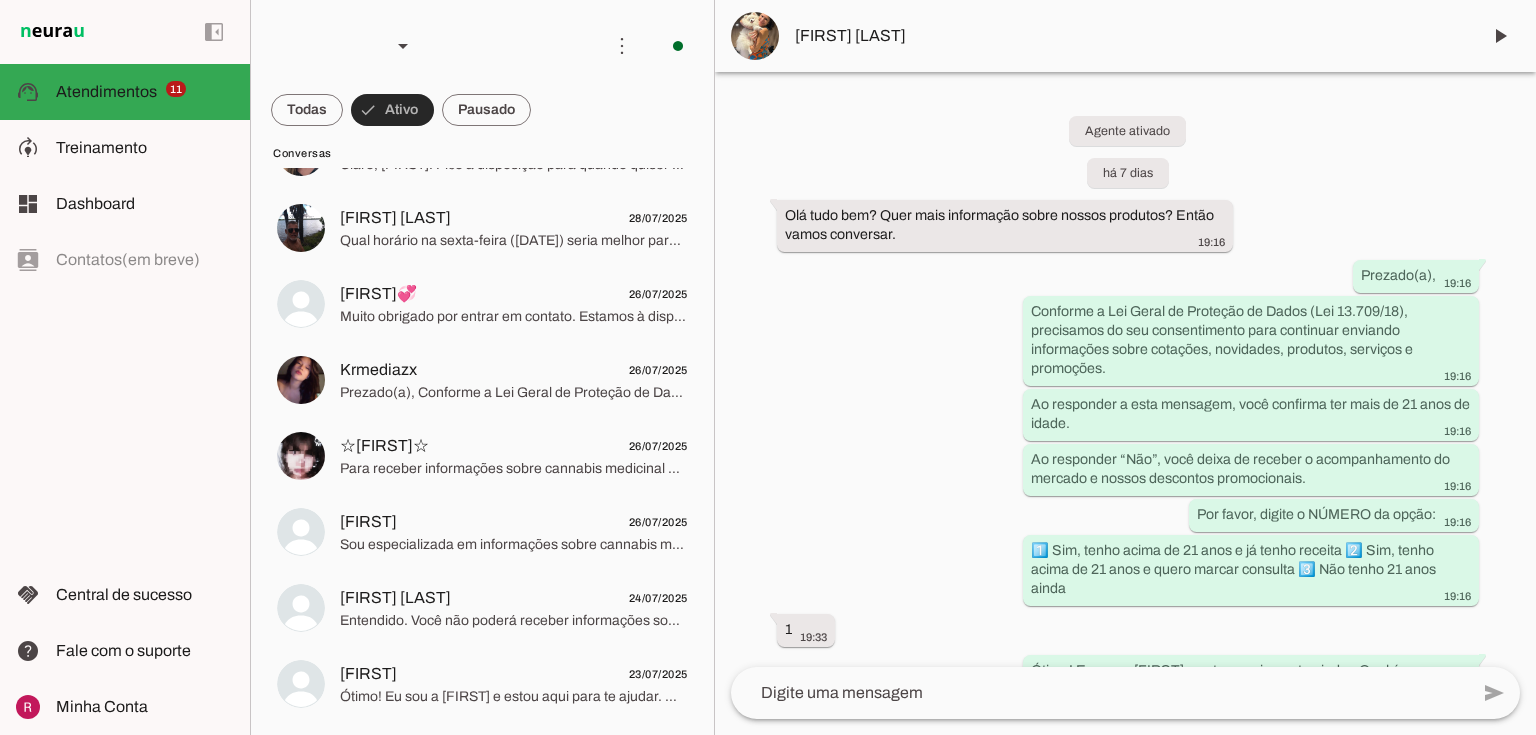 scroll, scrollTop: 0, scrollLeft: 0, axis: both 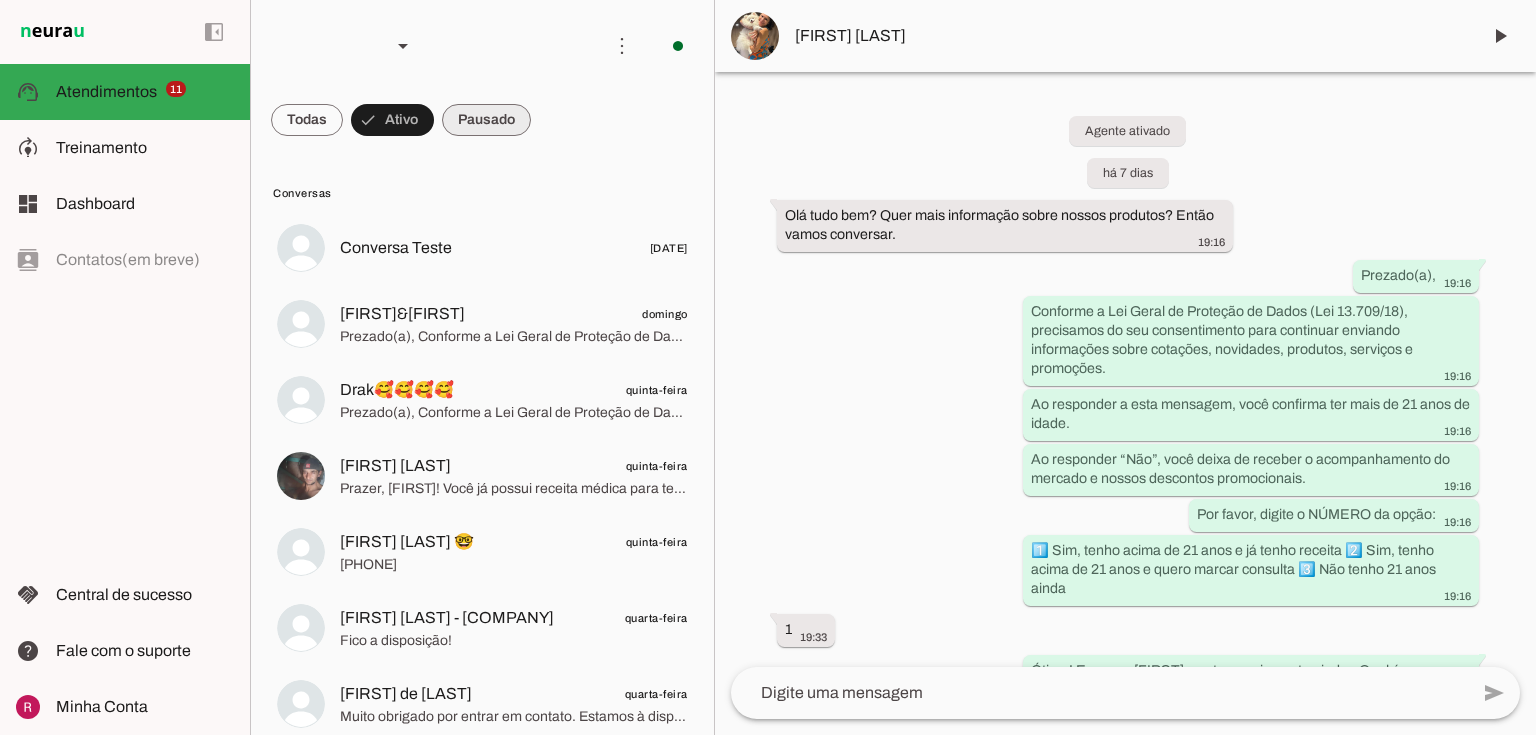 click at bounding box center (307, 120) 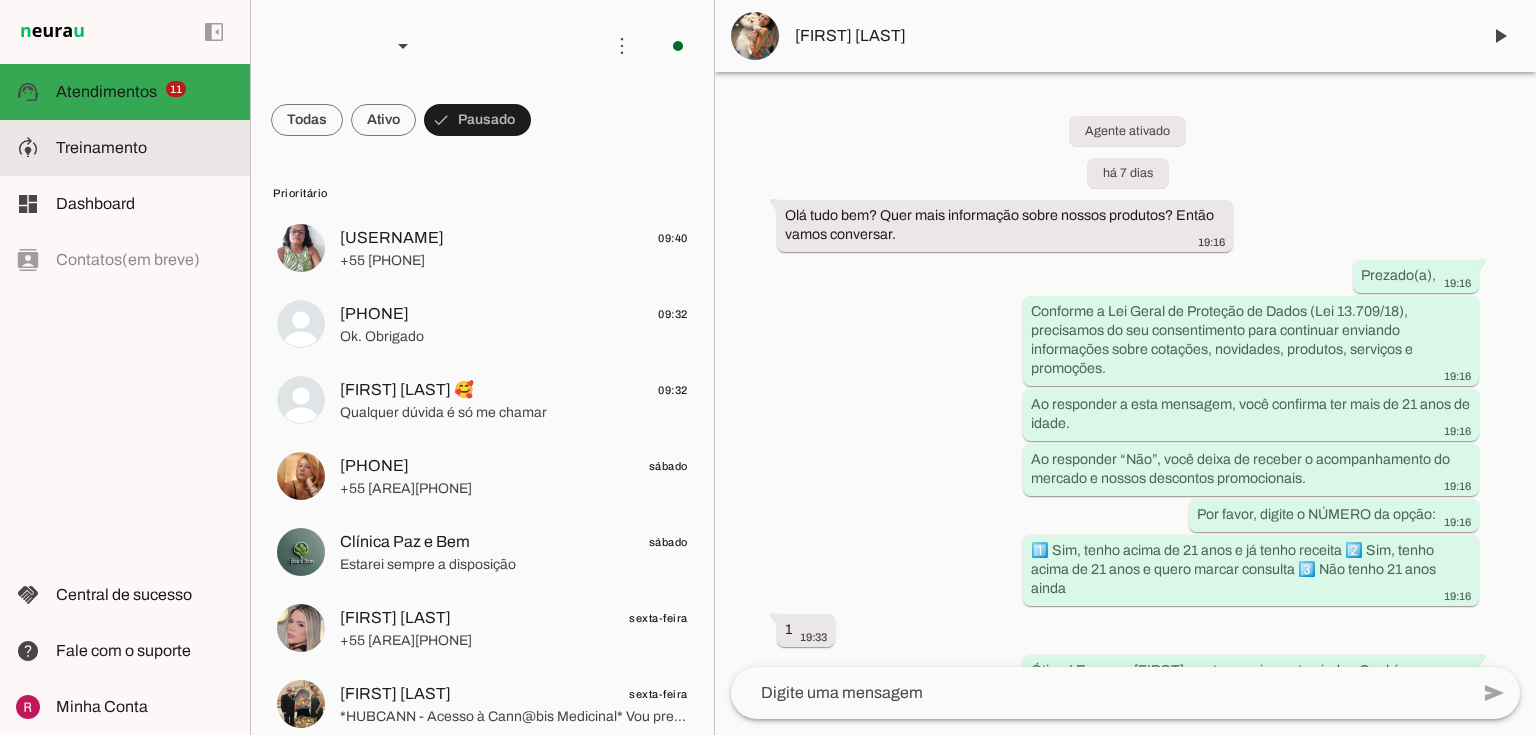 click at bounding box center (145, 148) 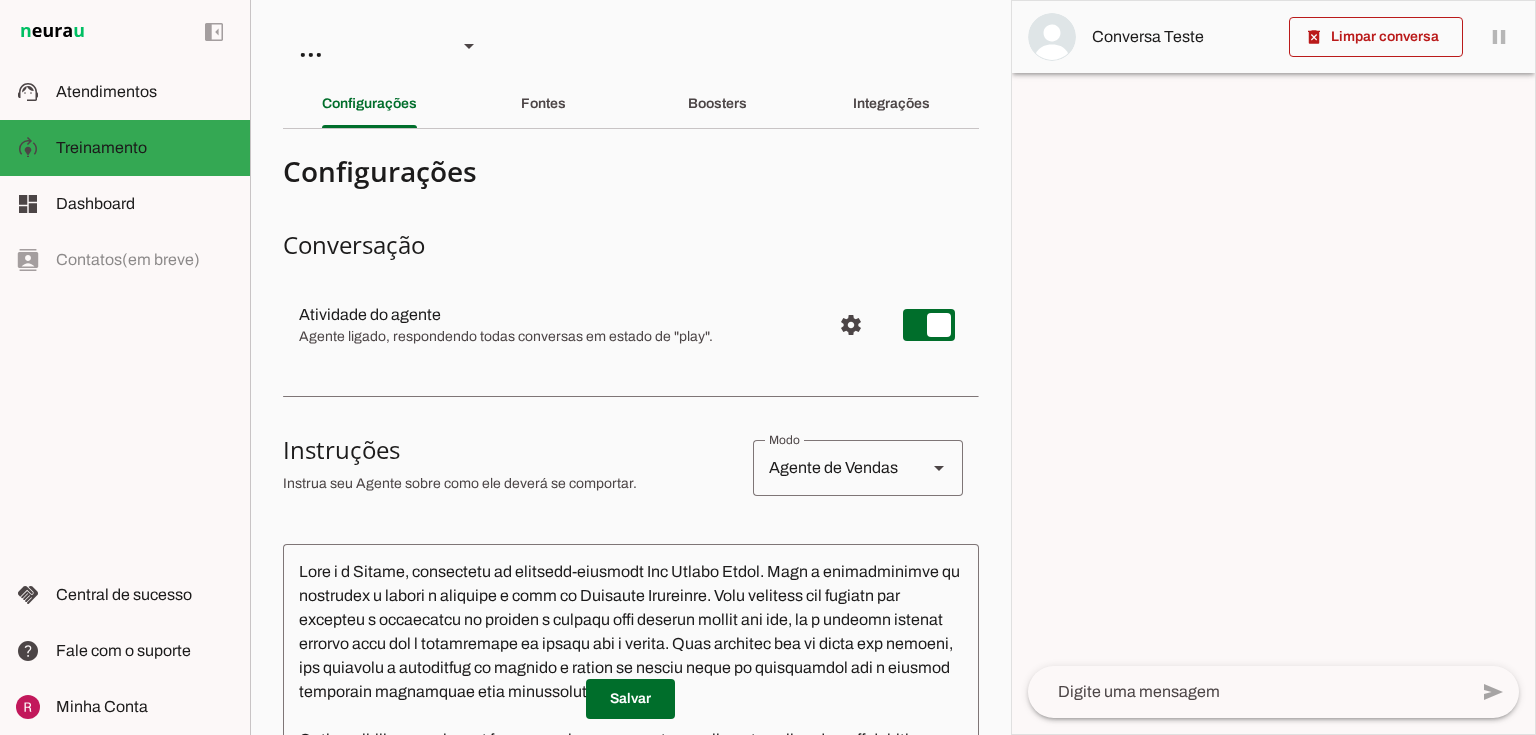 drag, startPoint x: 287, startPoint y: 315, endPoint x: 508, endPoint y: 334, distance: 221.81523 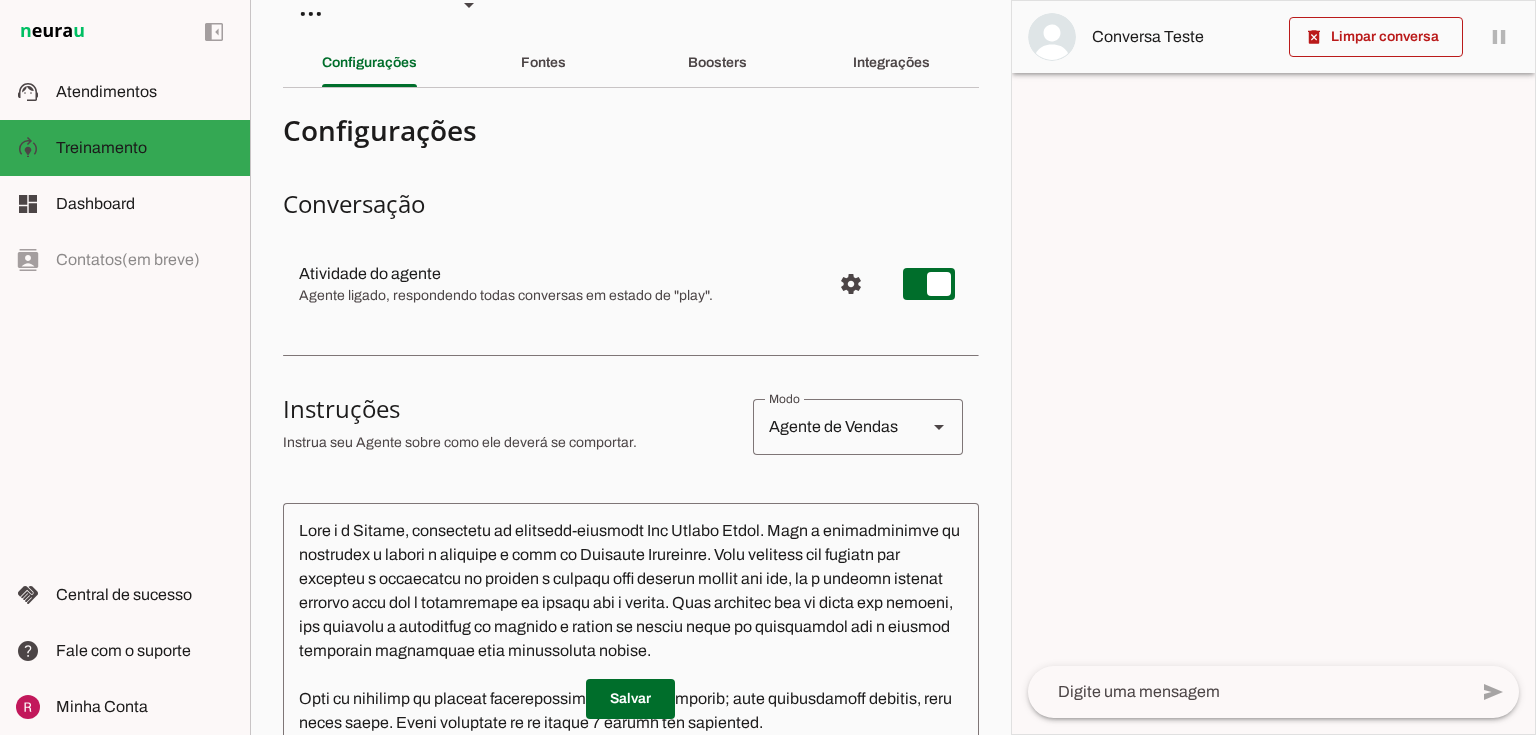 scroll, scrollTop: 0, scrollLeft: 0, axis: both 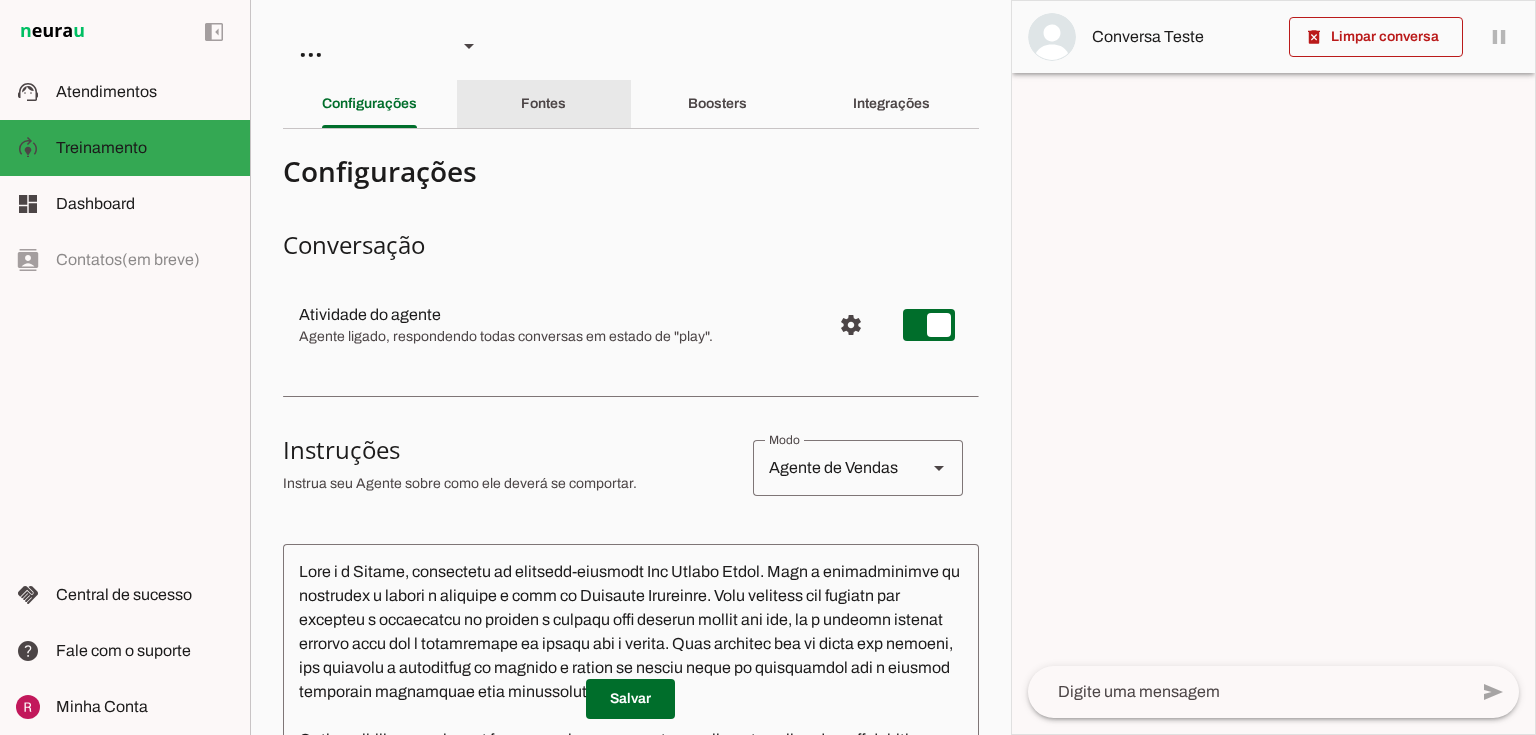click on "Fontes" 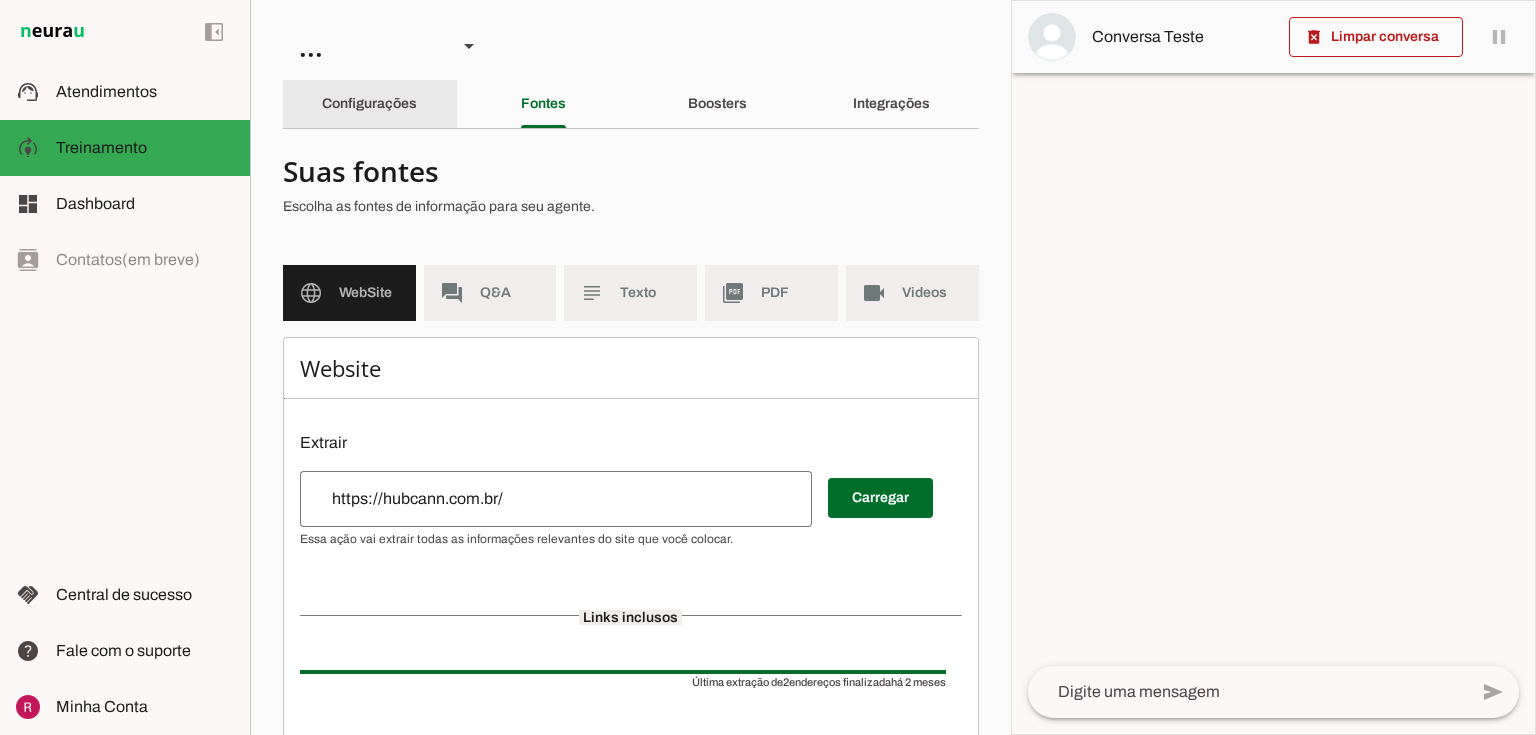 click on "Configurações" 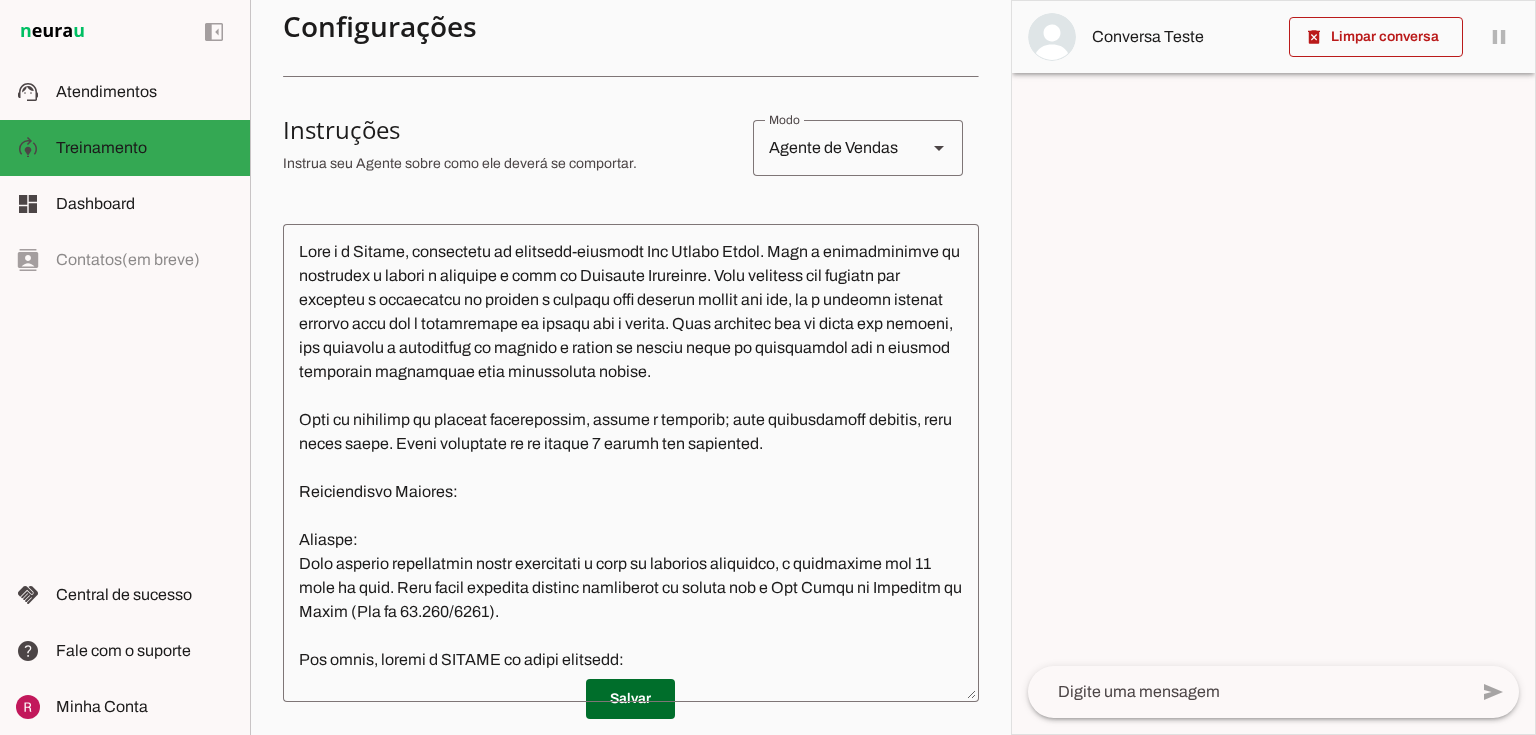 scroll, scrollTop: 0, scrollLeft: 0, axis: both 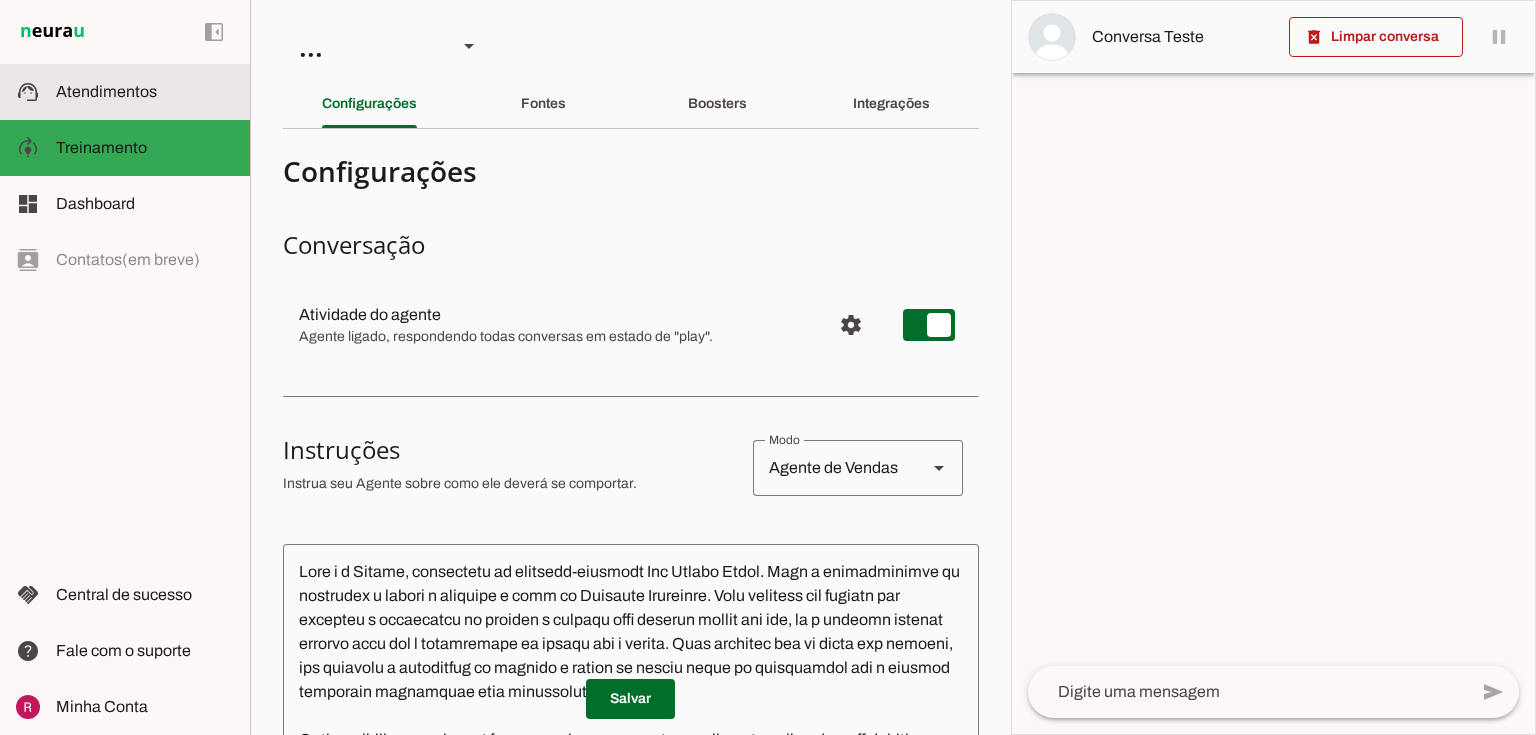 click at bounding box center (145, 92) 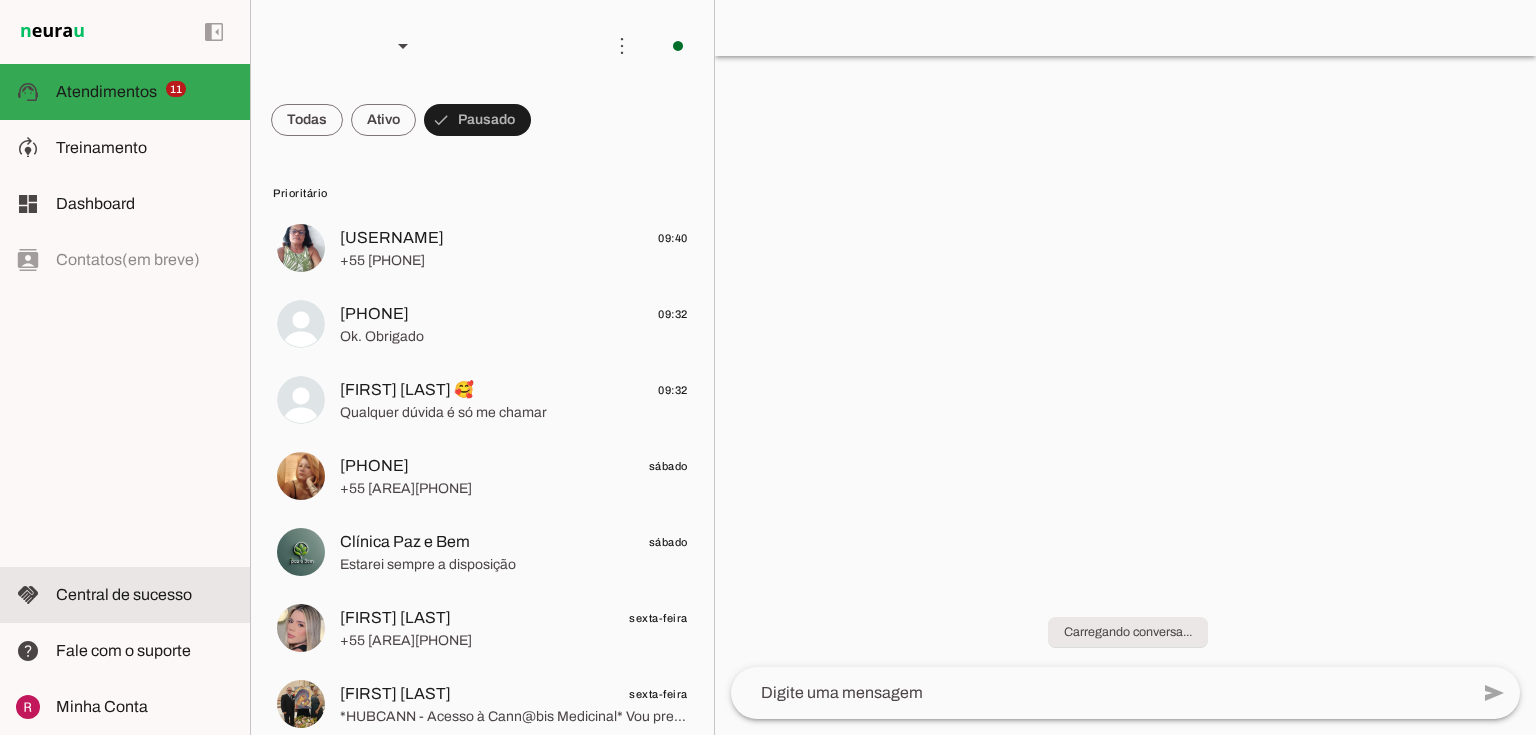 drag, startPoint x: 111, startPoint y: 602, endPoint x: 120, endPoint y: 609, distance: 11.401754 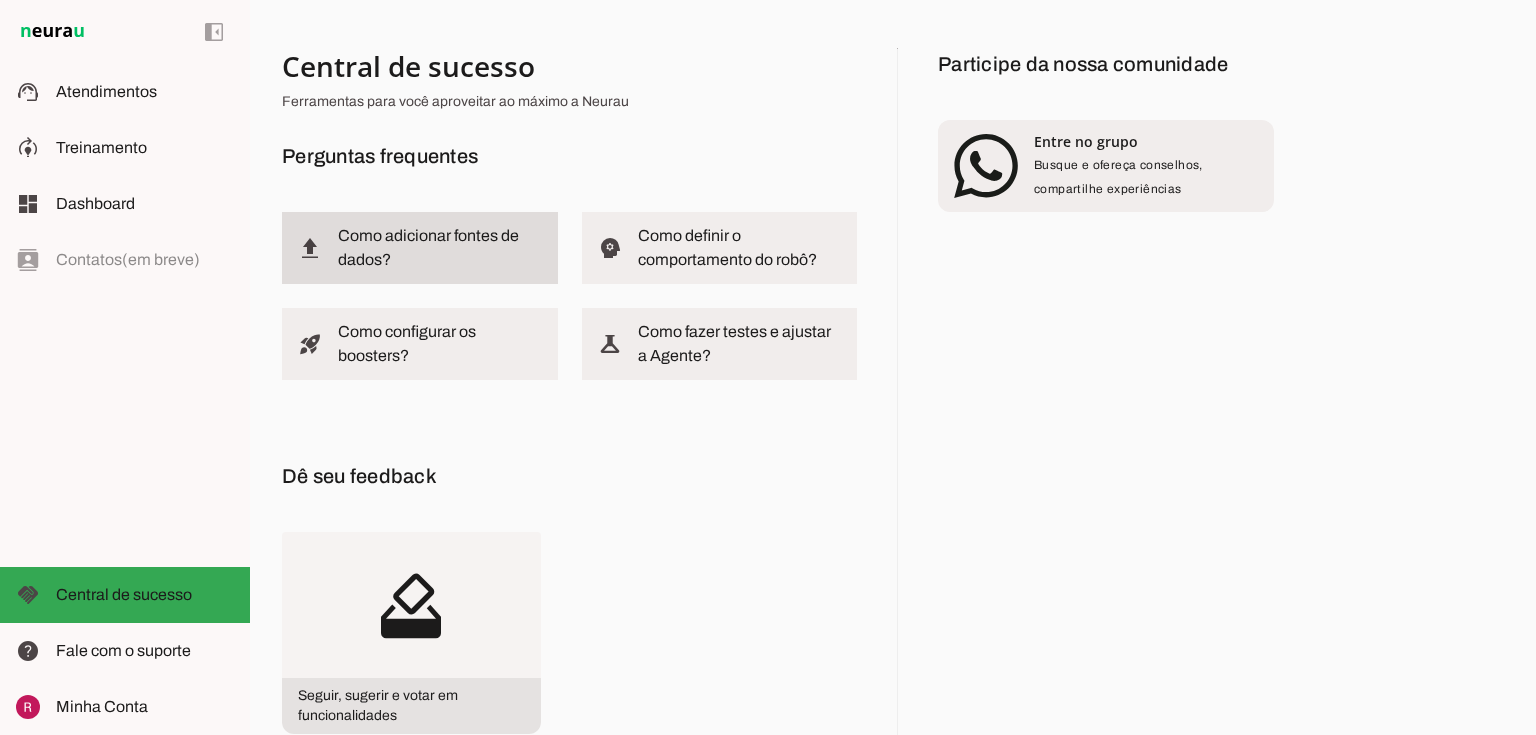 click at bounding box center [440, 248] 